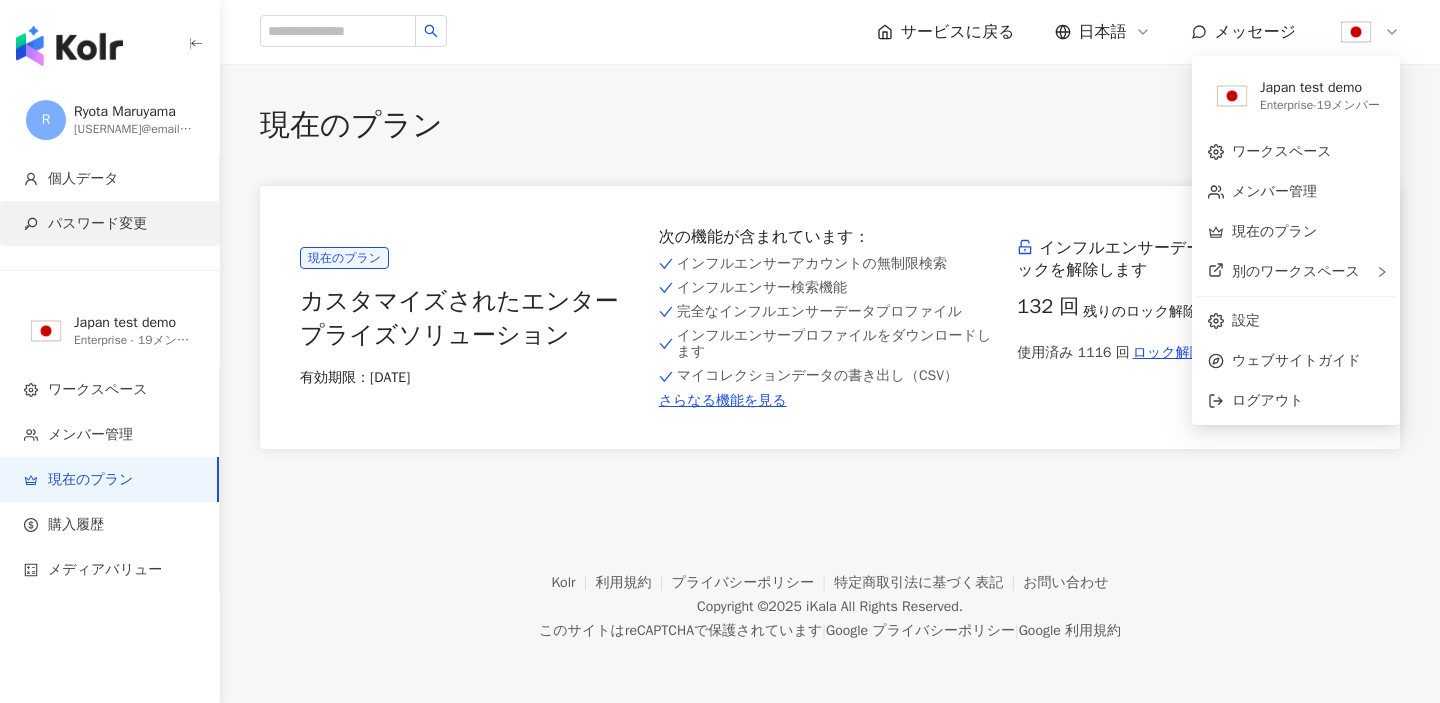scroll, scrollTop: 0, scrollLeft: 0, axis: both 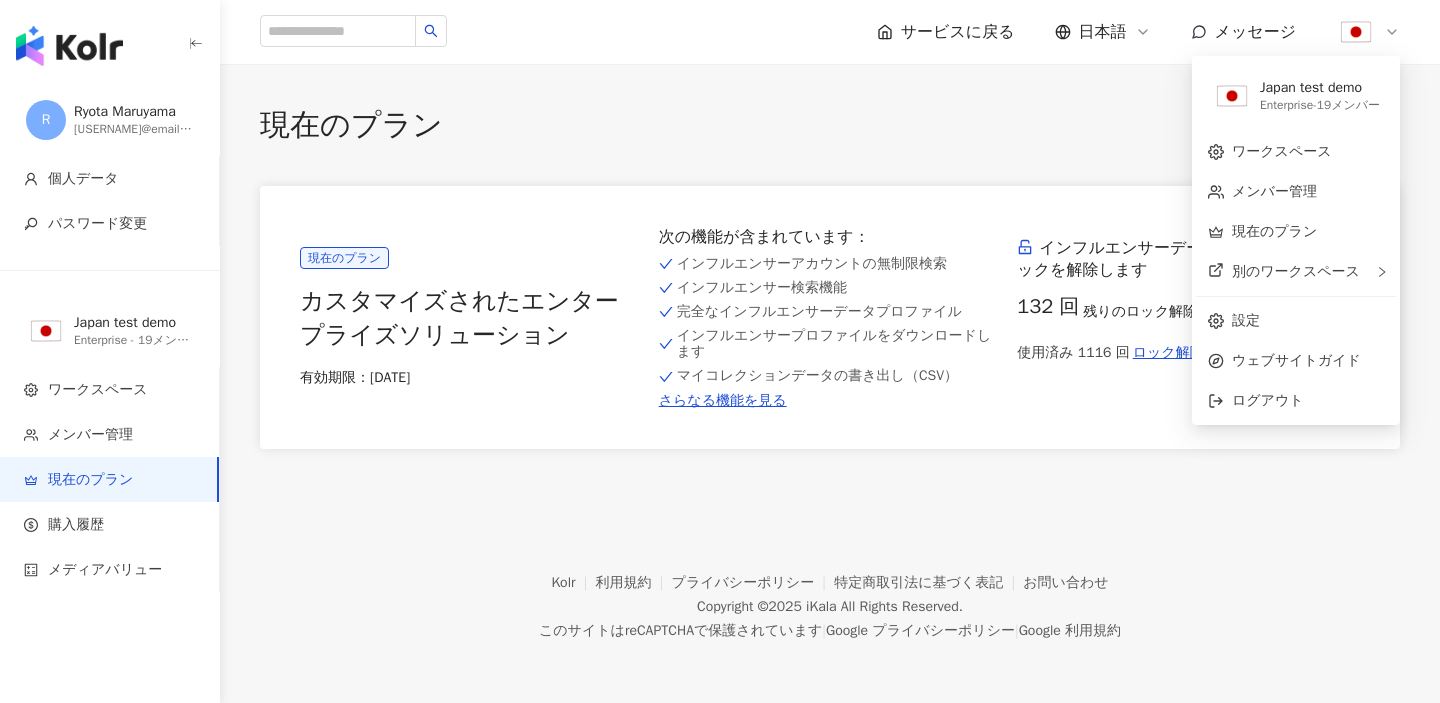 click at bounding box center [69, 46] 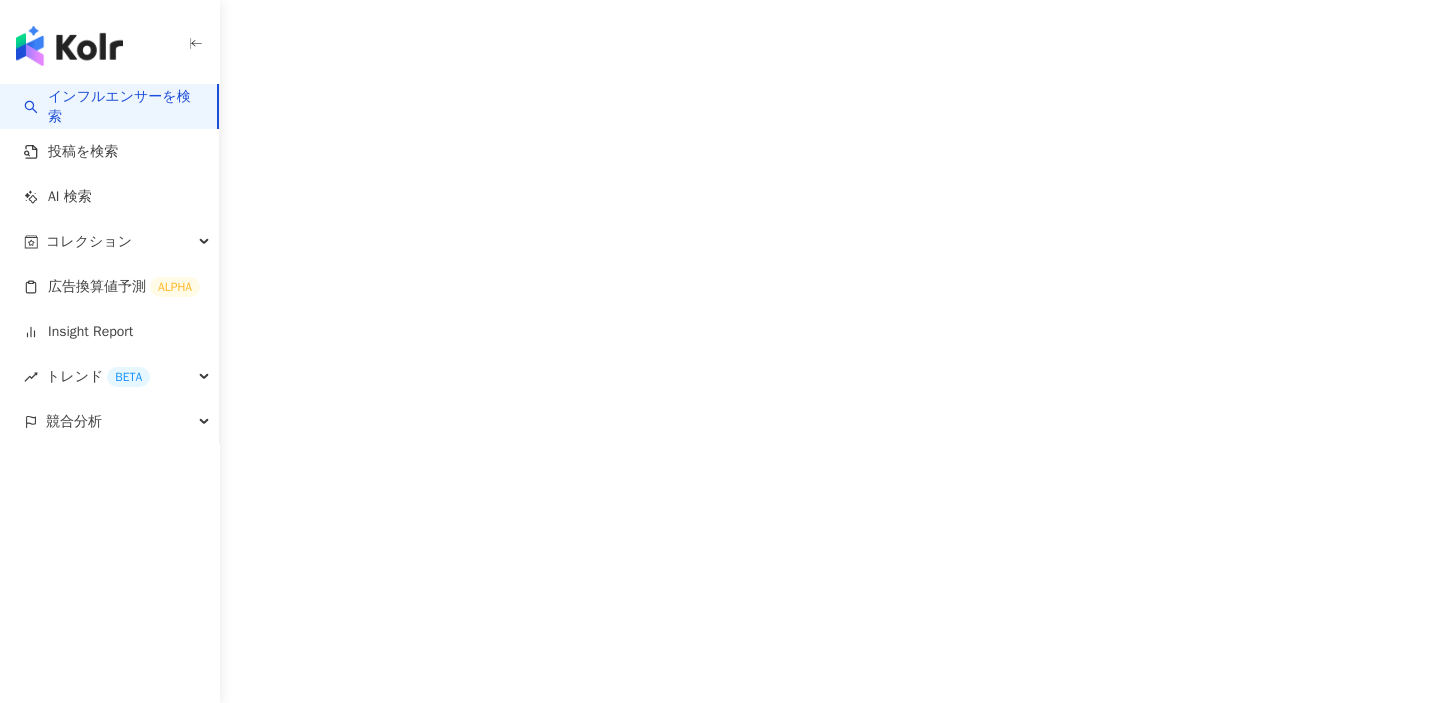scroll, scrollTop: 0, scrollLeft: 0, axis: both 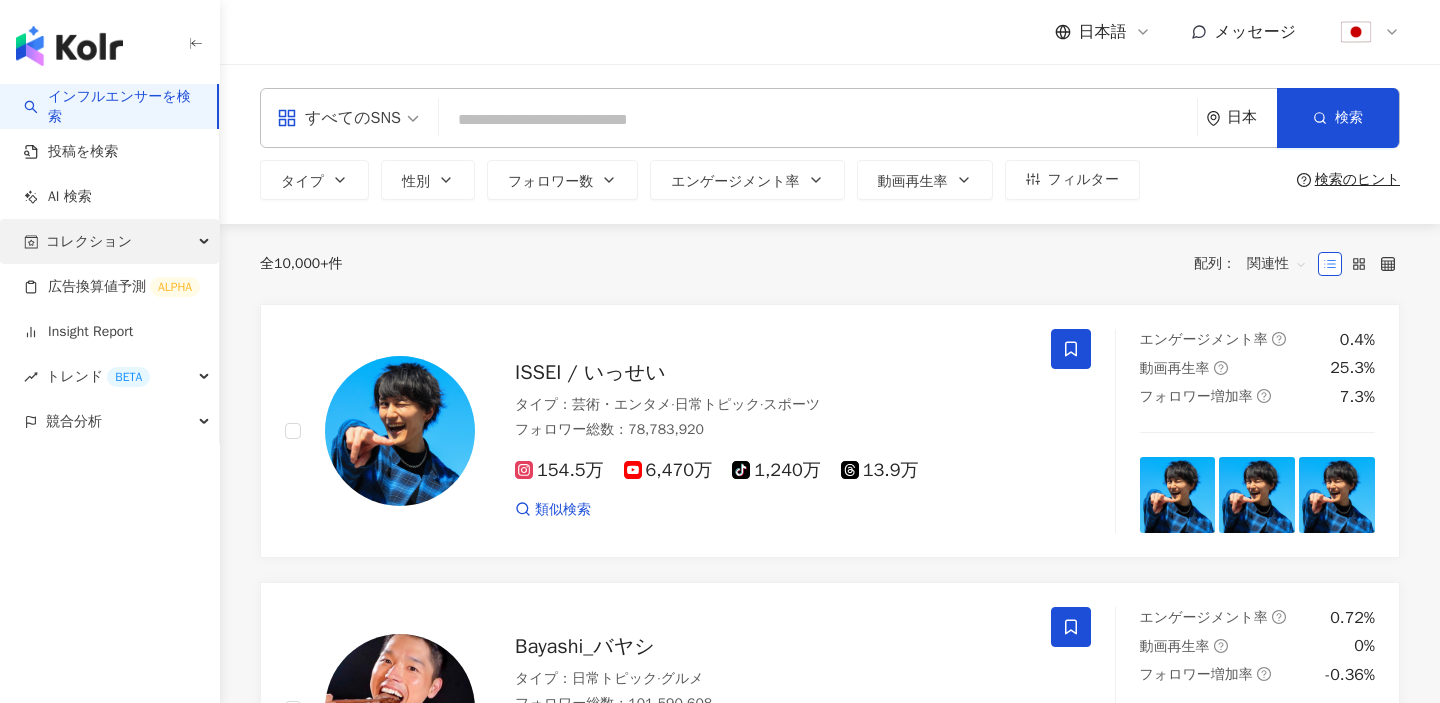 click on "コレクション" at bounding box center (109, 241) 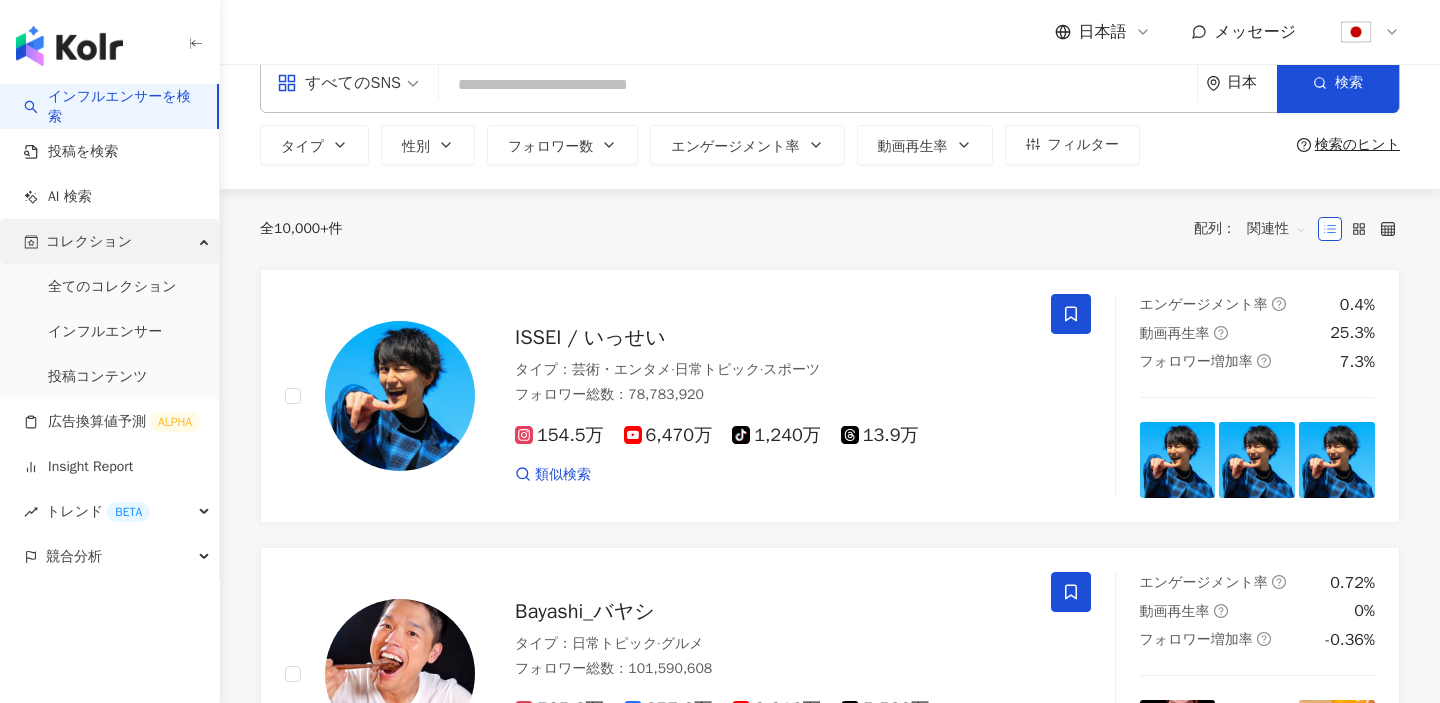 scroll, scrollTop: 39, scrollLeft: 0, axis: vertical 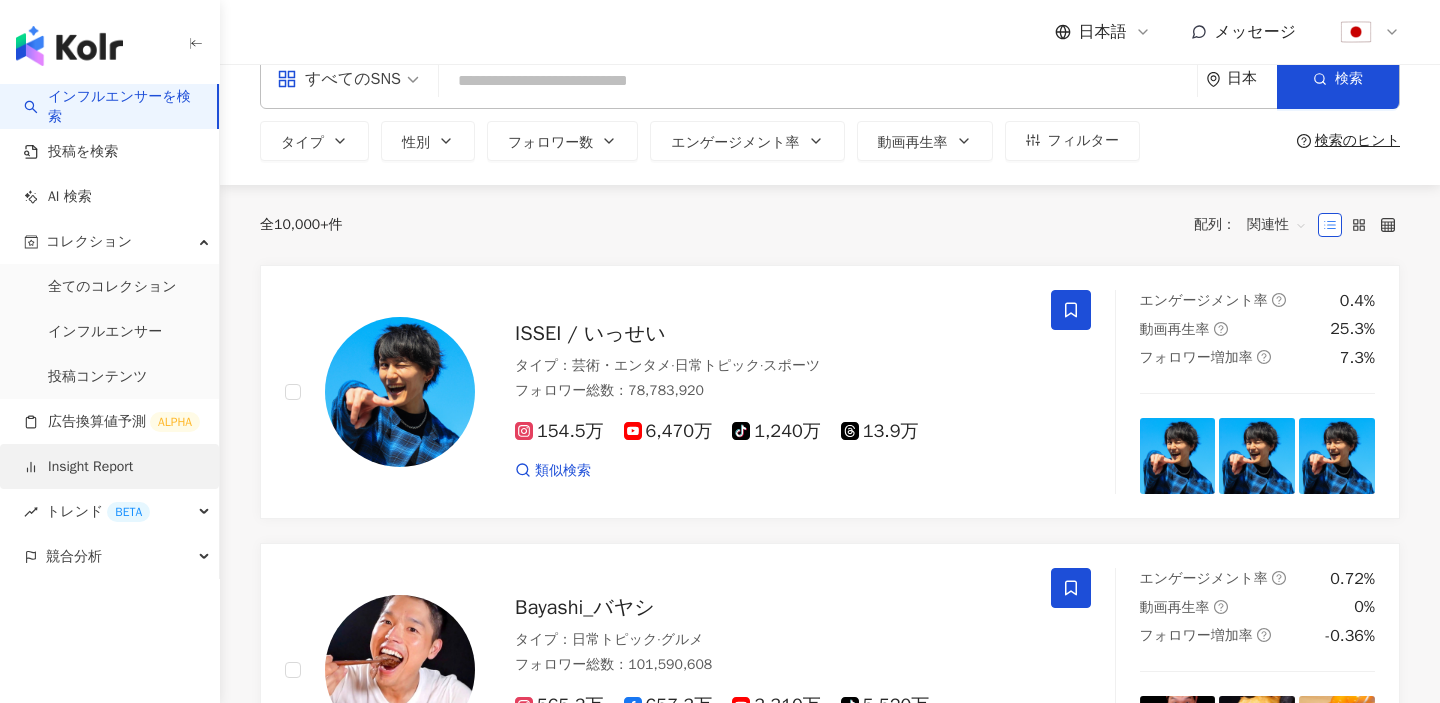 click on "Insight Report" at bounding box center (78, 467) 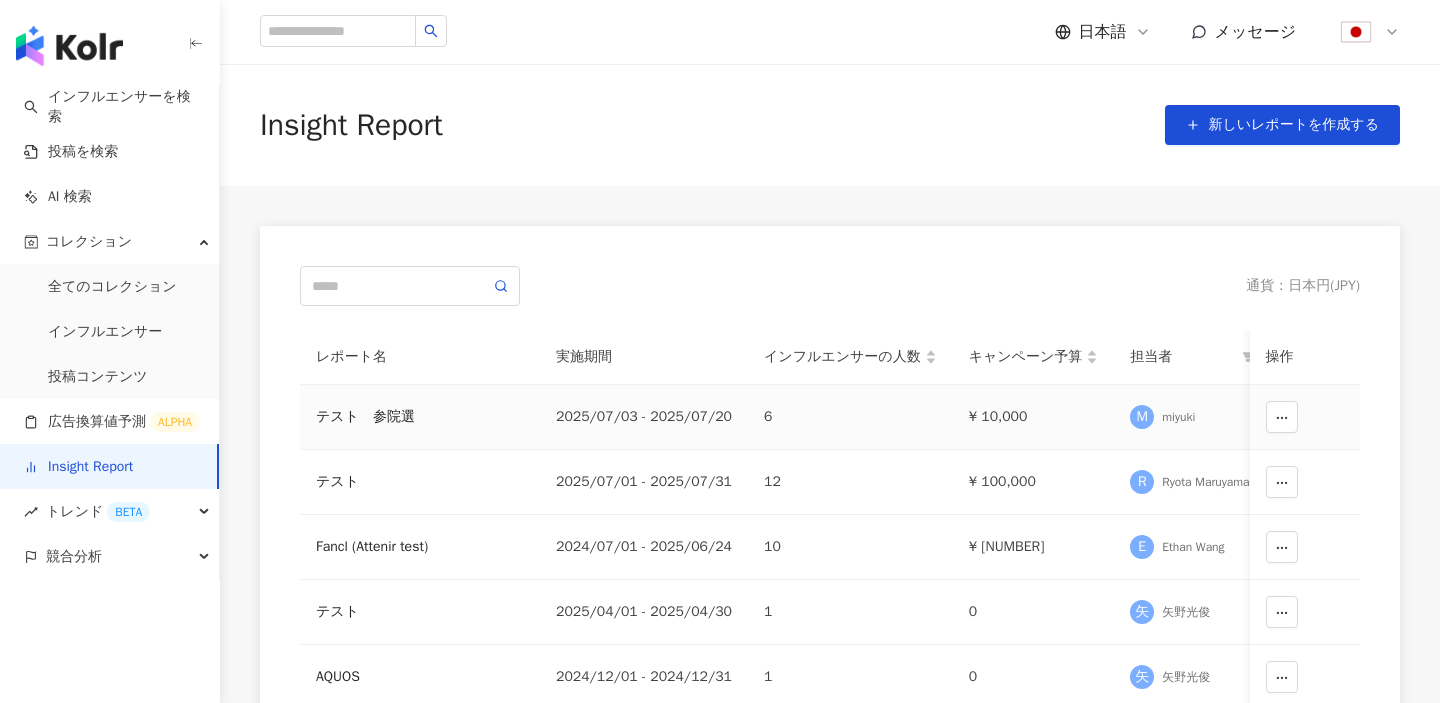 scroll, scrollTop: 109, scrollLeft: 0, axis: vertical 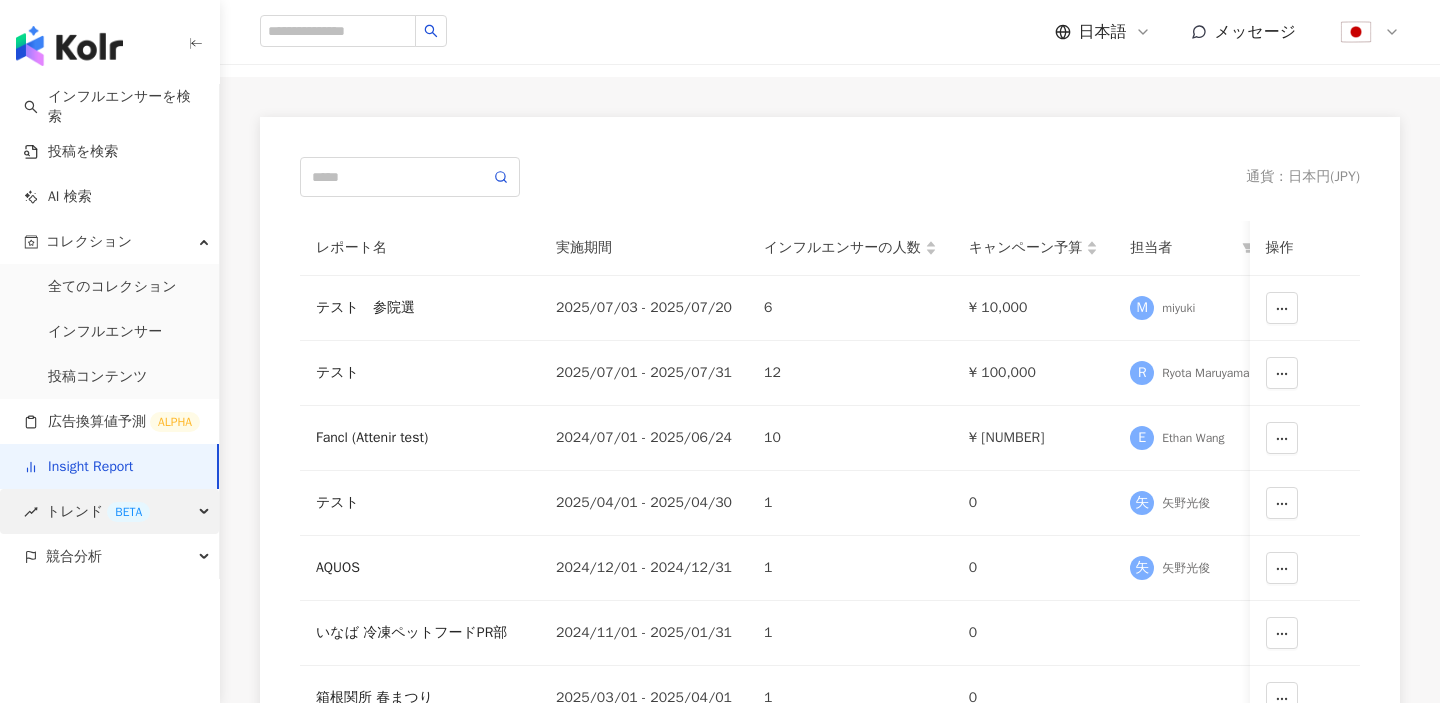 click on "BETA" at bounding box center [128, 512] 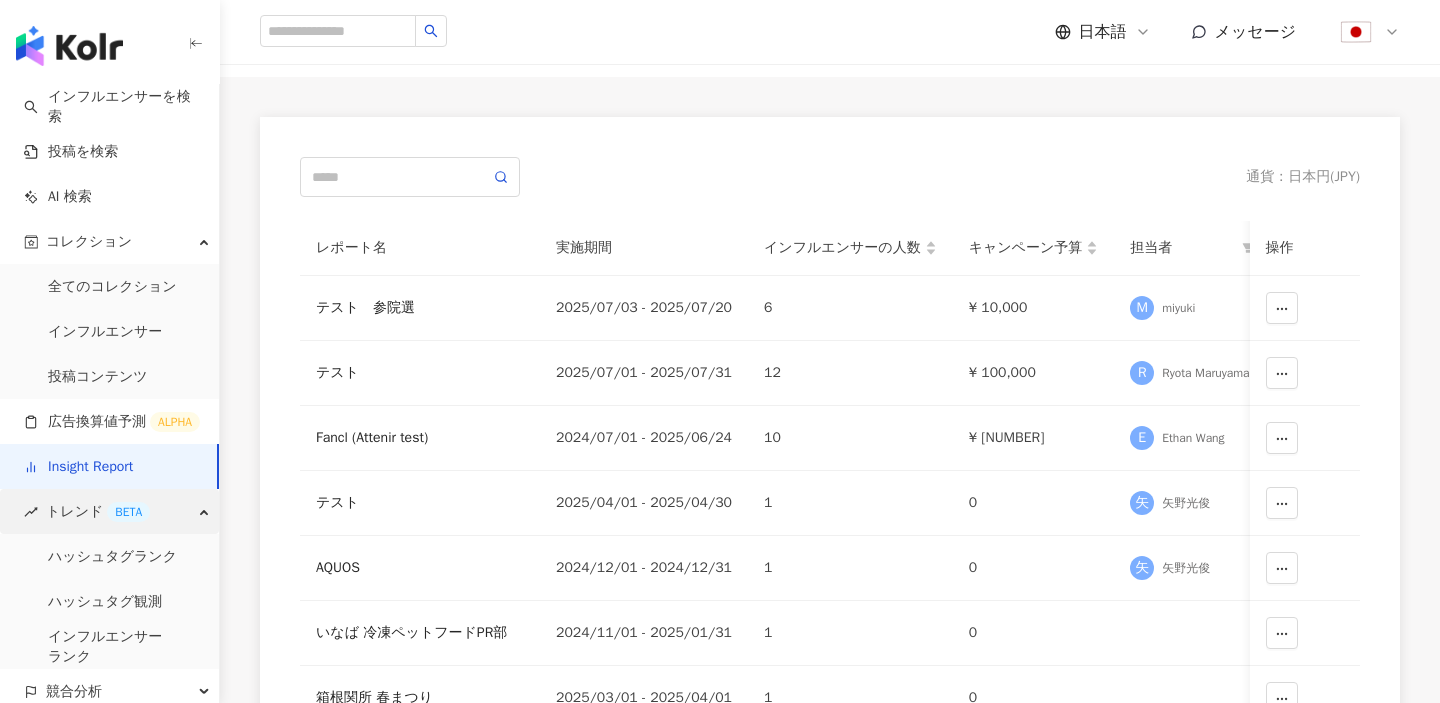 scroll, scrollTop: 11, scrollLeft: 0, axis: vertical 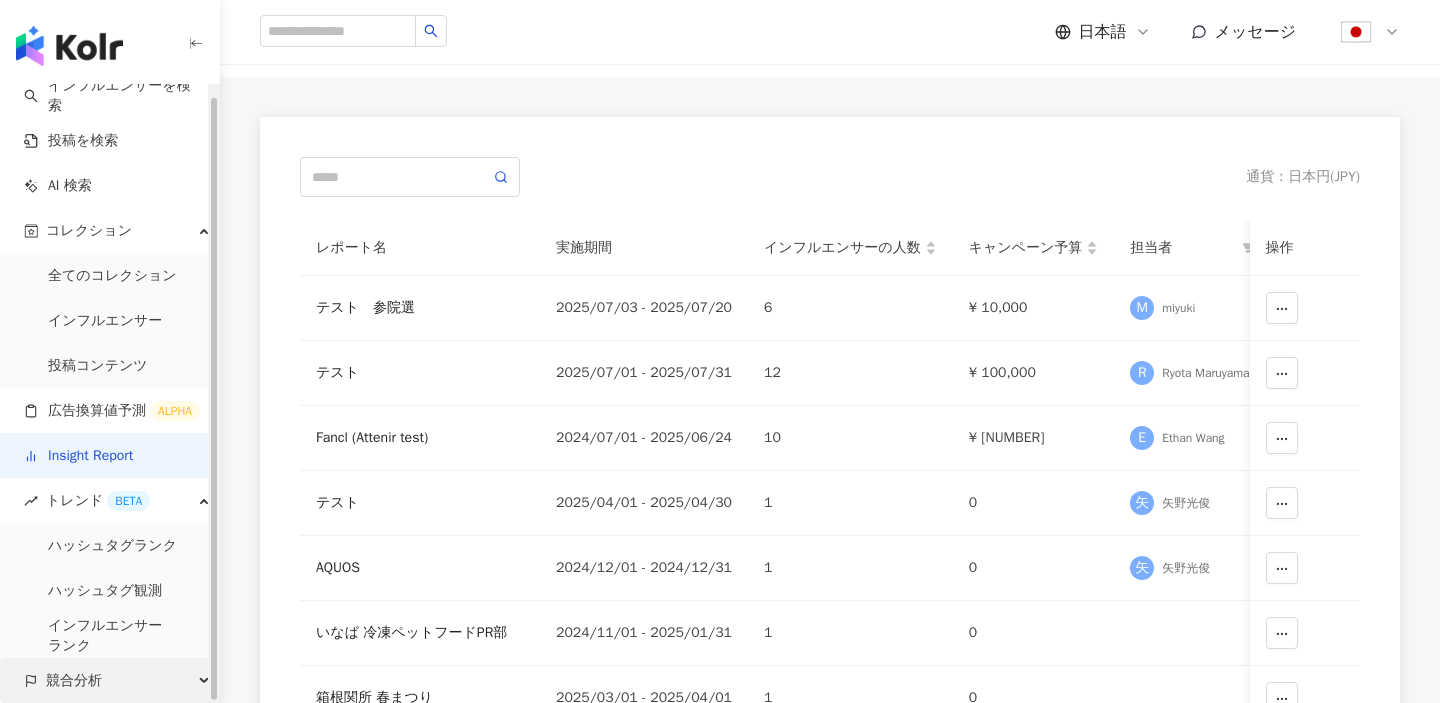 click on "競合分析" at bounding box center [109, 680] 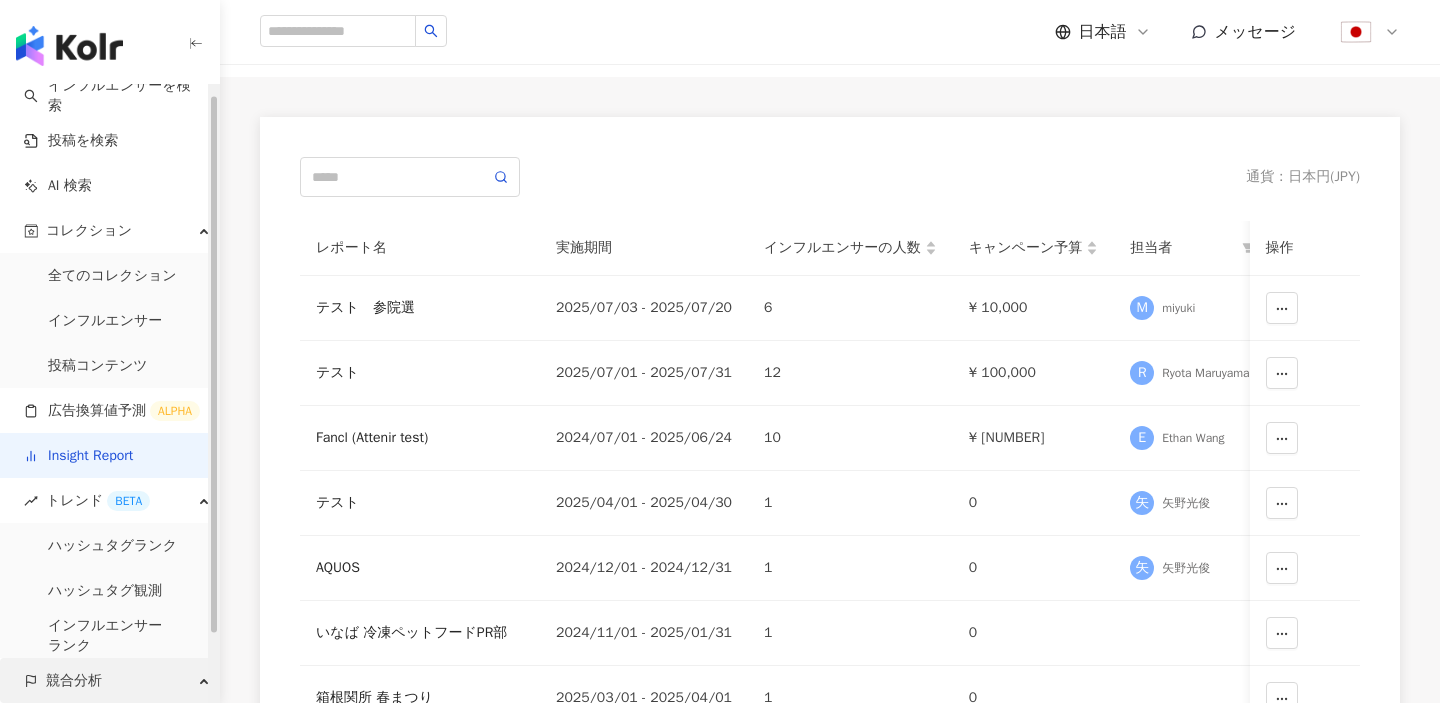 scroll, scrollTop: 101, scrollLeft: 0, axis: vertical 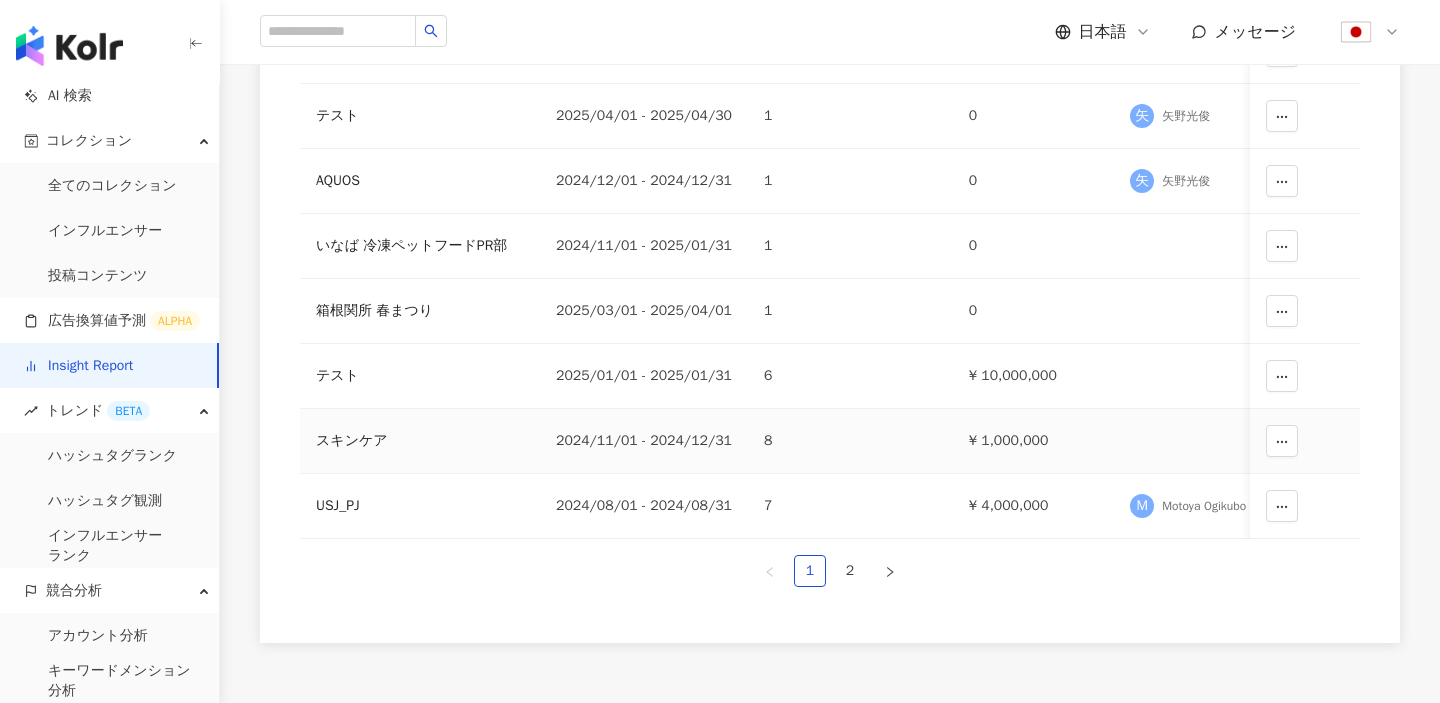 click on "スキンケア" at bounding box center (420, 441) 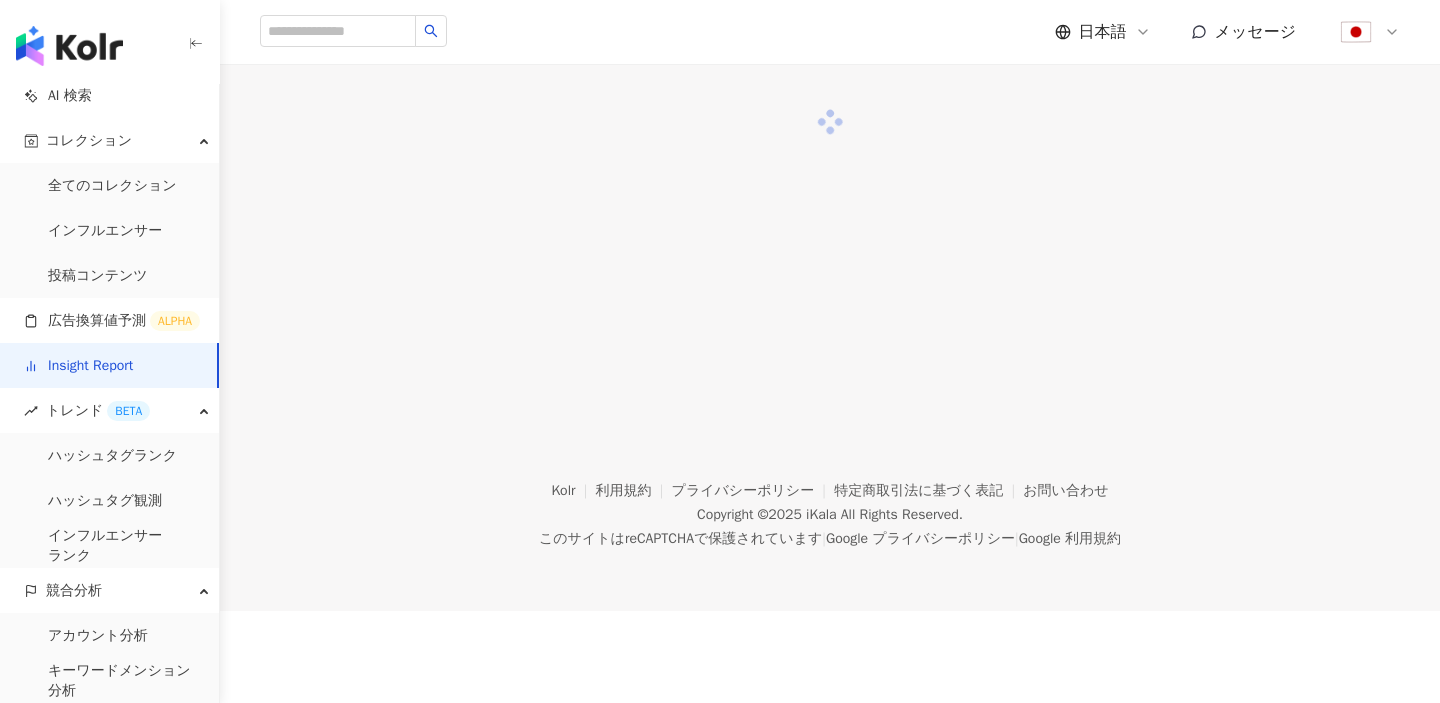 scroll, scrollTop: 0, scrollLeft: 0, axis: both 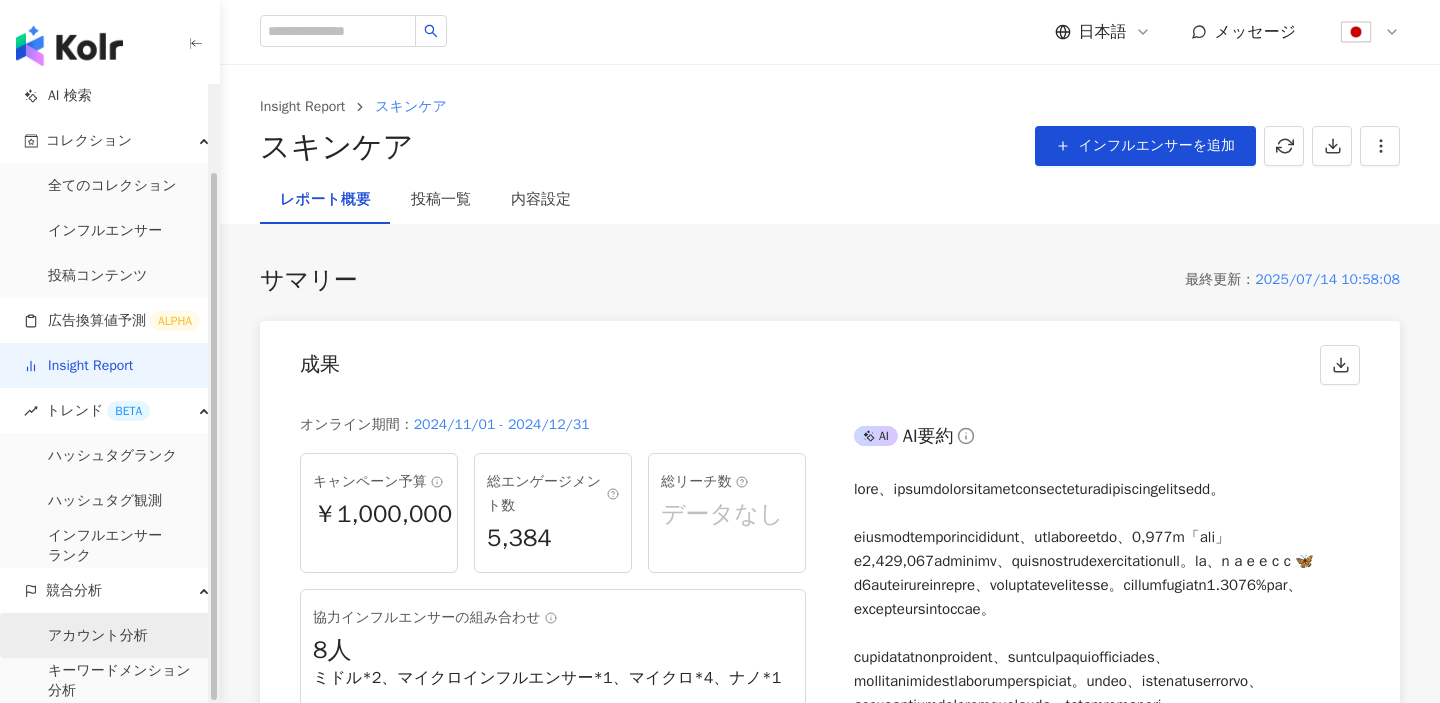 click on "アカウント分析" at bounding box center (98, 636) 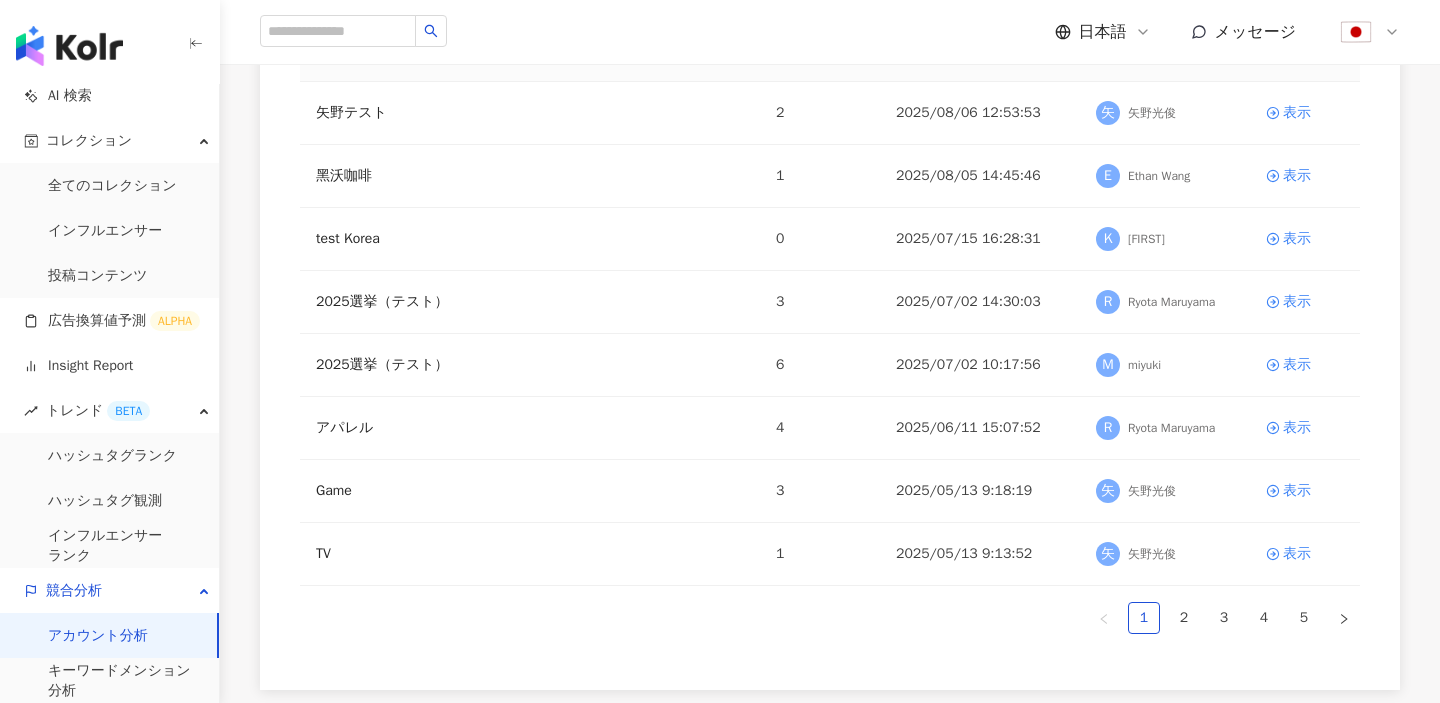 scroll, scrollTop: 372, scrollLeft: 0, axis: vertical 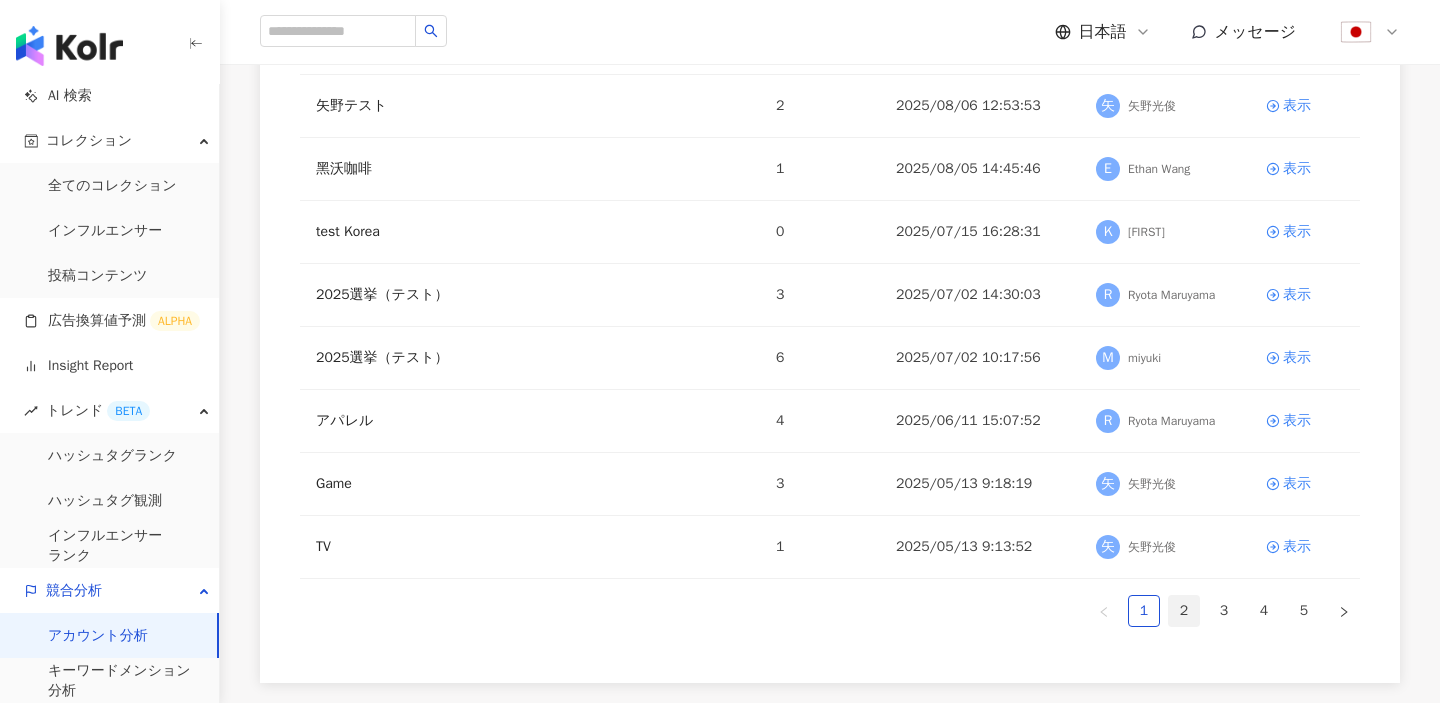 click on "2" at bounding box center [1184, 611] 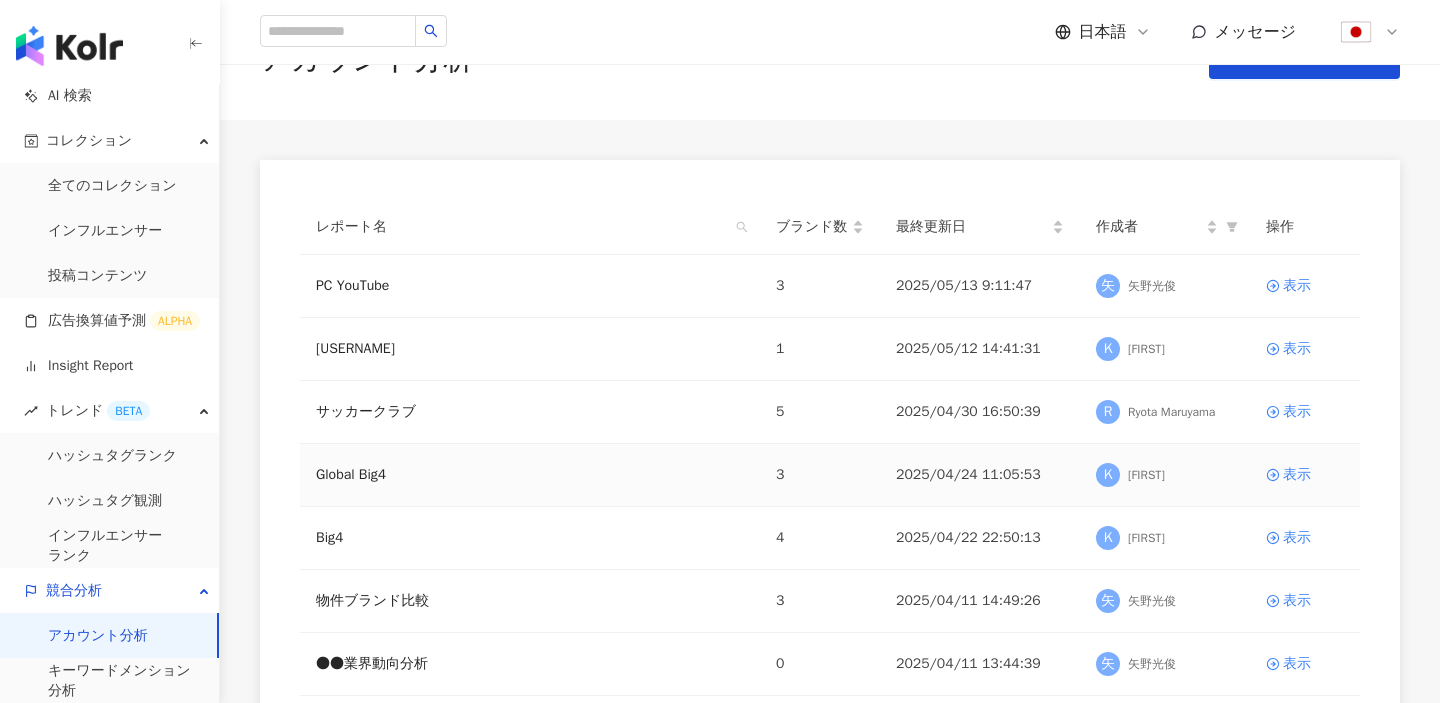 scroll, scrollTop: 561, scrollLeft: 0, axis: vertical 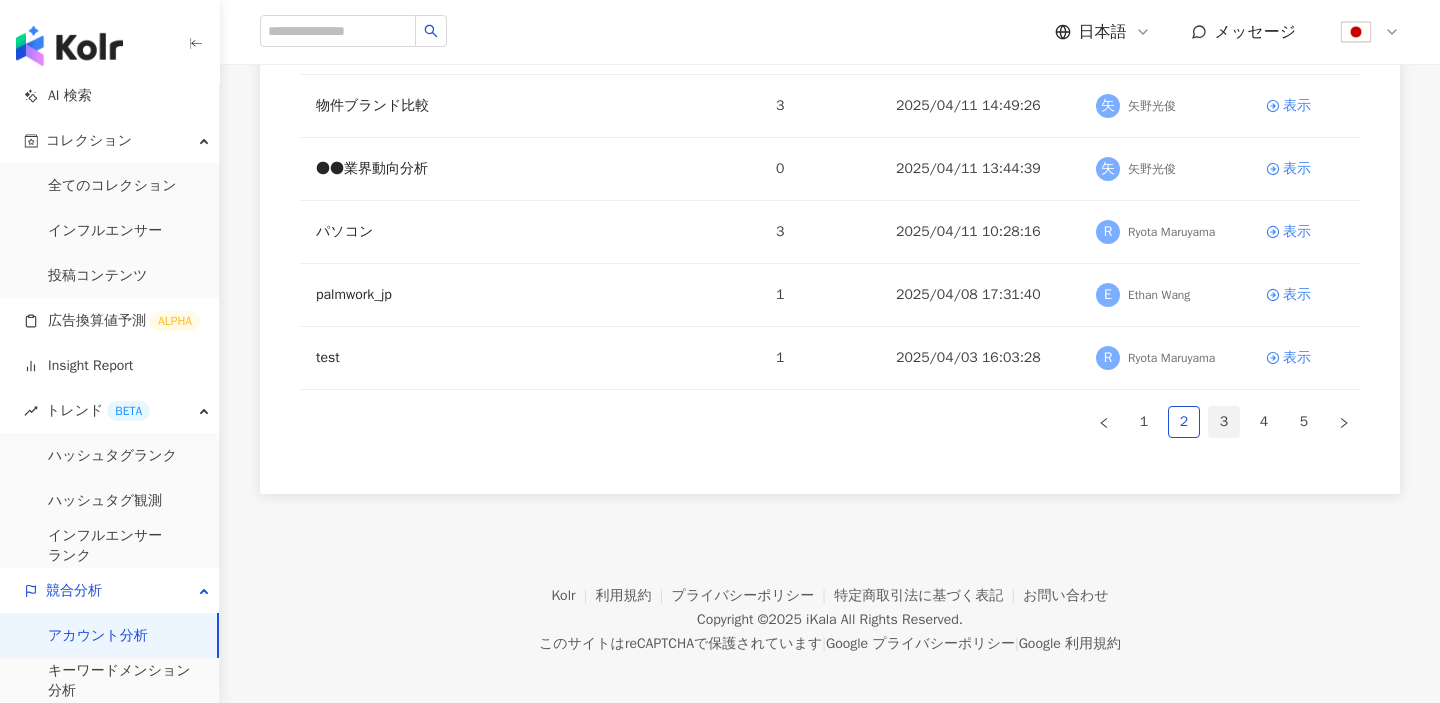 click on "3" at bounding box center [1224, 422] 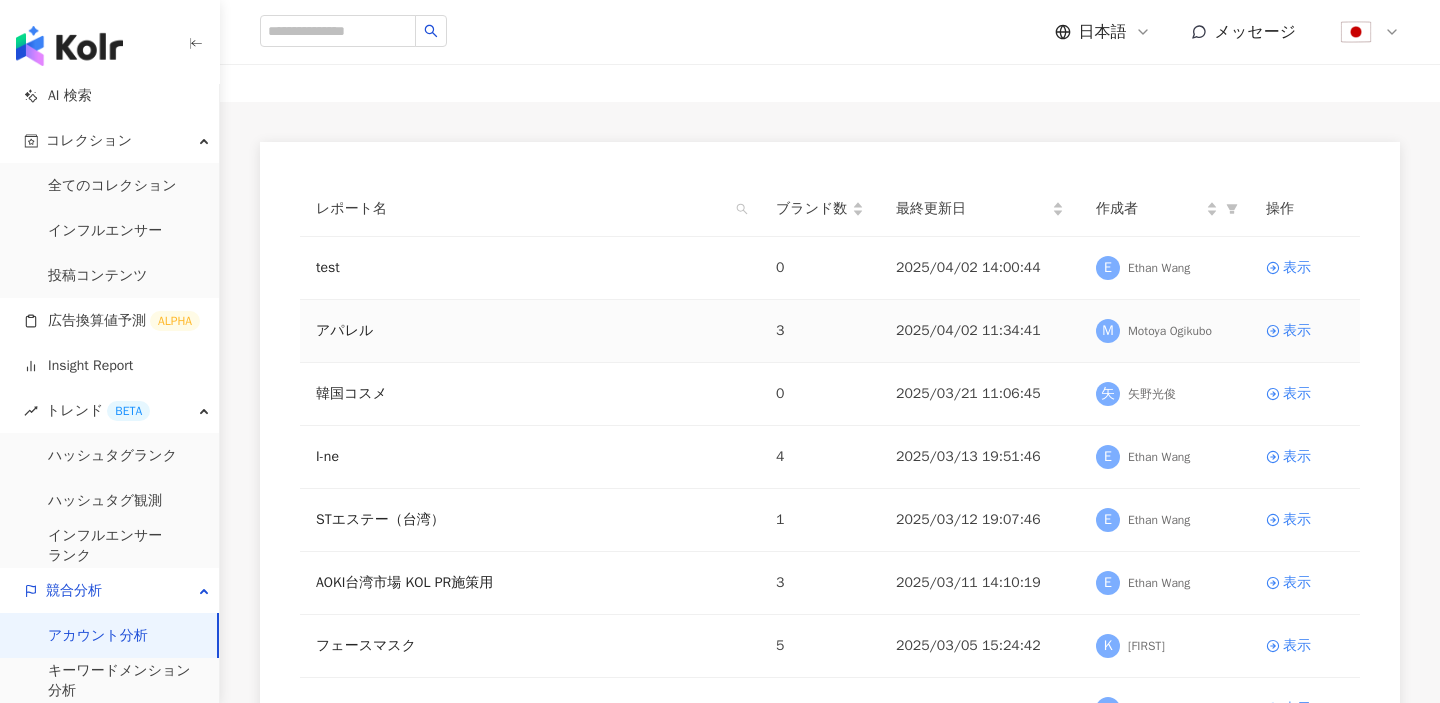 scroll, scrollTop: 574, scrollLeft: 0, axis: vertical 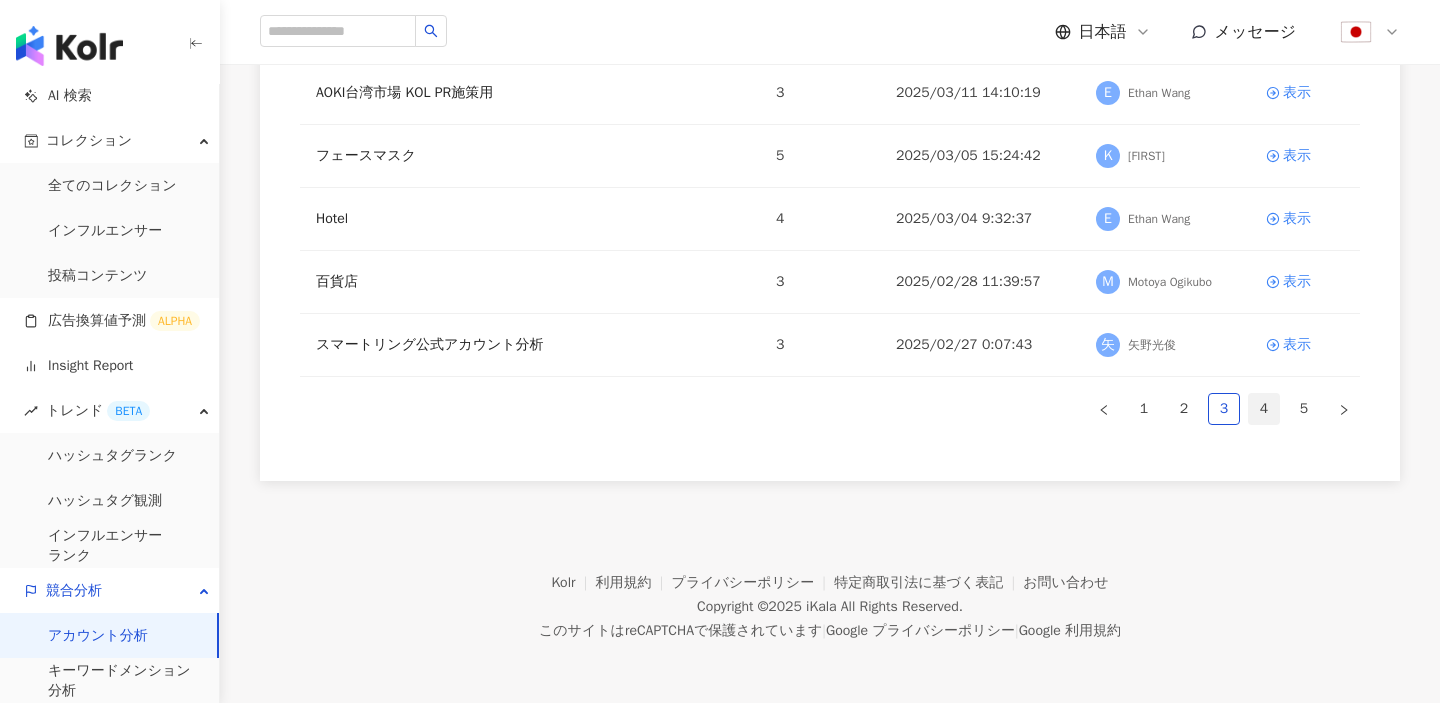 click on "4" at bounding box center (1264, 409) 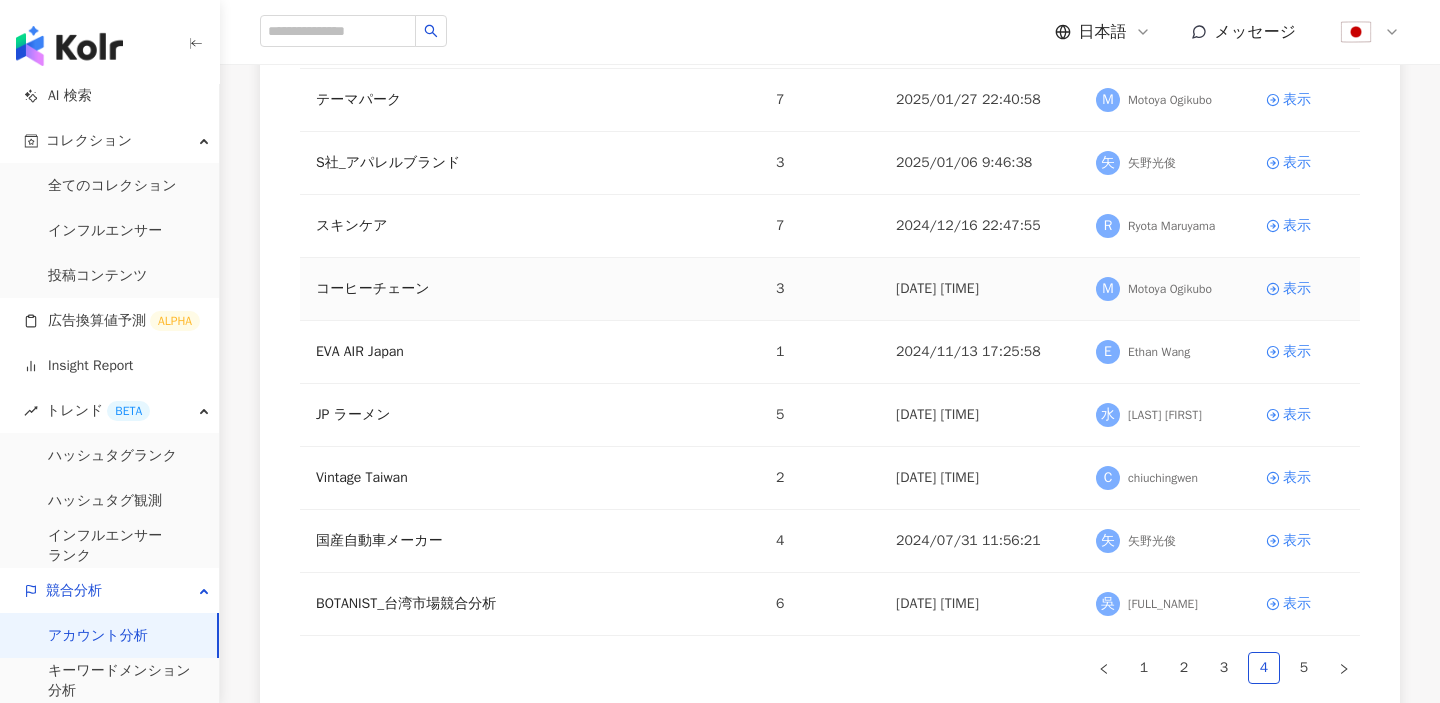 scroll, scrollTop: 218, scrollLeft: 0, axis: vertical 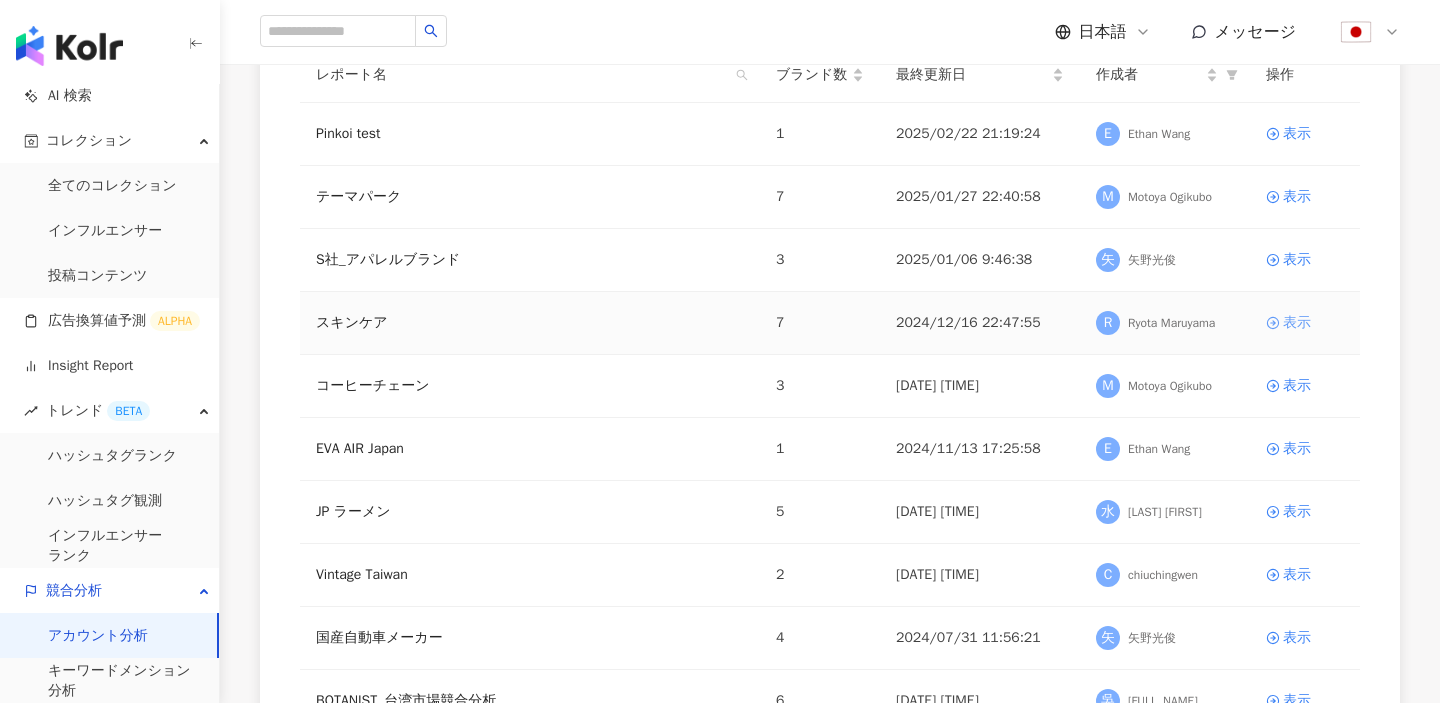 click on "表示" at bounding box center (1297, 323) 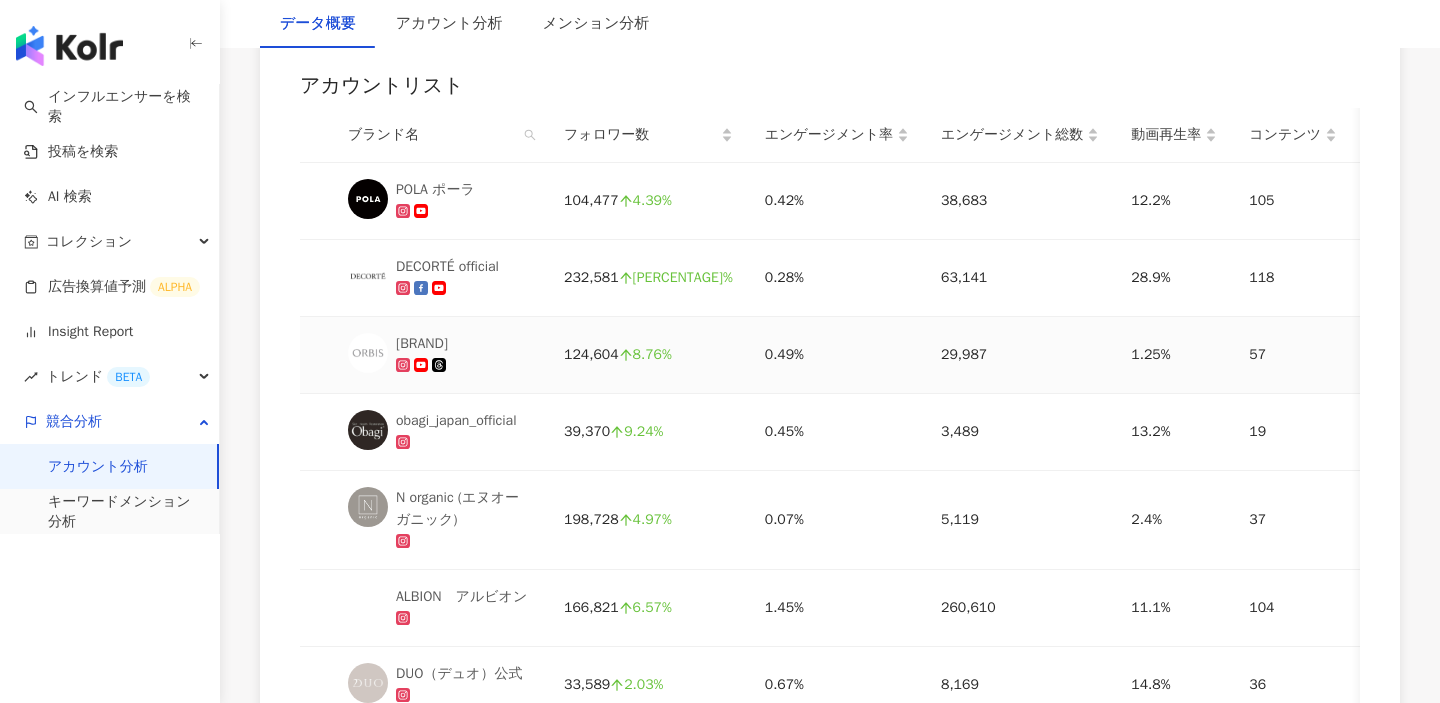 scroll, scrollTop: 1102, scrollLeft: 0, axis: vertical 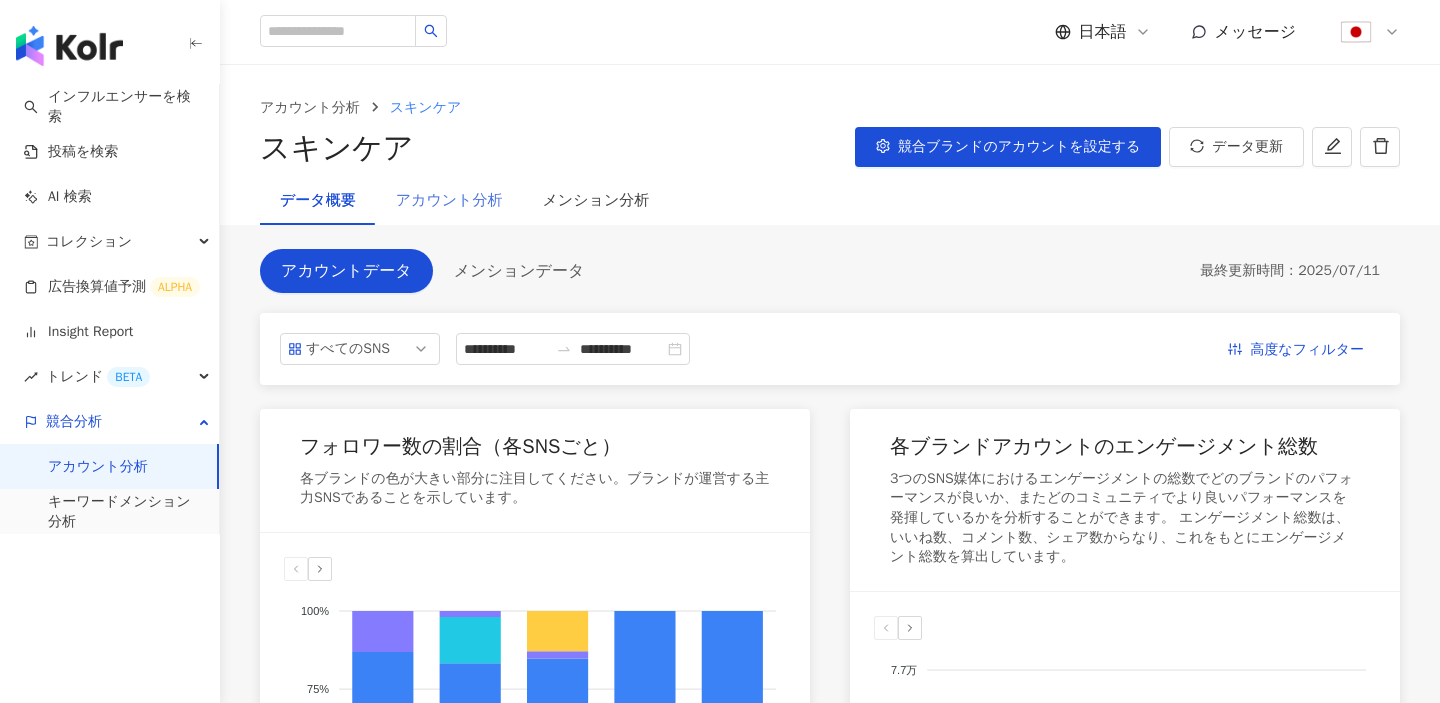 click on "アカウント分析" at bounding box center (449, 201) 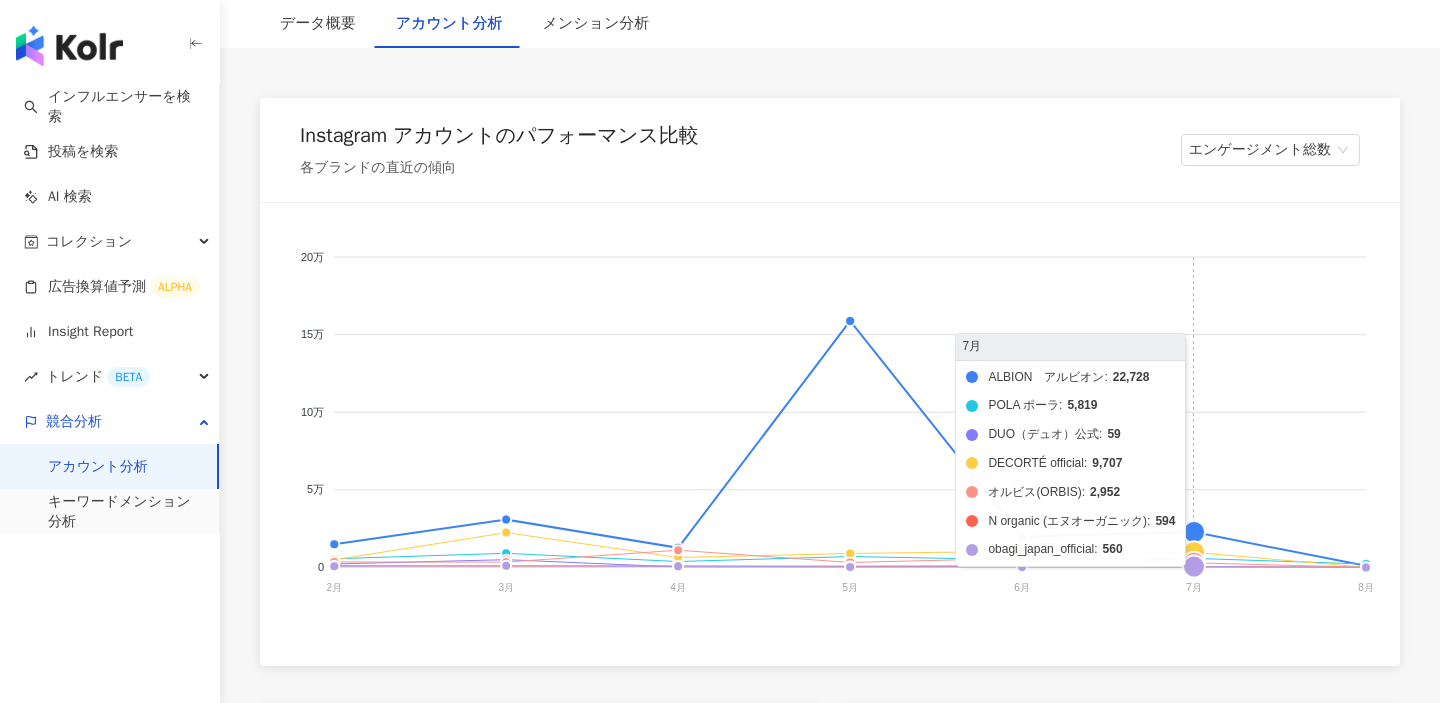 scroll, scrollTop: 299, scrollLeft: 0, axis: vertical 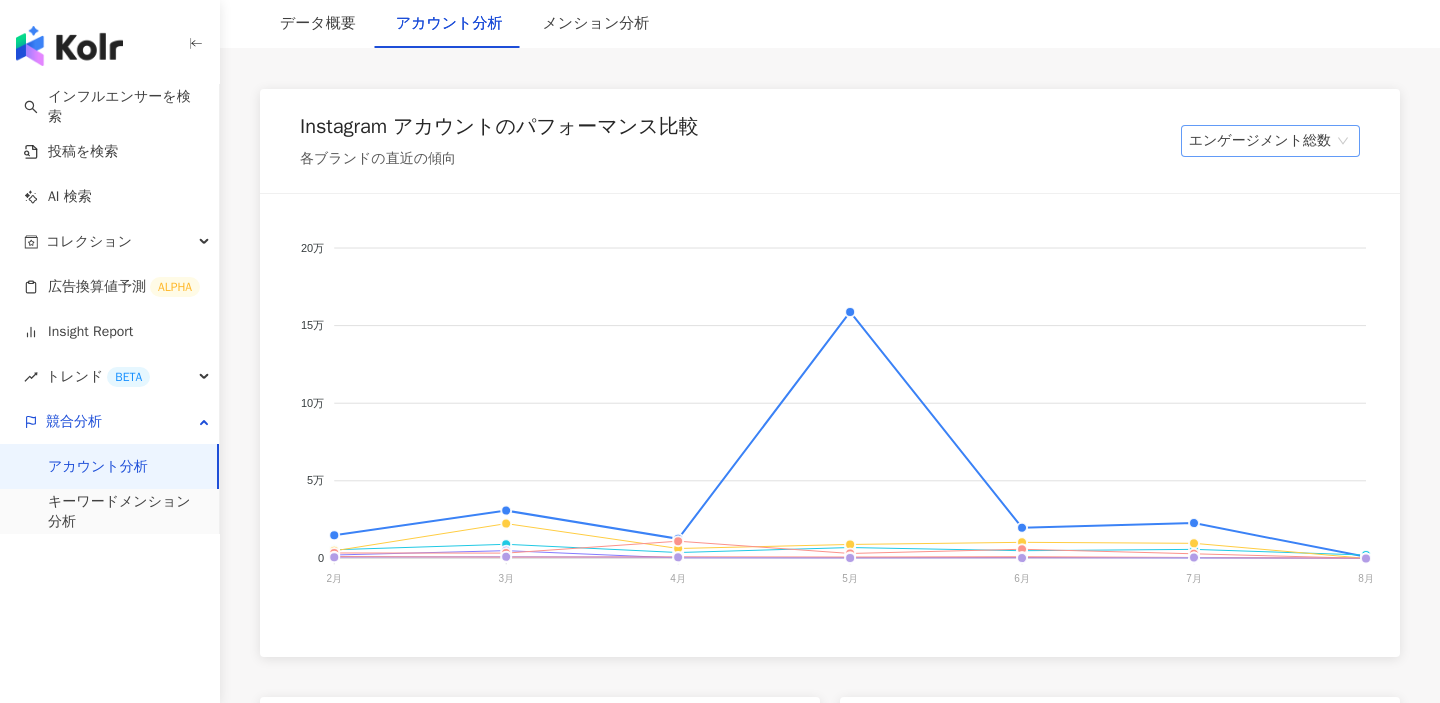 click on "エンゲージメント総数" at bounding box center [1270, 141] 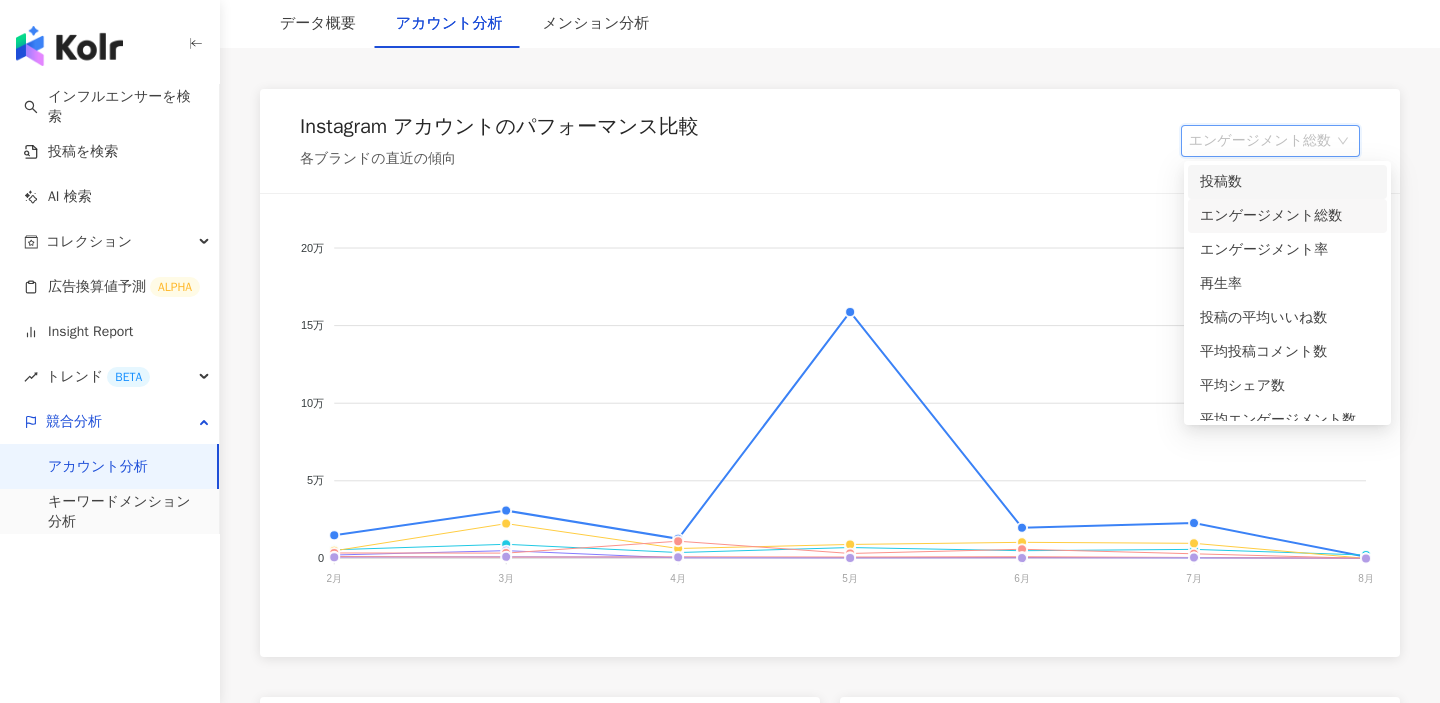 click on "投稿数" at bounding box center [1287, 182] 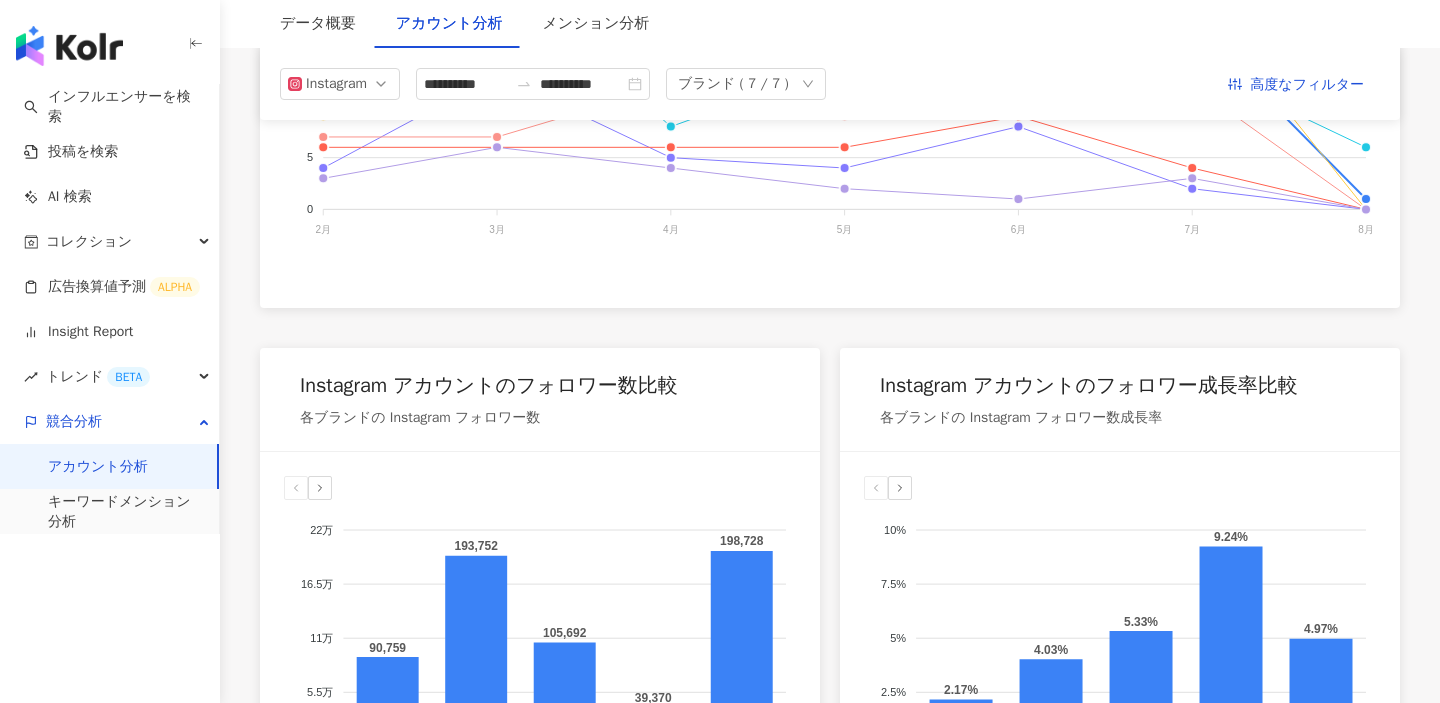 scroll, scrollTop: 643, scrollLeft: 0, axis: vertical 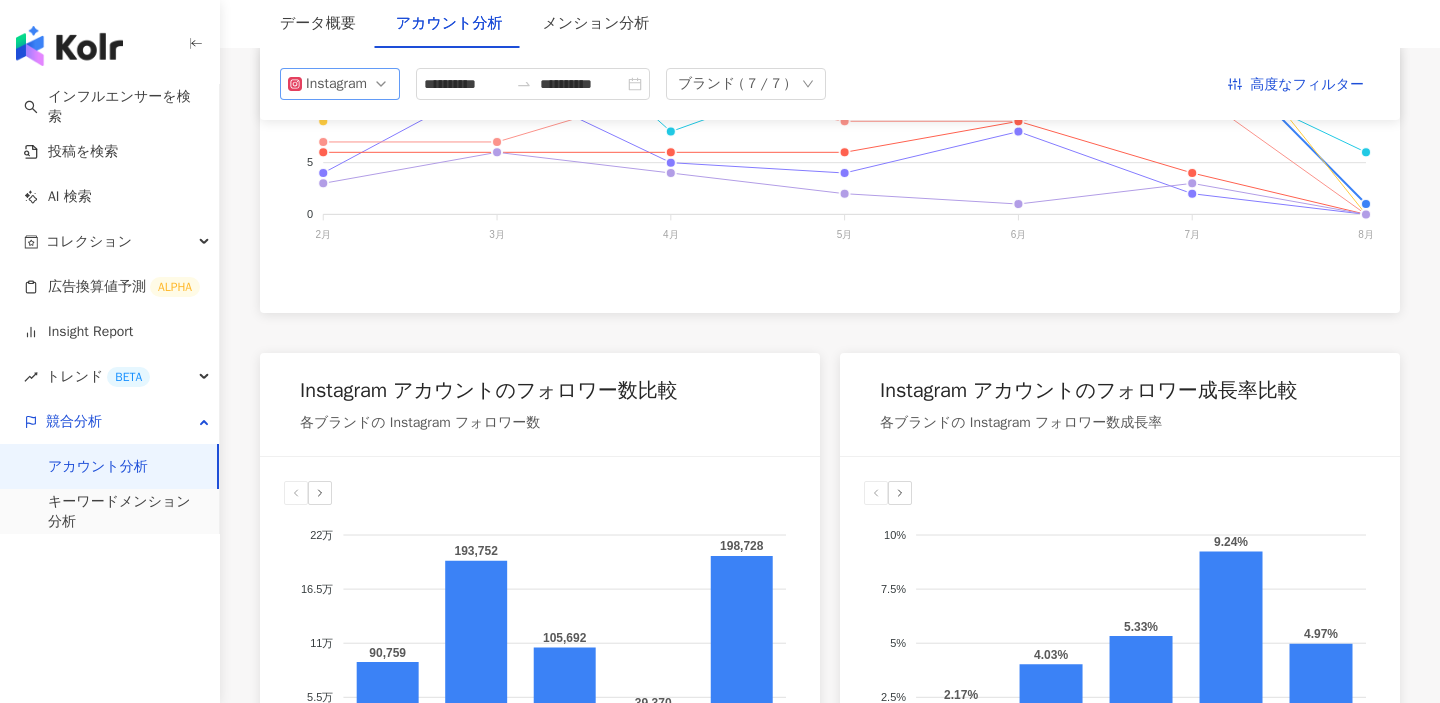 click on "Instagram" at bounding box center [338, 84] 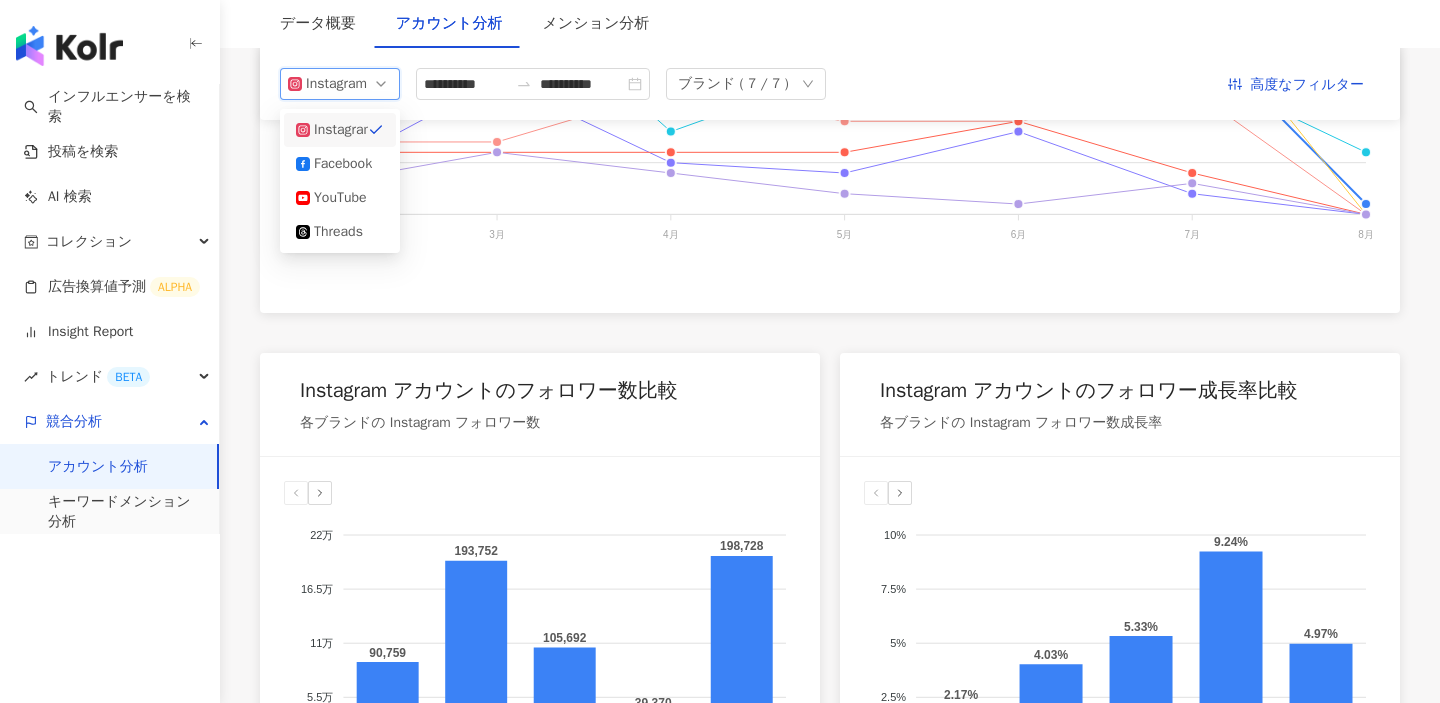 click on "Instagram アカウントのパフォーマンス比較 各ブランドの直近の傾向 投稿数 ALBION　アルビオン POLA ポーラ DUO（デュオ）公式 DECORTÉ official オルビス(ORBIS) N organic (エヌオーガニック) obagi_japan_official 30 30 25 25 20 20 15 15 10 10 5 5 0 0 2月 2月 3月 3月 4月 4月 5月 5月 6月 6月 7月 7月 8月 8月 3月 ALBION　アルビオン:  24 POLA ポーラ:  23 DUO（デュオ）公式:  13 DECORTÉ official:  20 オルビス(ORBIS):  7 N organic (エヌオーガニック):  6 obagi_japan_official:  6 Instagram アカウントのフォロワー数比較 各ブランドの Instagram フォロワー数 22万 22万 16.5万 16.5万 11万 11万 5.5万 5.5万 0 0 90,759 193,752 105,692 39,370 198,728 POLA ポーラ POLA ポーラ DECORTÉ of... DECORTÉ official オルビス(ORB... オルビス(ORBIS) obagi_japan... obagi_japan_official N organic (エ... N organic (エヌオーガニック) オルビス(ORBIS) 10% 0" at bounding box center (830, 1123) 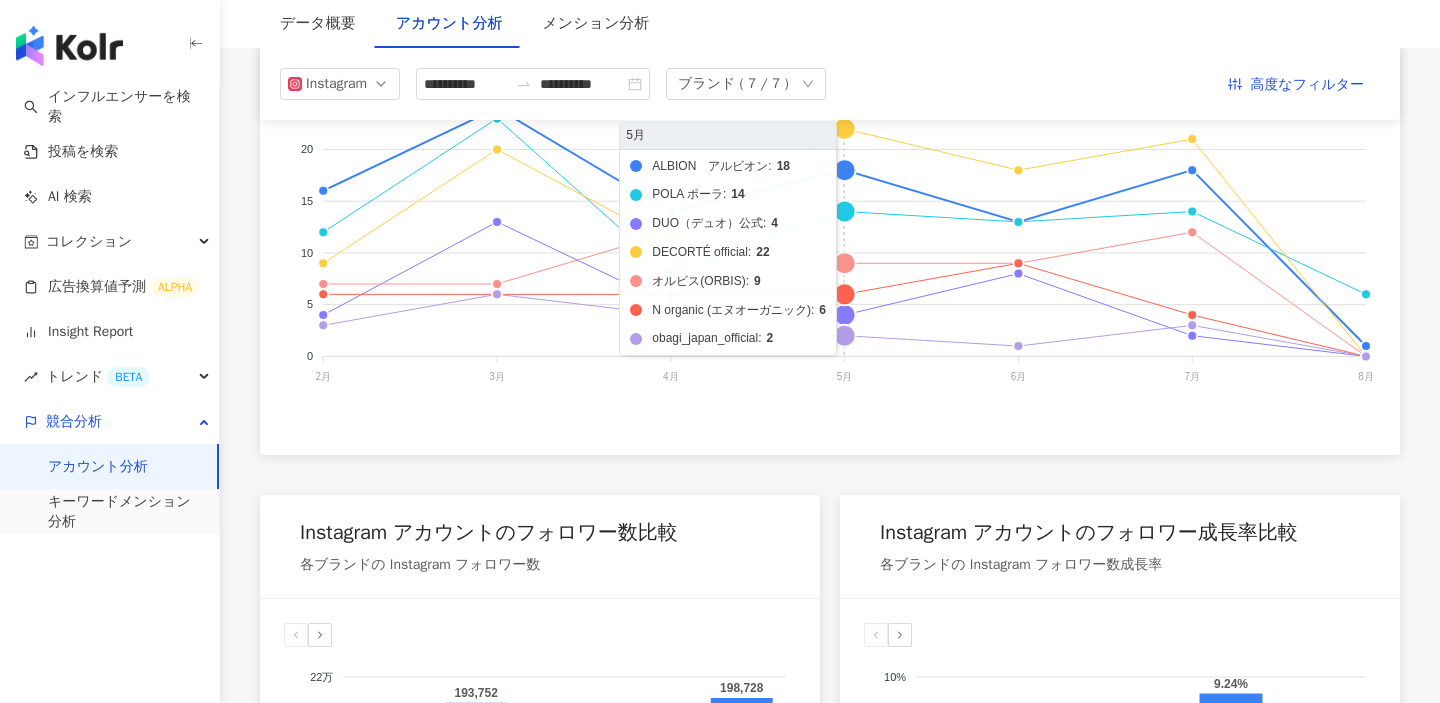 scroll, scrollTop: 0, scrollLeft: 0, axis: both 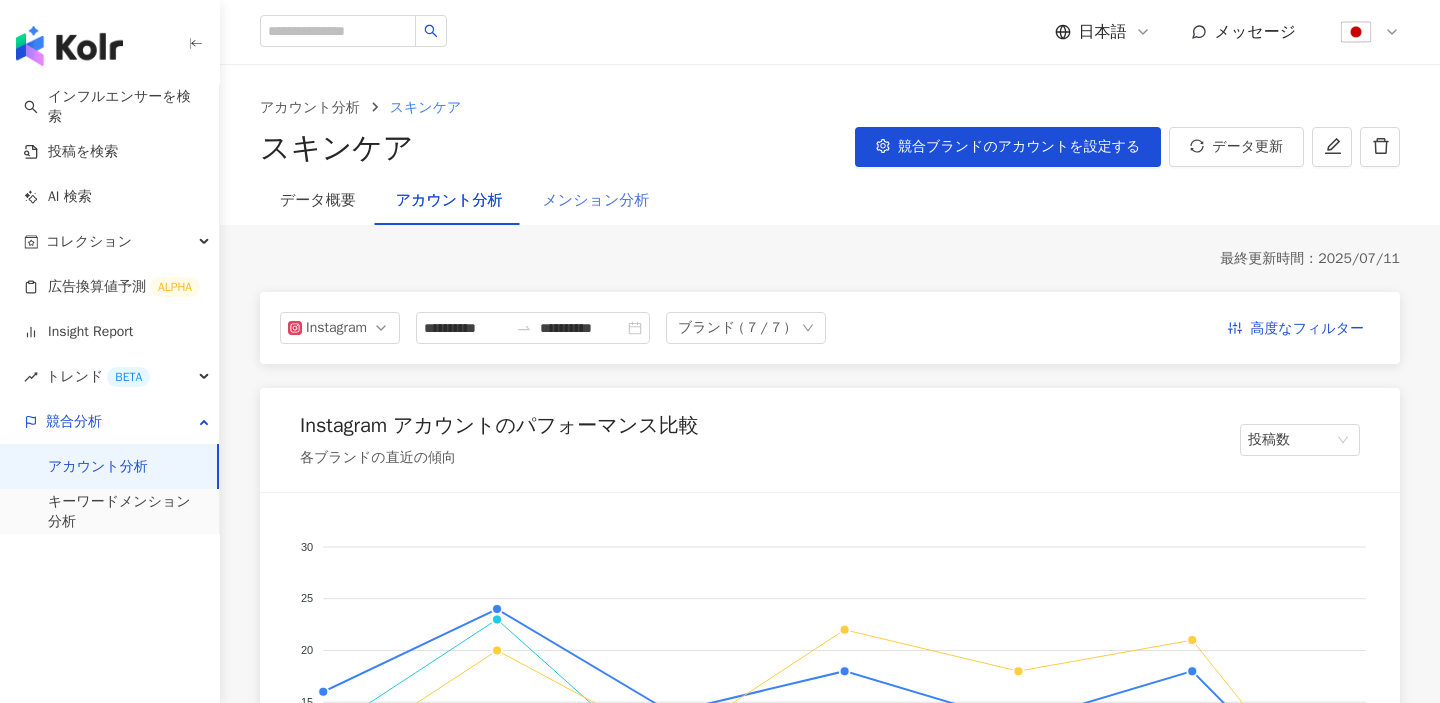 click on "メンション分析" at bounding box center [595, 201] 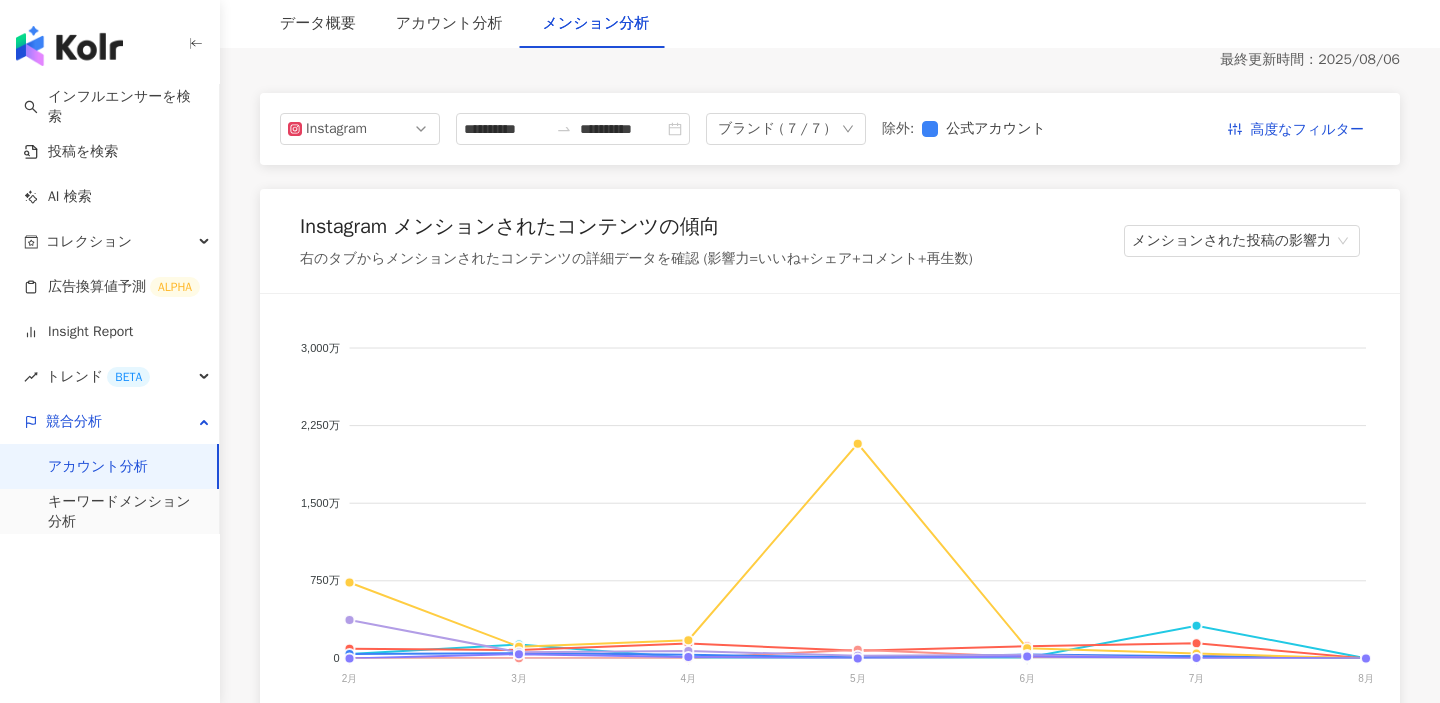 scroll, scrollTop: 260, scrollLeft: 0, axis: vertical 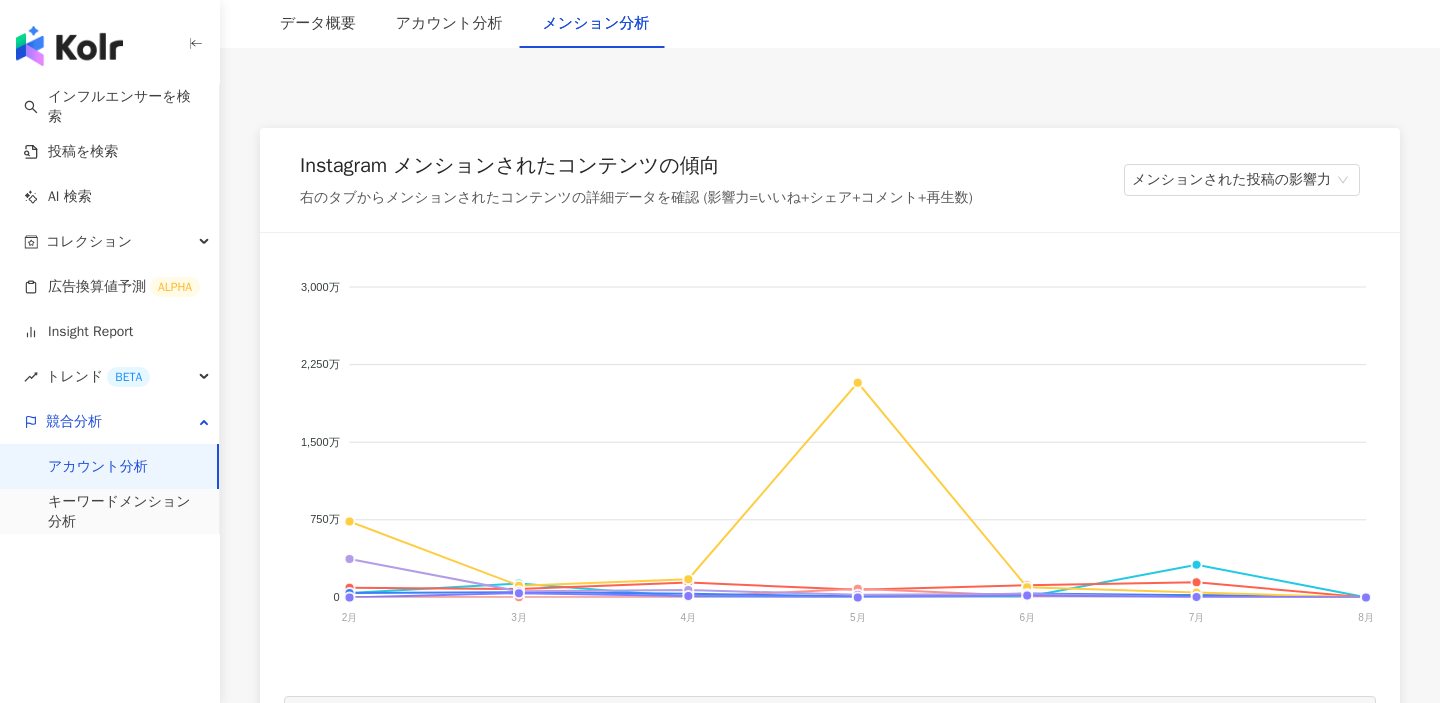 click on "Instagram メンションされたコンテンツの傾向 右のタブからメンションされたコンテンツの詳細データを確認 (影響力=いいね+シェア+コメント+再生数) メンションされた投稿の影響力" at bounding box center [830, 180] 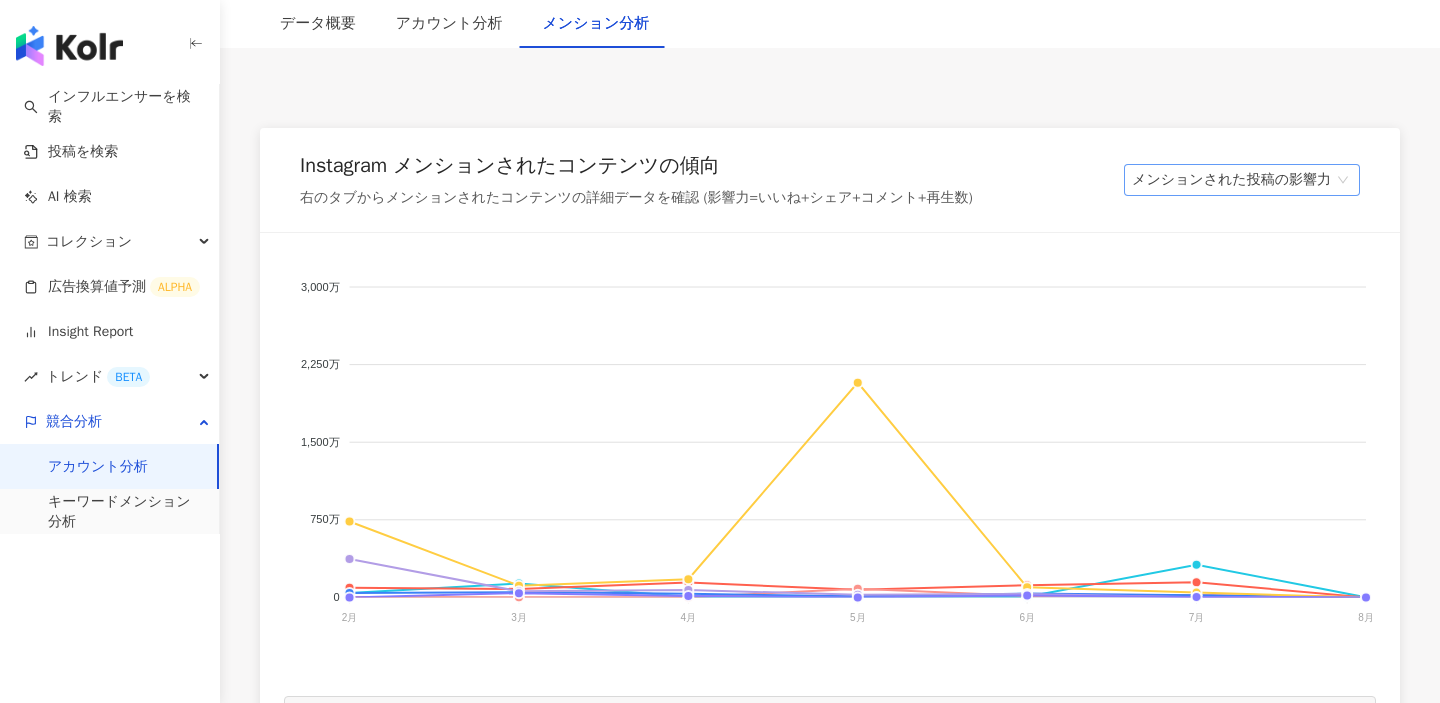 click on "メンションされた投稿の影響力" at bounding box center (1242, 180) 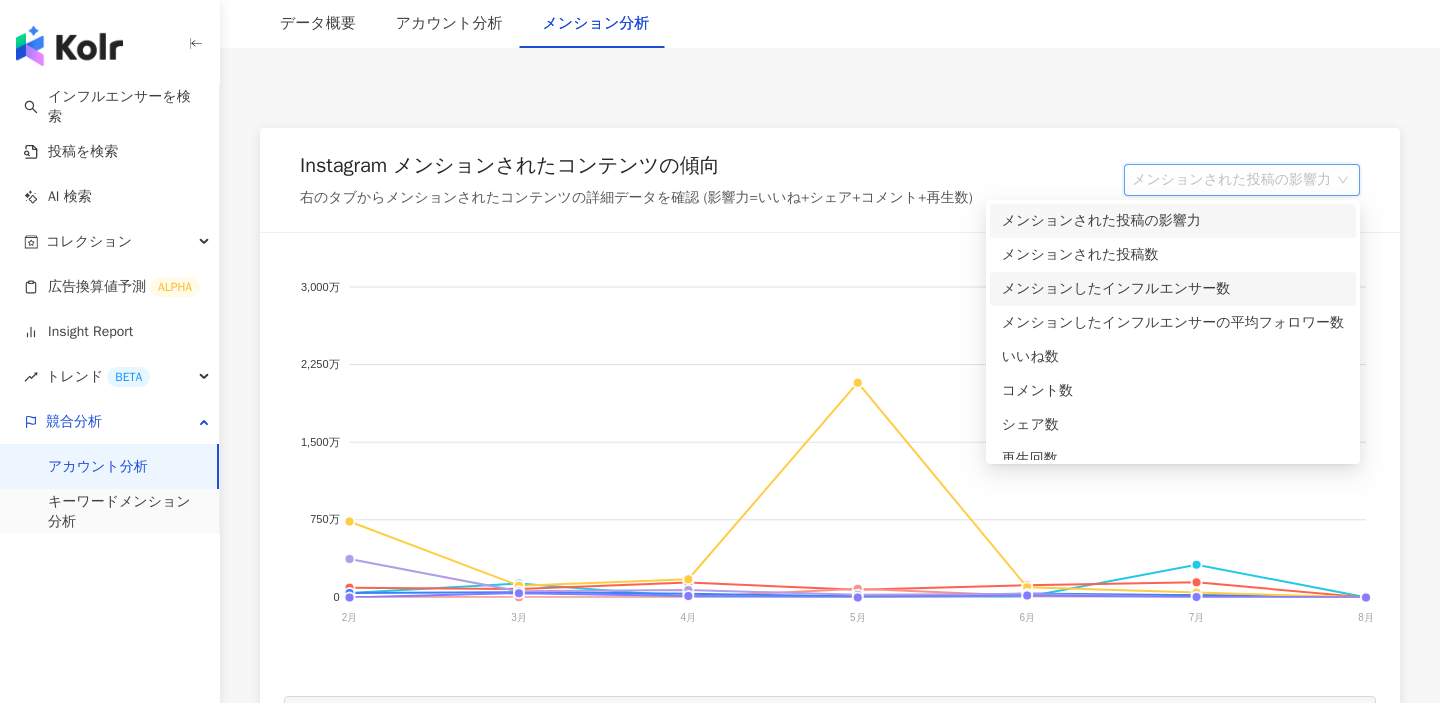 click on "メンションされた投稿数" at bounding box center [1173, 255] 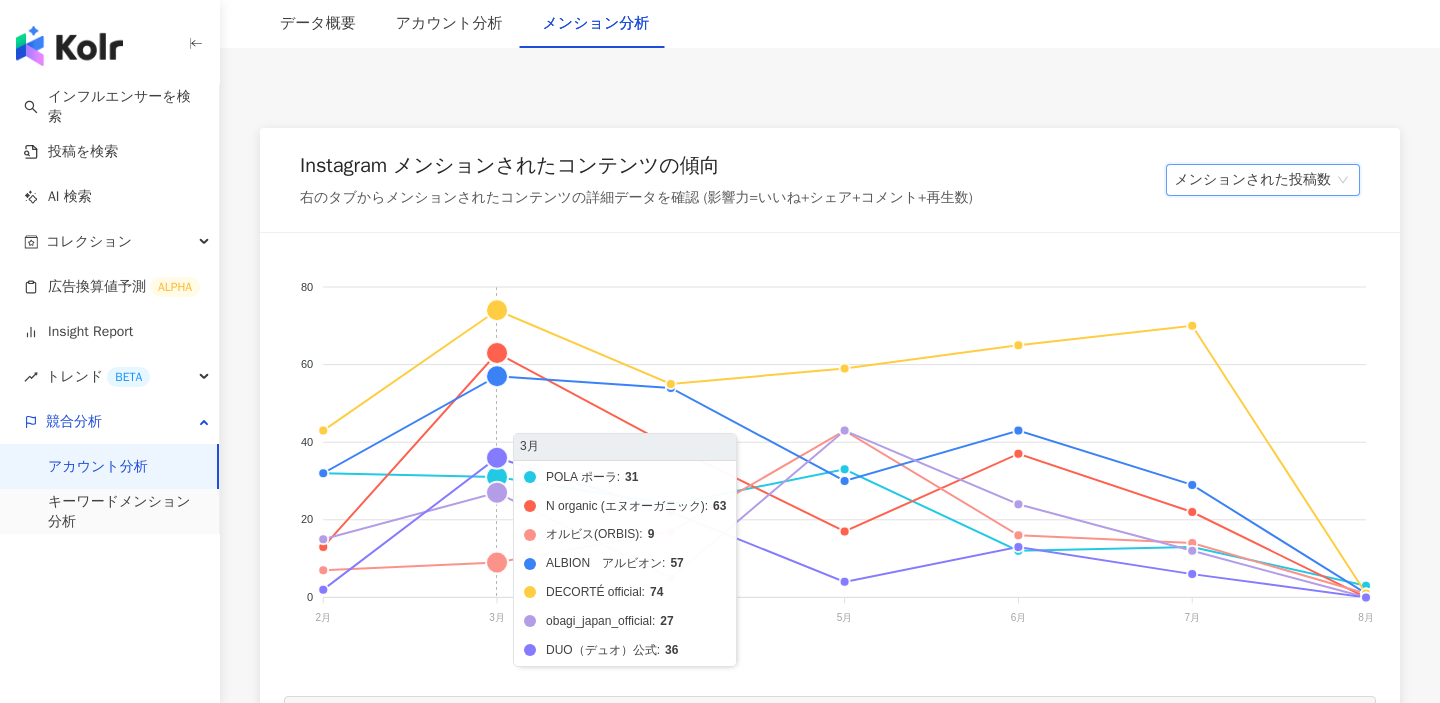 click on "POLA ポーラ N organic (エヌオーガニック) オルビス(ORBIS) ALBION　アルビオン DECORTÉ official obagi_japan_official DUO（デュオ）公式" 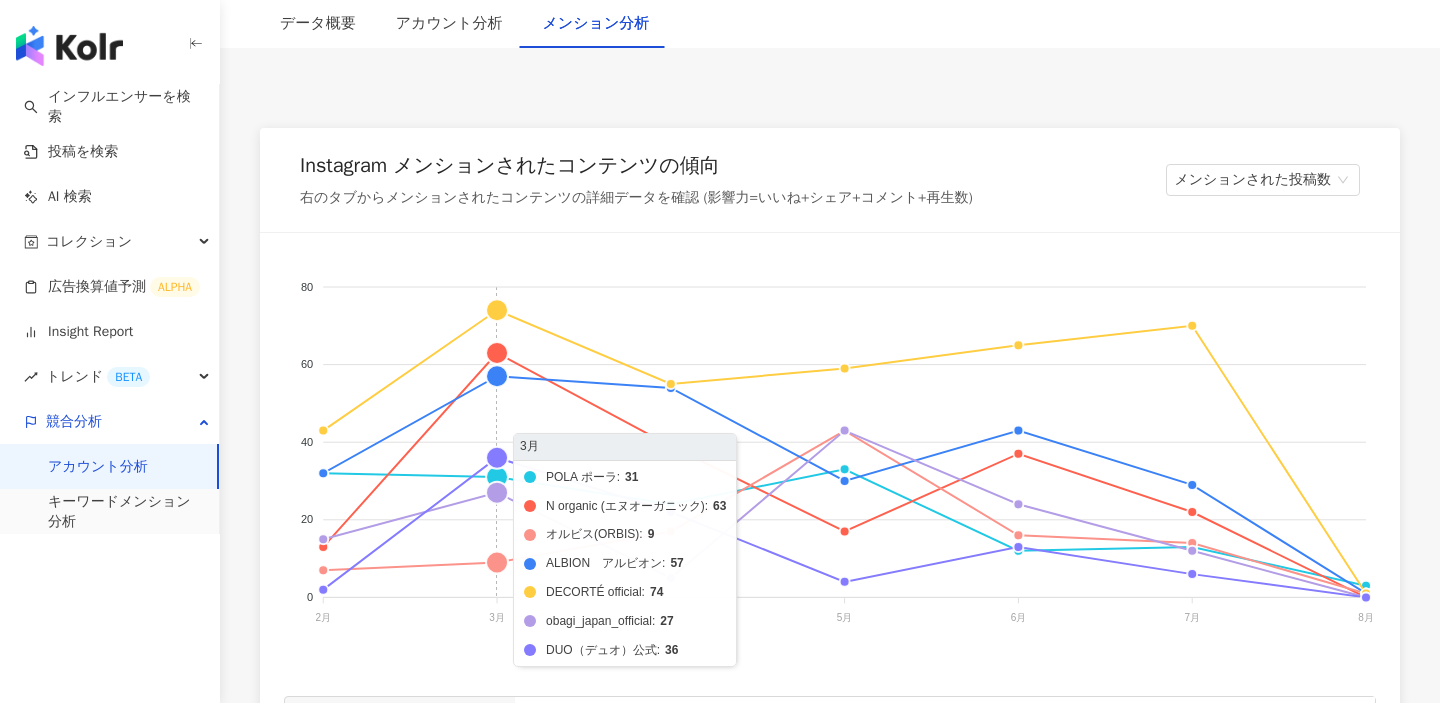 click on "POLA ポーラ N organic (エヌオーガニック) オルビス(ORBIS) ALBION　アルビオン DECORTÉ official obagi_japan_official DUO（デュオ）公式" 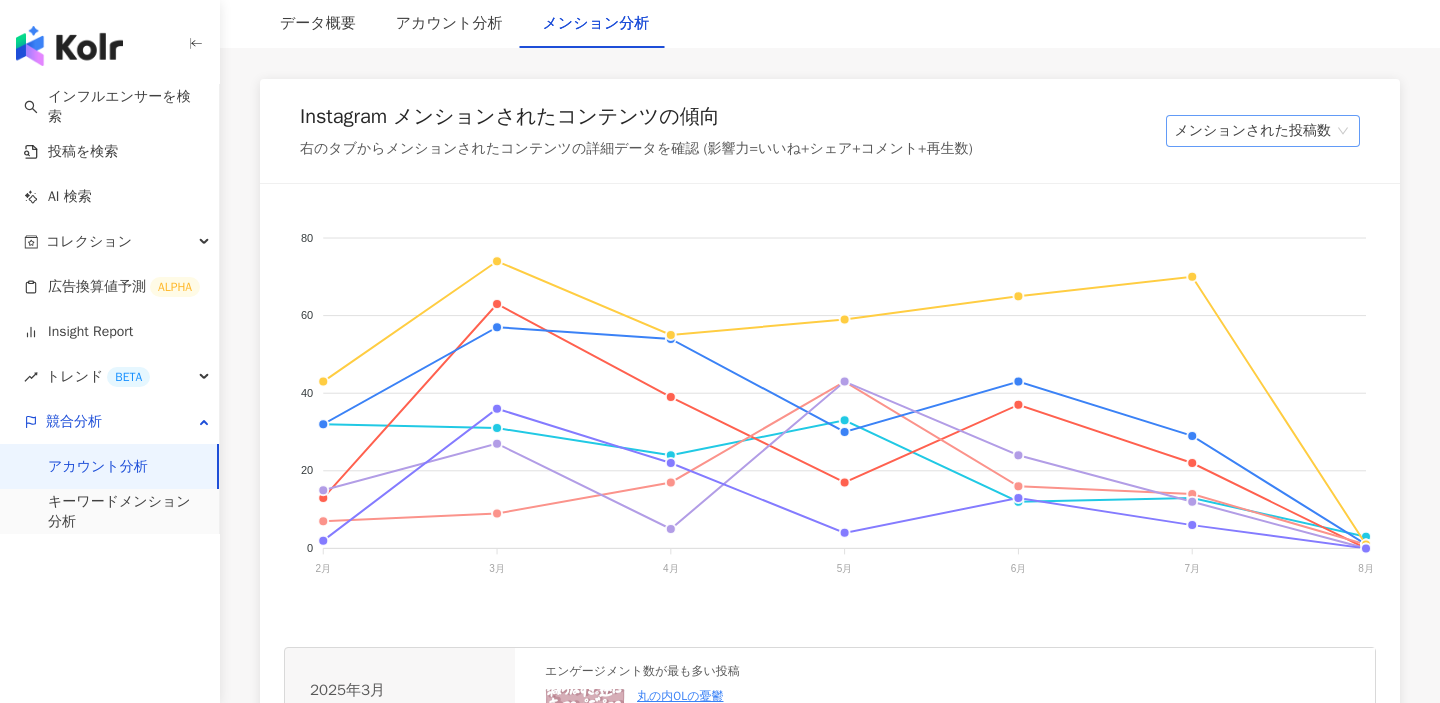 click on "メンションされた投稿数" at bounding box center [1263, 131] 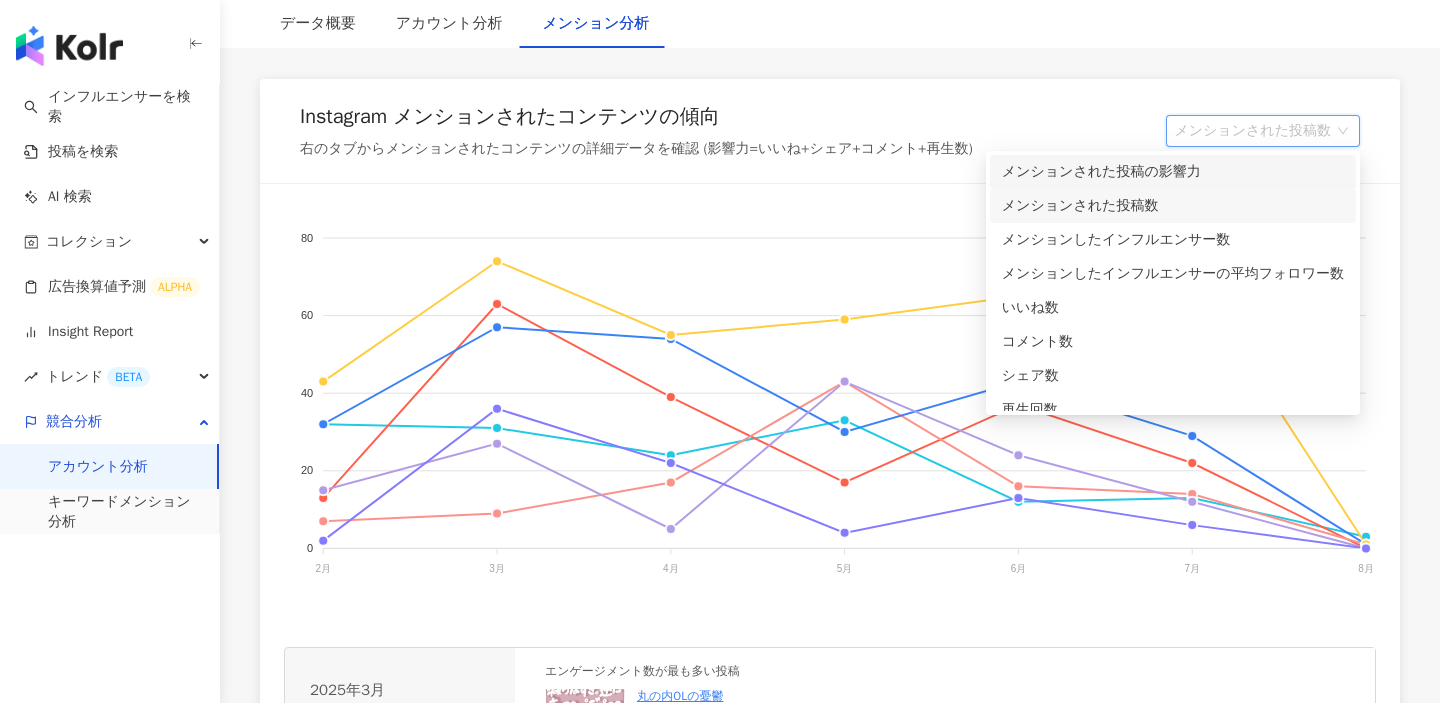 click on "POLA ポーラ N organic (エヌオーガニック) オルビス(ORBIS) ALBION　アルビオン DECORTÉ official obagi_japan_official DUO（デュオ）公式 80 80 60 60 40 40 20 20 0 0 2月 2月 3月 3月 4月 4月 5月 5月 6月 6月 7月 7月 8月 8月 7月 POLA ポーラ:  13 N organic (エヌオーガニック):  22 オルビス(ORBIS):  14 ALBION　アルビオン:  29 DECORTÉ official:  70 obagi_japan_official:  12 DUO（デュオ）公式:  6 2025年3月 メンションされた投稿数:74 エンゲージメント数が最も多い投稿 丸の内OLの憂鬱 ＼減らなすぎ界隈／
✔️逆にコスパ高すぎデパコス
.
.
.
@decorte_official @givenchybeauty @shiseido_japan @shuuemura @addictionbeauty_official @yslbeauty @diorbeauty @suqqu_official #新作コスメ #コスメ購入品 #スキンケア購入品 #購入品紹介 #リピートコスメ #プリズムリーブル #SHISEIDO #美容液ファンデ #suqqu #addiction エンゲージメント数:3,181" at bounding box center (830, 487) 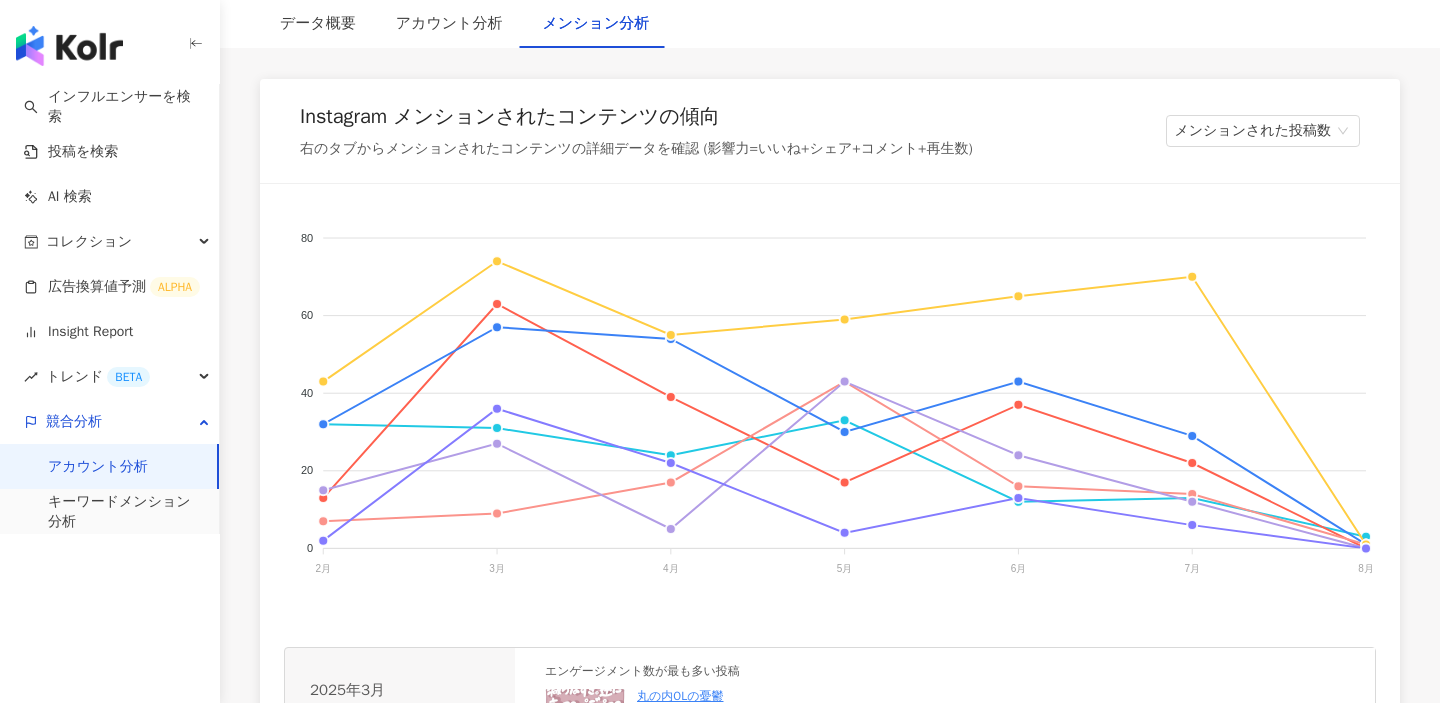 click on "Instagram メンションされたコンテンツの傾向 右のタブからメンションされたコンテンツの詳細データを確認 (影響力=いいね+シェア+コメント+再生数) メンションされた投稿数" at bounding box center (830, 131) 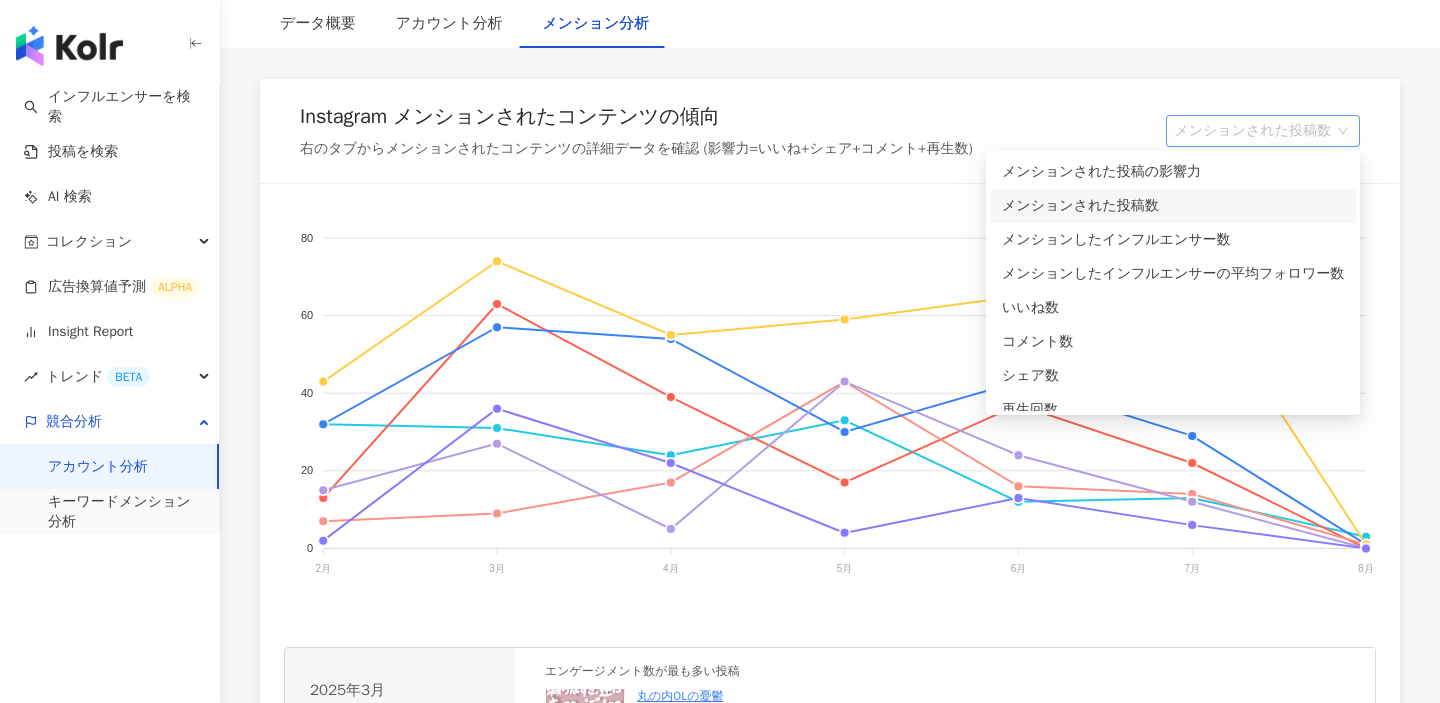 click on "メンションされた投稿数" at bounding box center [1263, 131] 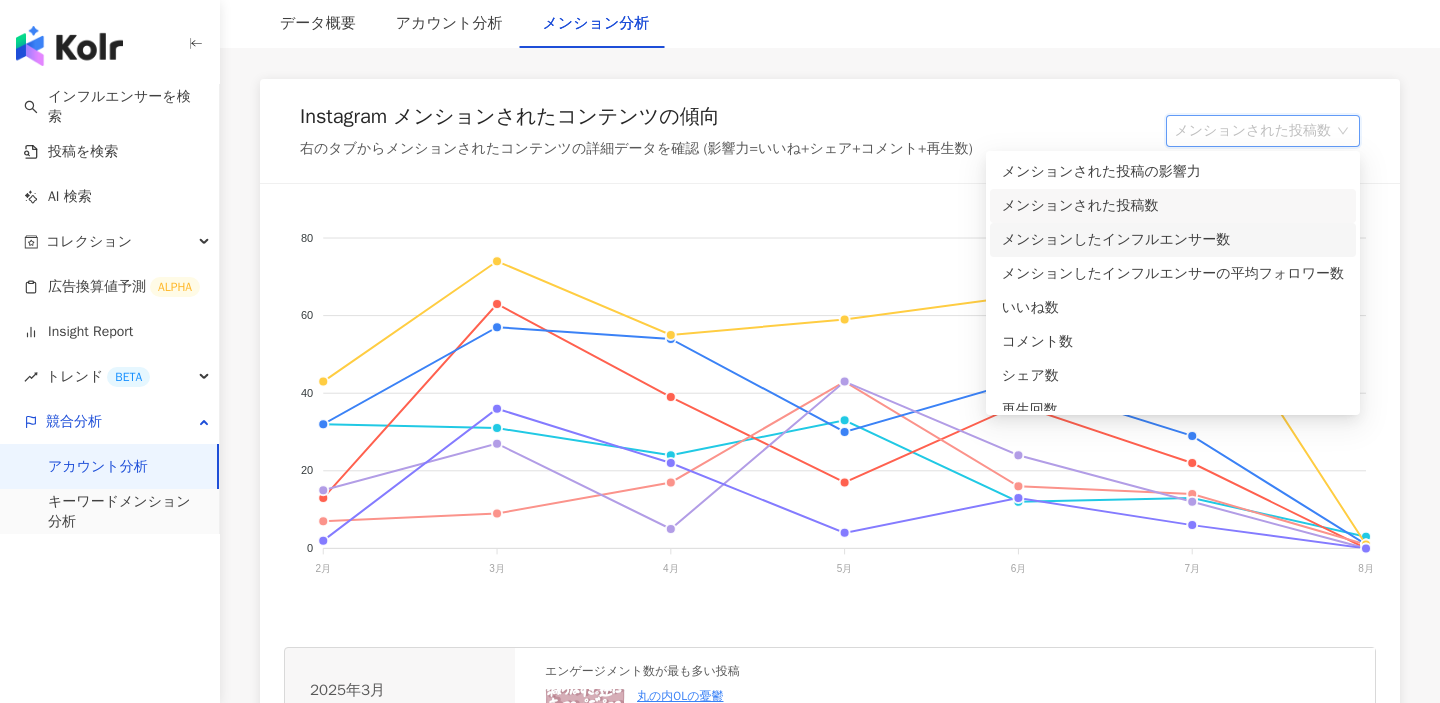 drag, startPoint x: 1230, startPoint y: 239, endPoint x: 1220, endPoint y: 248, distance: 13.453624 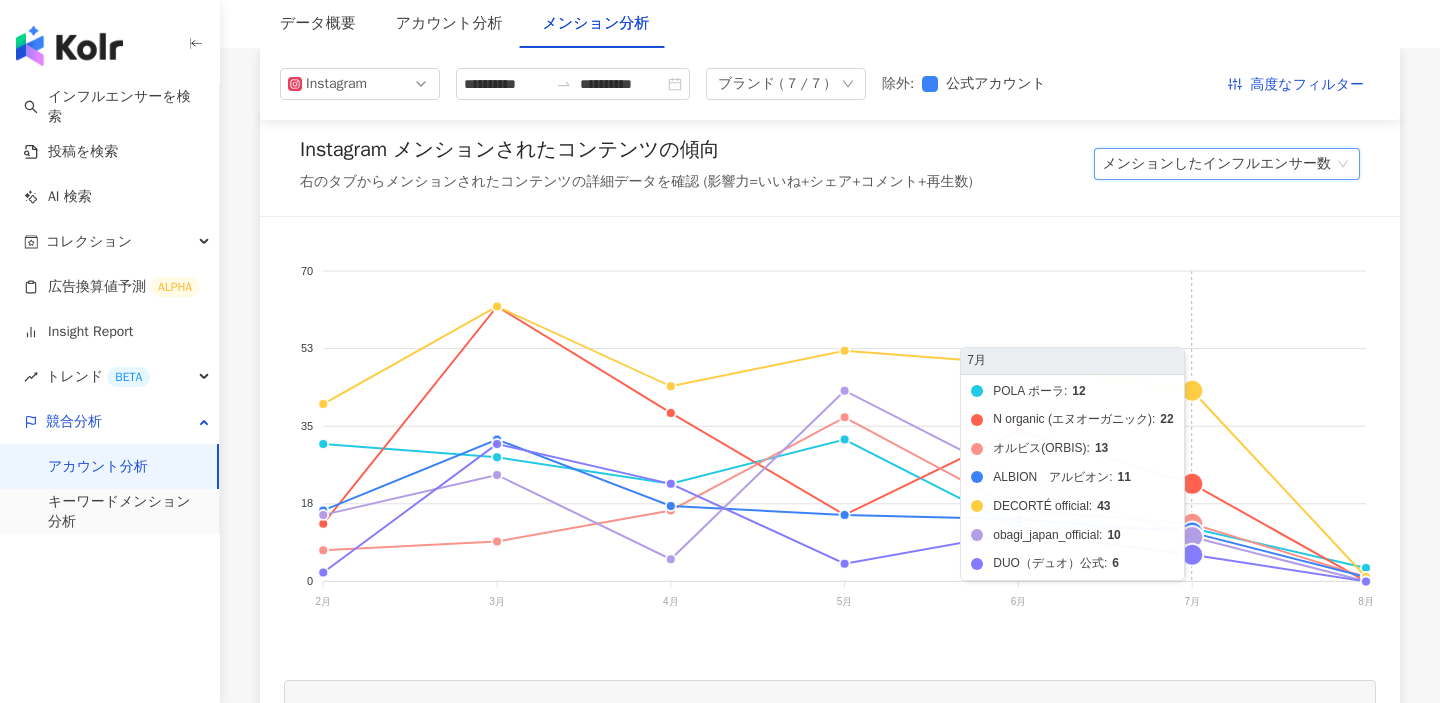 scroll, scrollTop: 185, scrollLeft: 0, axis: vertical 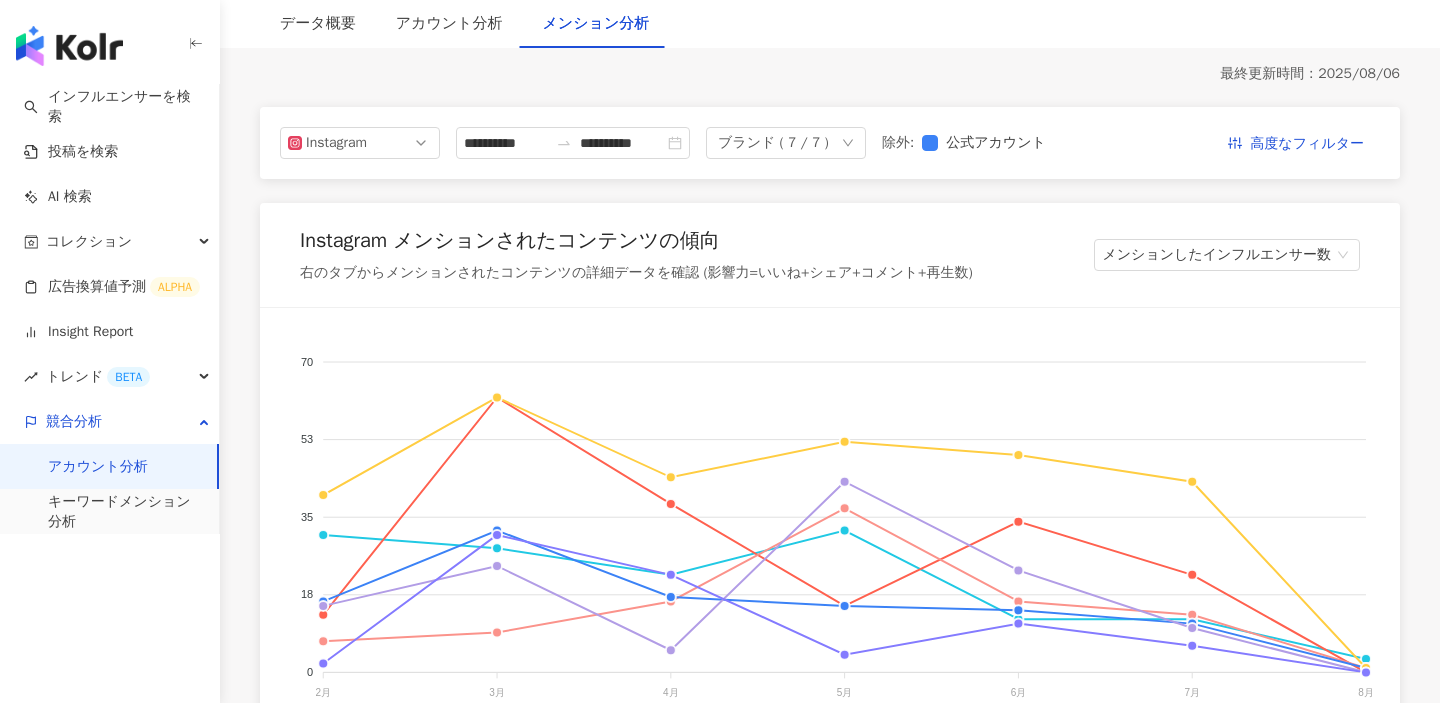 click on "Instagram メンションされたコンテンツの傾向 右のタブからメンションされたコンテンツの詳細データを確認 (影響力=いいね+シェア+コメント+再生数) メンションしたインフルエンサー数" at bounding box center [830, 255] 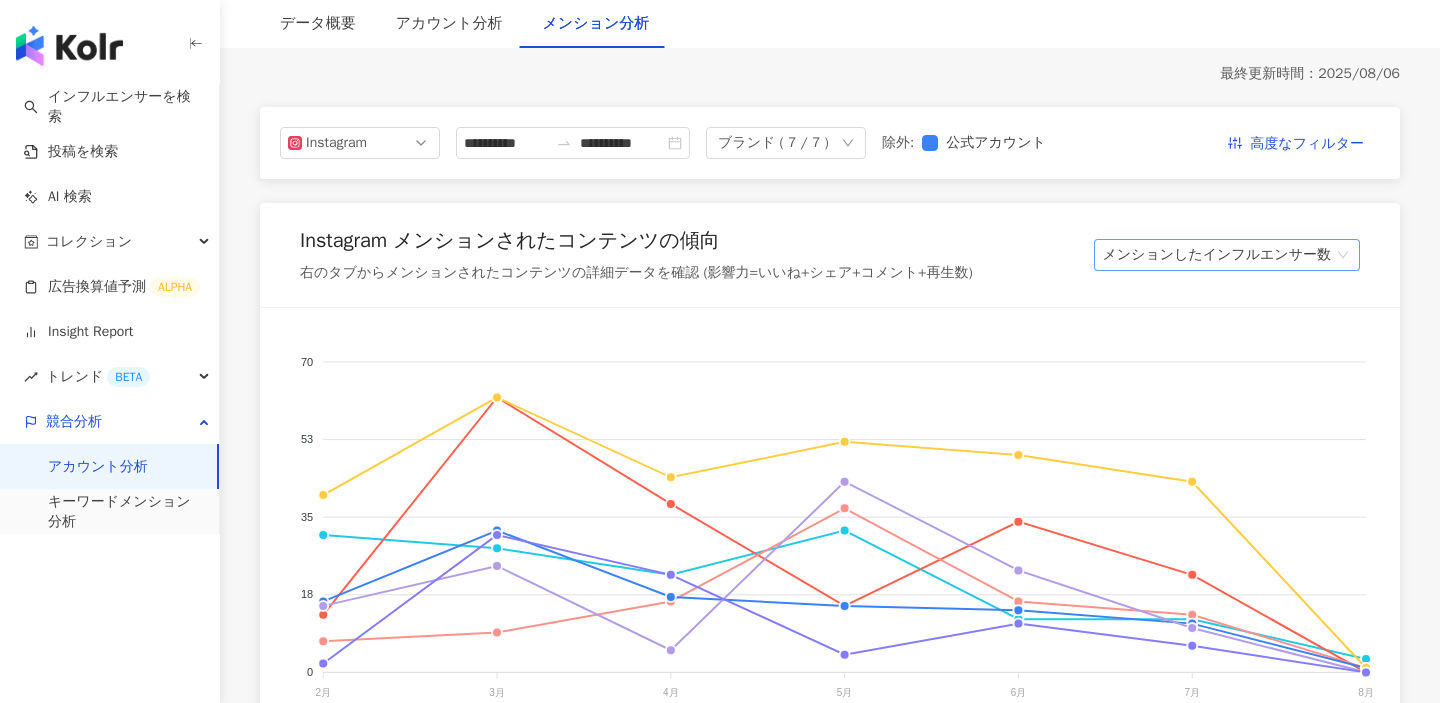 click on "メンションしたインフルエンサー数" at bounding box center [1227, 255] 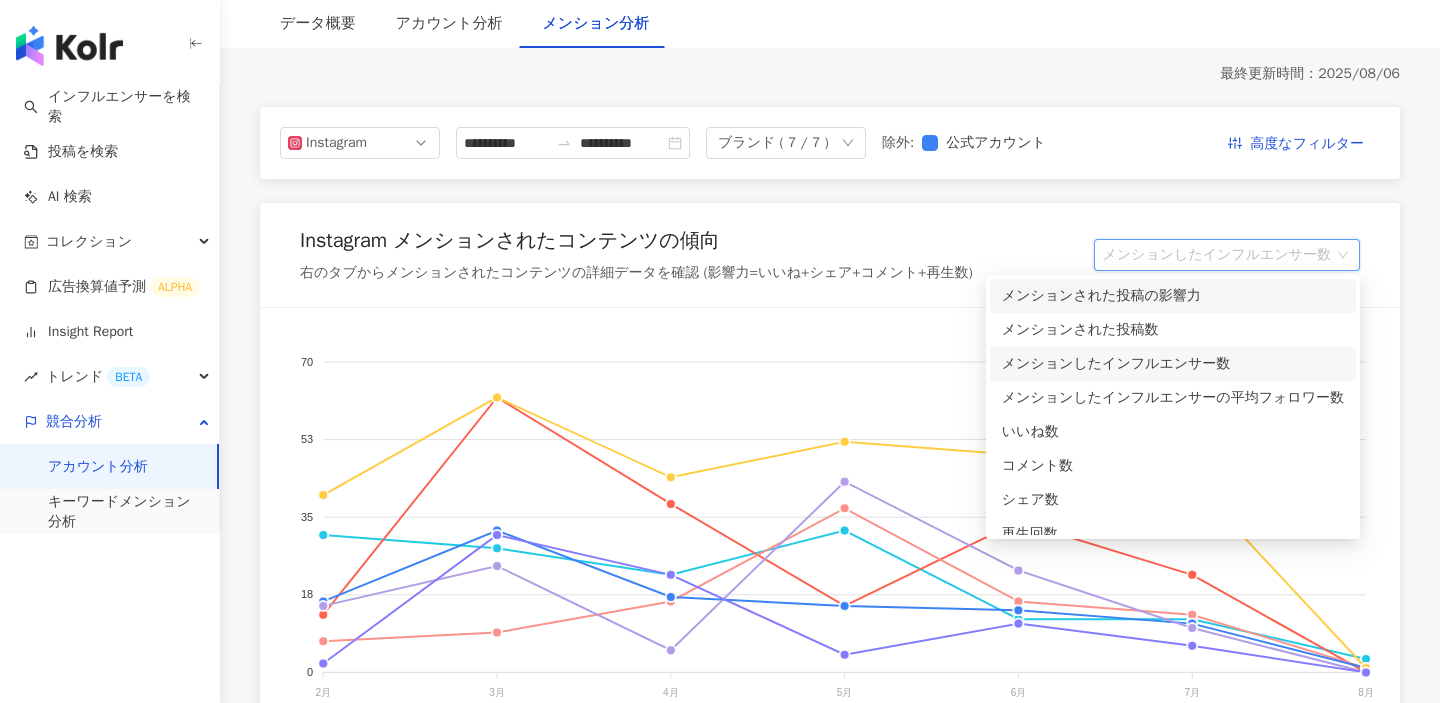 click on "メンションされた投稿の影響力" at bounding box center [1173, 296] 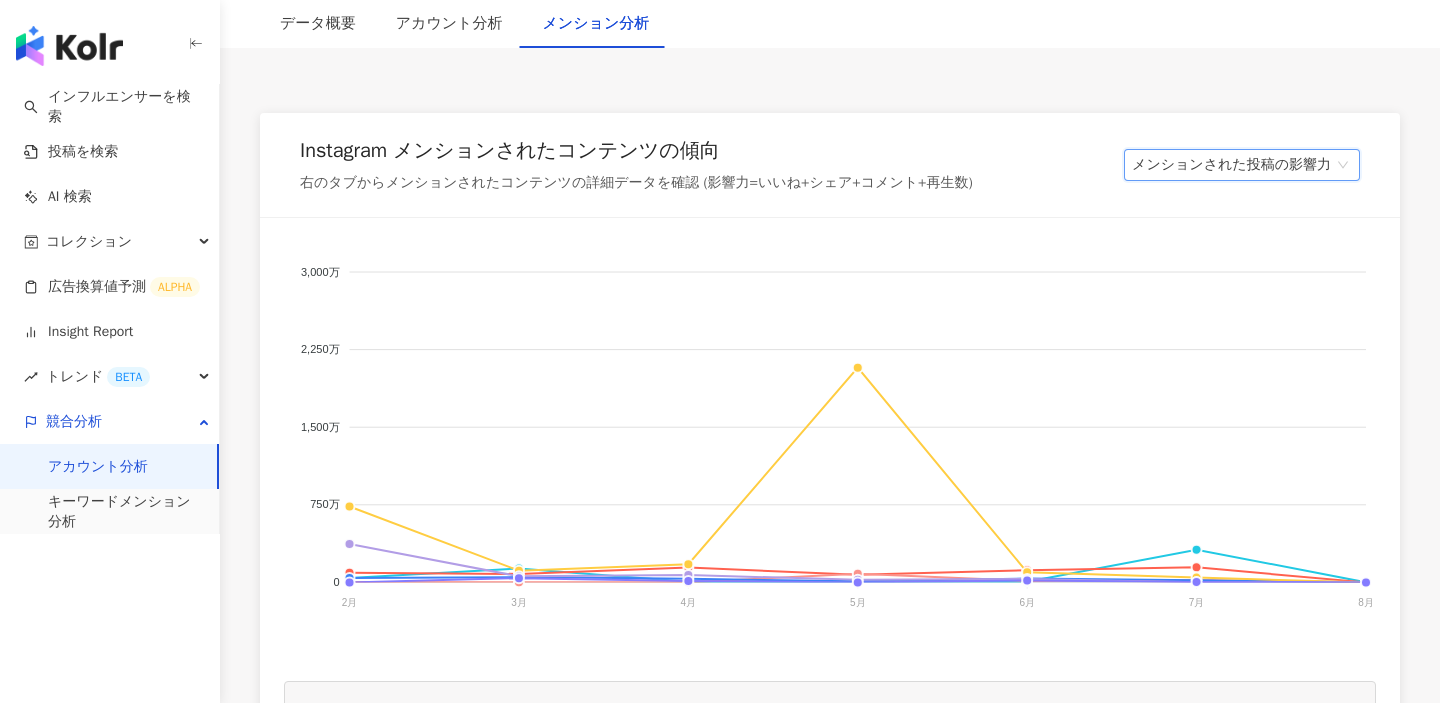 scroll, scrollTop: 327, scrollLeft: 0, axis: vertical 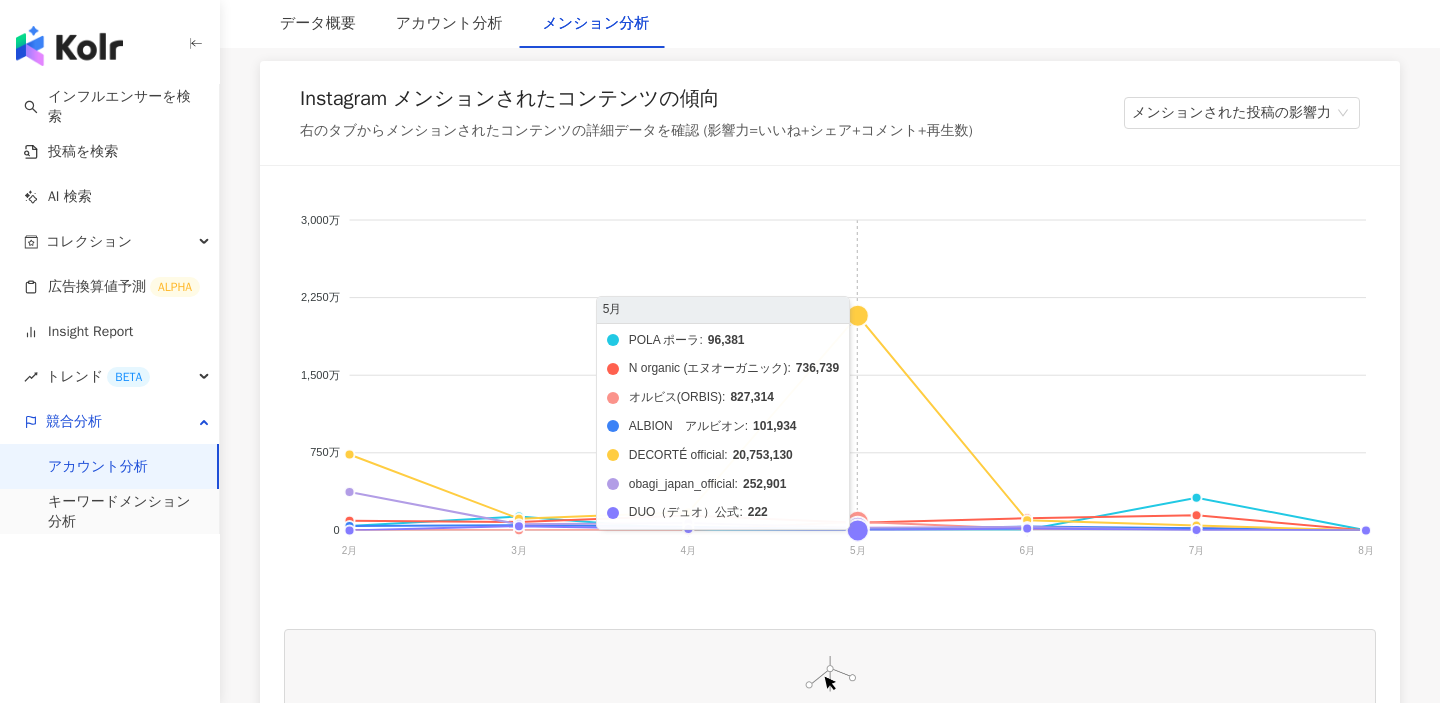 click on "POLA ポーラ N organic (エヌオーガニック) オルビス(ORBIS) ALBION　アルビオン DECORTÉ official obagi_japan_official DUO（デュオ）公式" 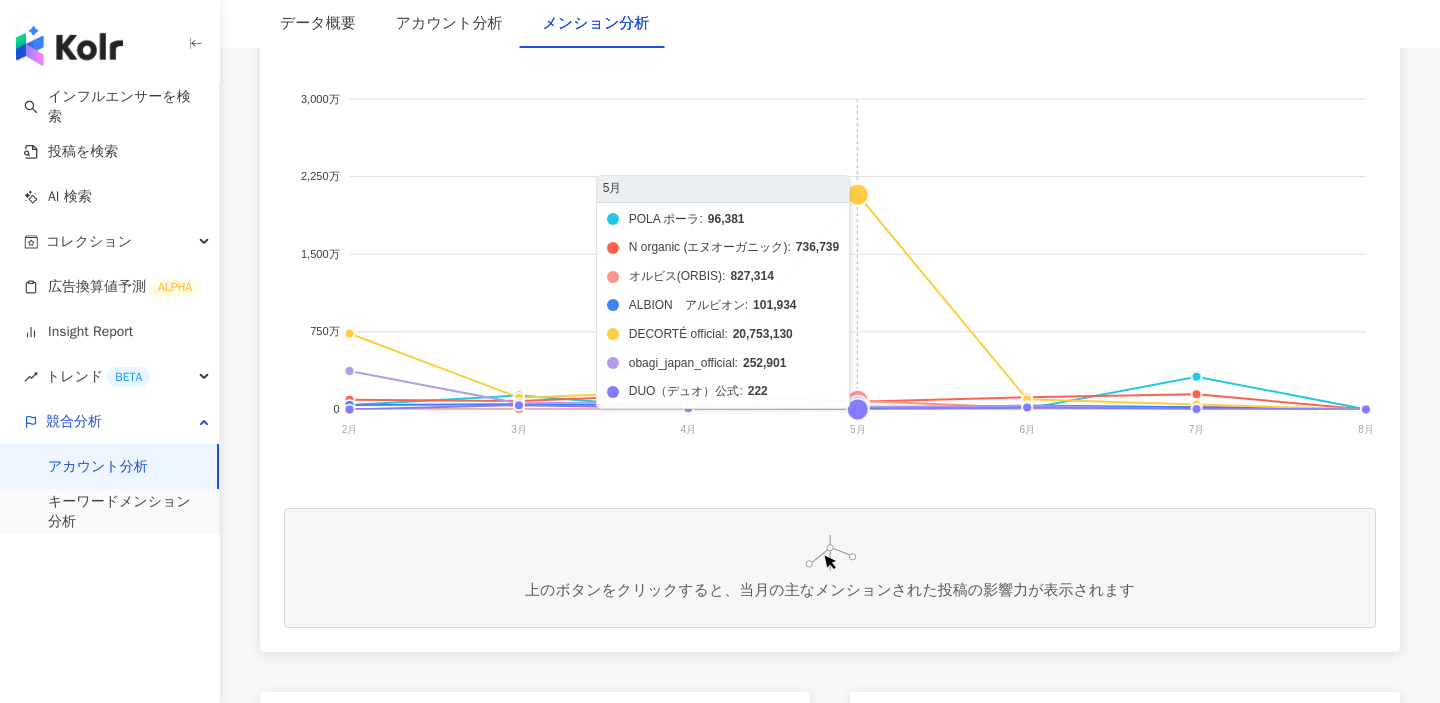 scroll, scrollTop: 477, scrollLeft: 0, axis: vertical 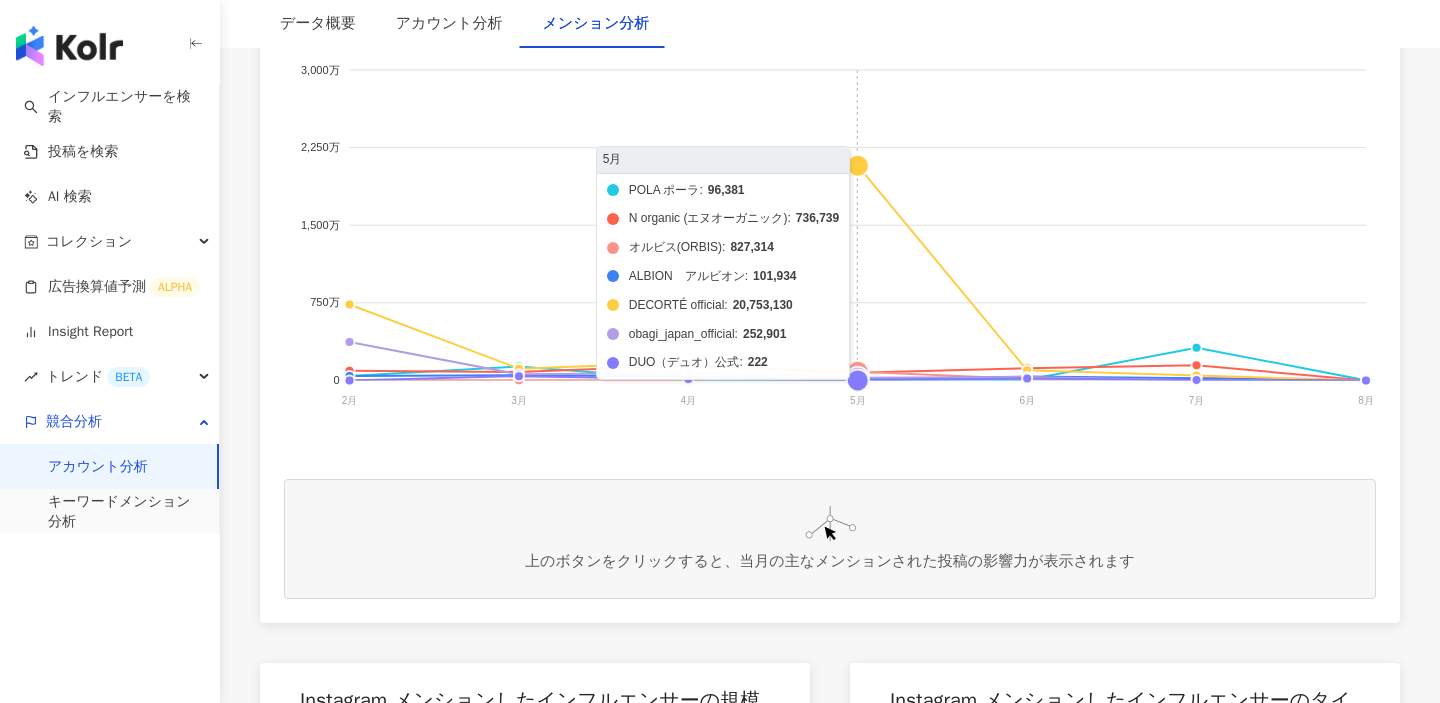 click on "POLA ポーラ N organic (エヌオーガニック) オルビス(ORBIS) ALBION　アルビオン DECORTÉ official obagi_japan_official DUO（デュオ）公式" 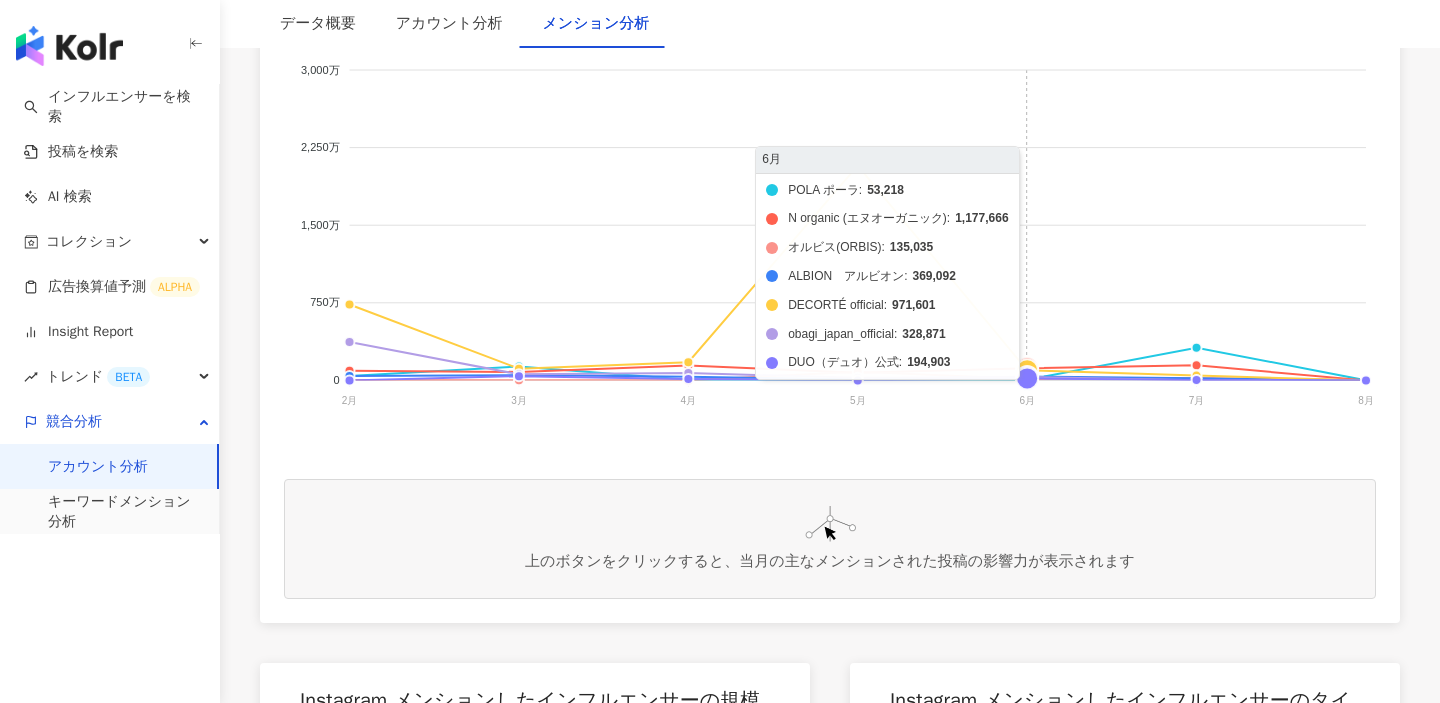 click on "POLA ポーラ N organic (エヌオーガニック) オルビス(ORBIS) ALBION　アルビオン DECORTÉ official obagi_japan_official DUO（デュオ）公式" 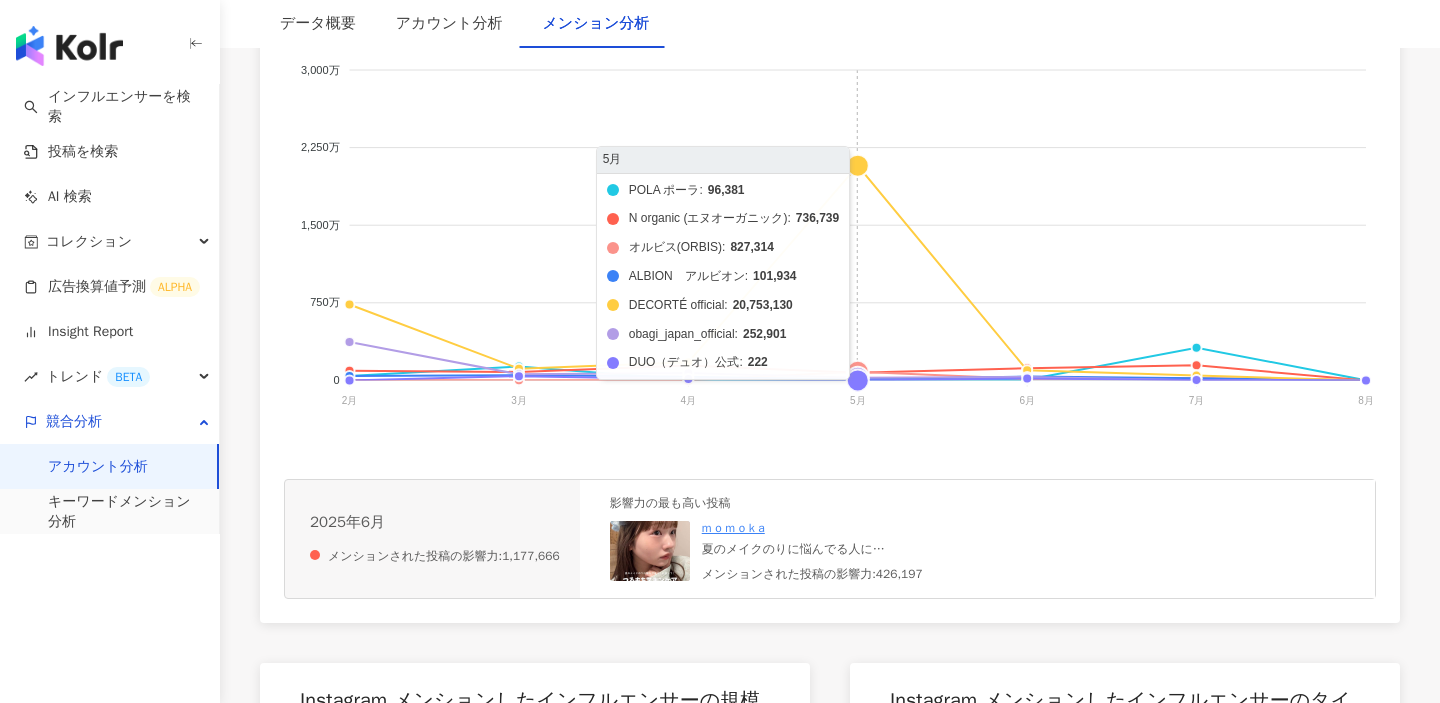 click on "POLA ポーラ N organic (エヌオーガニック) オルビス(ORBIS) ALBION　アルビオン DECORTÉ official obagi_japan_official DUO（デュオ）公式" 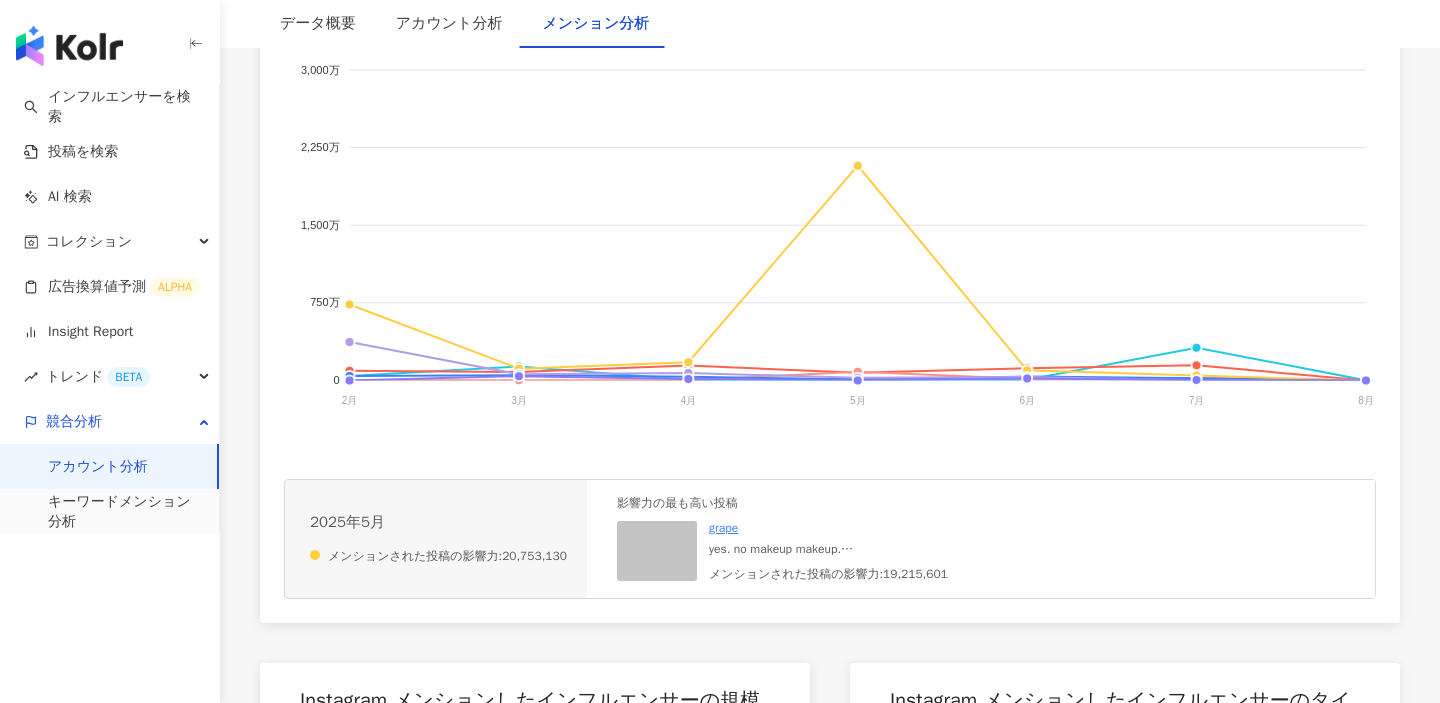 click at bounding box center (657, 551) 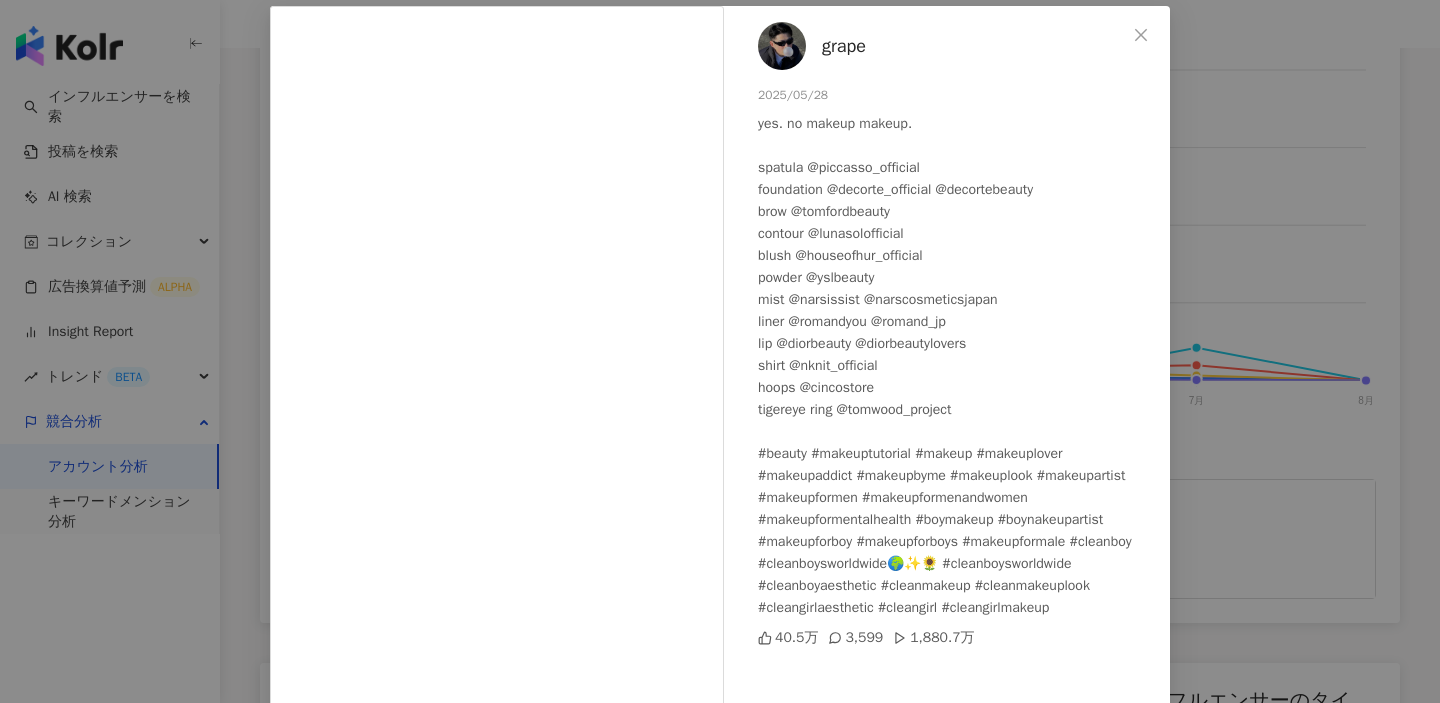 scroll, scrollTop: 78, scrollLeft: 0, axis: vertical 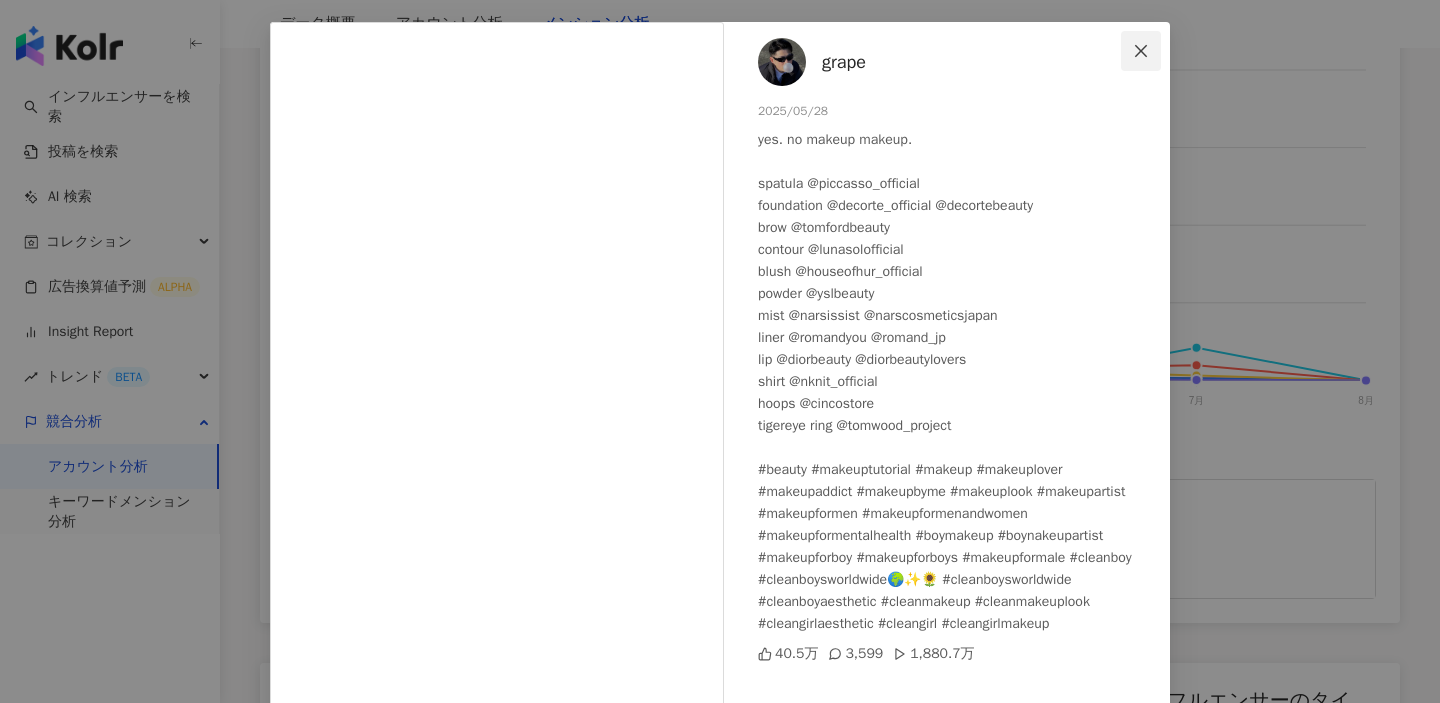 click 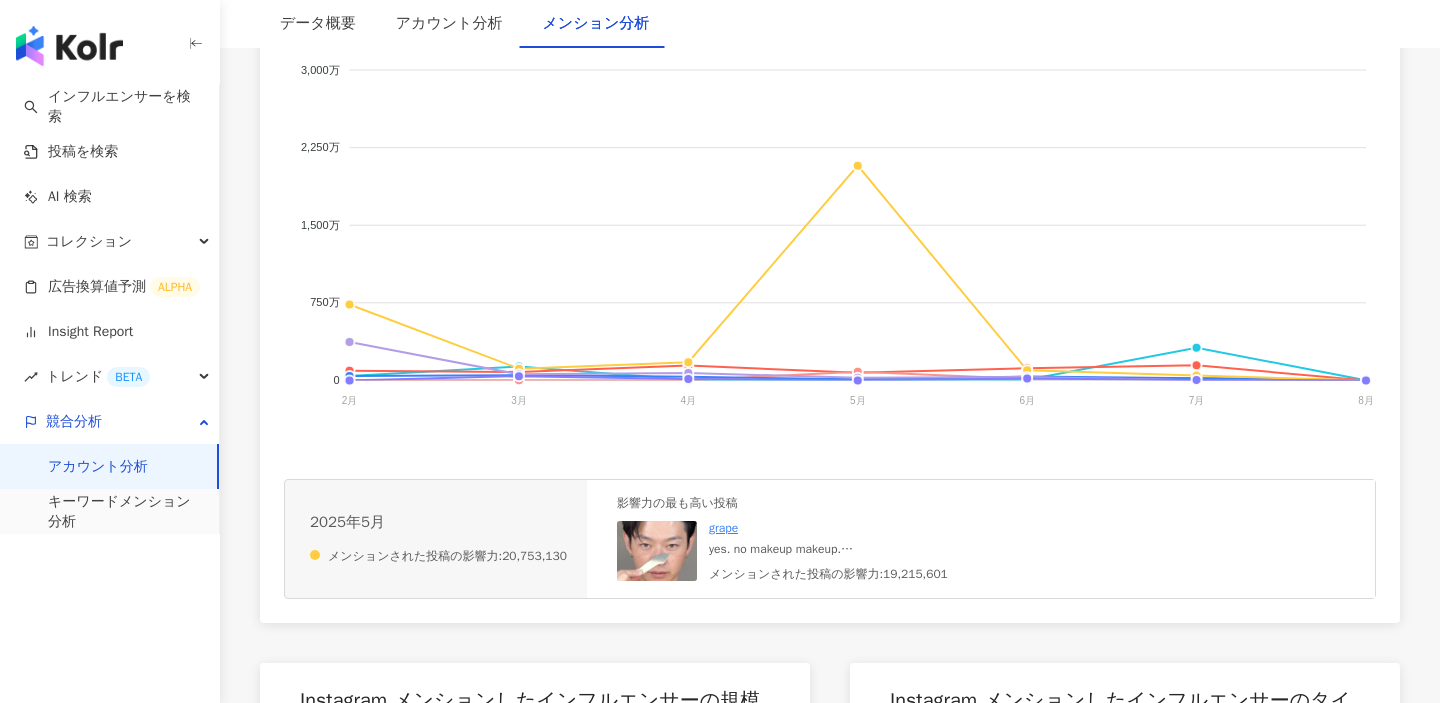 click on "grape" at bounding box center (723, 528) 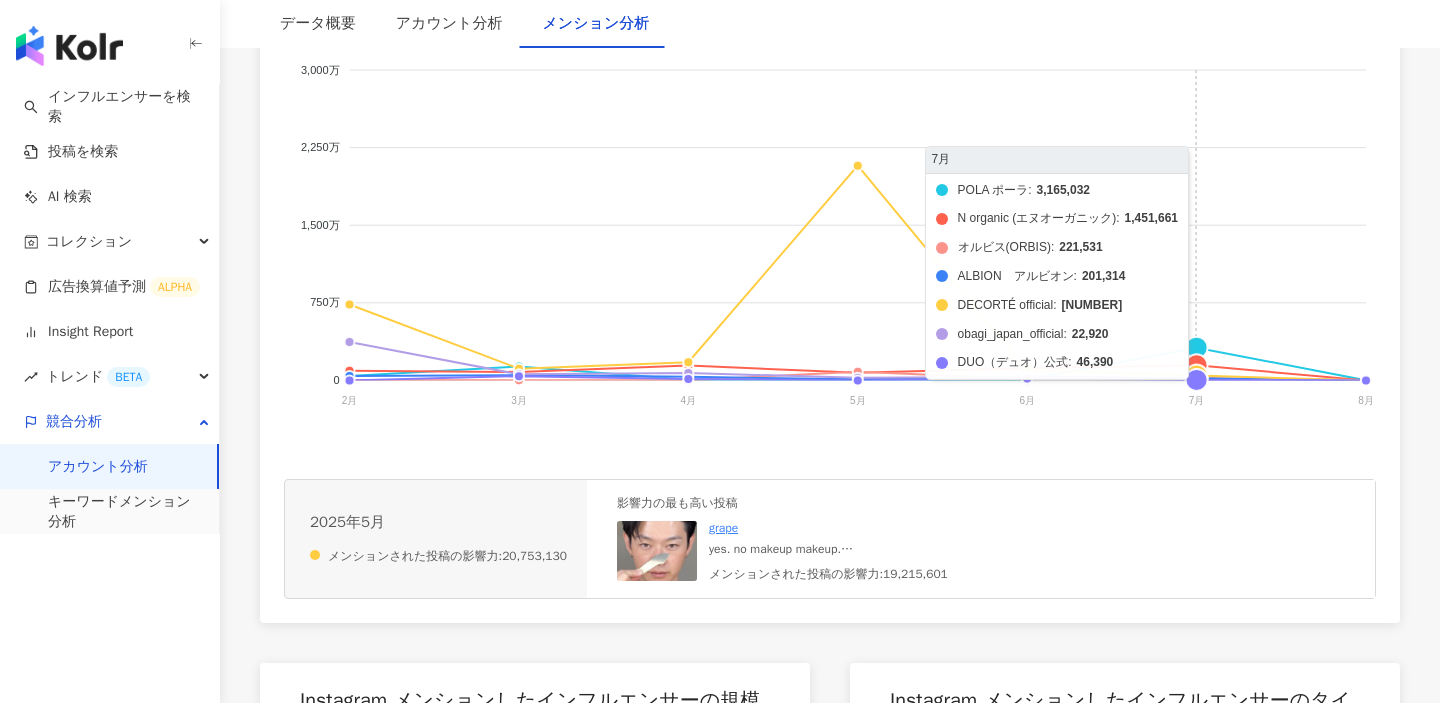 click on "POLA ポーラ N organic (エヌオーガニック) オルビス(ORBIS) ALBION　アルビオン DECORTÉ official obagi_japan_official DUO（デュオ）公式" 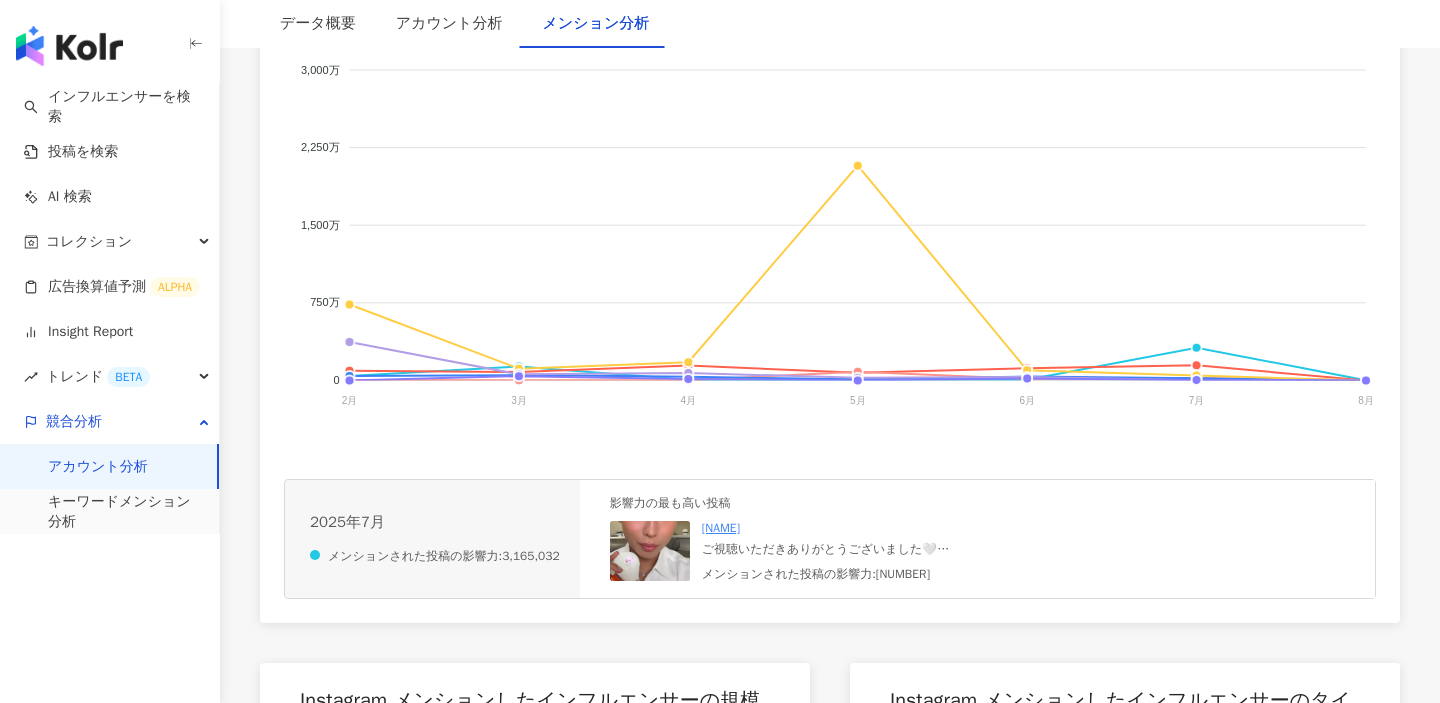 click at bounding box center [650, 551] 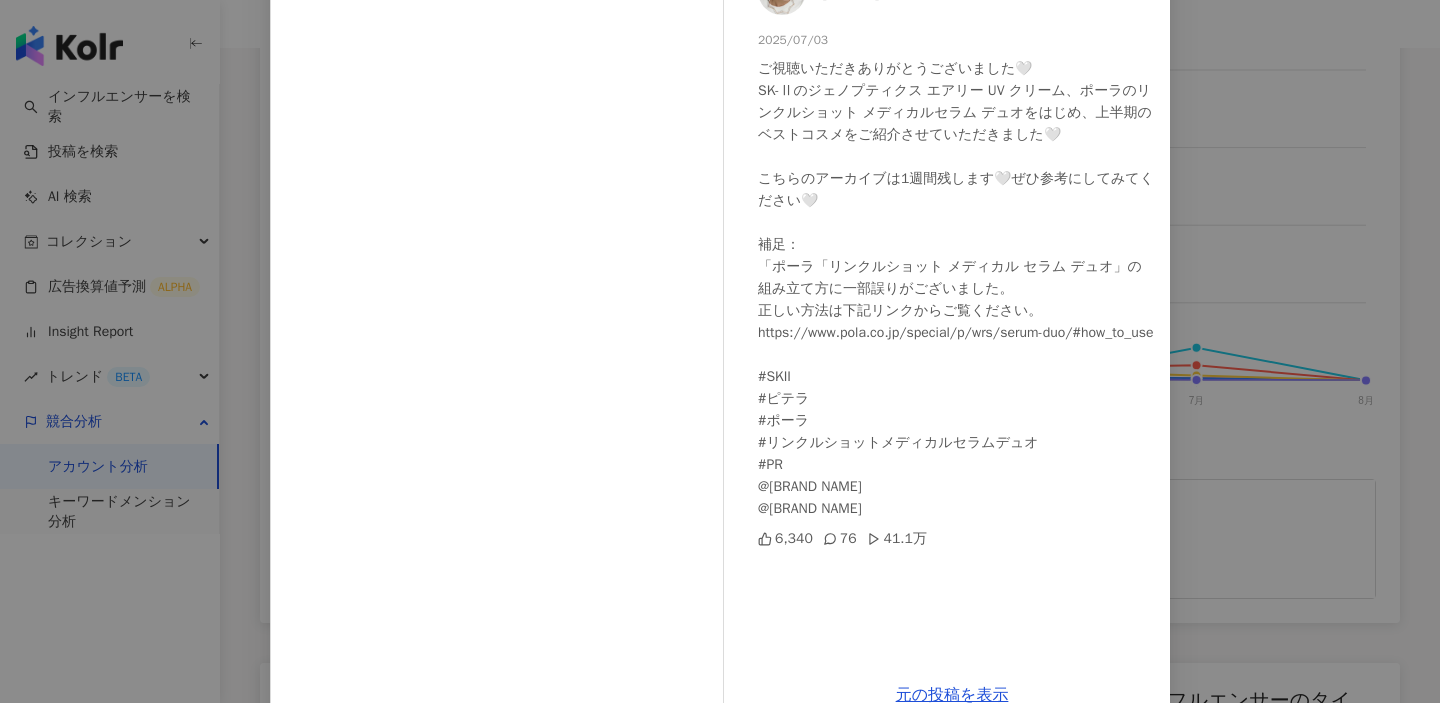 scroll, scrollTop: 150, scrollLeft: 0, axis: vertical 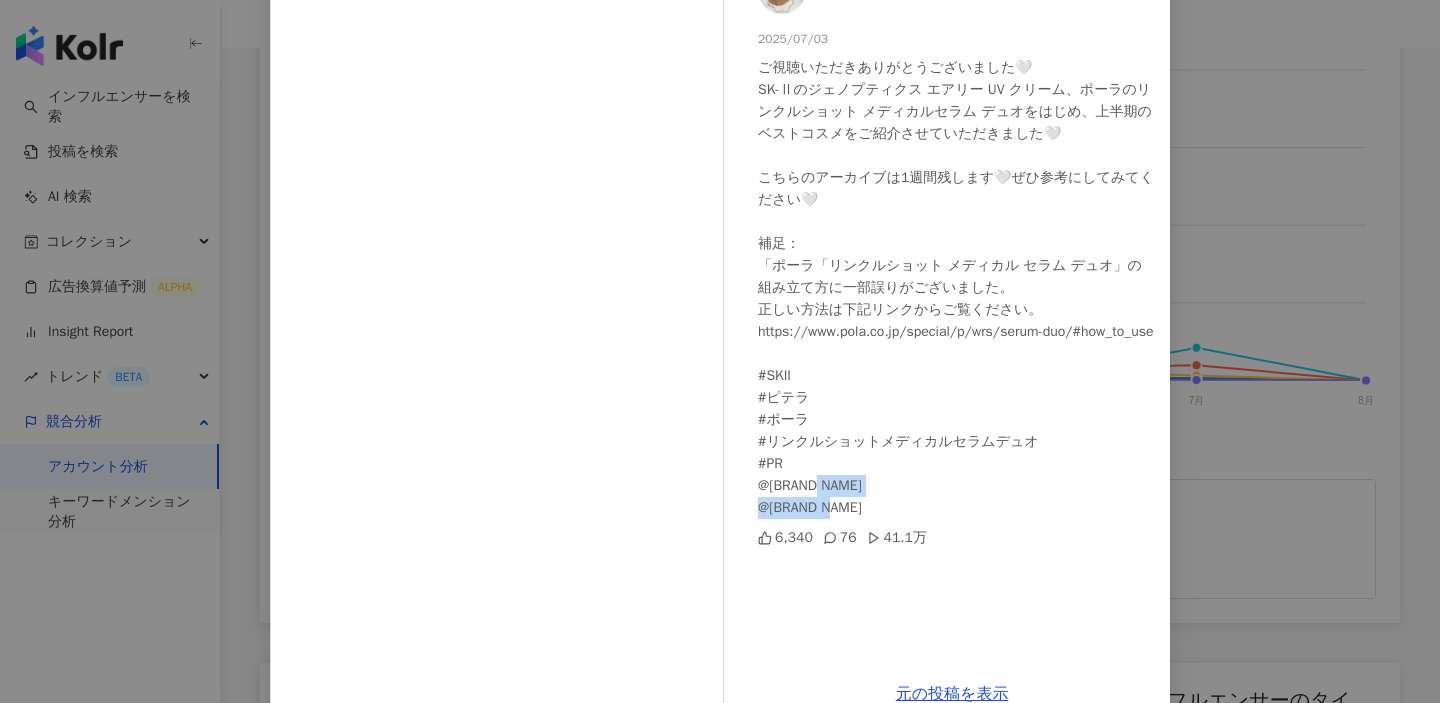 drag, startPoint x: 873, startPoint y: 529, endPoint x: 766, endPoint y: 529, distance: 107 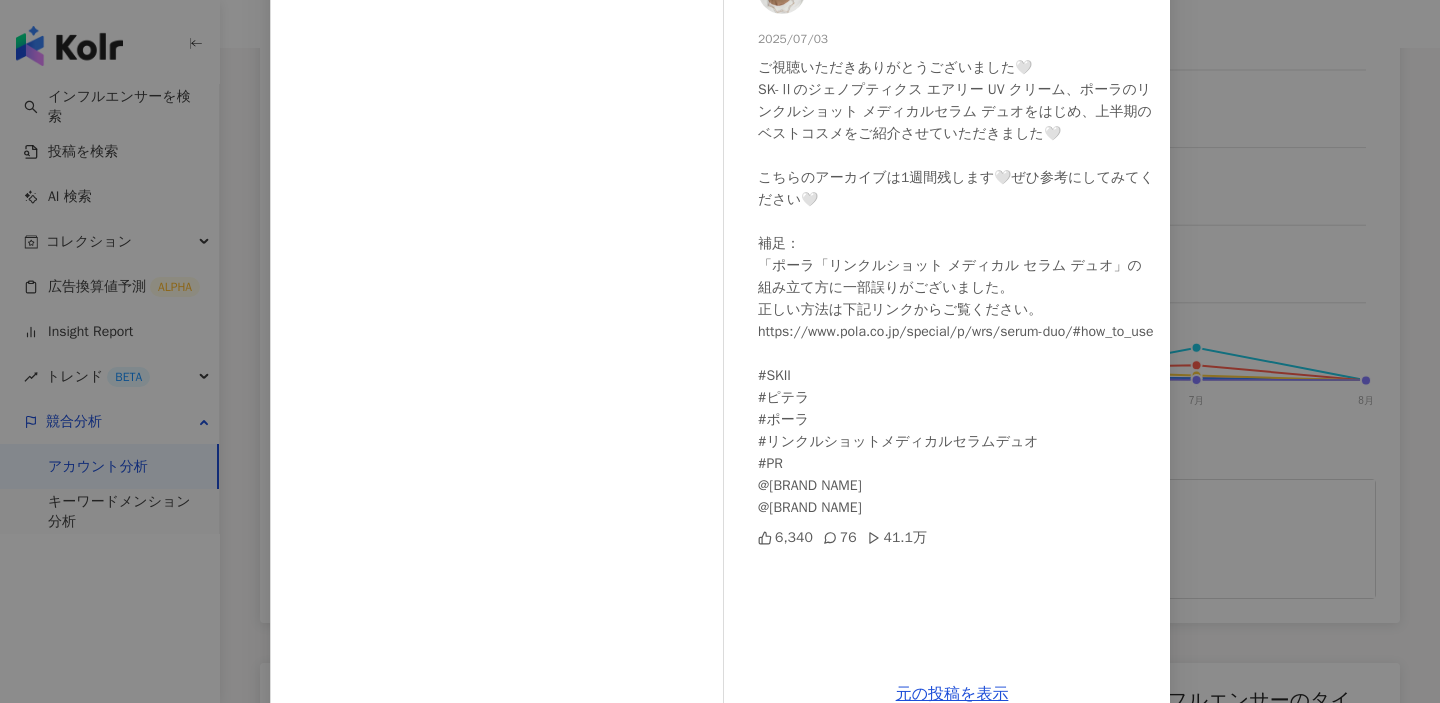 click on "ご視聴いただきありがとうございました🤍
SK-Ⅱのジェノプティクス エアリー UV クリーム、ポーラのリンクルショット メディカルセラム デュオをはじめ、上半期のベストコスメをご紹介させていただきました🤍
こちらのアーカイブは1週間残します🤍ぜひ参考にしてみてください🤍
補足：
「ポーラ「リンクルショット メディカル セラム デュオ」の組み立て方に一部誤りがございました。
正しい方法は下記リンクからご覧ください。
https://www.pola.co.jp/special/p/wrs/serum-duo/#how_to_use
#SKII
#ピテラ
#ポーラ
#リンクルショットメディカルセラムデュオ
#PR
@skii
@pola_official_jp" at bounding box center (956, 288) 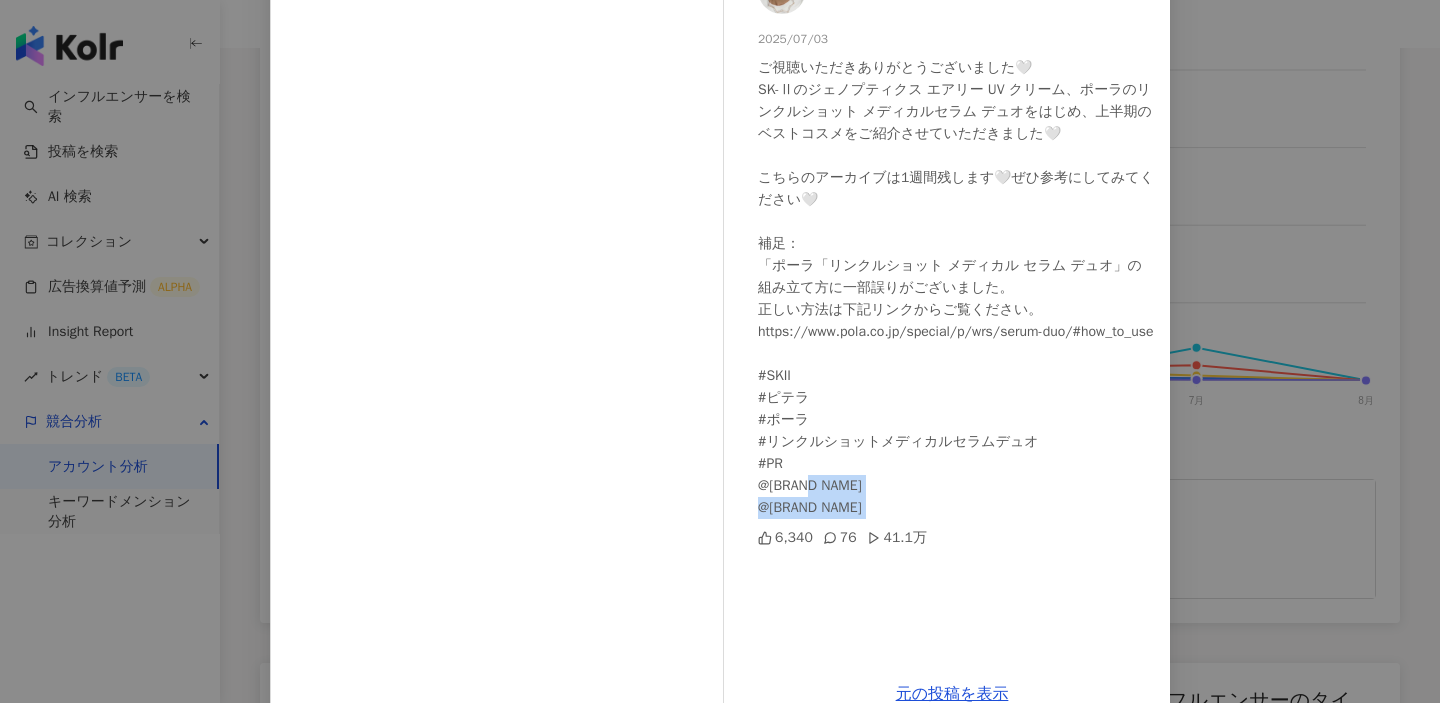 drag, startPoint x: 892, startPoint y: 532, endPoint x: 760, endPoint y: 533, distance: 132.00378 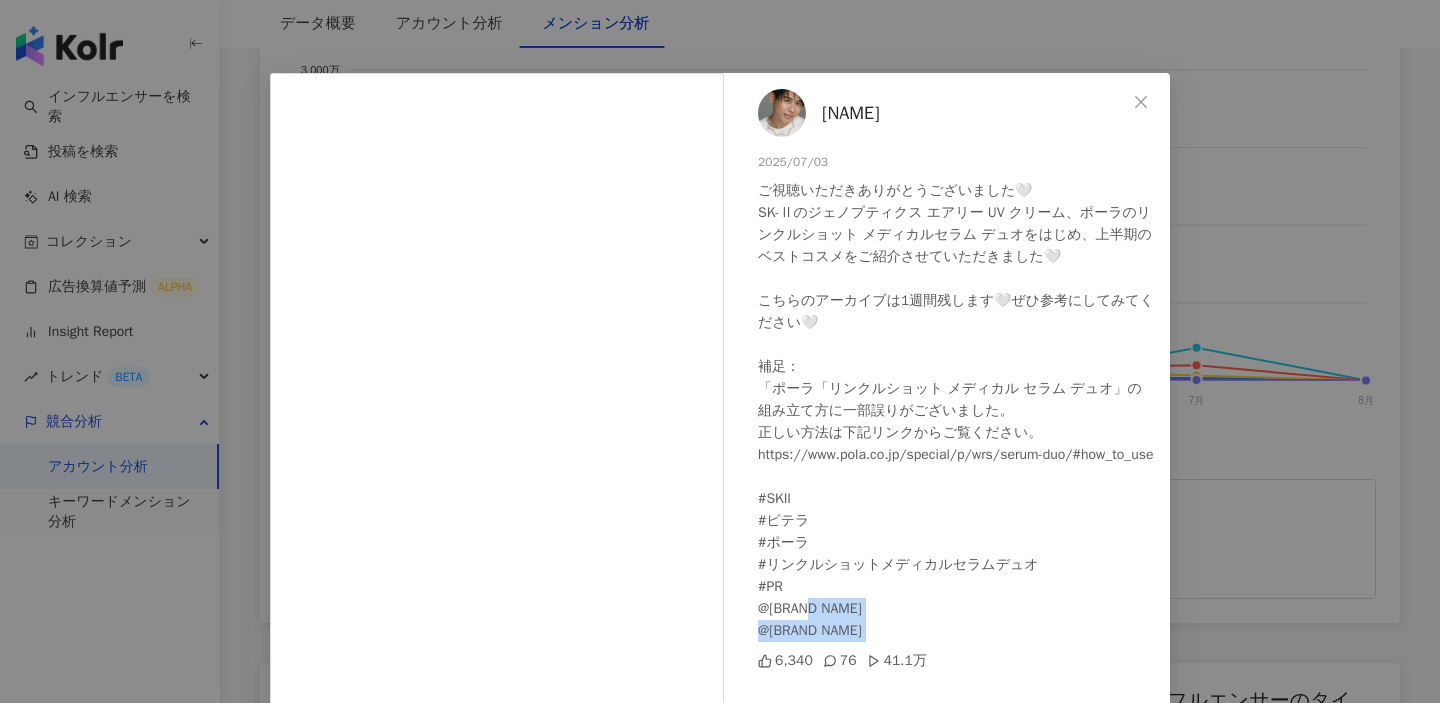 scroll, scrollTop: 0, scrollLeft: 0, axis: both 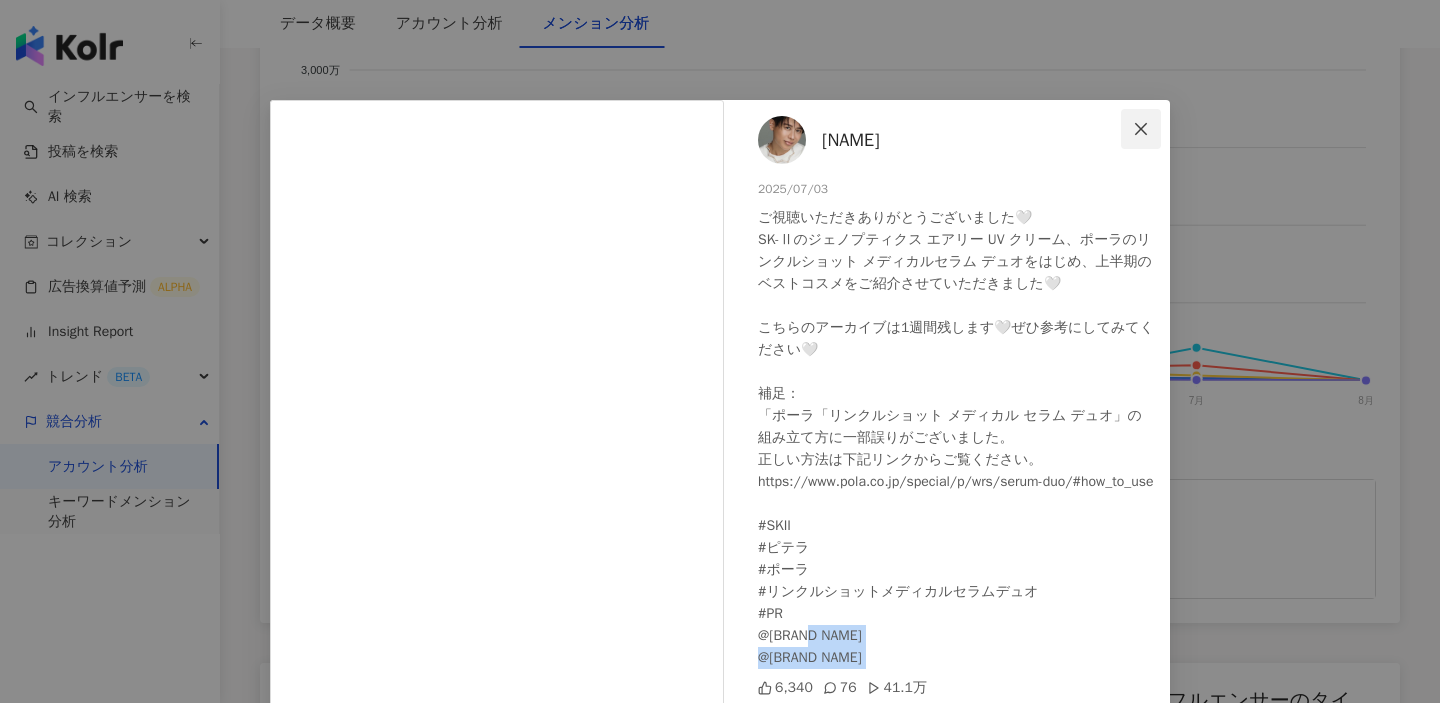 click 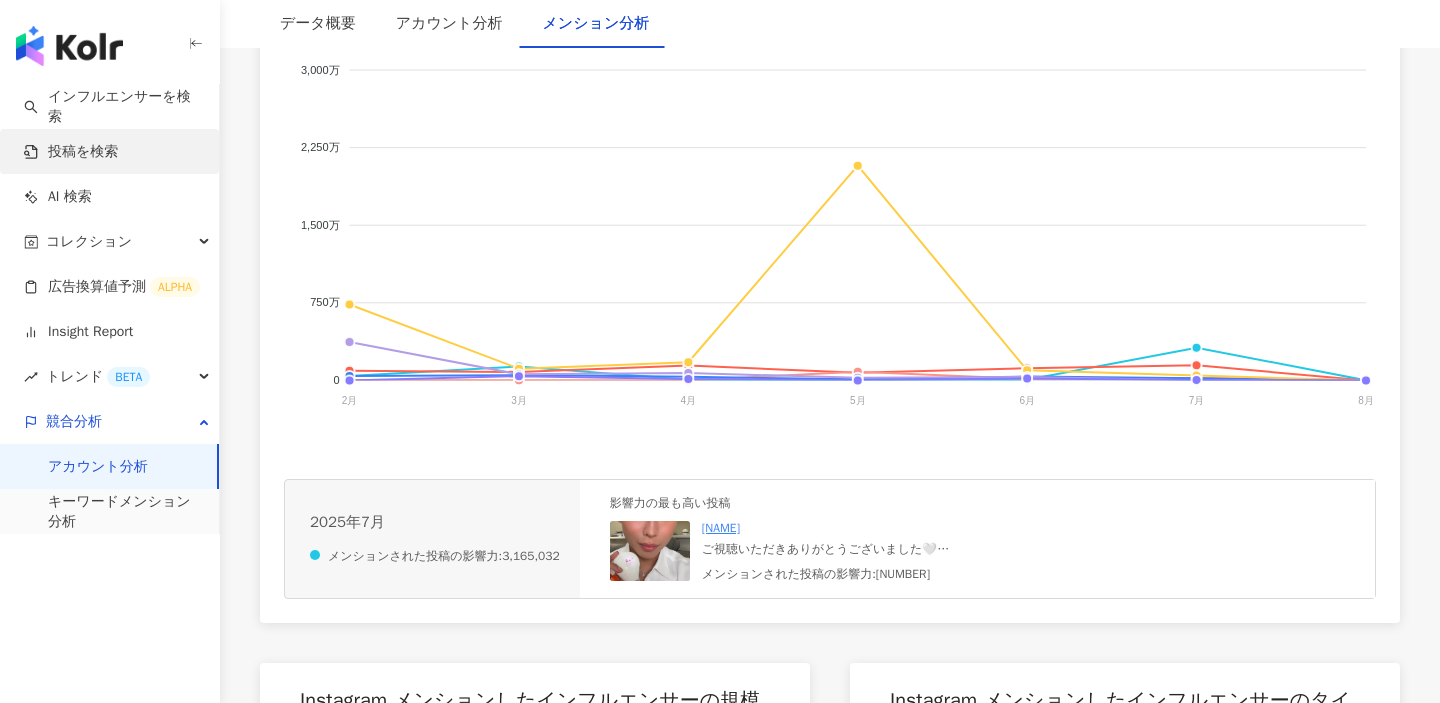 click on "投稿を検索" at bounding box center [71, 152] 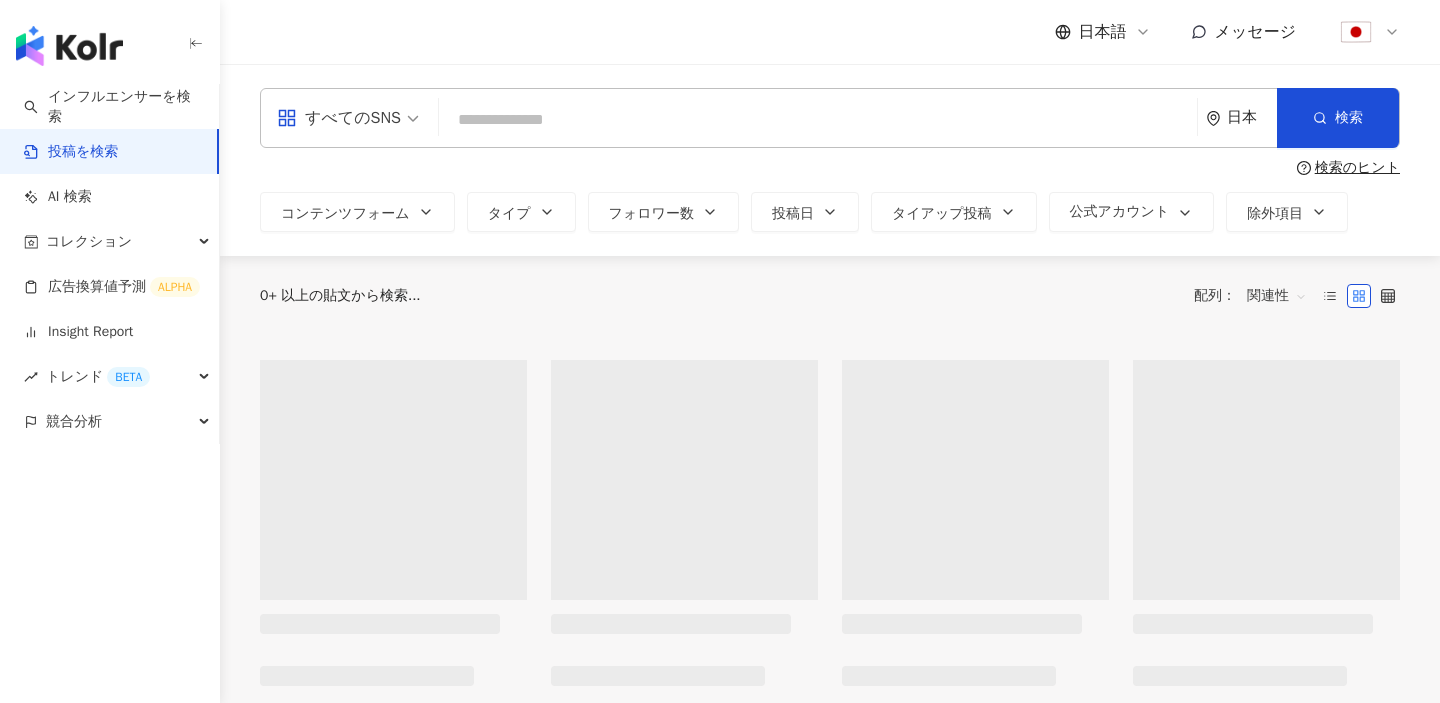 click at bounding box center (818, 119) 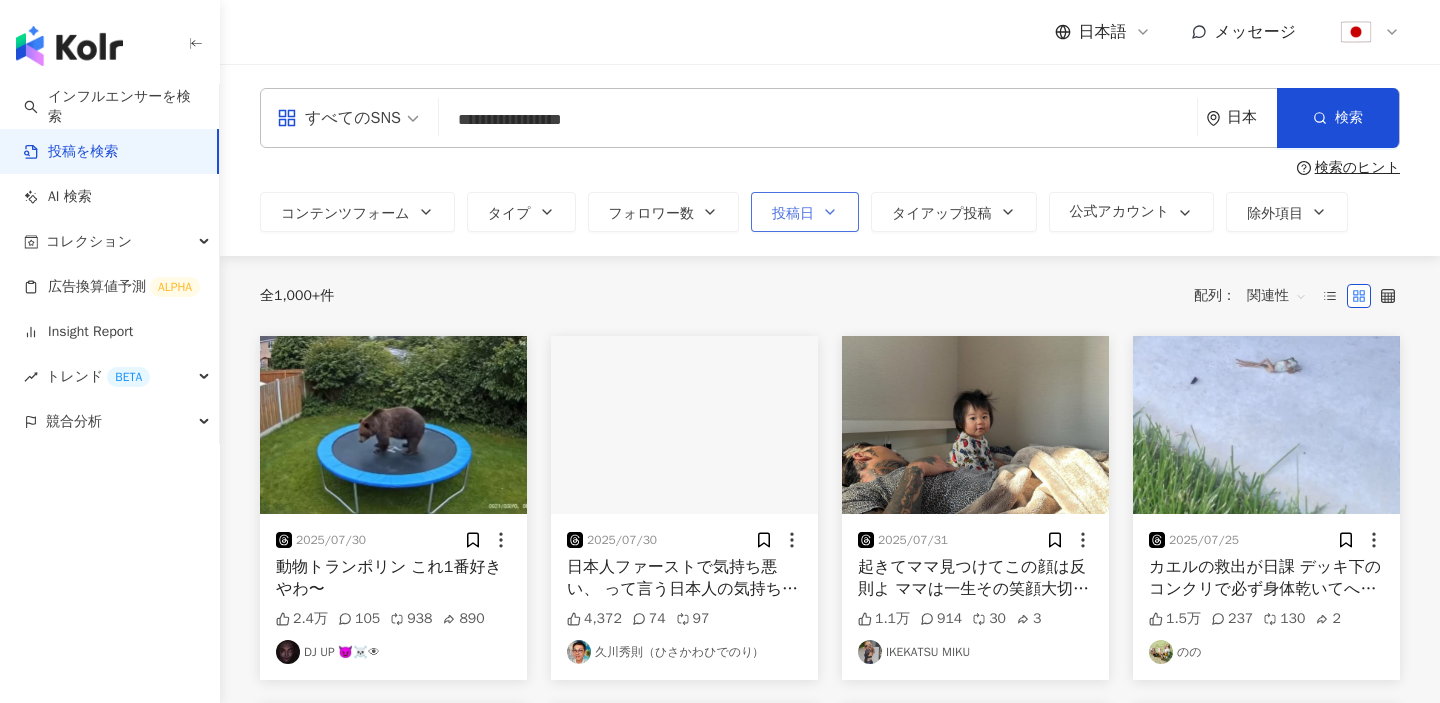 type on "**********" 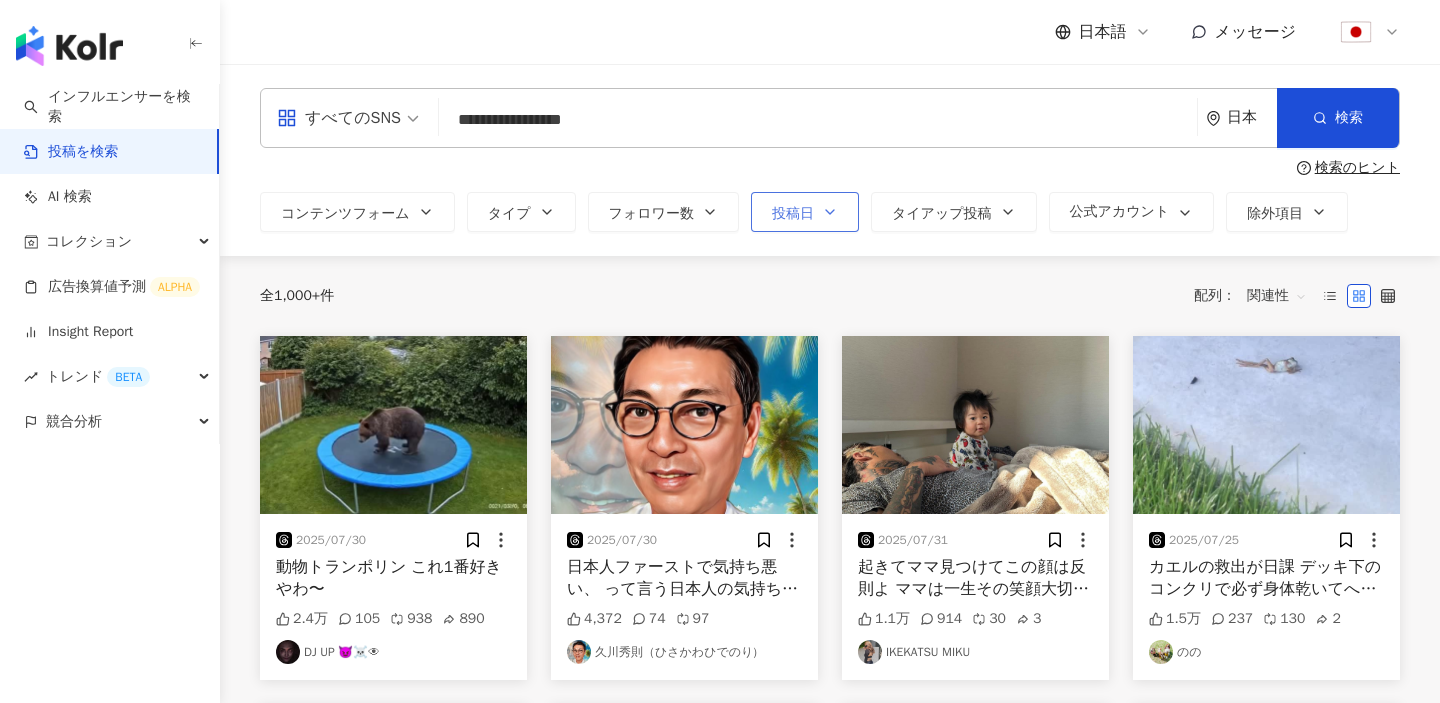 click on "投稿日" at bounding box center [793, 214] 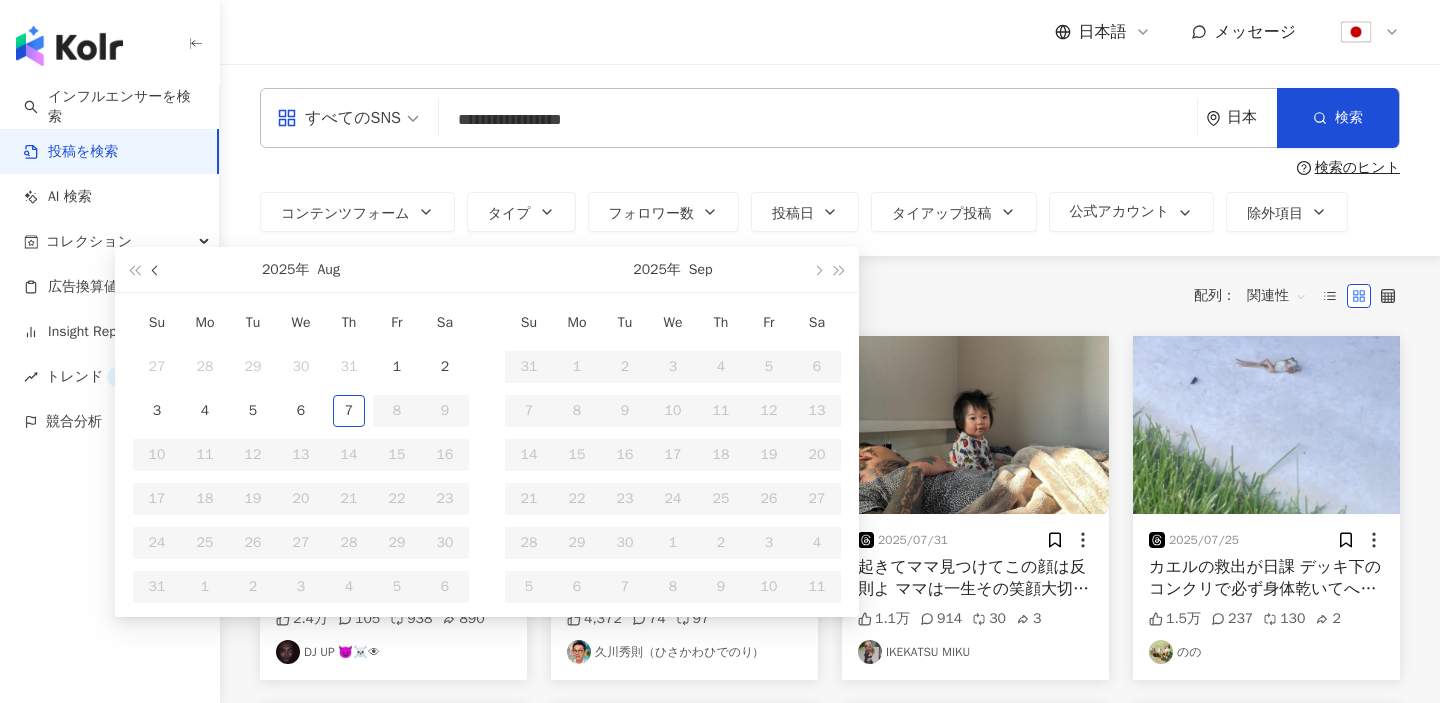 click at bounding box center (156, 269) 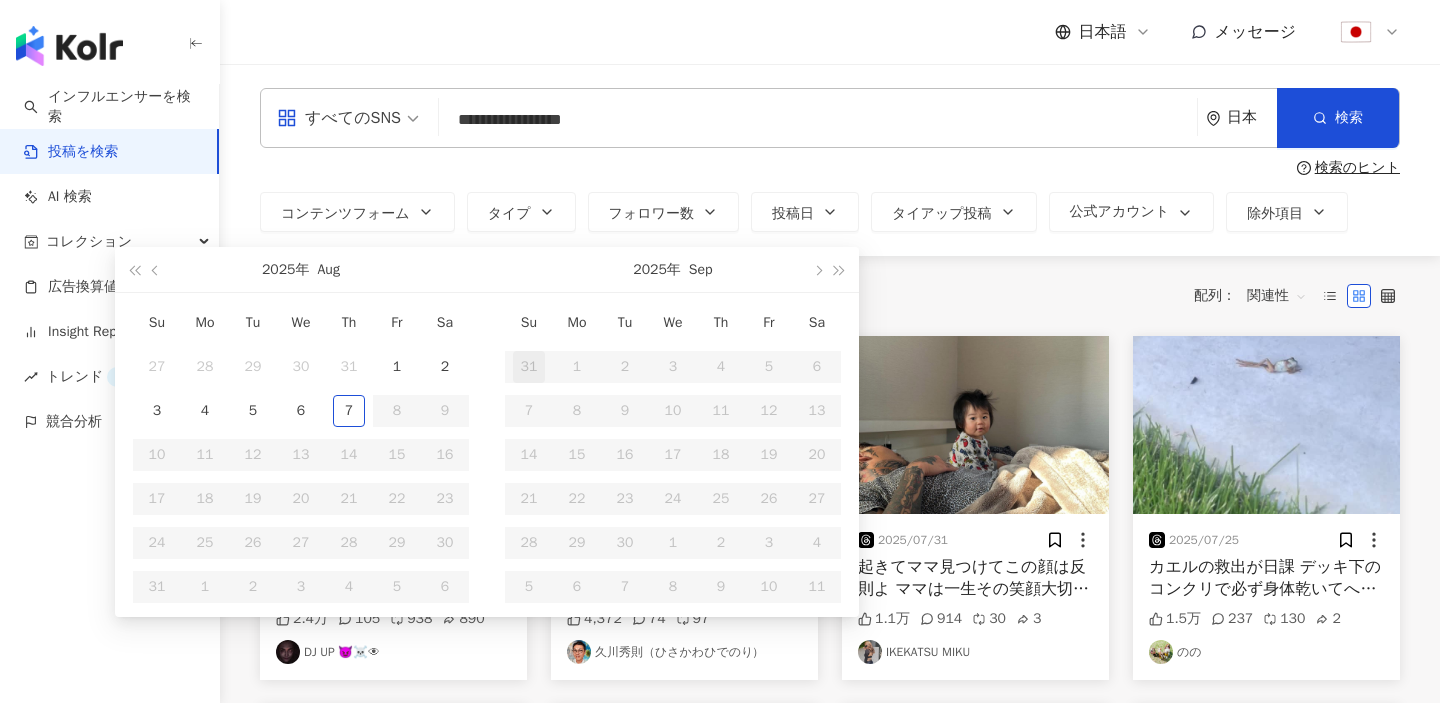 type on "**********" 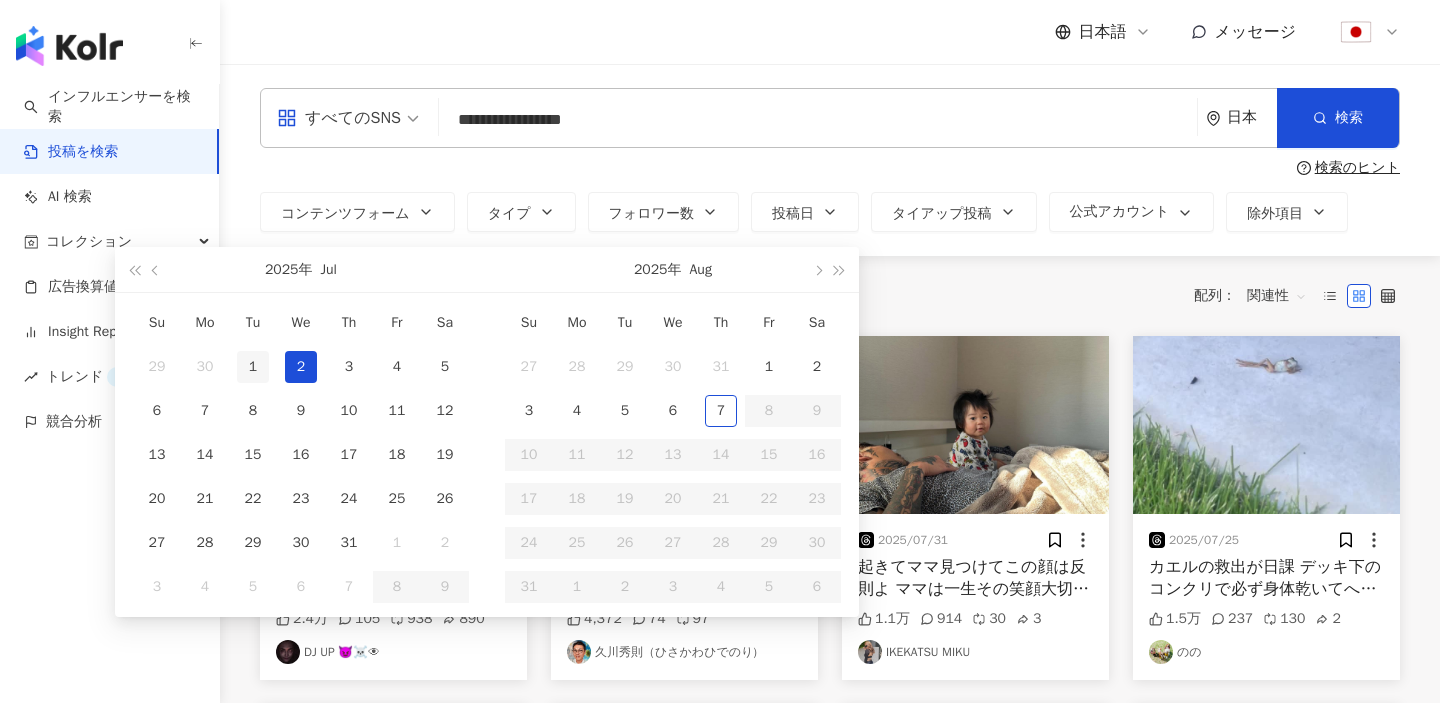 type on "**********" 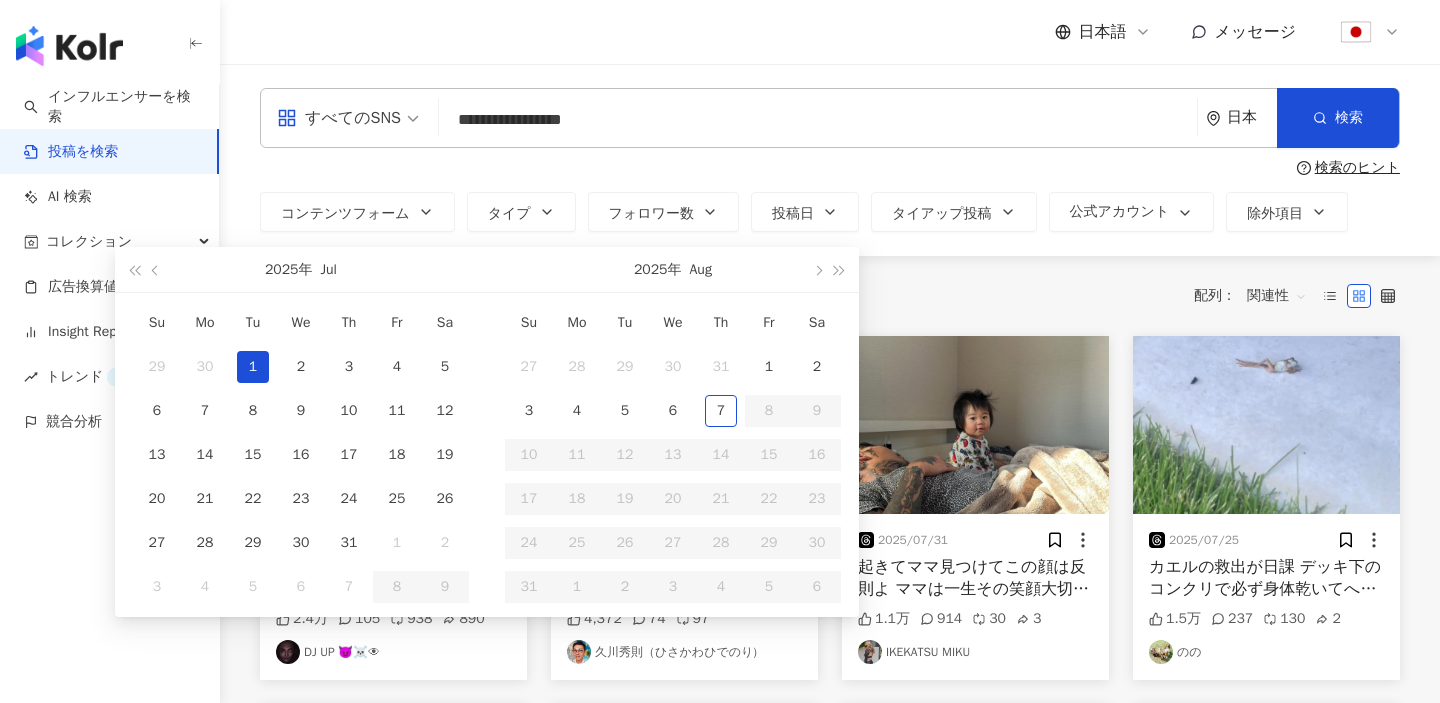 click on "1" at bounding box center [253, 367] 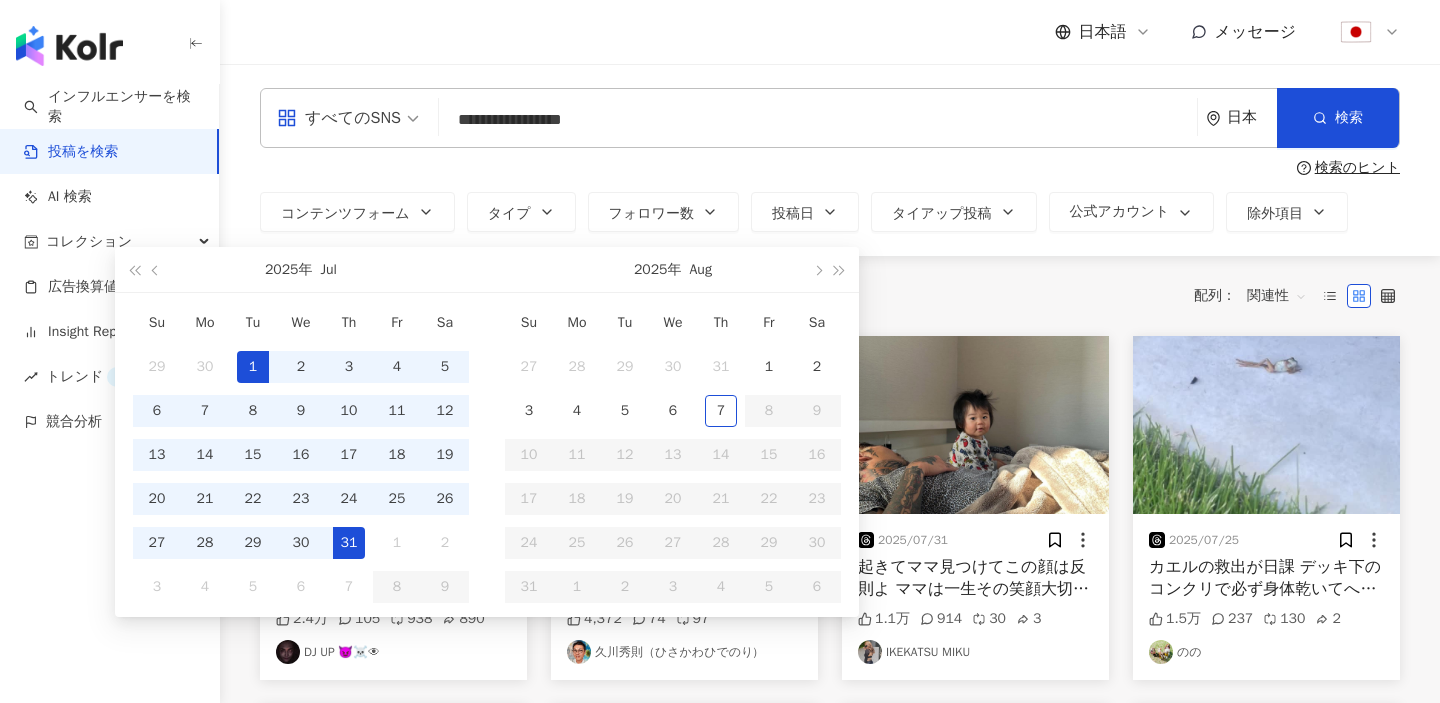 click on "31" at bounding box center (349, 543) 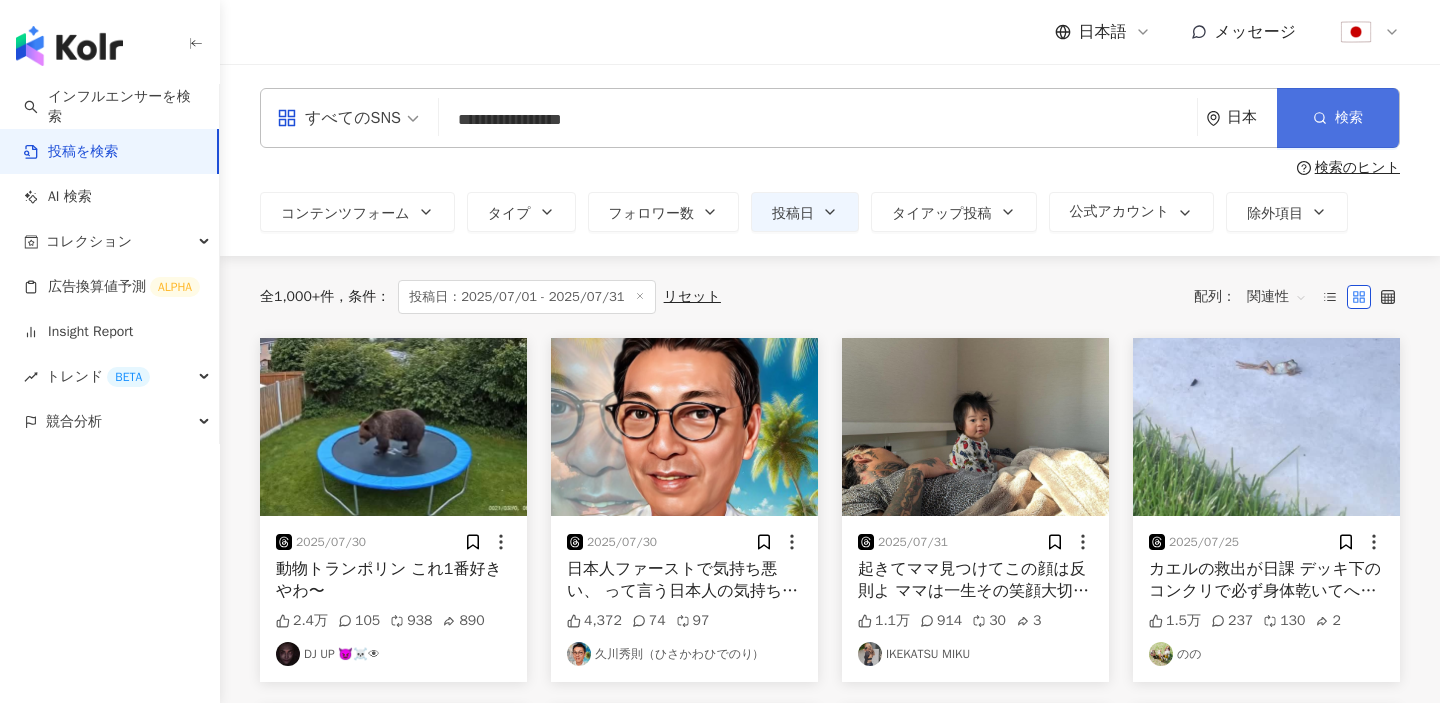click on "検索" at bounding box center [1349, 118] 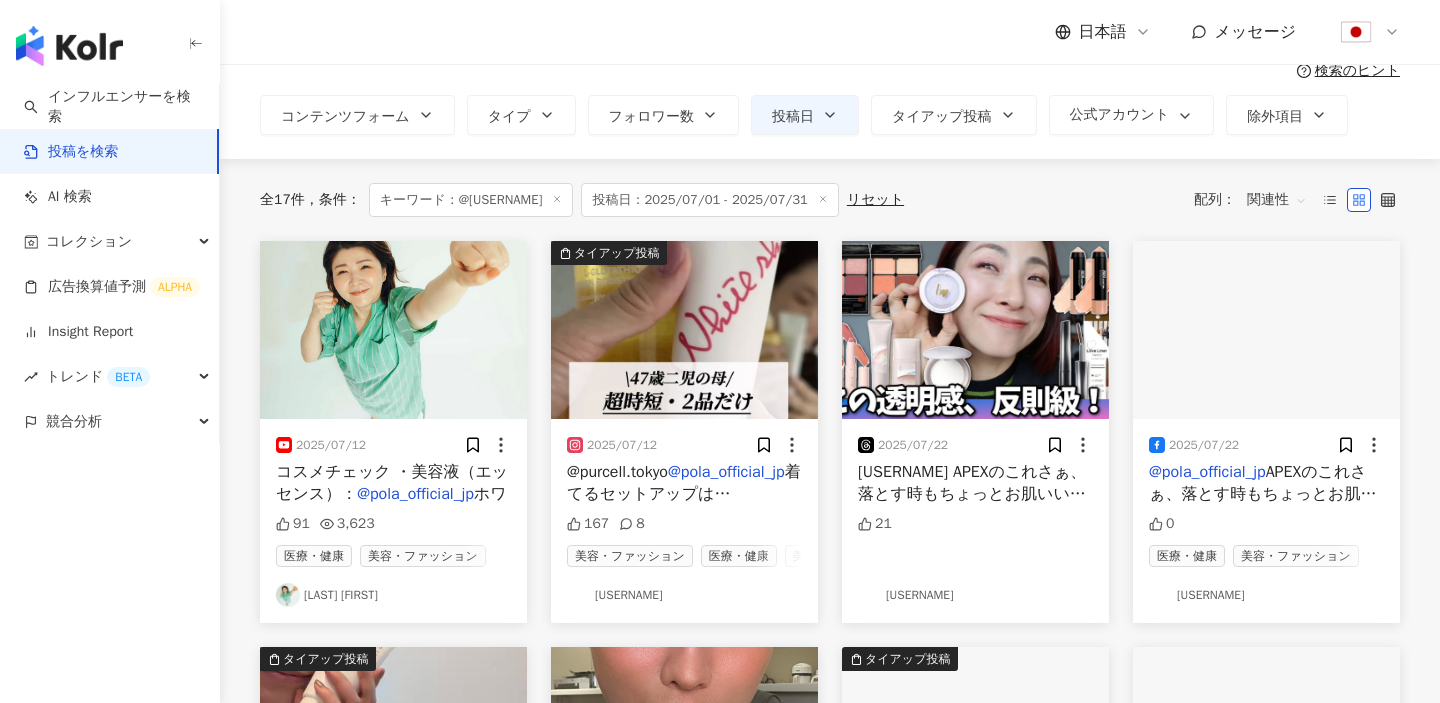 scroll, scrollTop: 74, scrollLeft: 0, axis: vertical 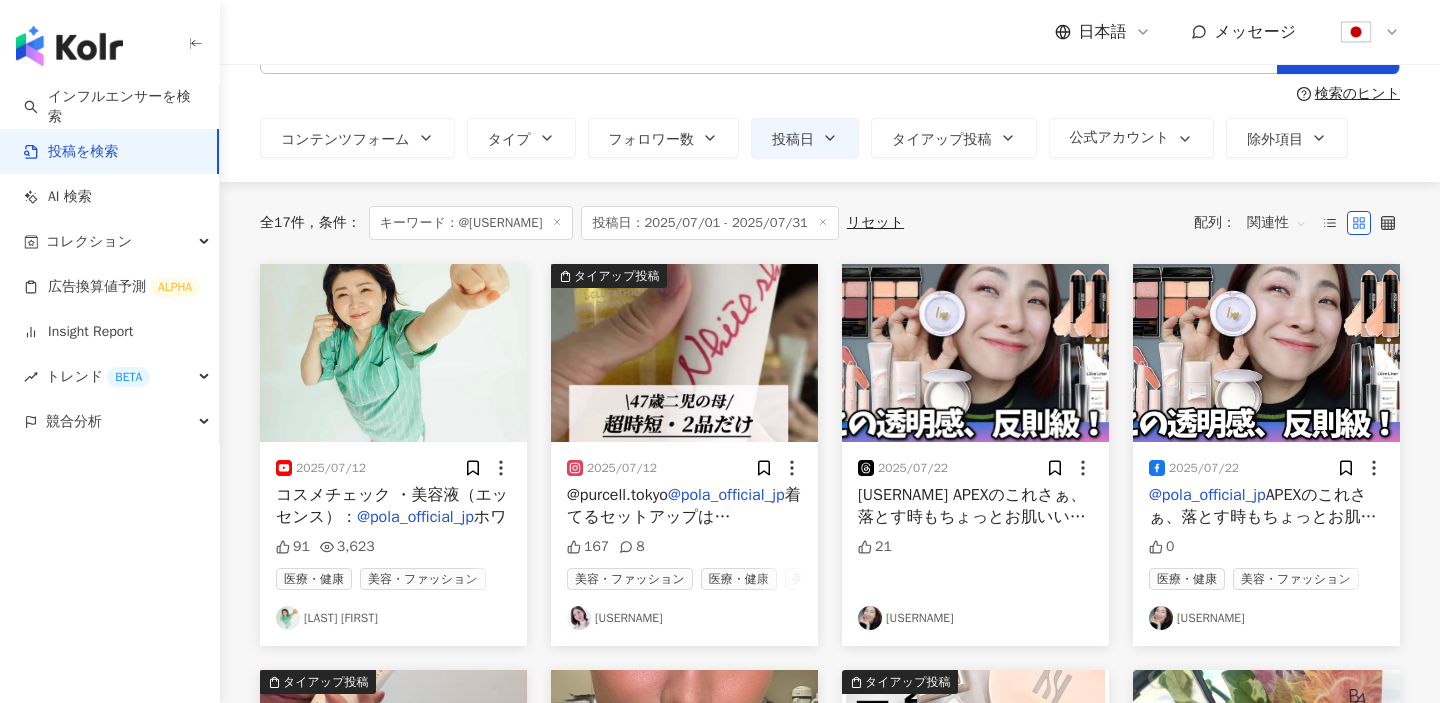 click on "関連性" at bounding box center [1277, 223] 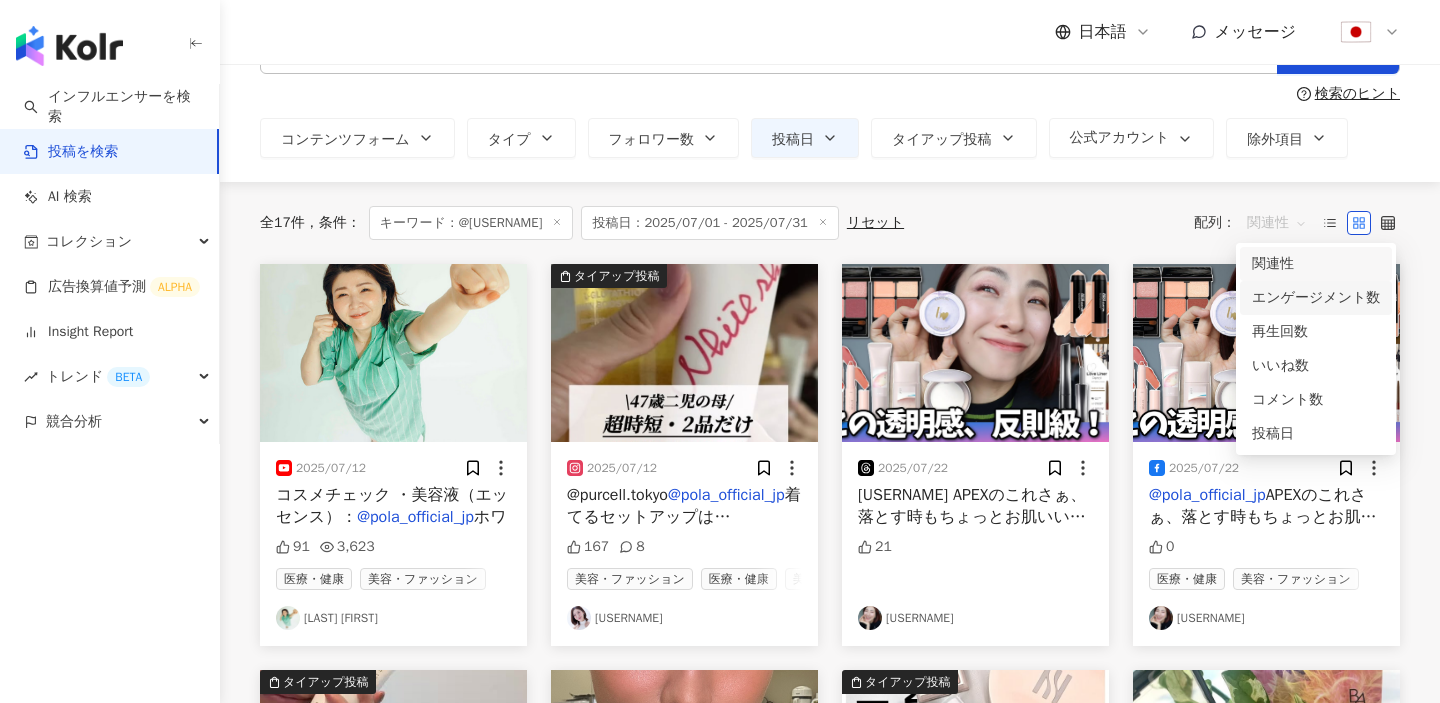 click on "エンゲージメント数" at bounding box center (1316, 298) 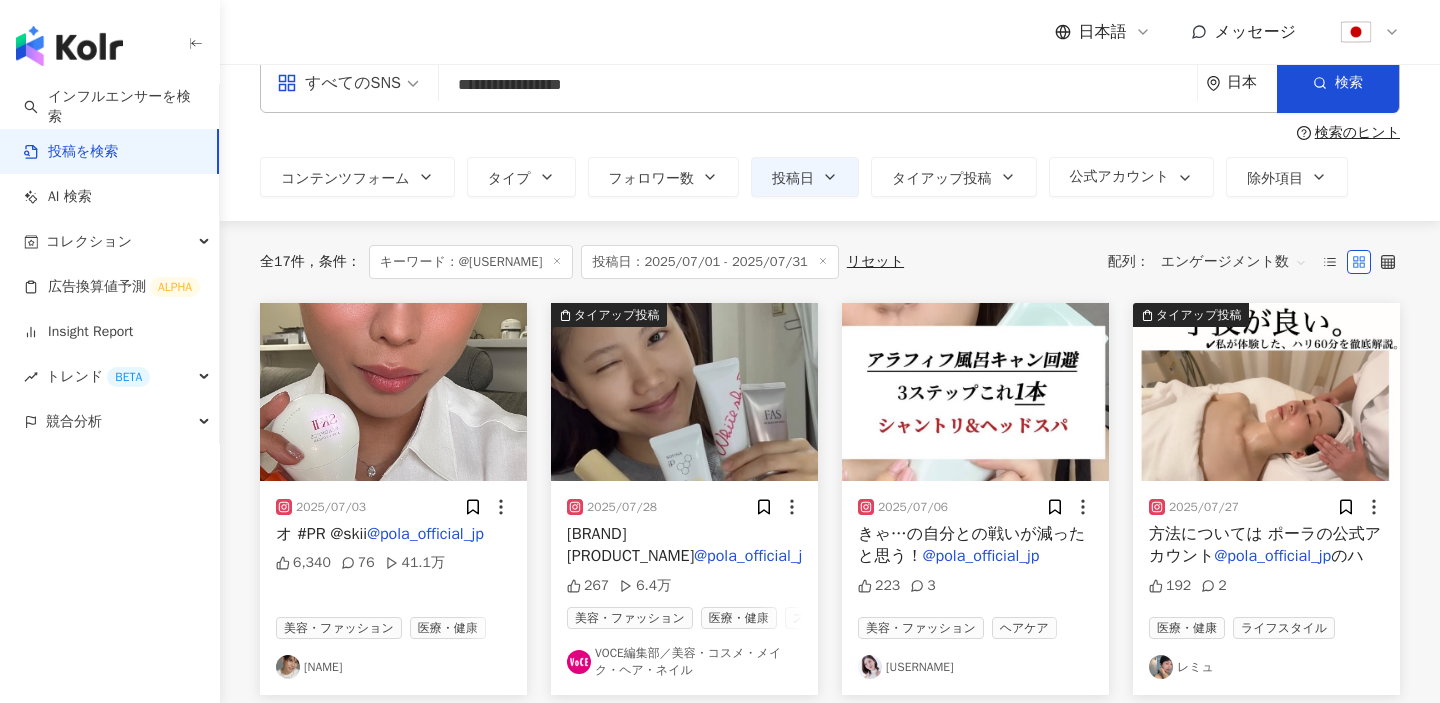 scroll, scrollTop: 10, scrollLeft: 0, axis: vertical 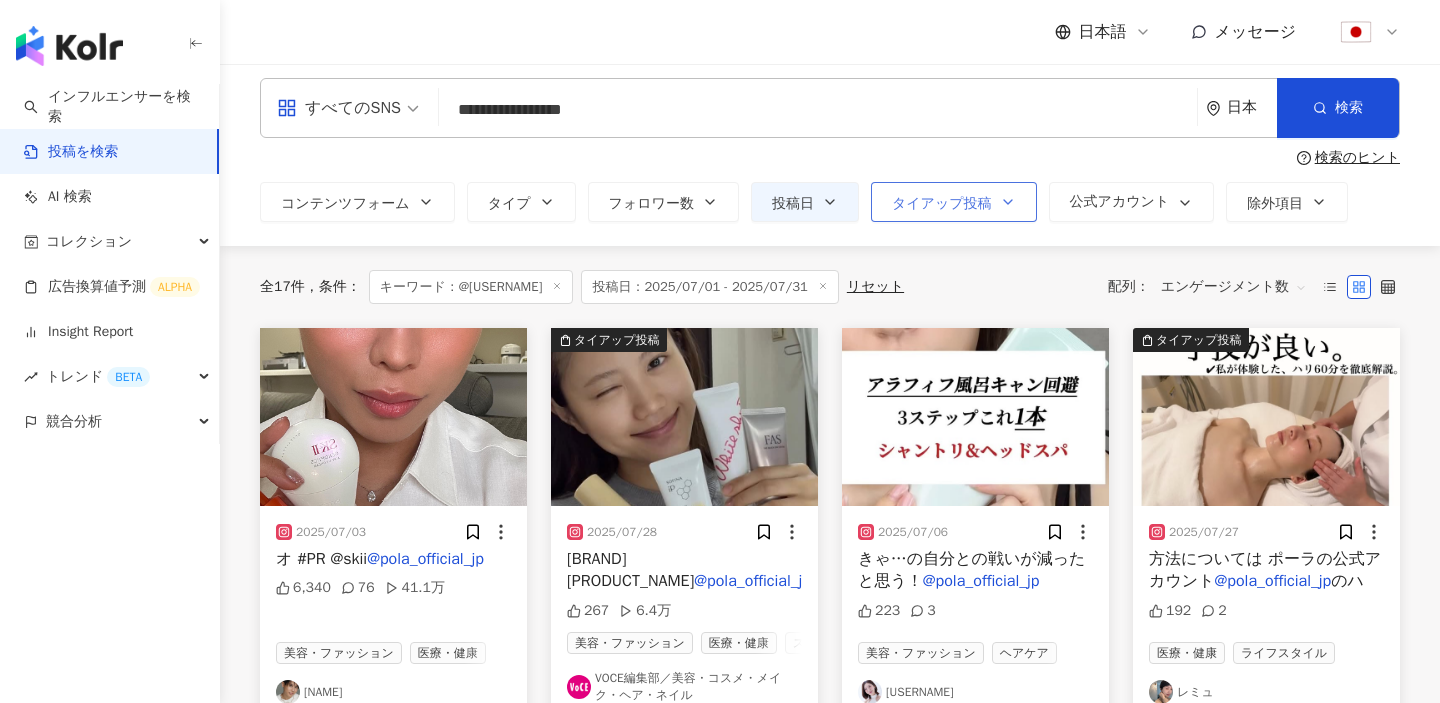 click on "タイアップ投稿" at bounding box center (954, 202) 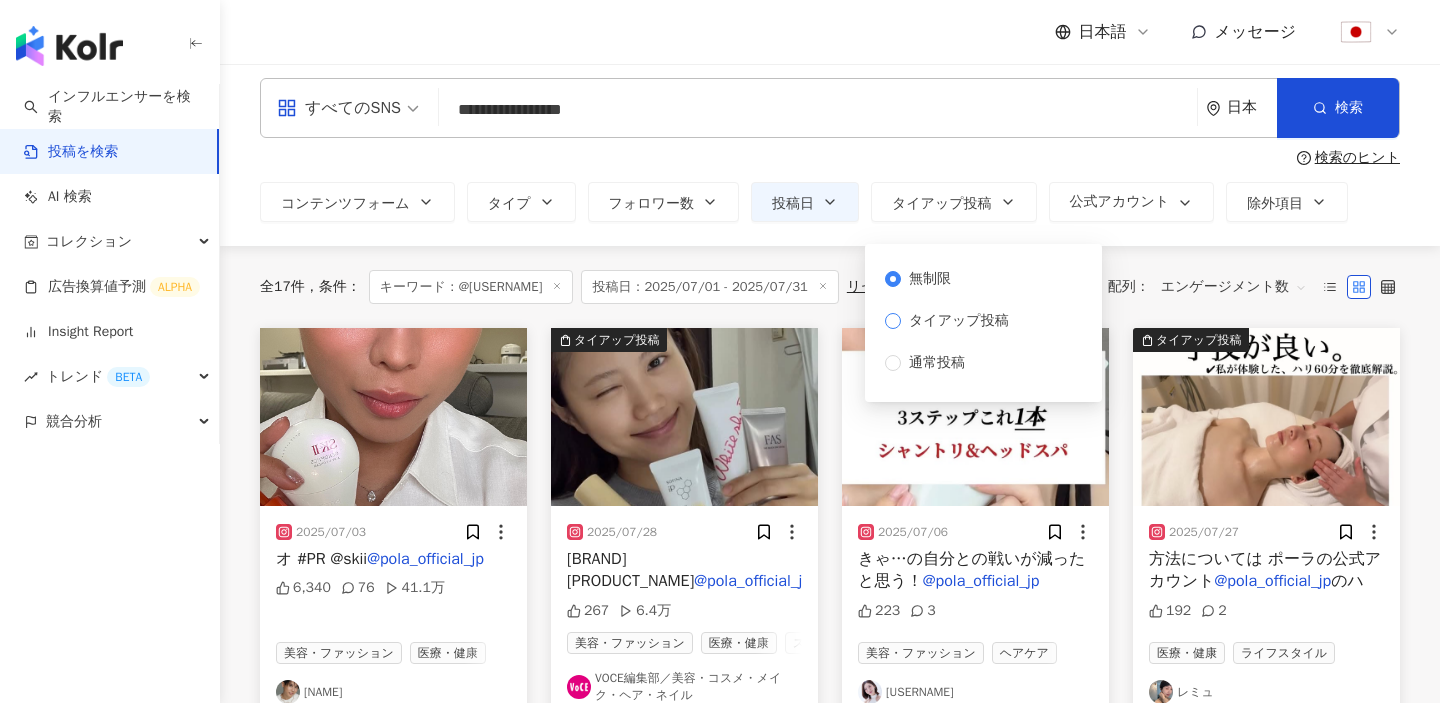 click on "タイアップ投稿" at bounding box center [959, 321] 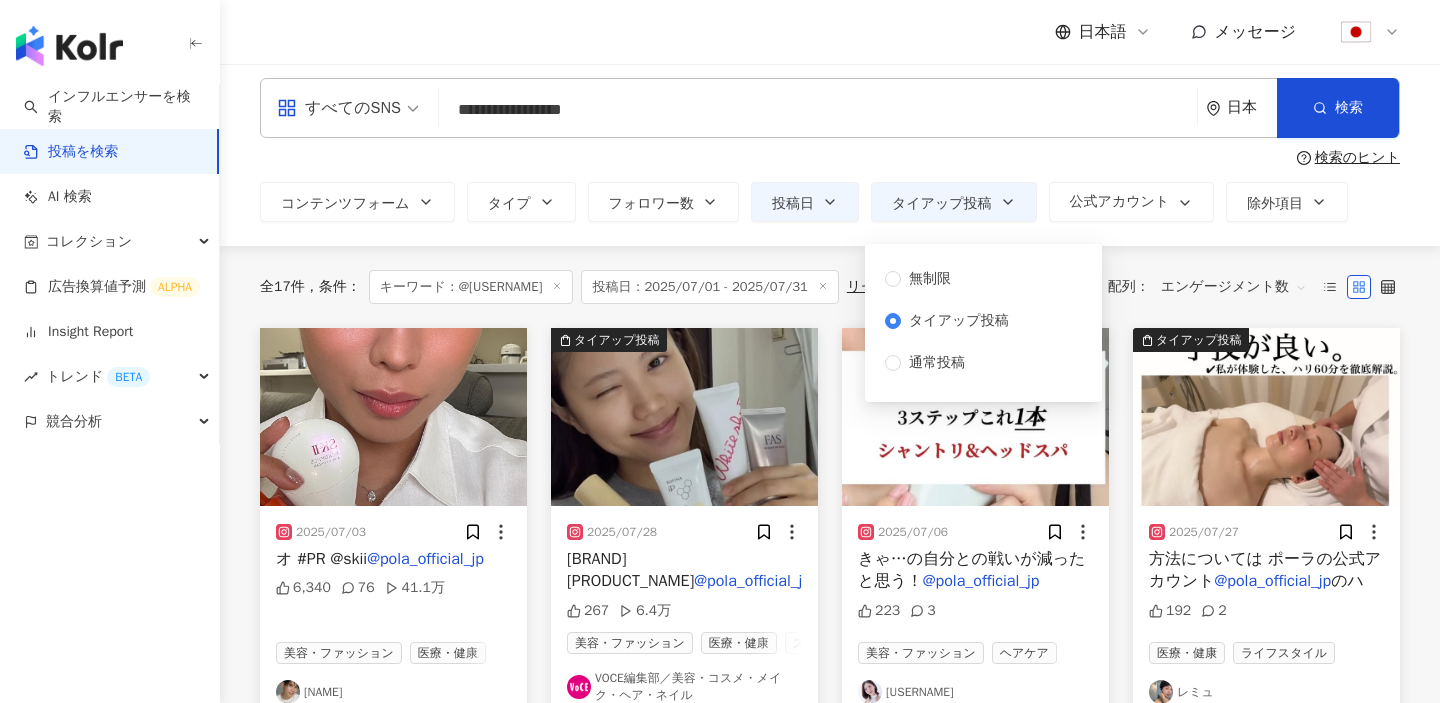 click on "**********" at bounding box center [830, 150] 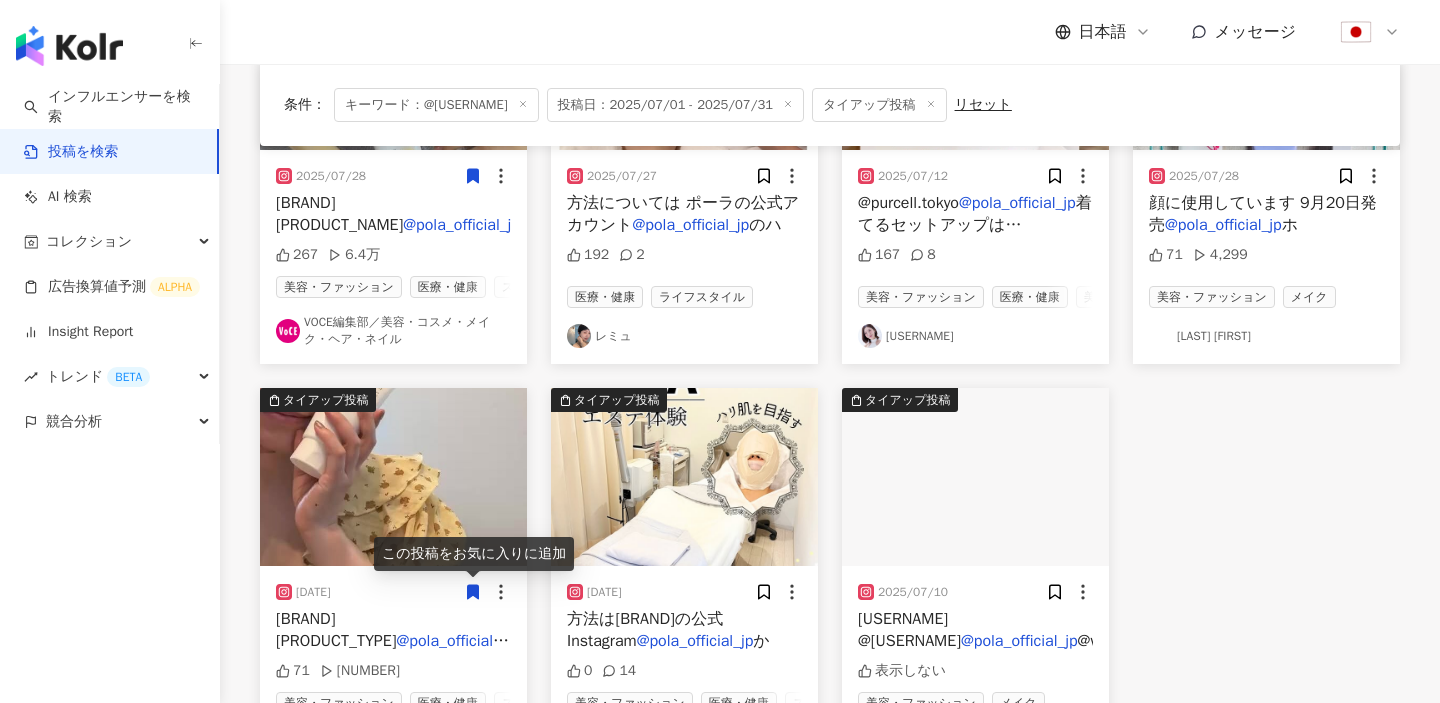 scroll, scrollTop: 357, scrollLeft: 0, axis: vertical 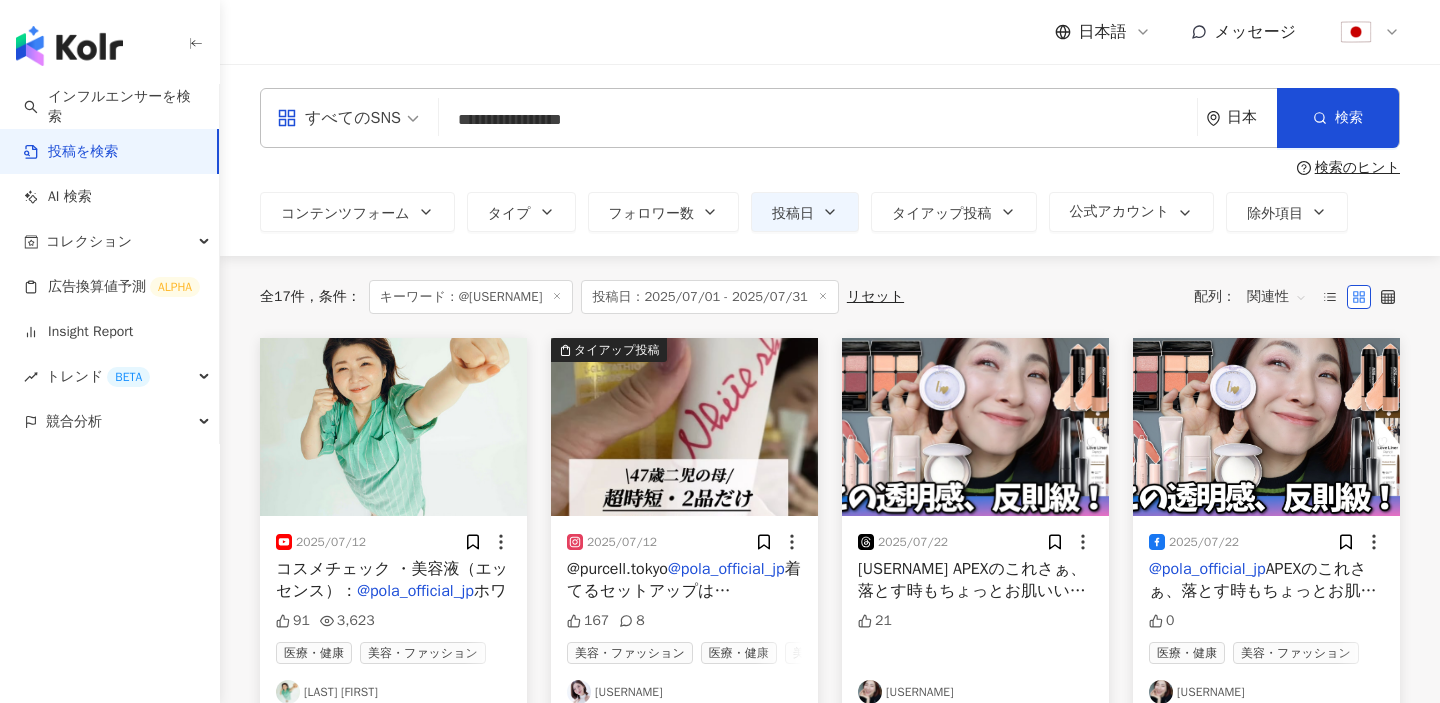 type 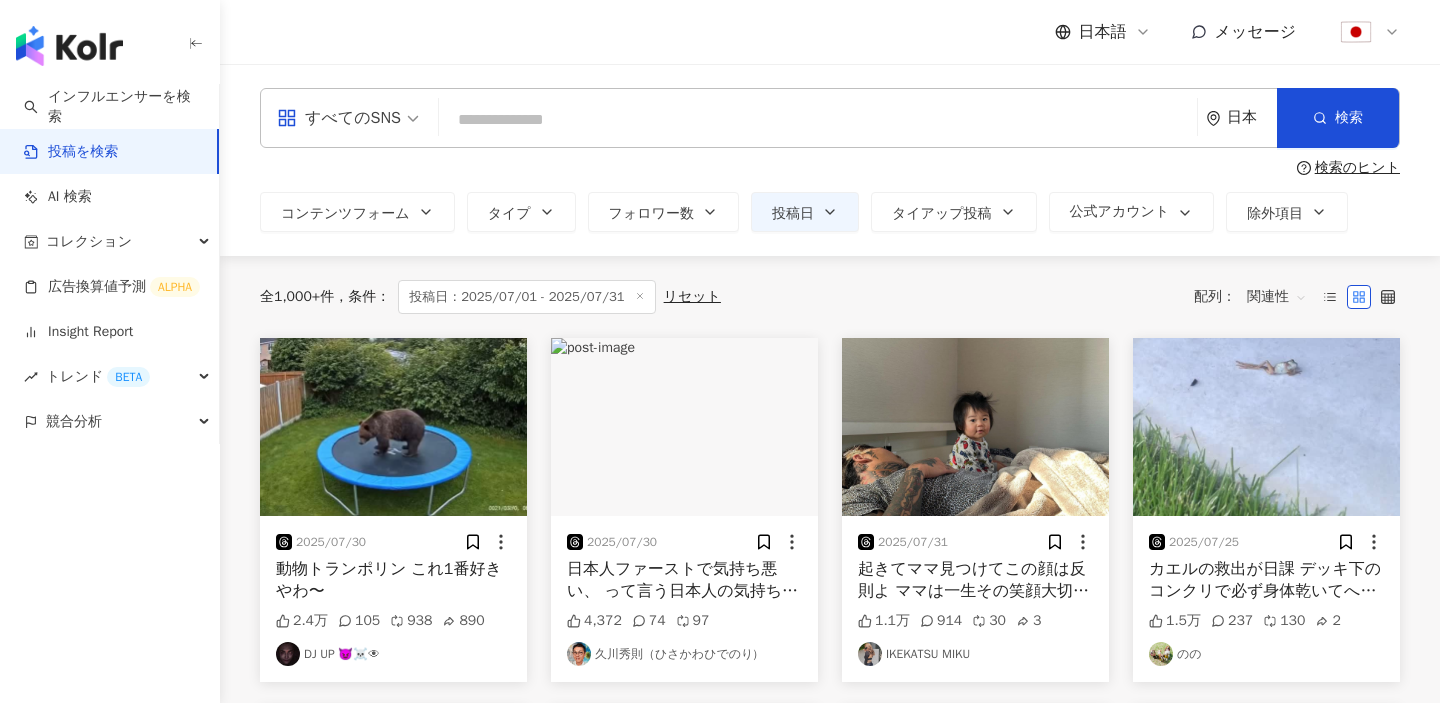 type 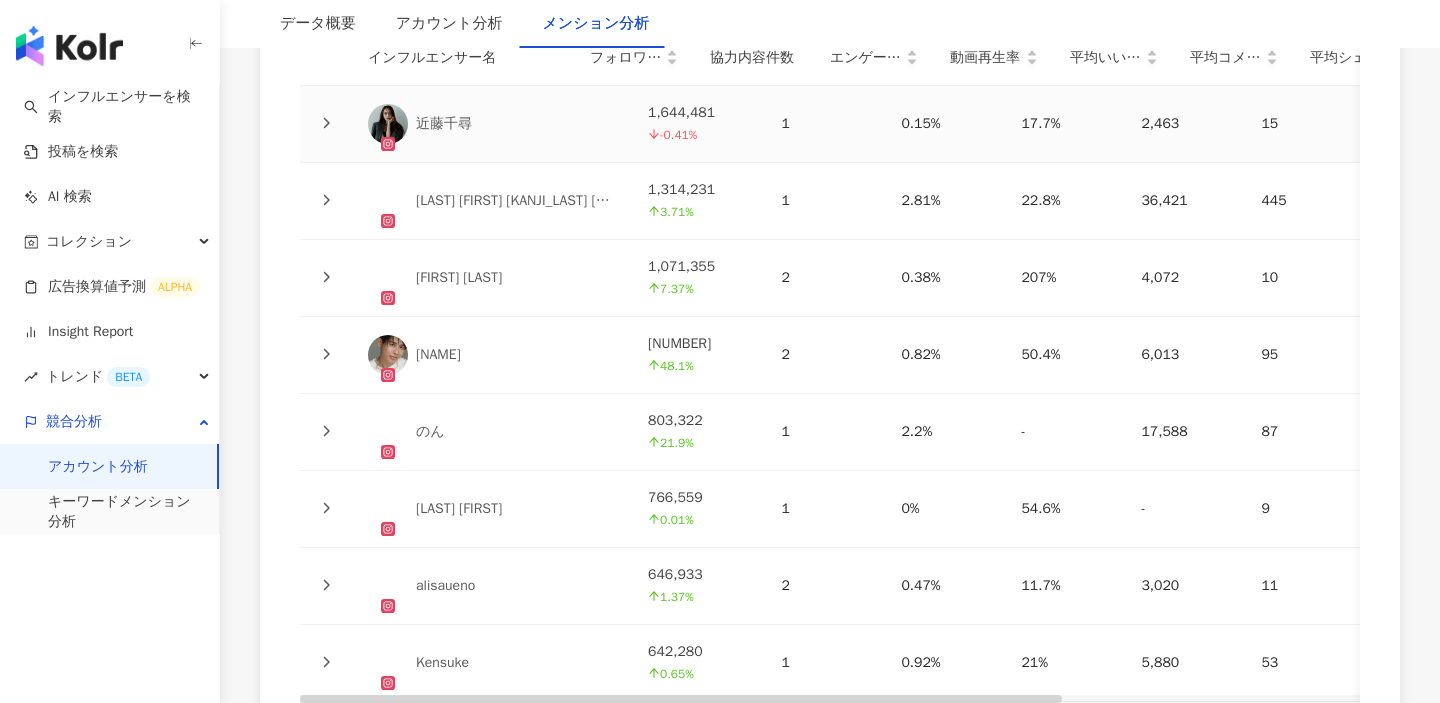 scroll, scrollTop: 4178, scrollLeft: 0, axis: vertical 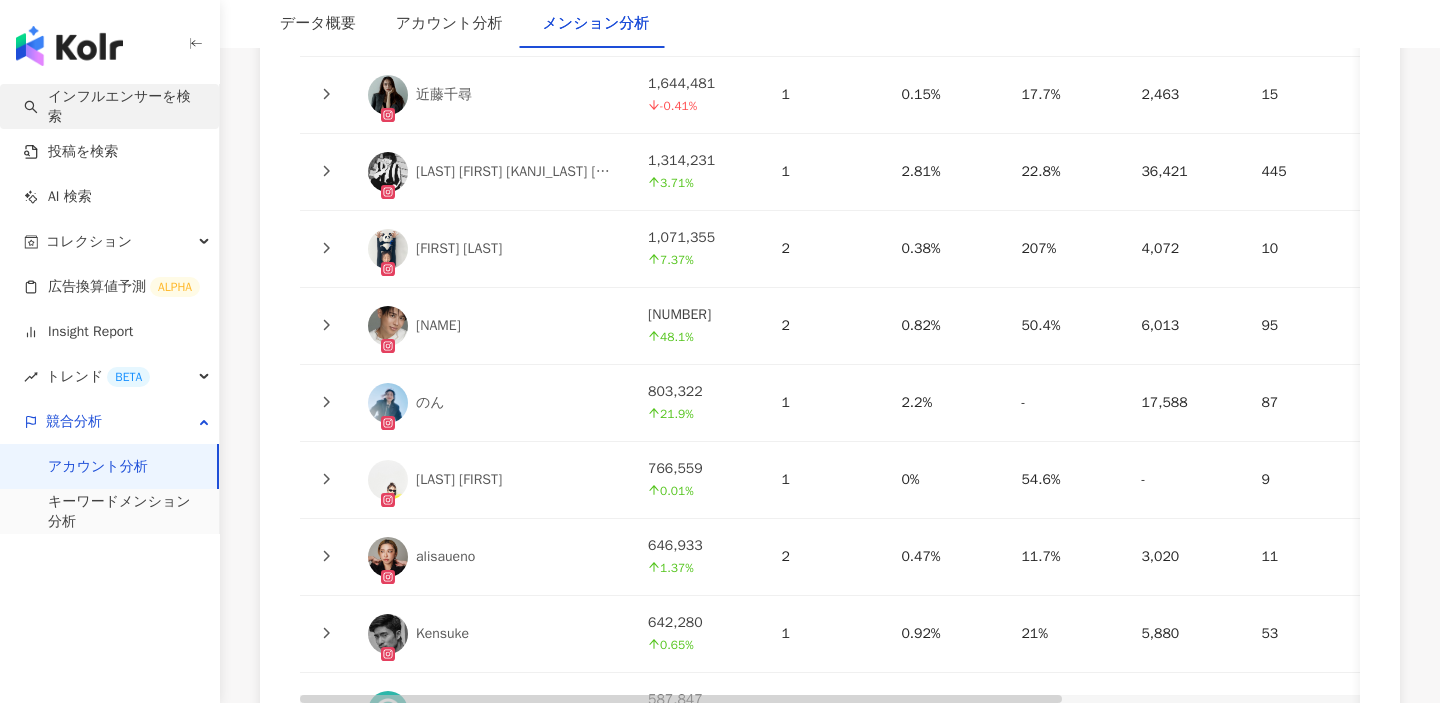 click on "インフルエンサーを検索" at bounding box center (113, 106) 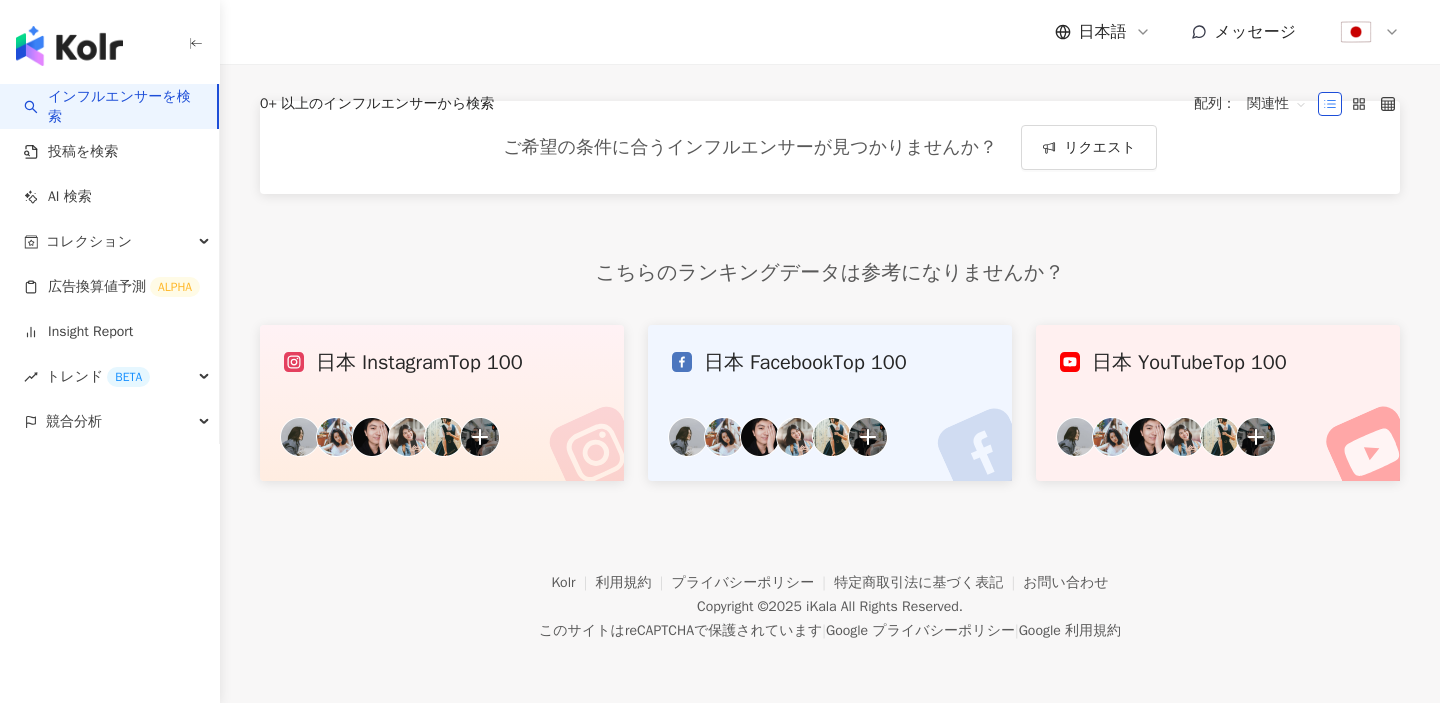 scroll, scrollTop: 0, scrollLeft: 0, axis: both 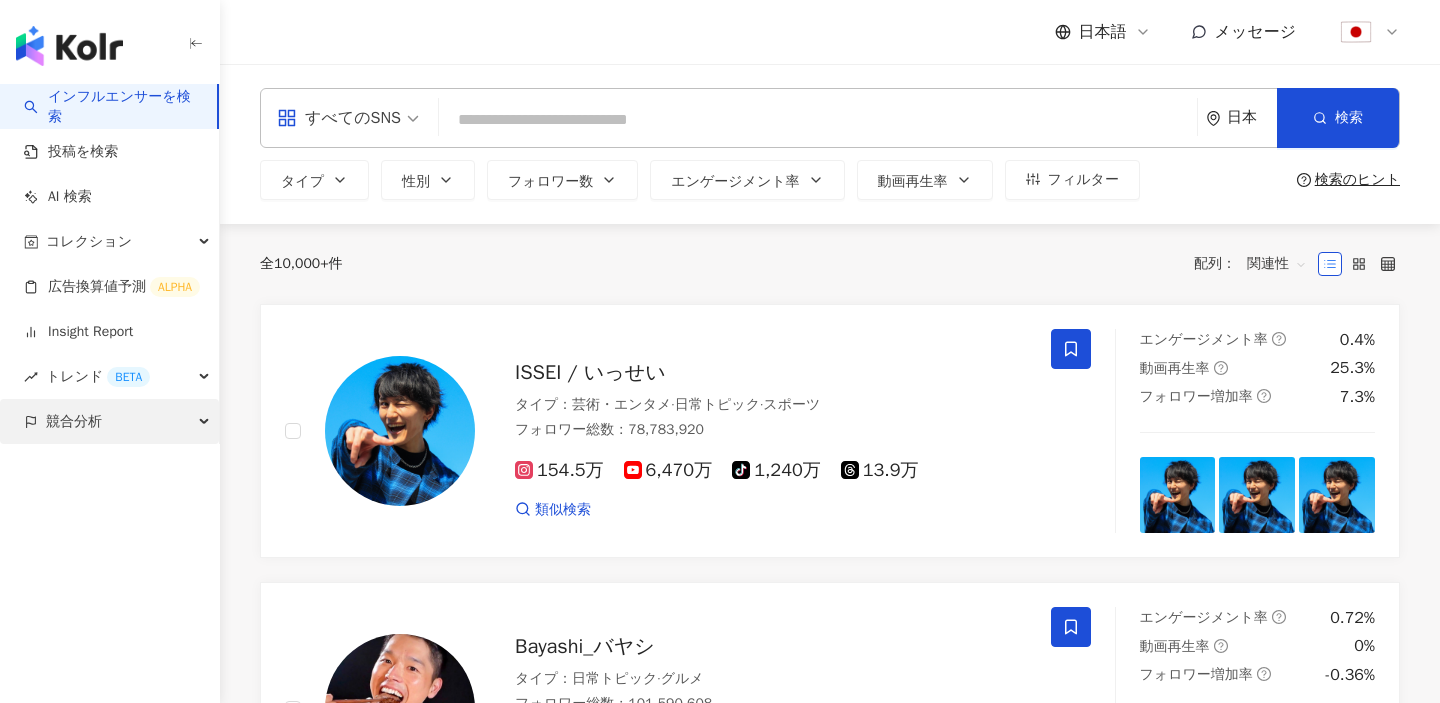 click on "競合分析" at bounding box center [109, 421] 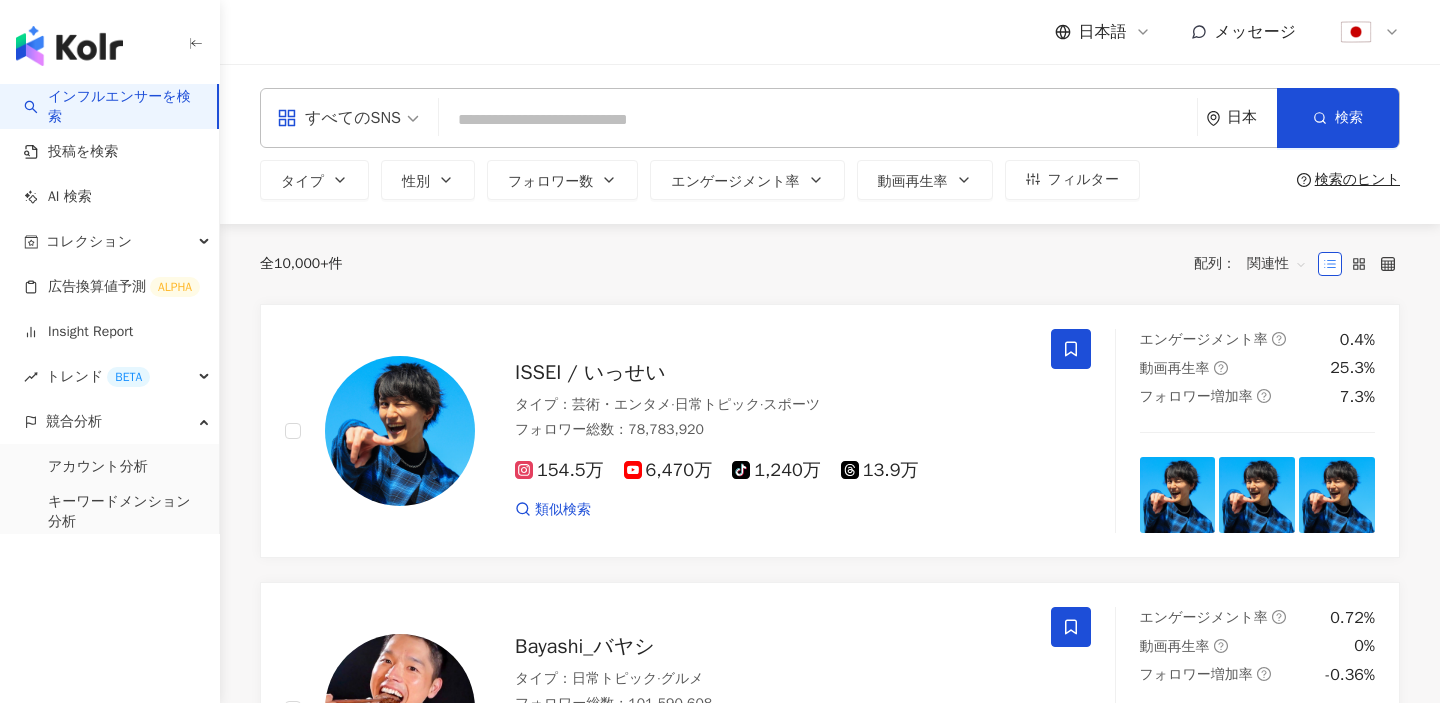 click on "すべてのSNS" at bounding box center [339, 118] 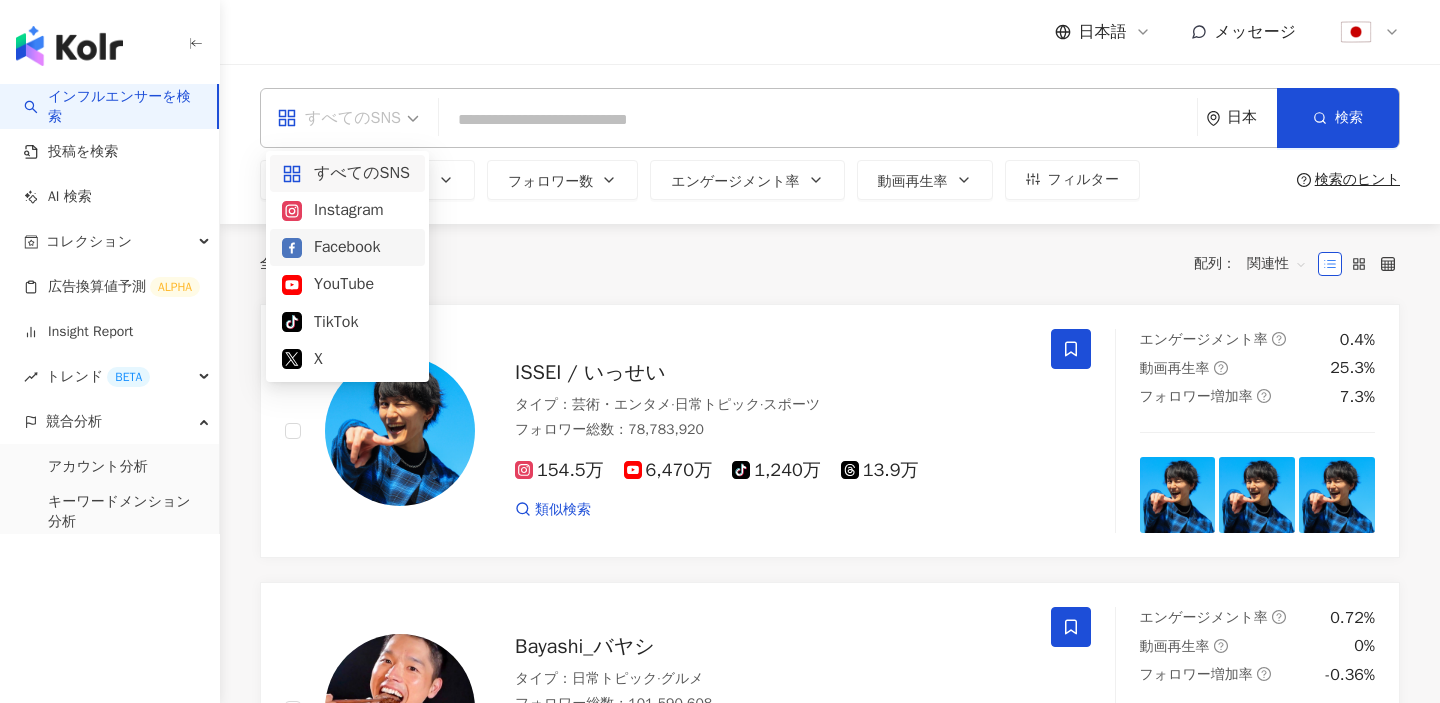 click at bounding box center (818, 120) 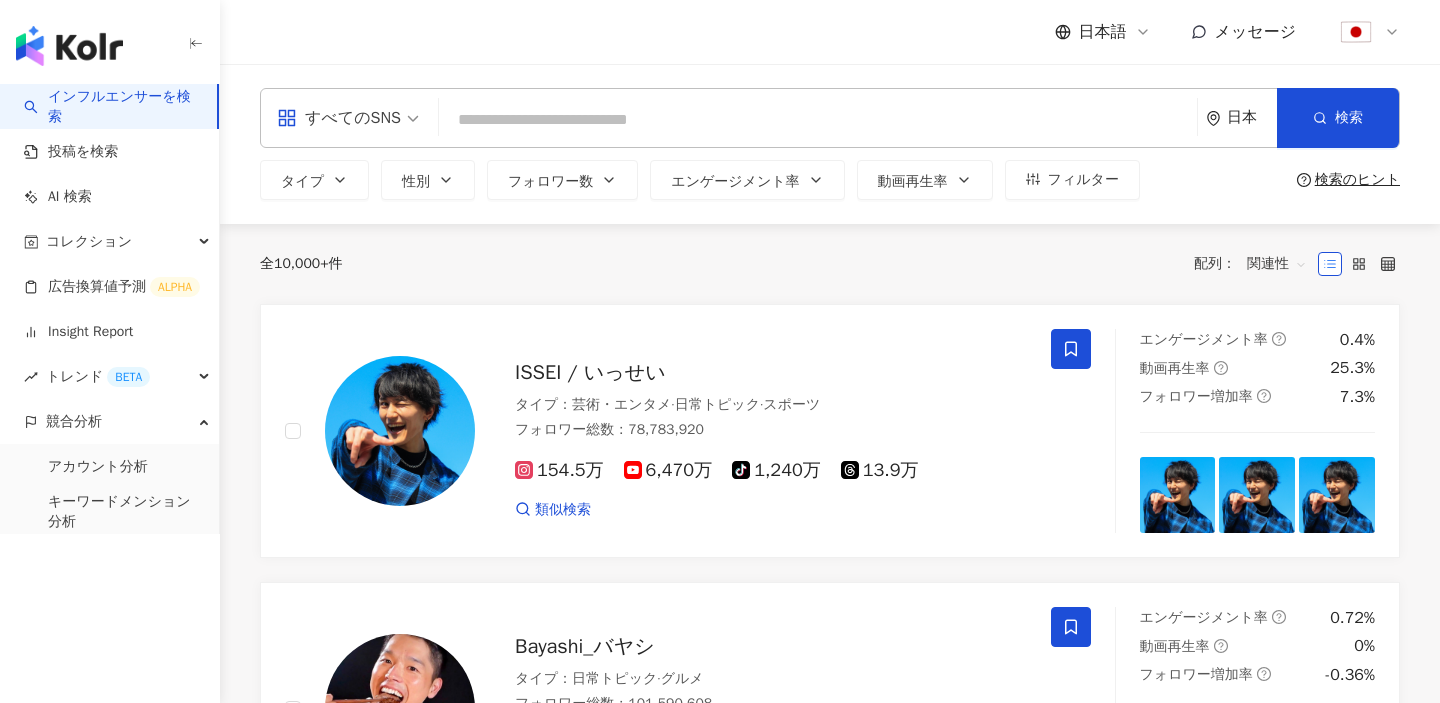 click 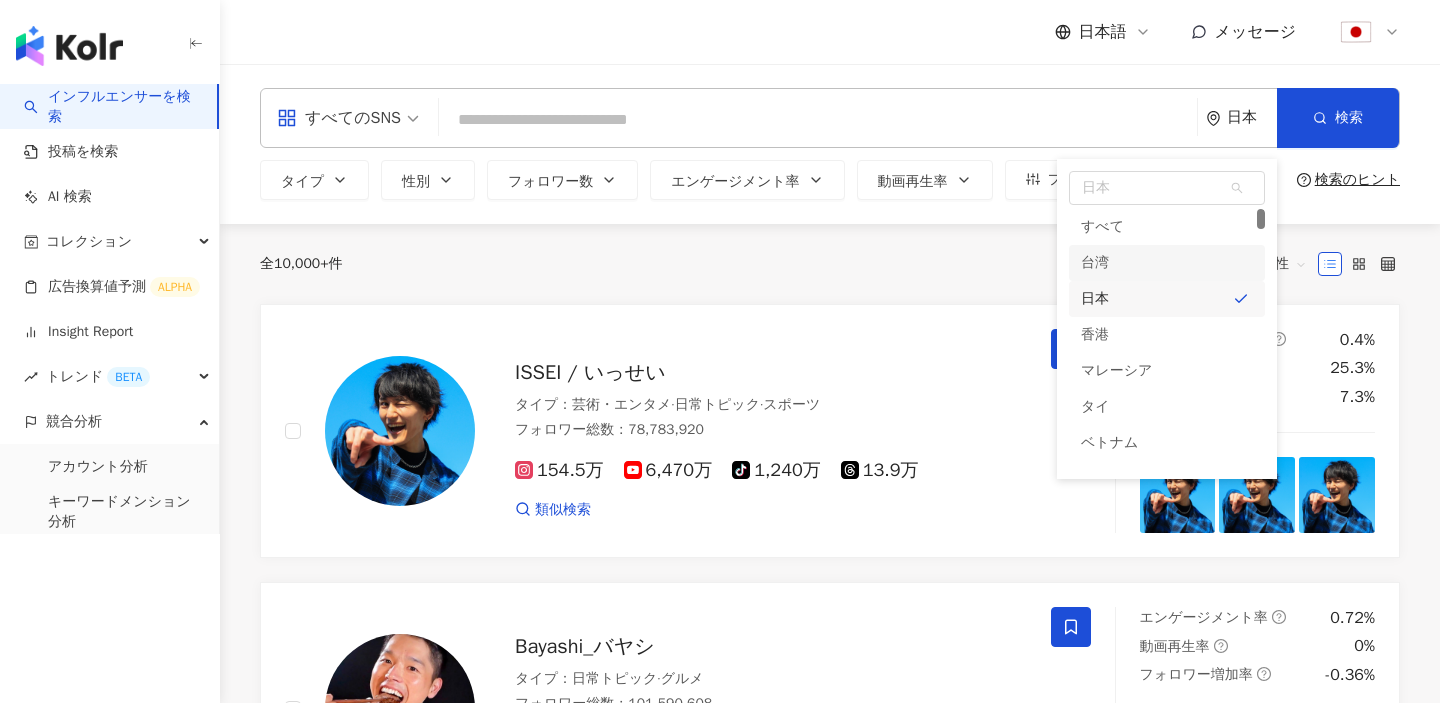 click on "全  10,000+  件 配列： 関連性" at bounding box center (830, 264) 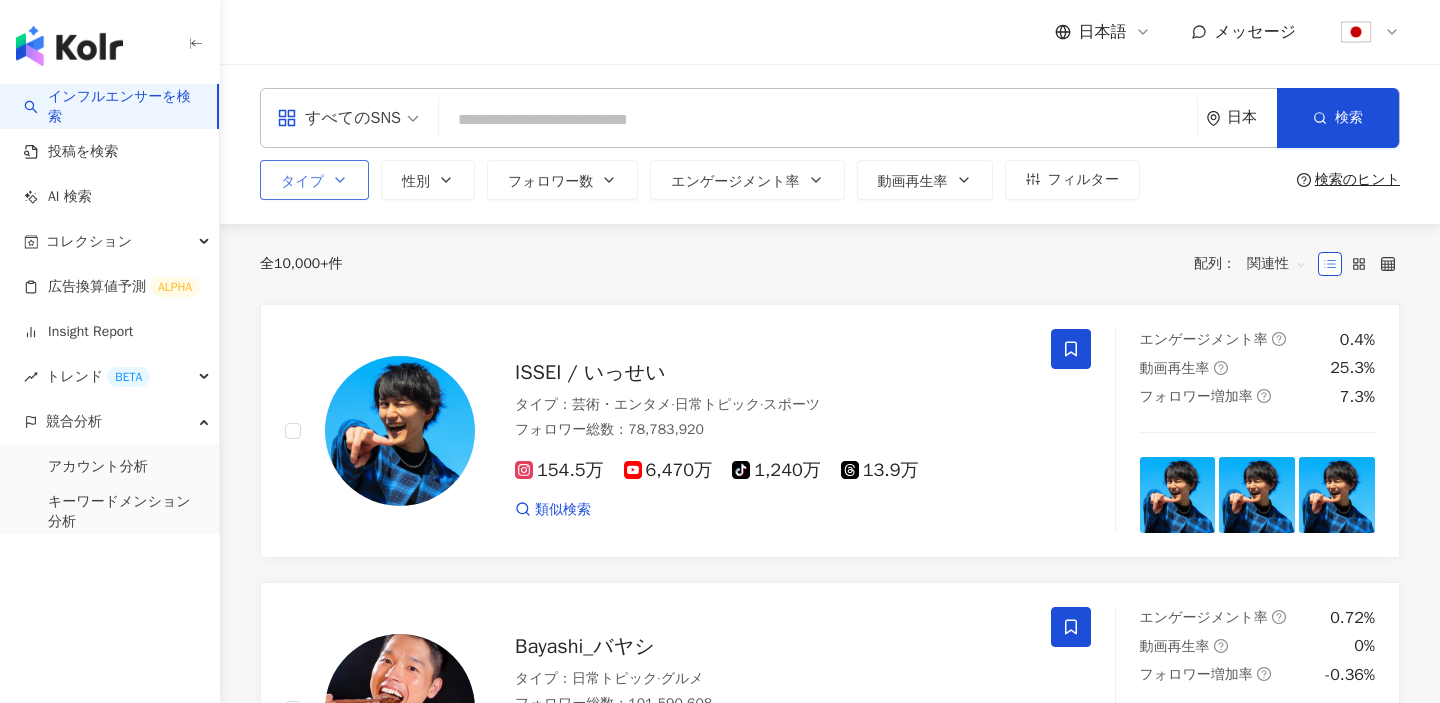 click on "タイプ" at bounding box center (314, 180) 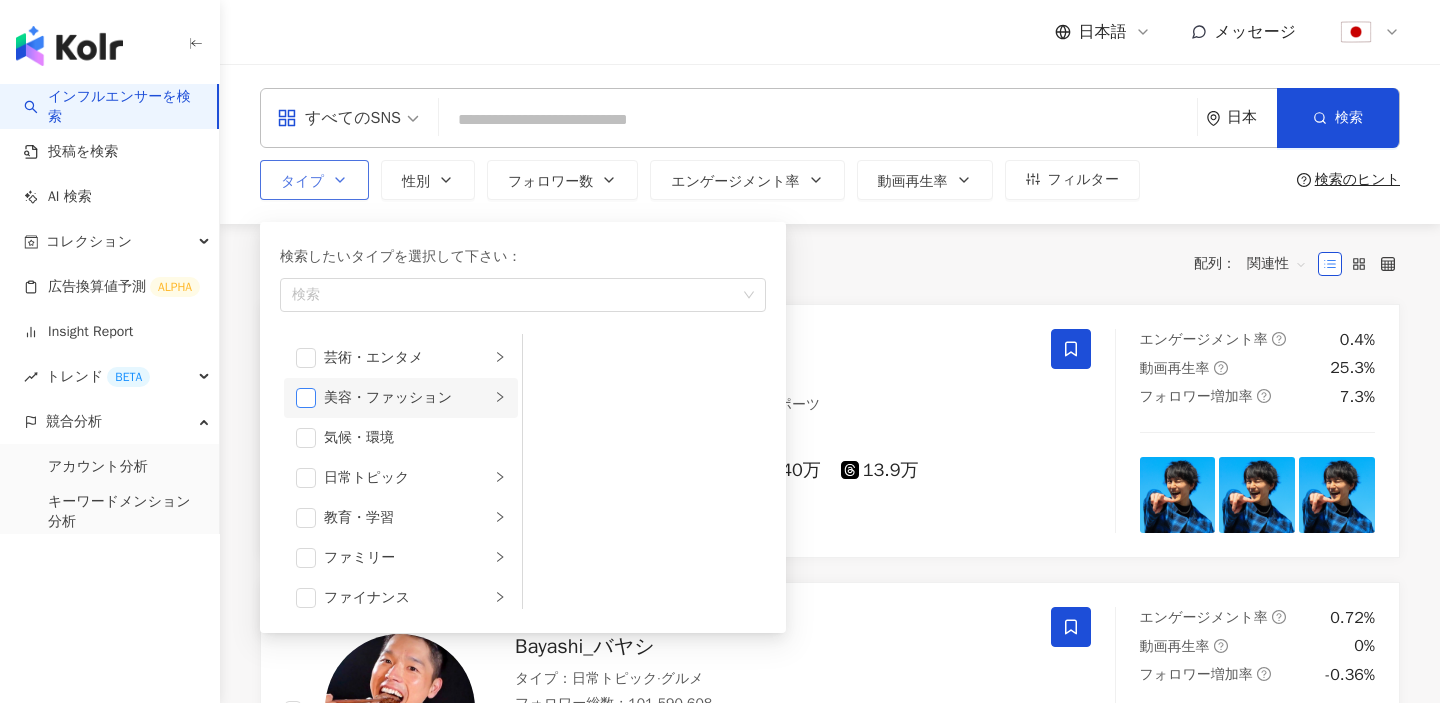 click at bounding box center (306, 398) 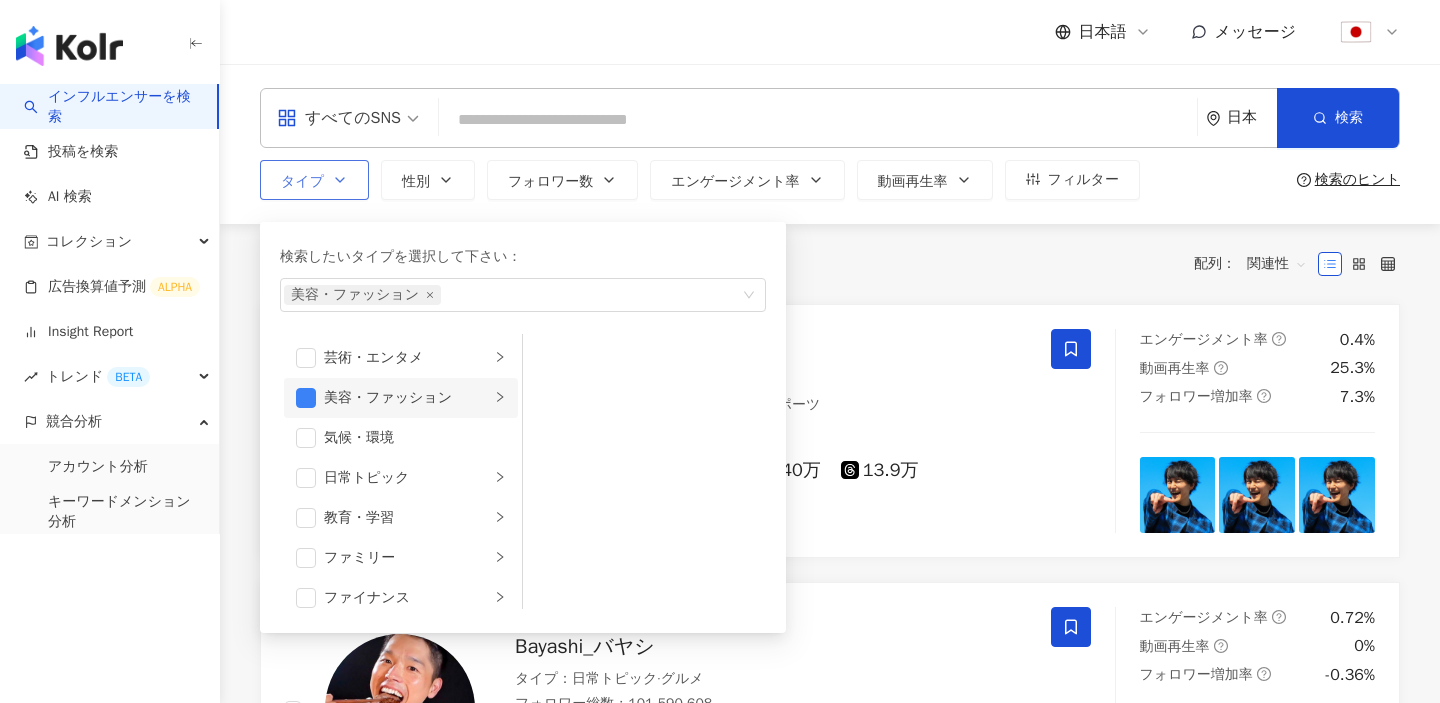 click on "美容・ファッション" at bounding box center (407, 398) 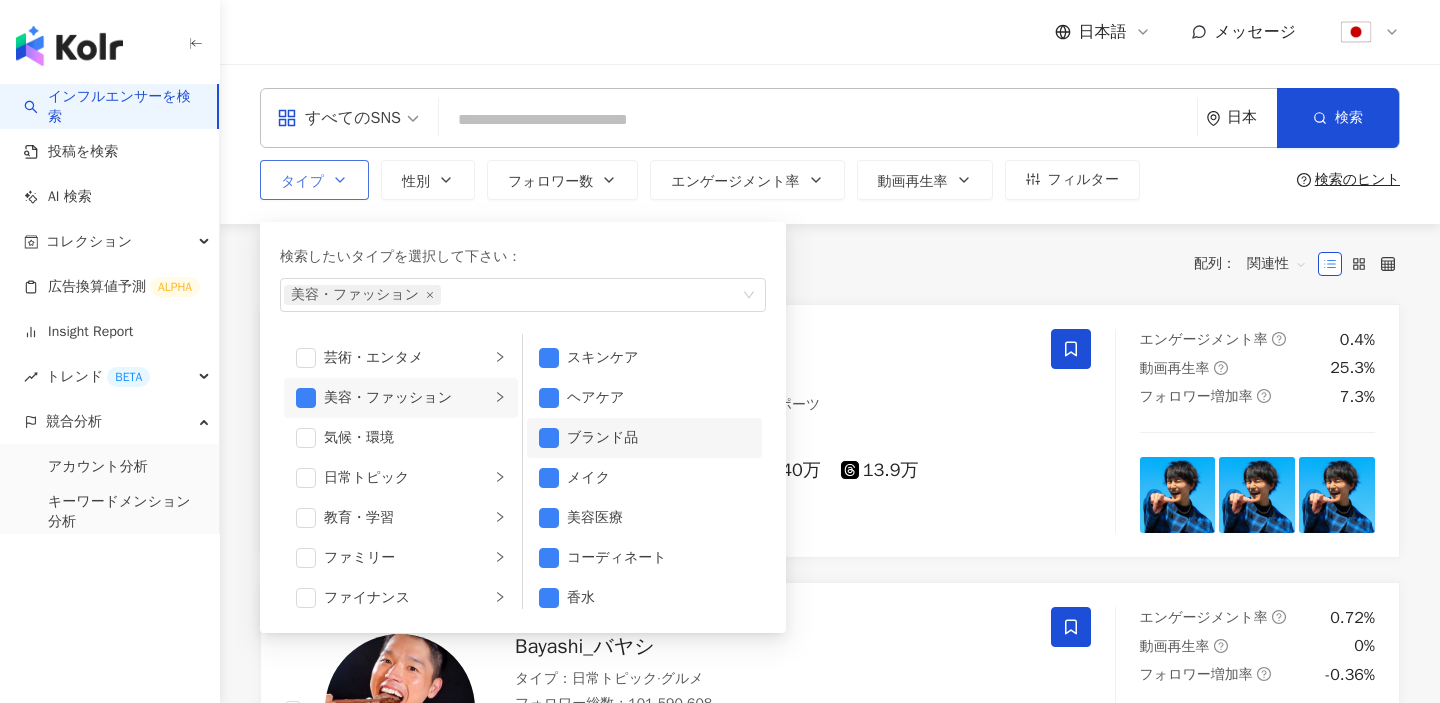 scroll, scrollTop: 13, scrollLeft: 0, axis: vertical 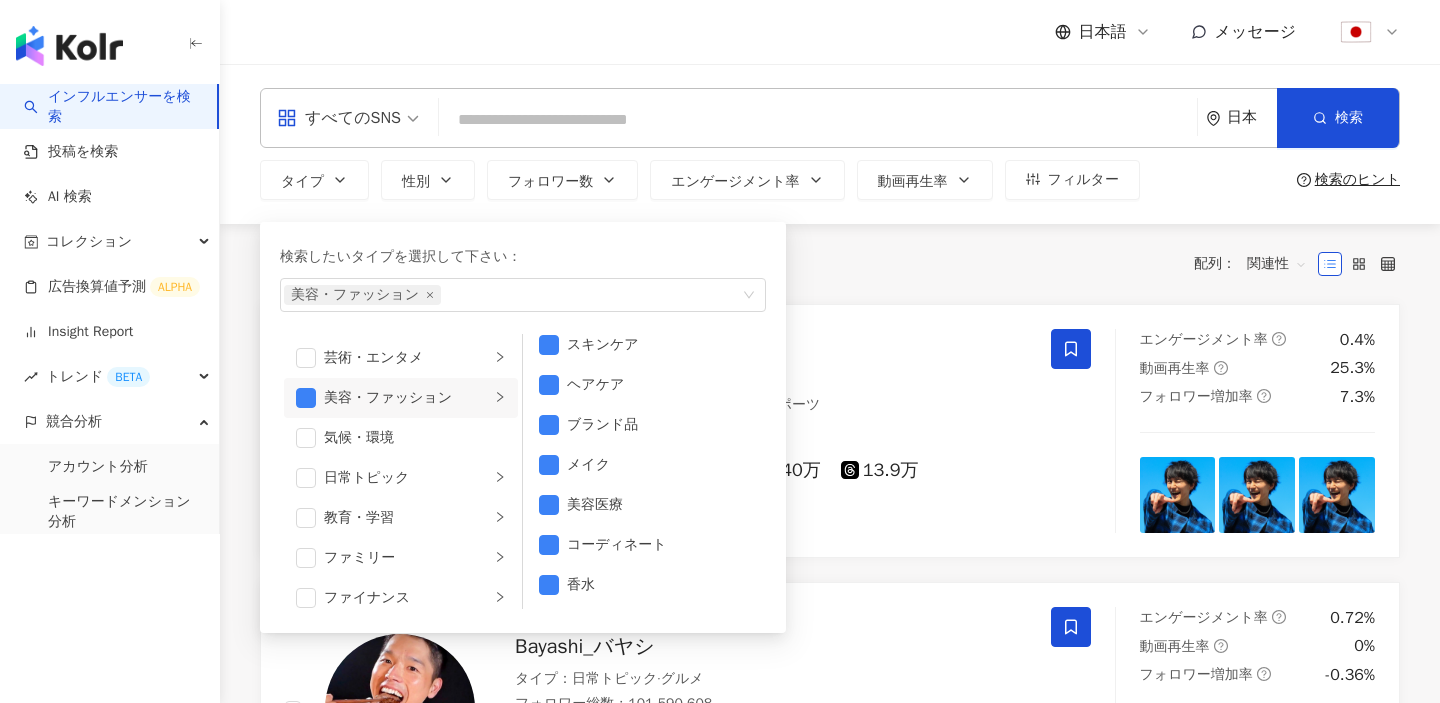 click on "全  10,000+  件 配列： 関連性" at bounding box center [830, 264] 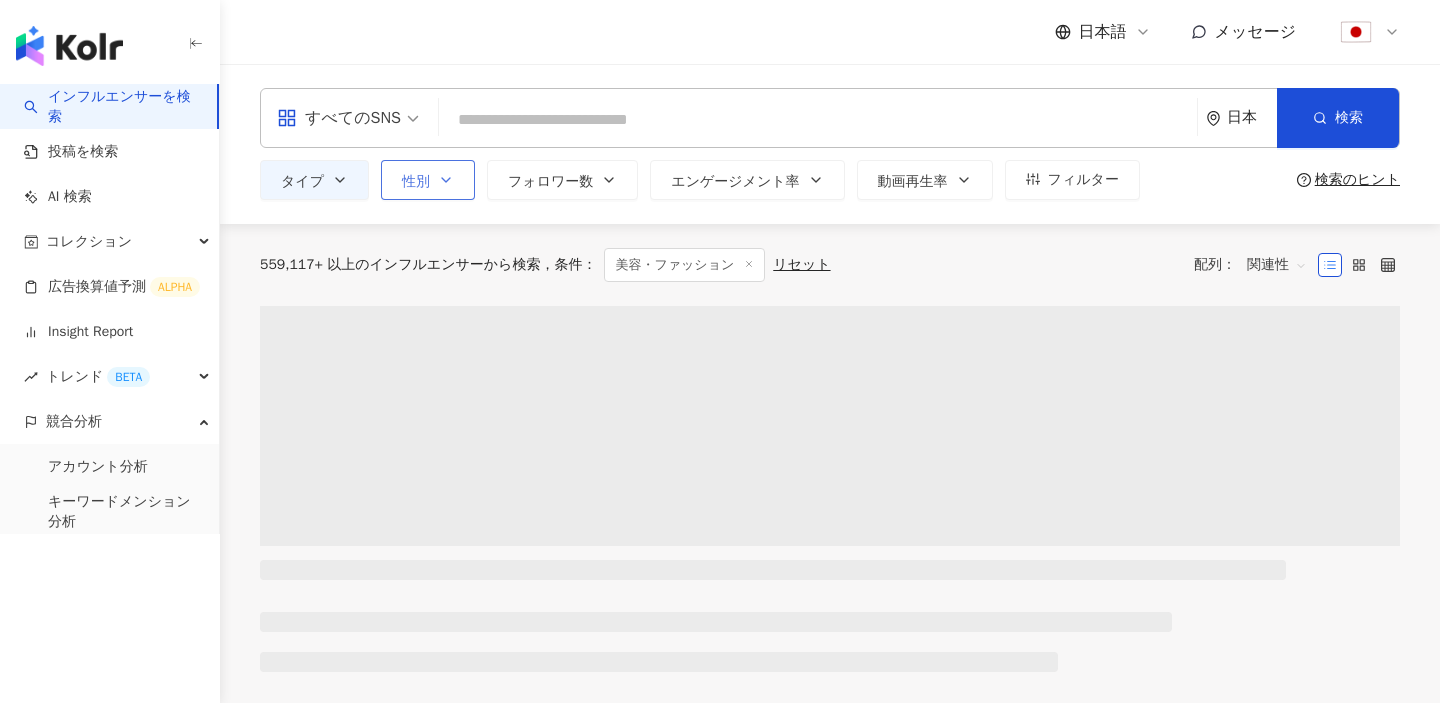 click on "性別" at bounding box center [428, 180] 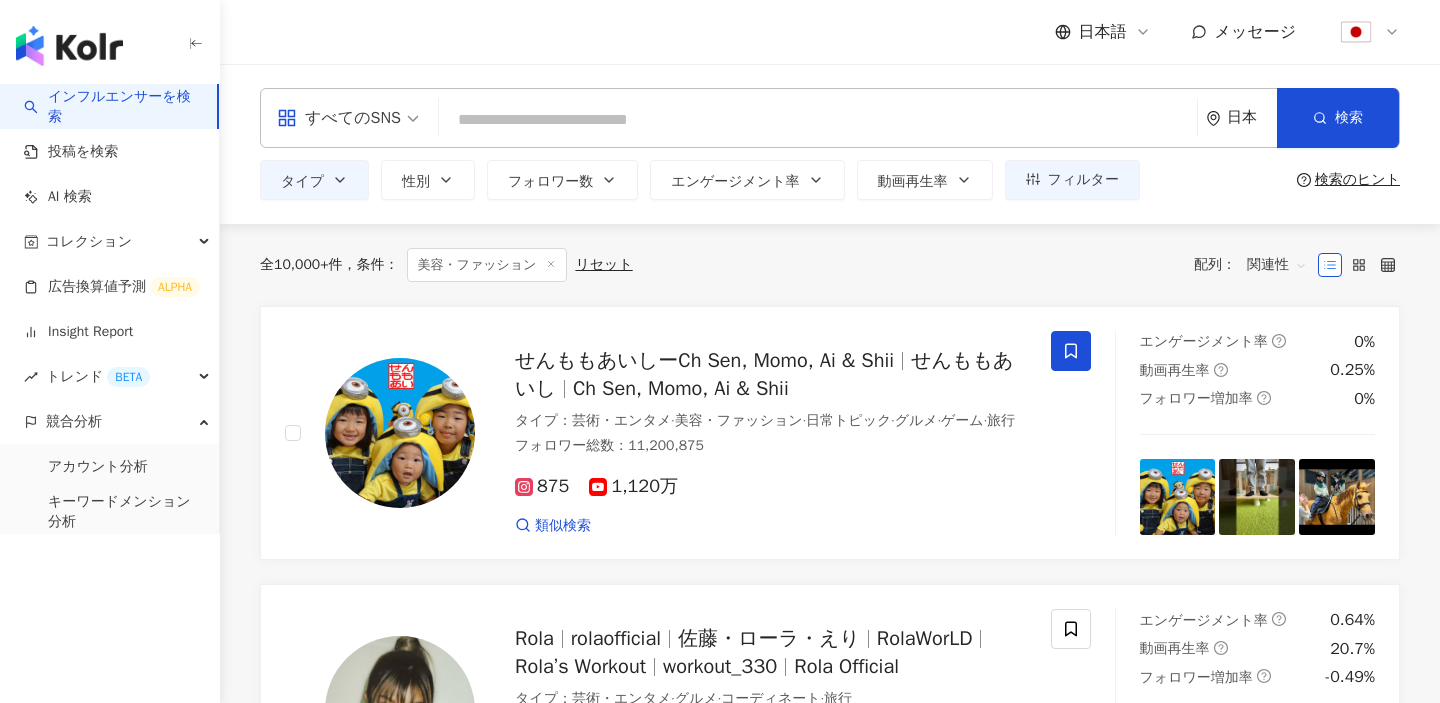 click on "すべてのSNS 日本 検索 タイプ 性別 フォロワー数 エンゲージメント率 動画再生率 フィルター 指定なし 女性 男性 他の 検索のヒント" at bounding box center (830, 144) 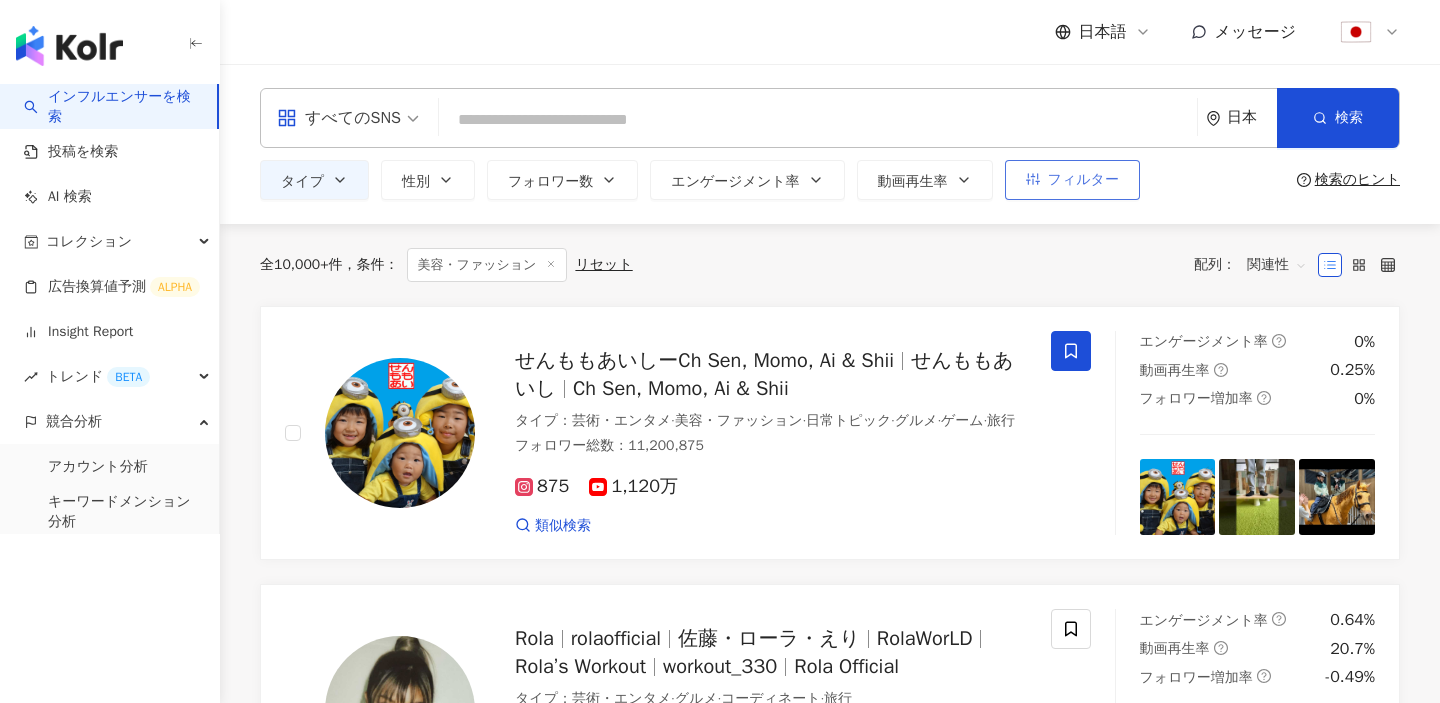 click on "フィルター" at bounding box center (1072, 180) 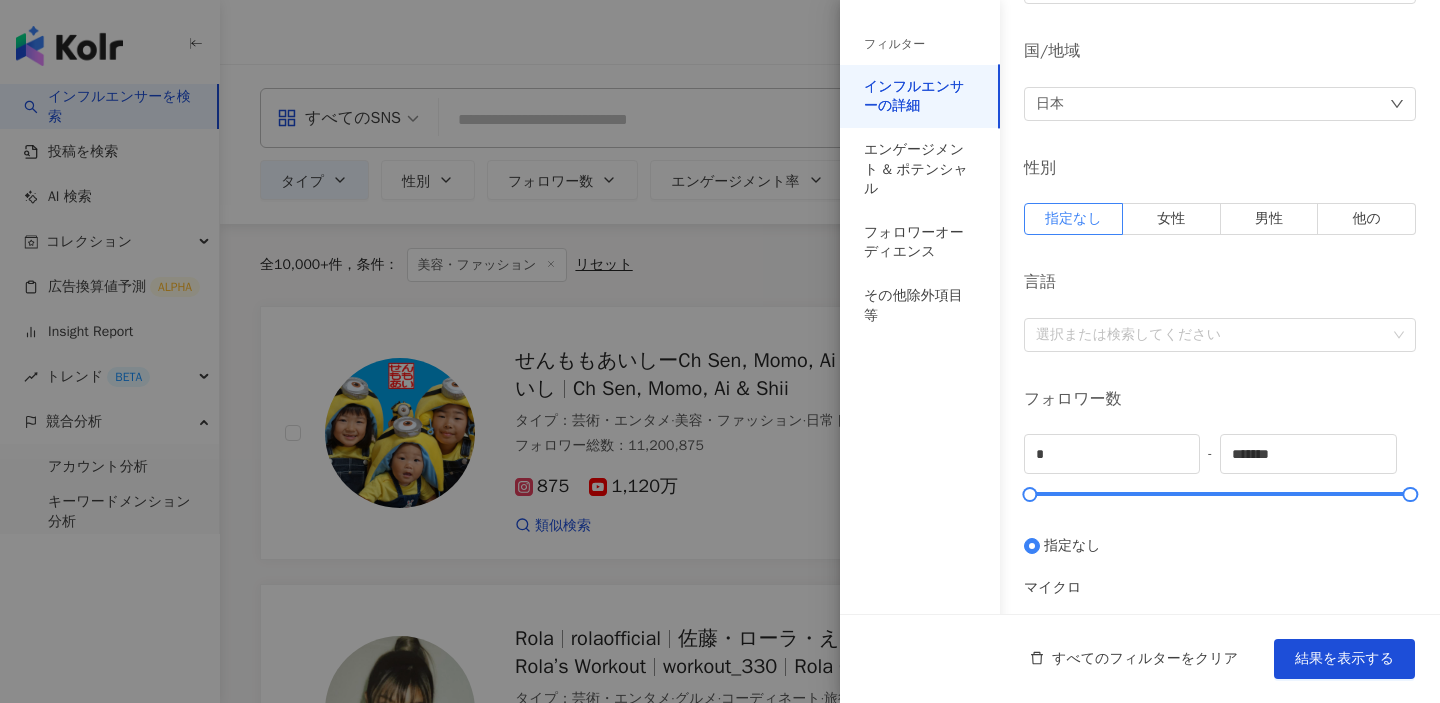 scroll, scrollTop: 188, scrollLeft: 0, axis: vertical 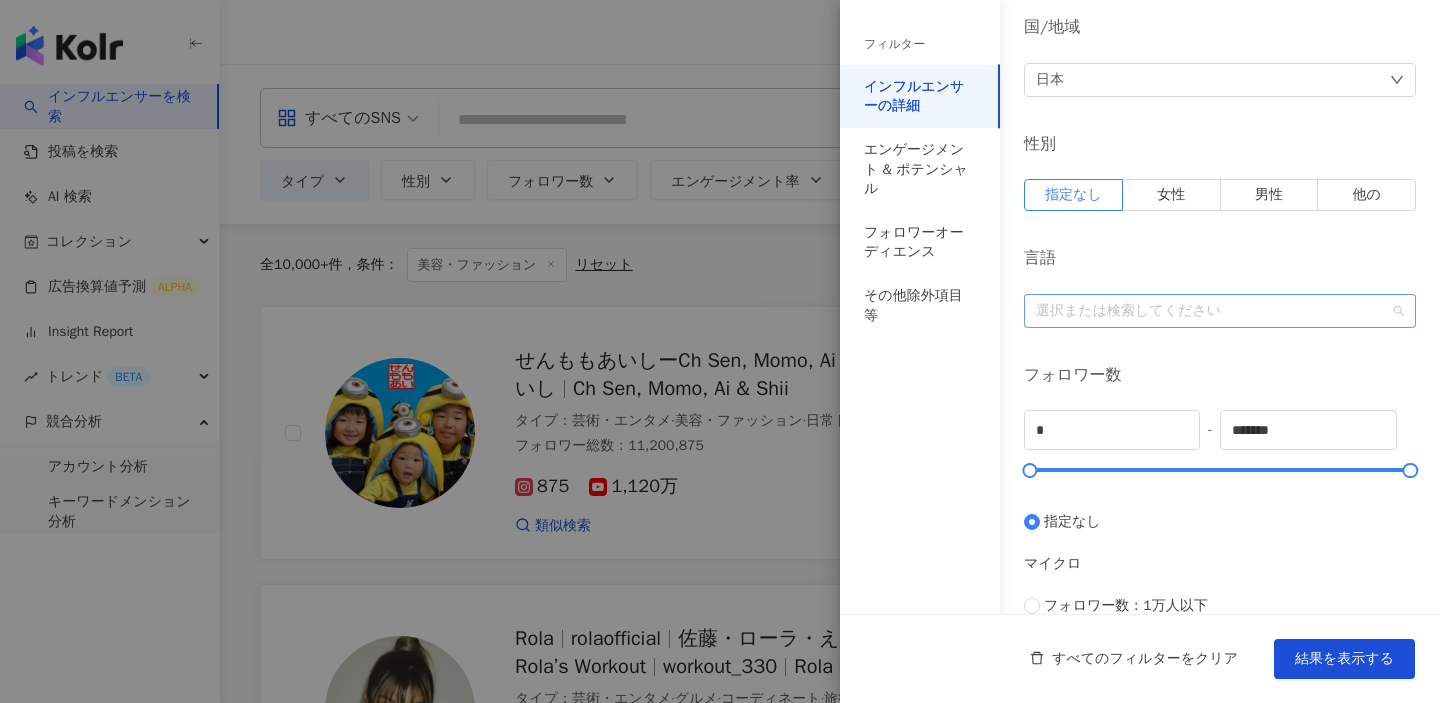 click on "選択または検索してください" at bounding box center [1220, 311] 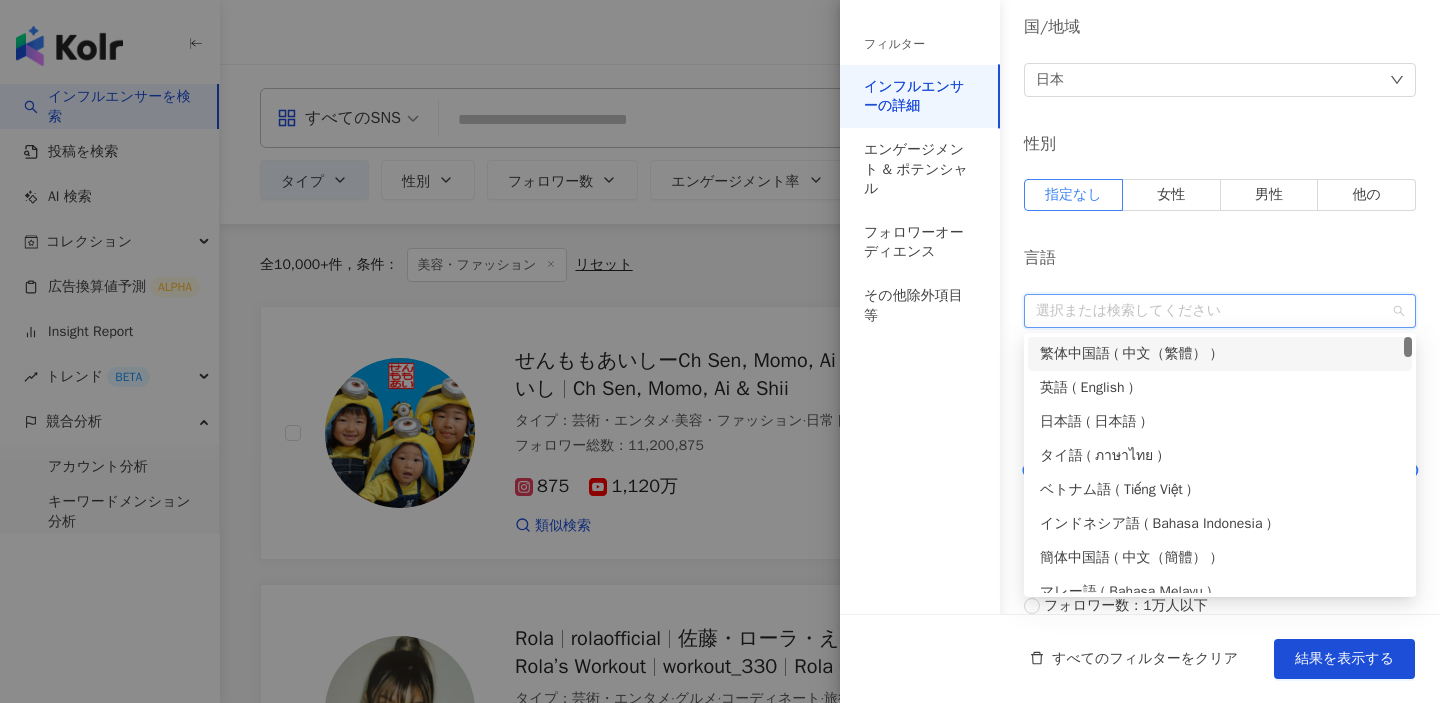 click on "インフルエンサーの詳細 タイプ  ( 検索したいタイプを選択して下さい： ) 美容・ファッション 国/地域 日本 性別 指定なし 女性 男性 他の 言語     選択または検索してください フォロワー数 *  -  ******* 指定なし マイクロ フォロワー数：1万人以下 フォロワー数：1万人-3万人 フォロワー数：3万人-5万人 ミドル フォロワー数：5万人-10万人 フォロワー数：10万人-30万人 フォロワー数：30万人-50万人 トップ フォロワー数：50万人-100万人 フォロワー数：100万人以上" at bounding box center [1140, 415] 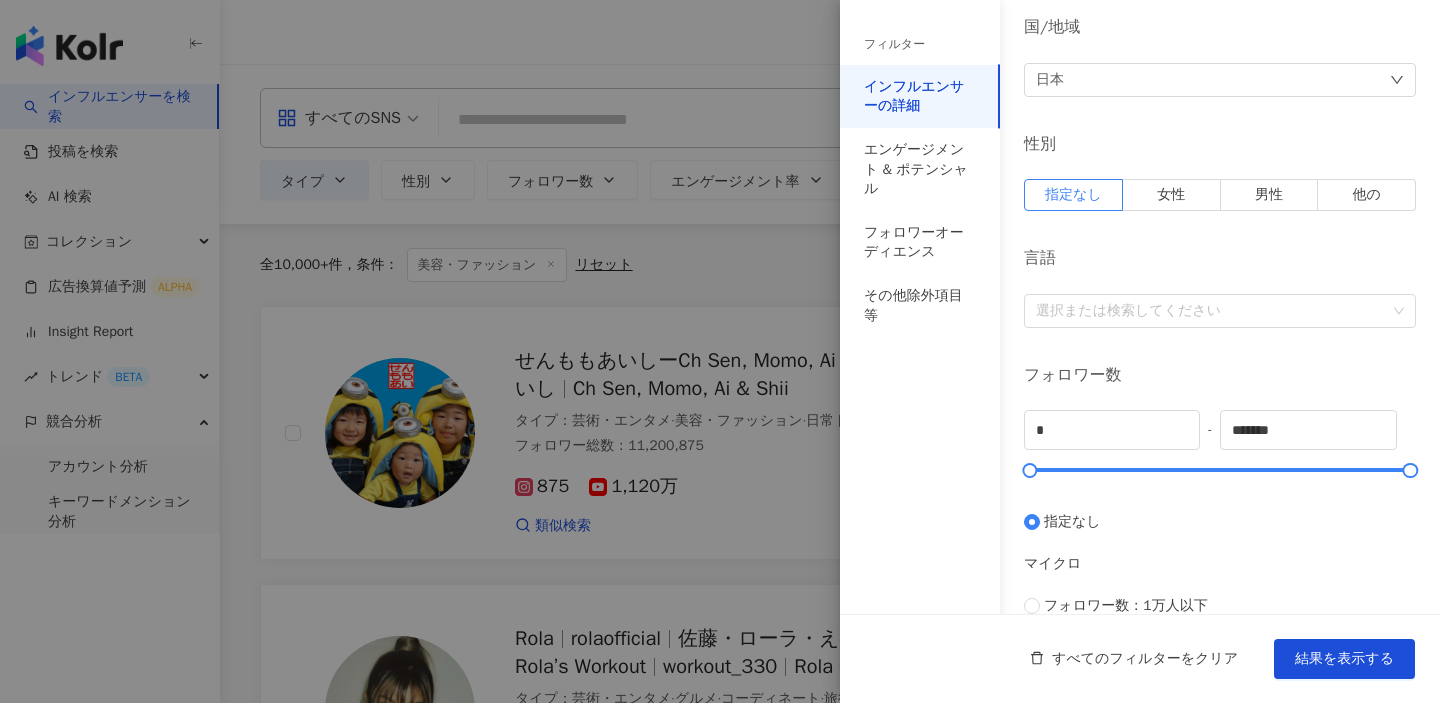 scroll, scrollTop: 236, scrollLeft: 0, axis: vertical 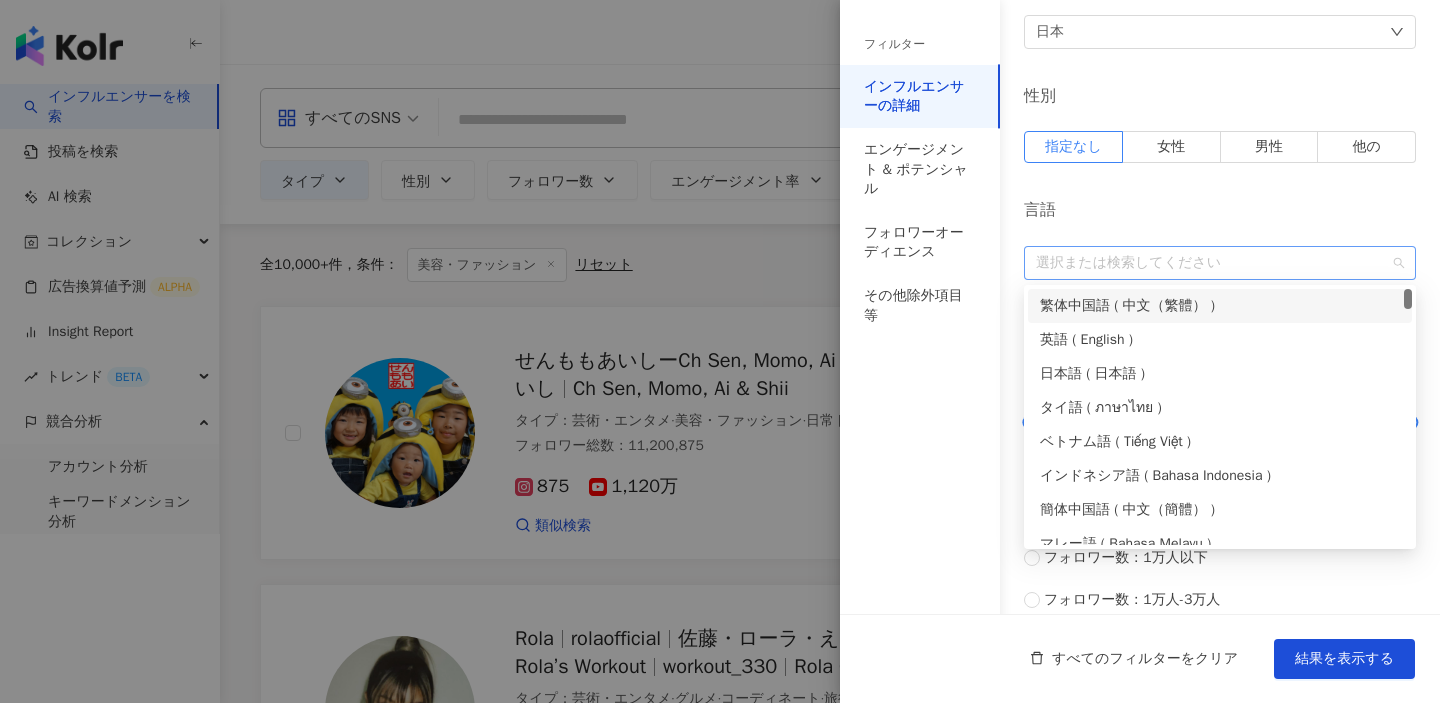 click at bounding box center (1209, 262) 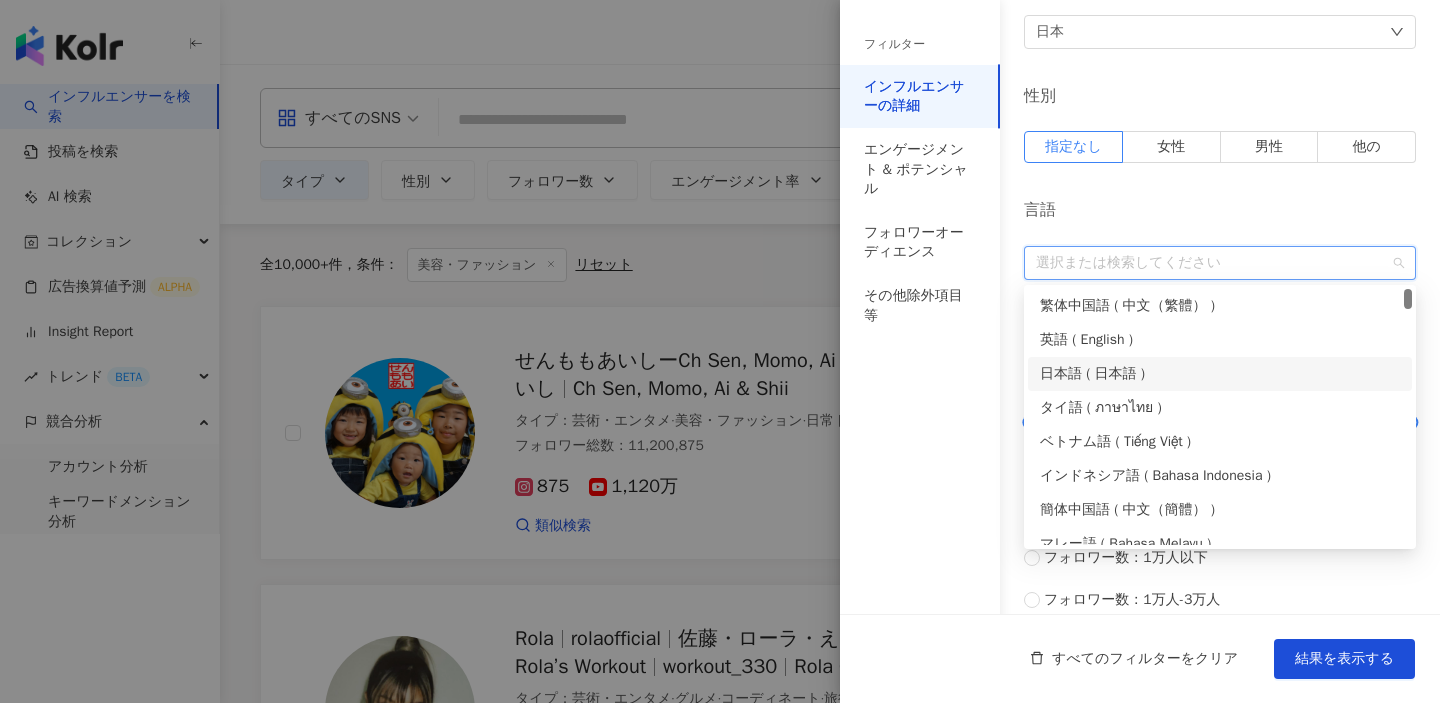 click on "日本語 ( 日本語 )" at bounding box center (1220, 374) 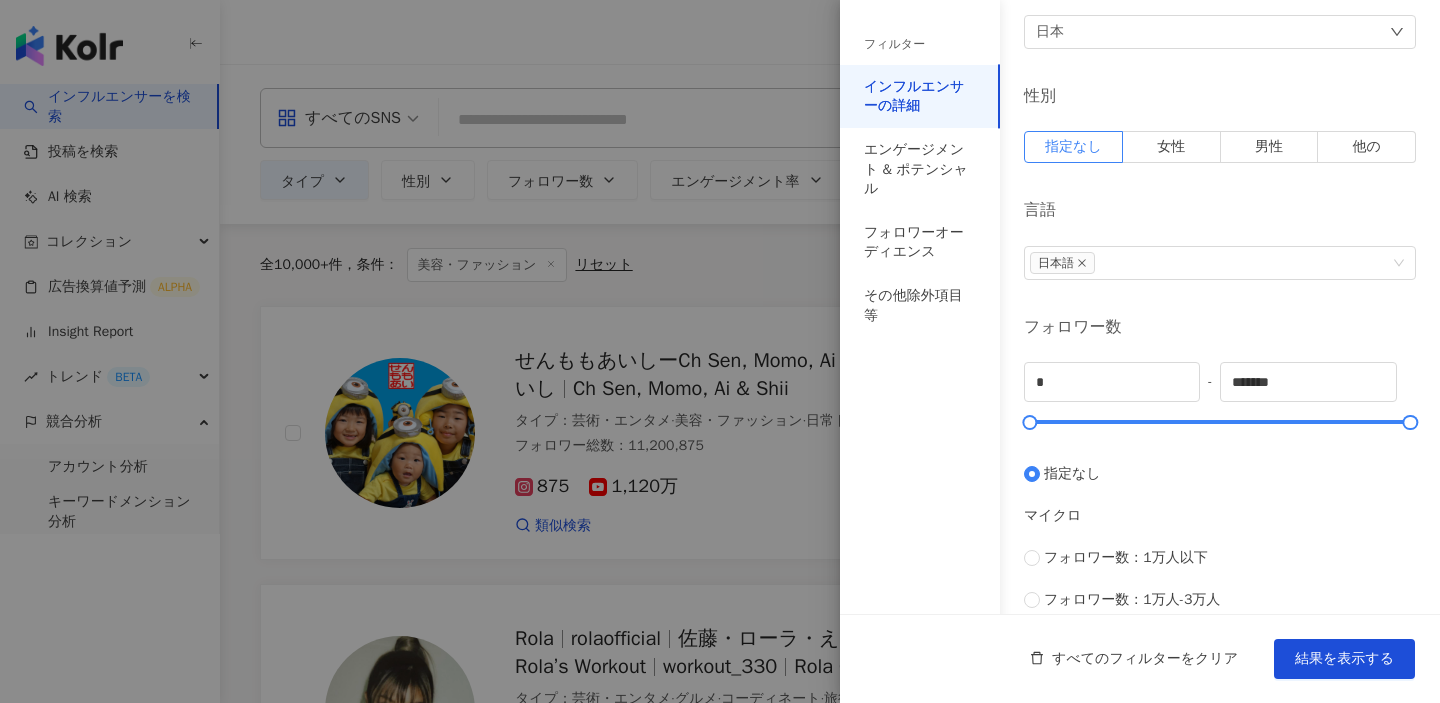 click on "言語" at bounding box center (1220, 210) 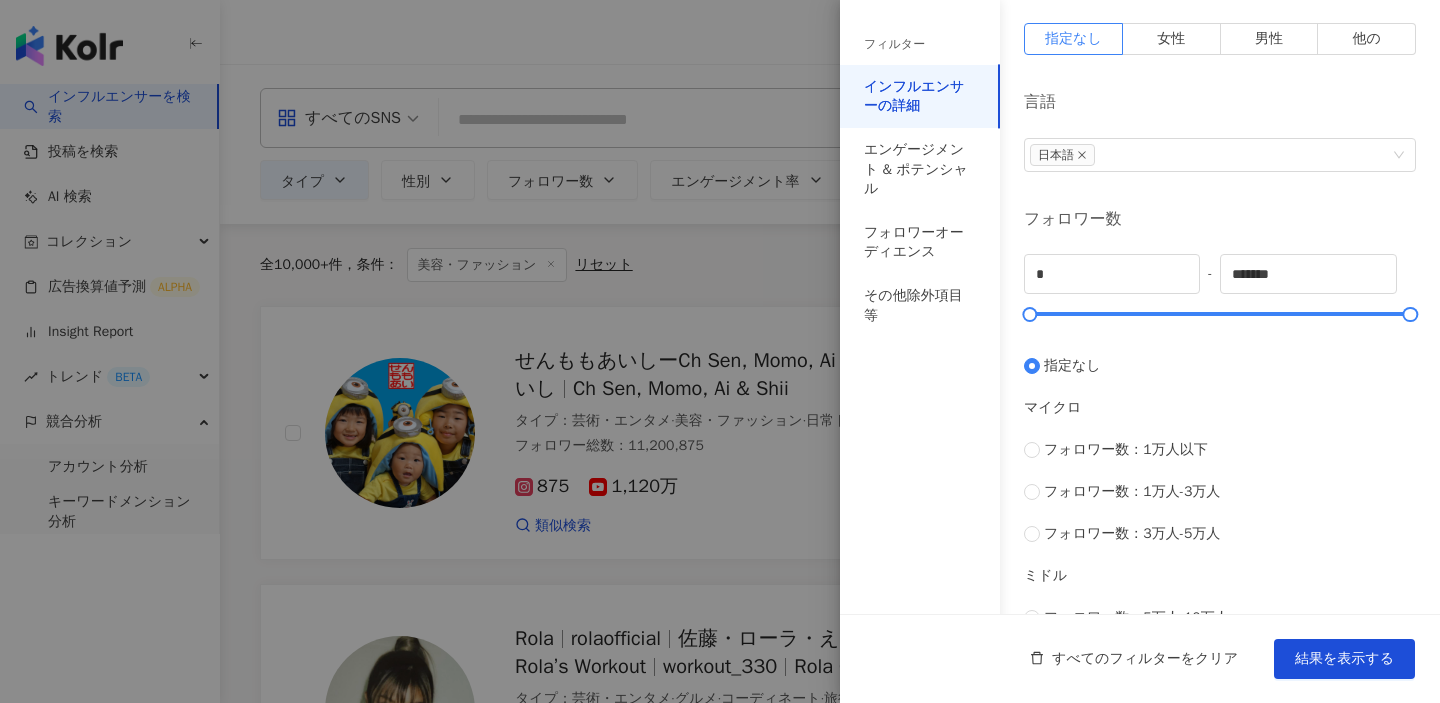 scroll, scrollTop: 390, scrollLeft: 0, axis: vertical 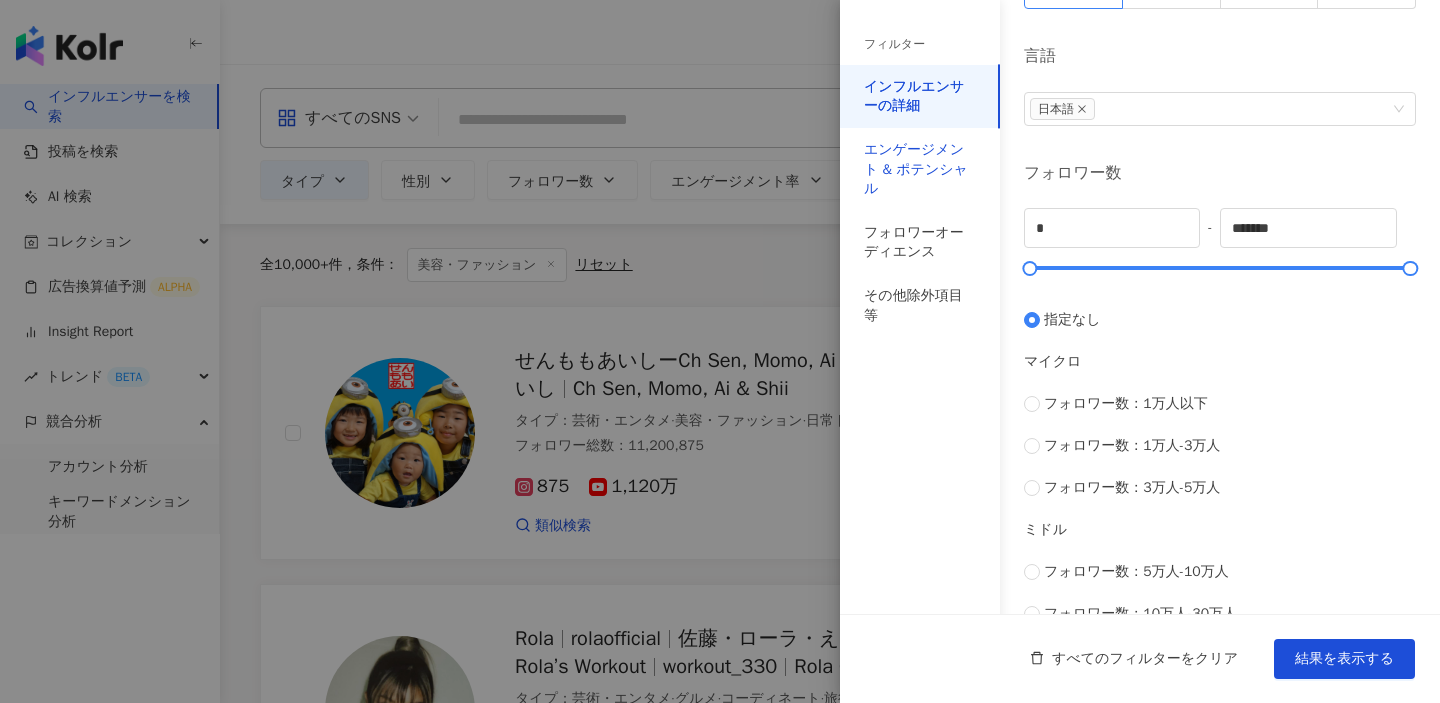 click on "エンゲージメント & ポテンシャル" at bounding box center [920, 169] 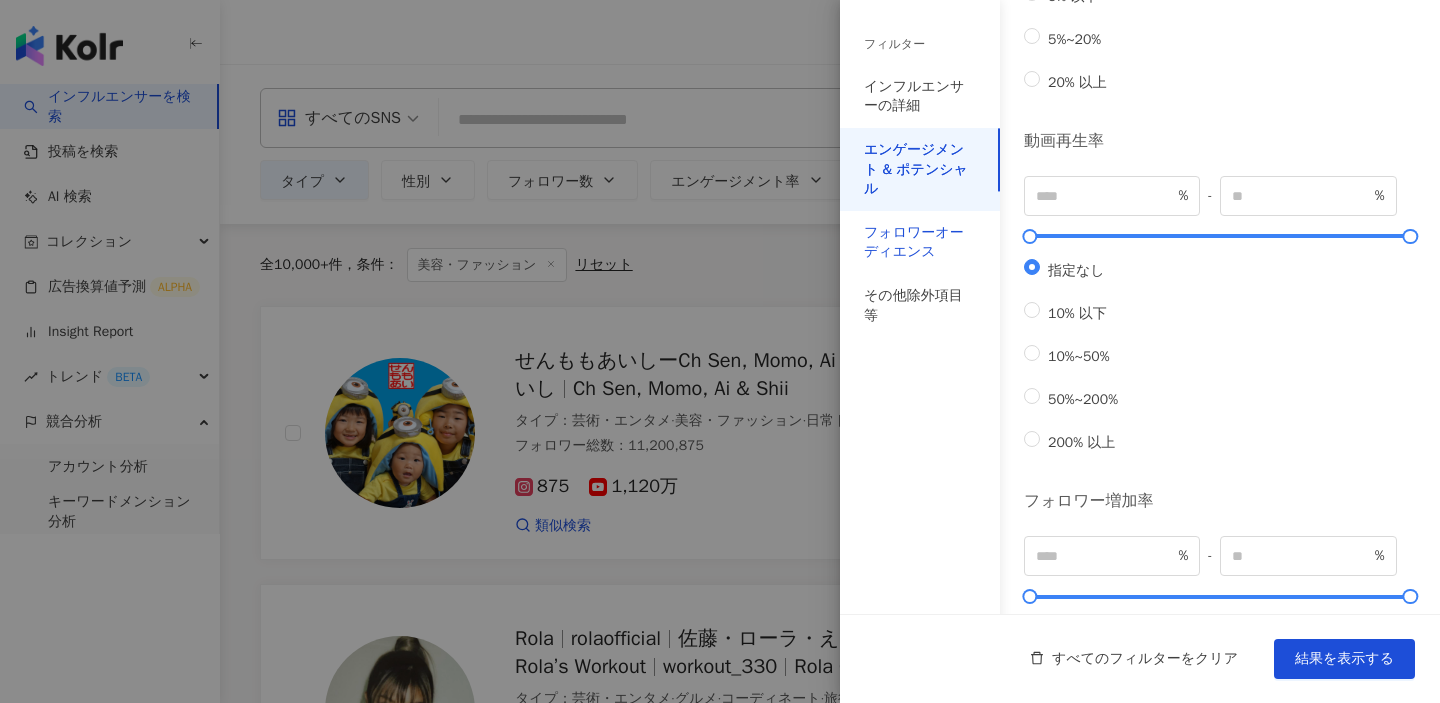 click on "フォロワーオーディエンス" at bounding box center (920, 242) 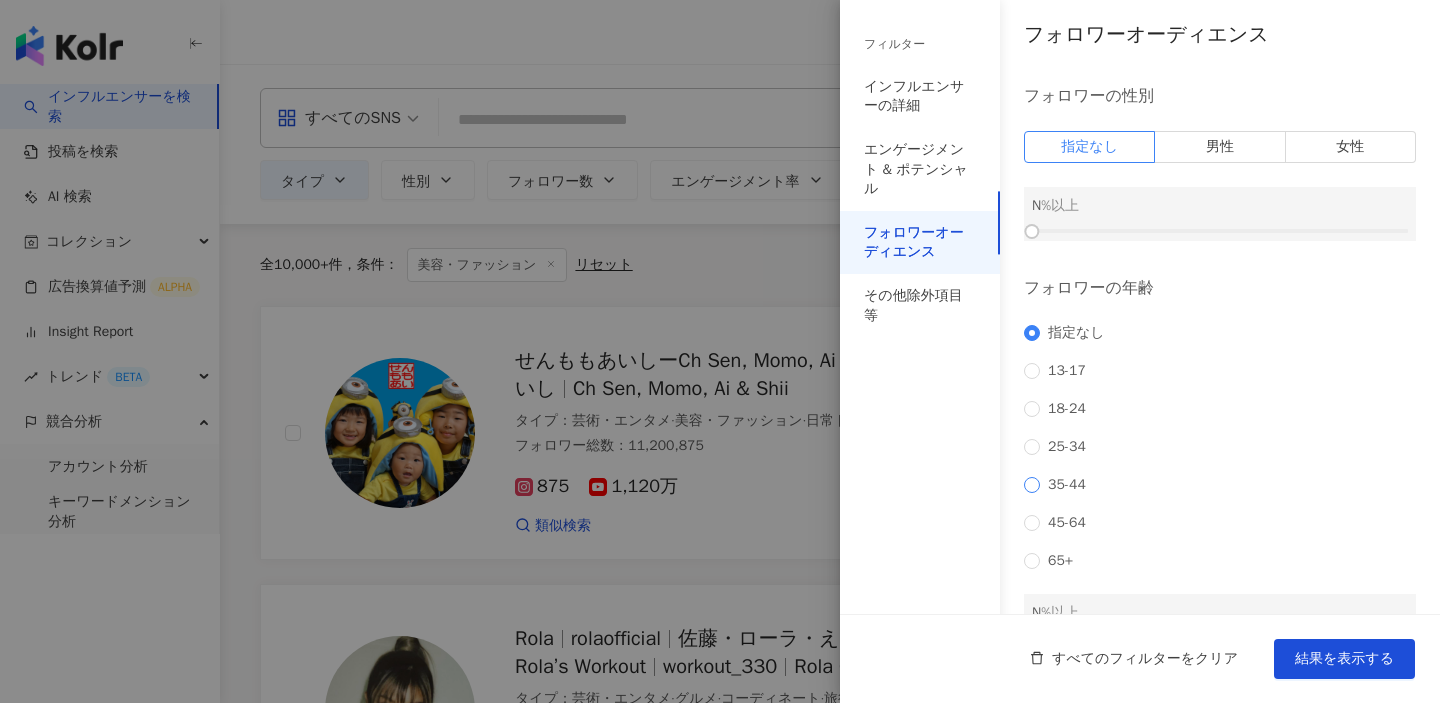 scroll, scrollTop: 0, scrollLeft: 0, axis: both 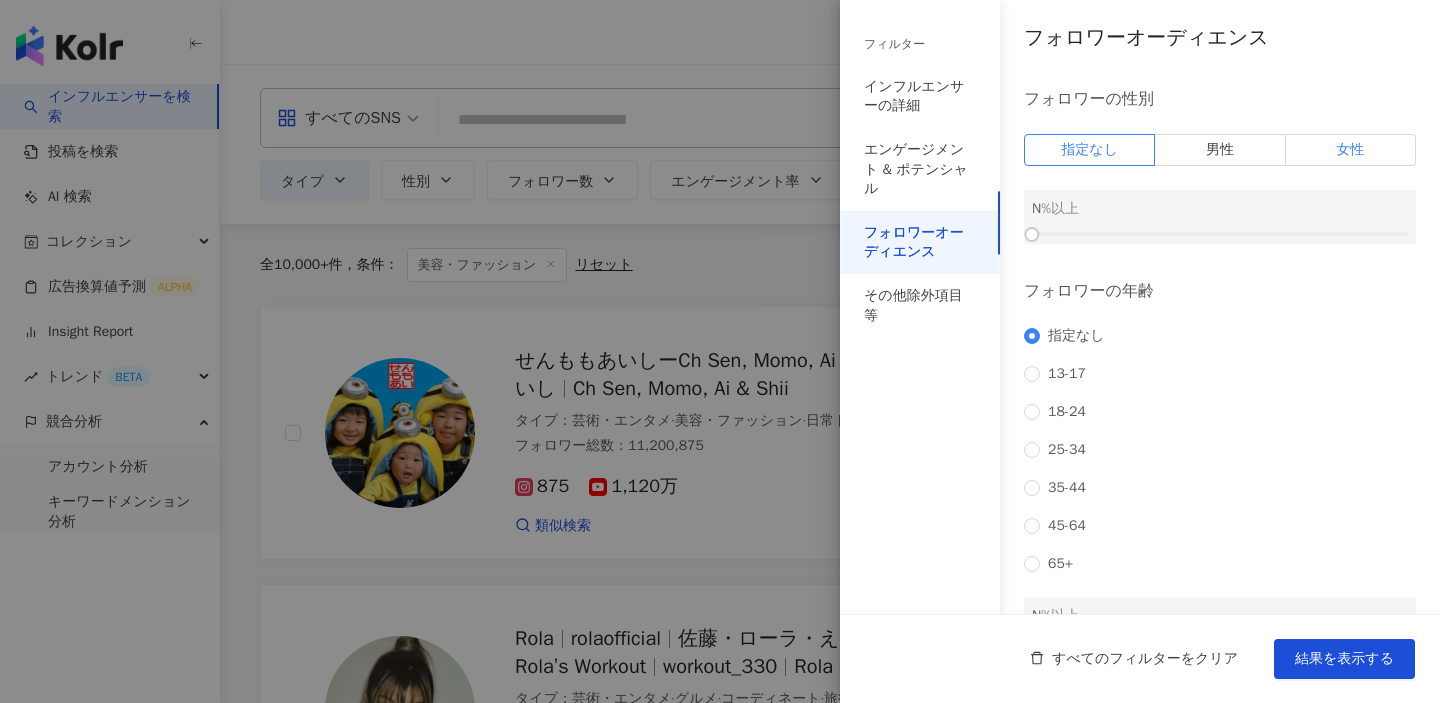 click on "女性" at bounding box center [1351, 150] 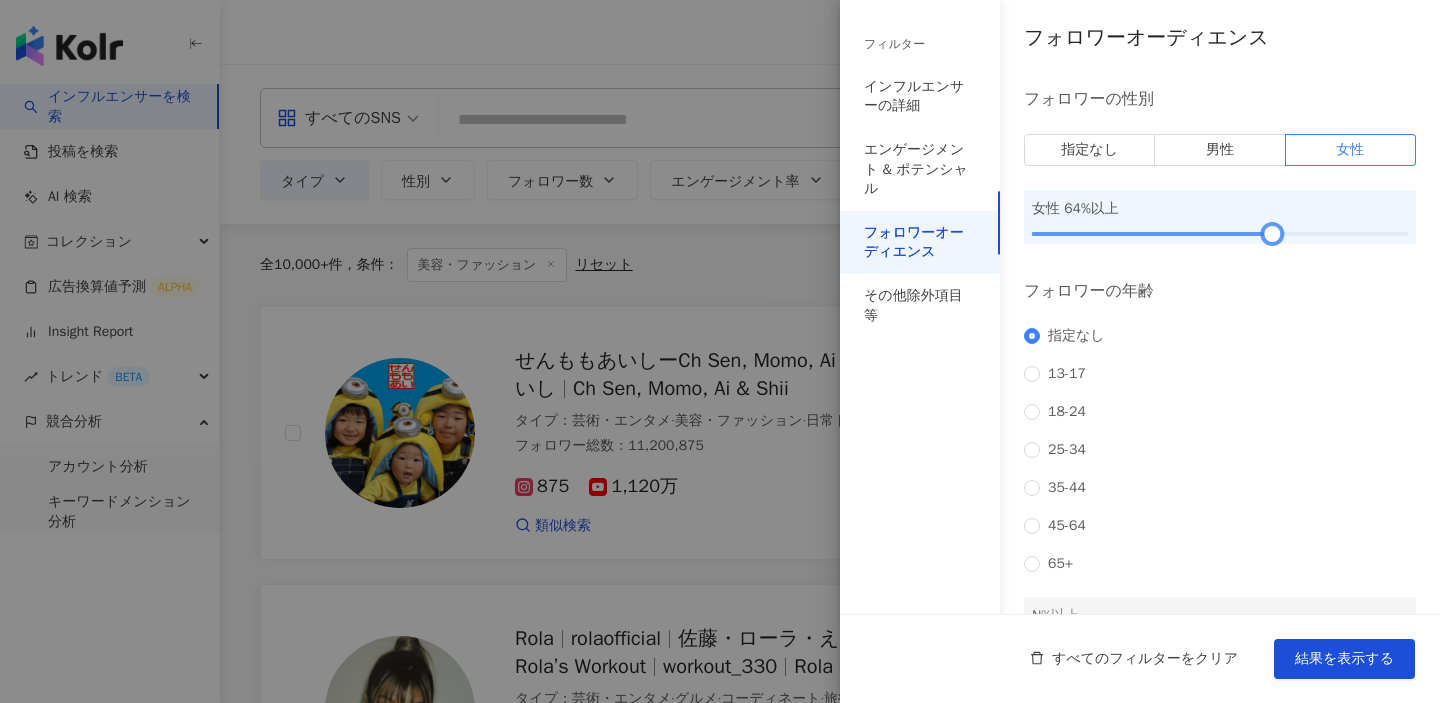 click at bounding box center [1220, 234] 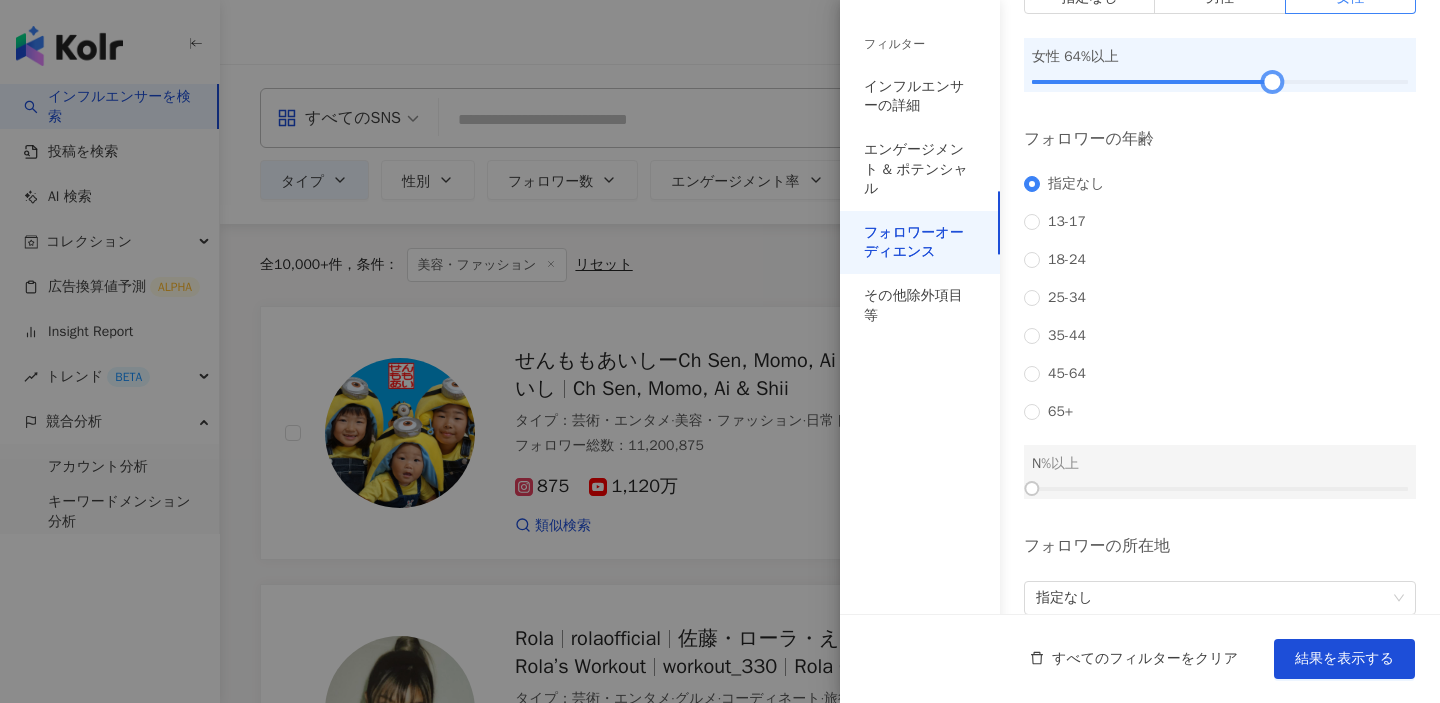 scroll, scrollTop: 175, scrollLeft: 0, axis: vertical 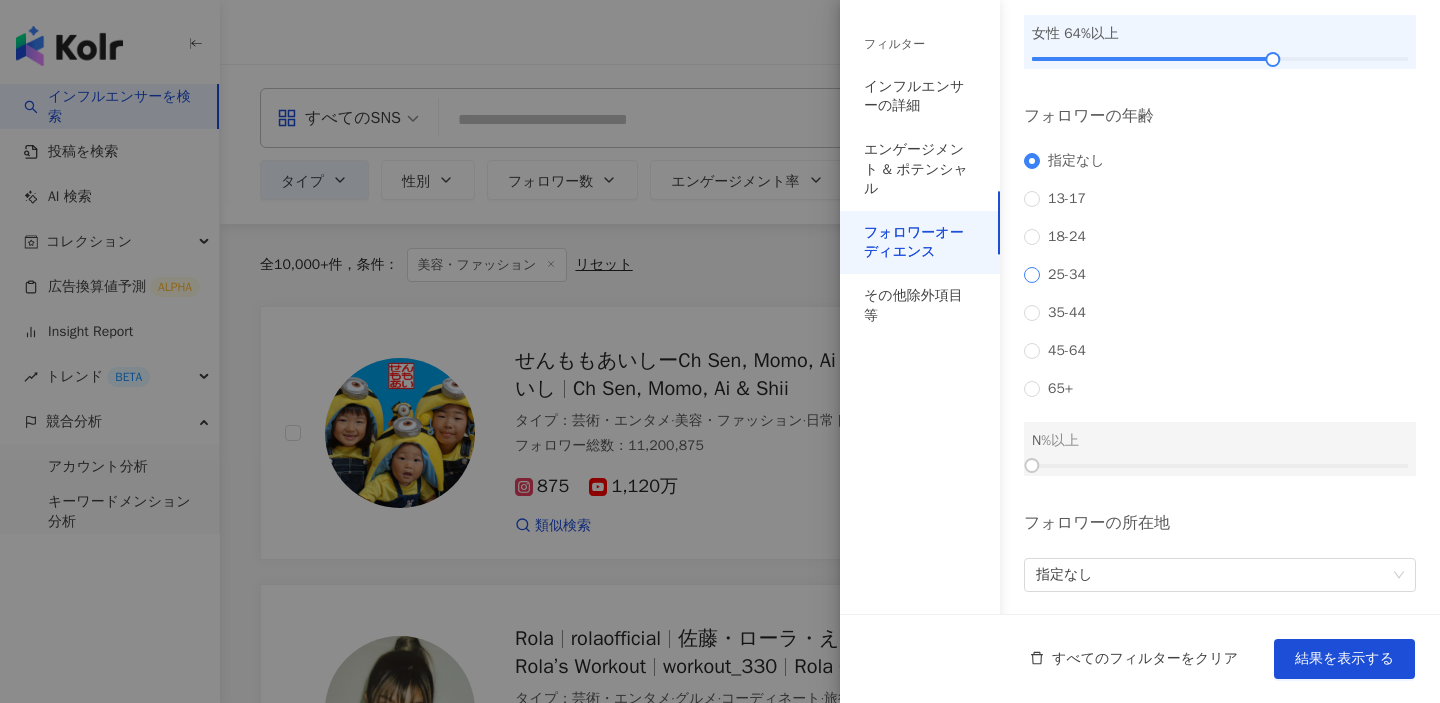 click on "25-34" at bounding box center [1067, 275] 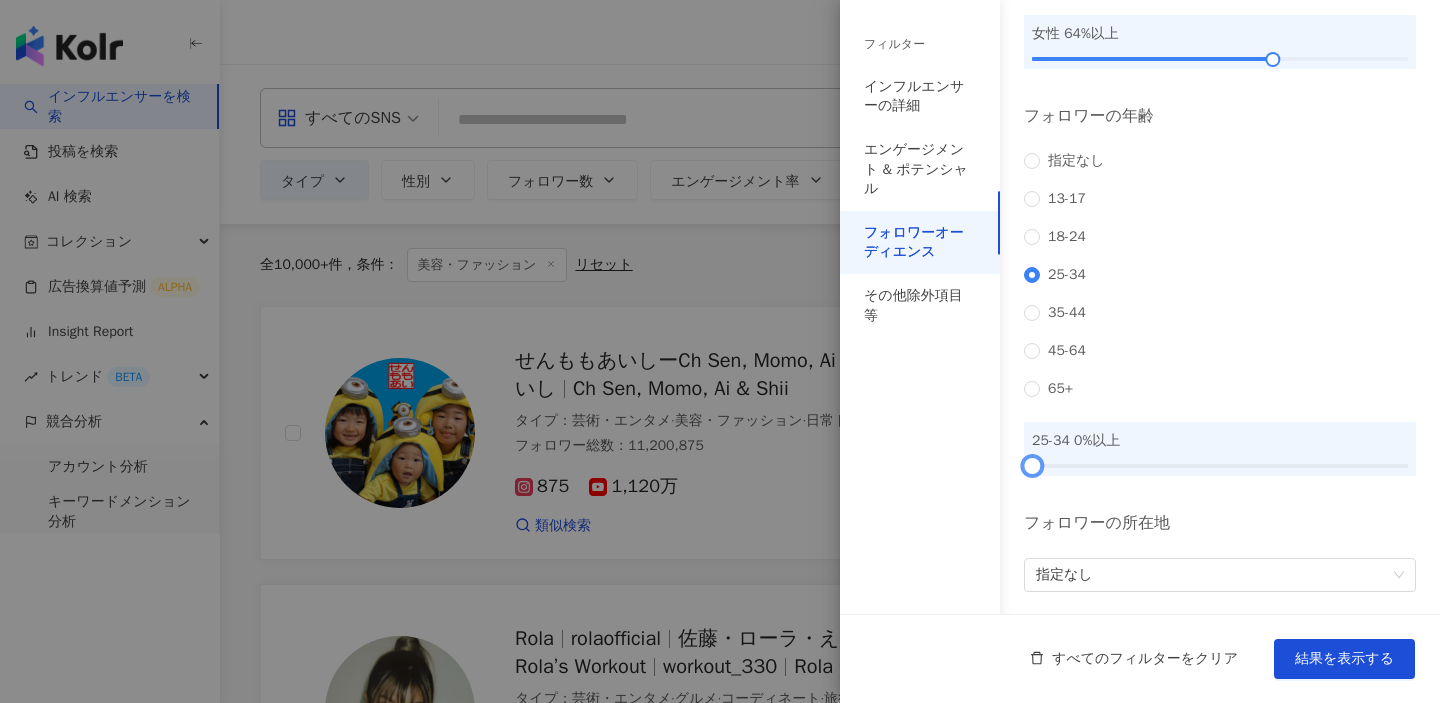 click at bounding box center [1220, 466] 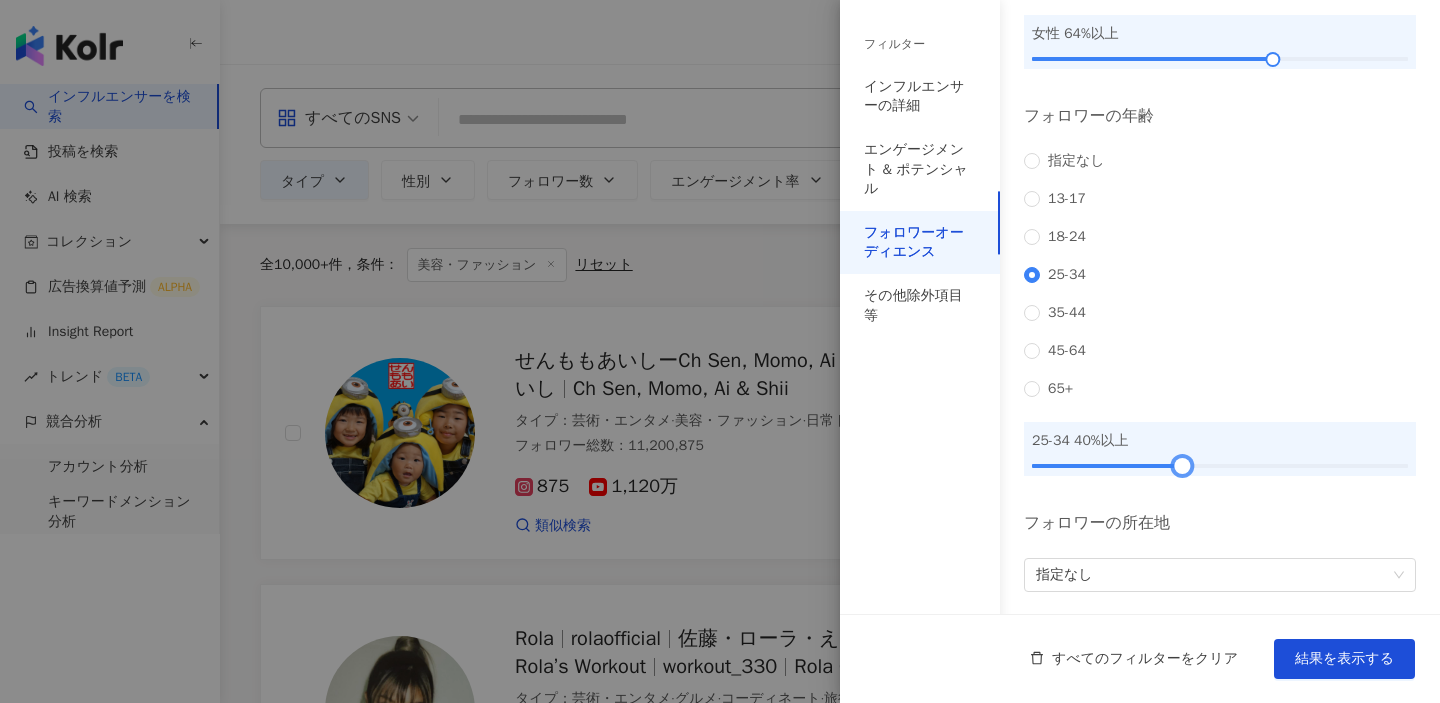 scroll, scrollTop: 275, scrollLeft: 0, axis: vertical 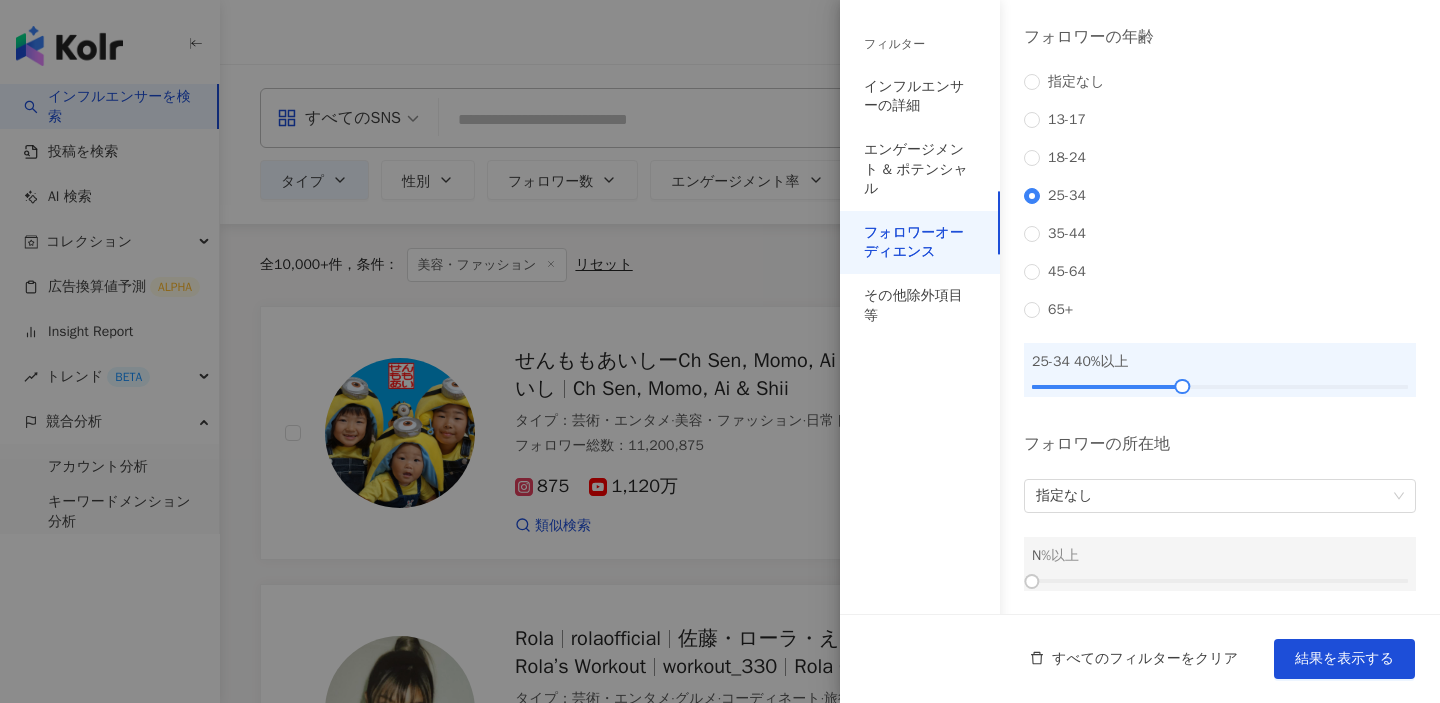click on "フォロワーの所在地 指定なし   N %以上" at bounding box center [1220, 512] 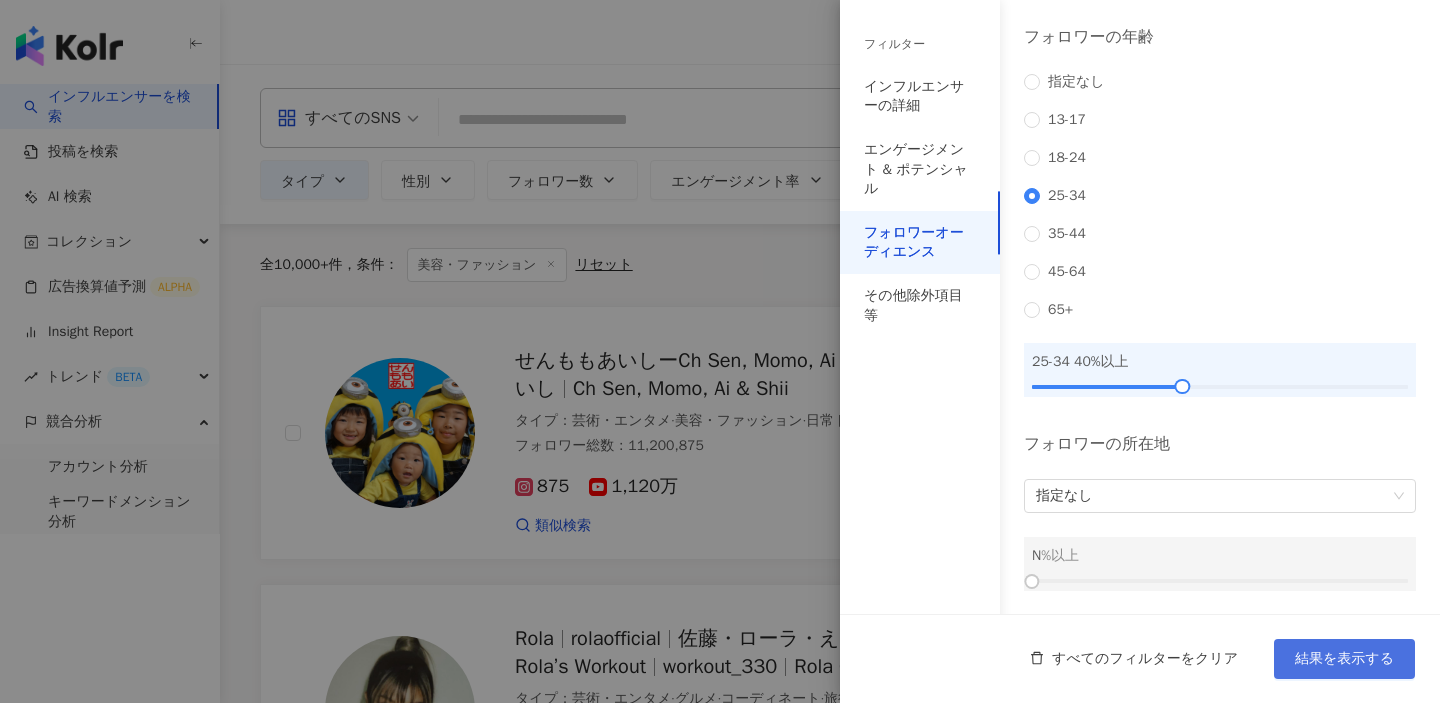 click on "結果を表示する" at bounding box center (1344, 659) 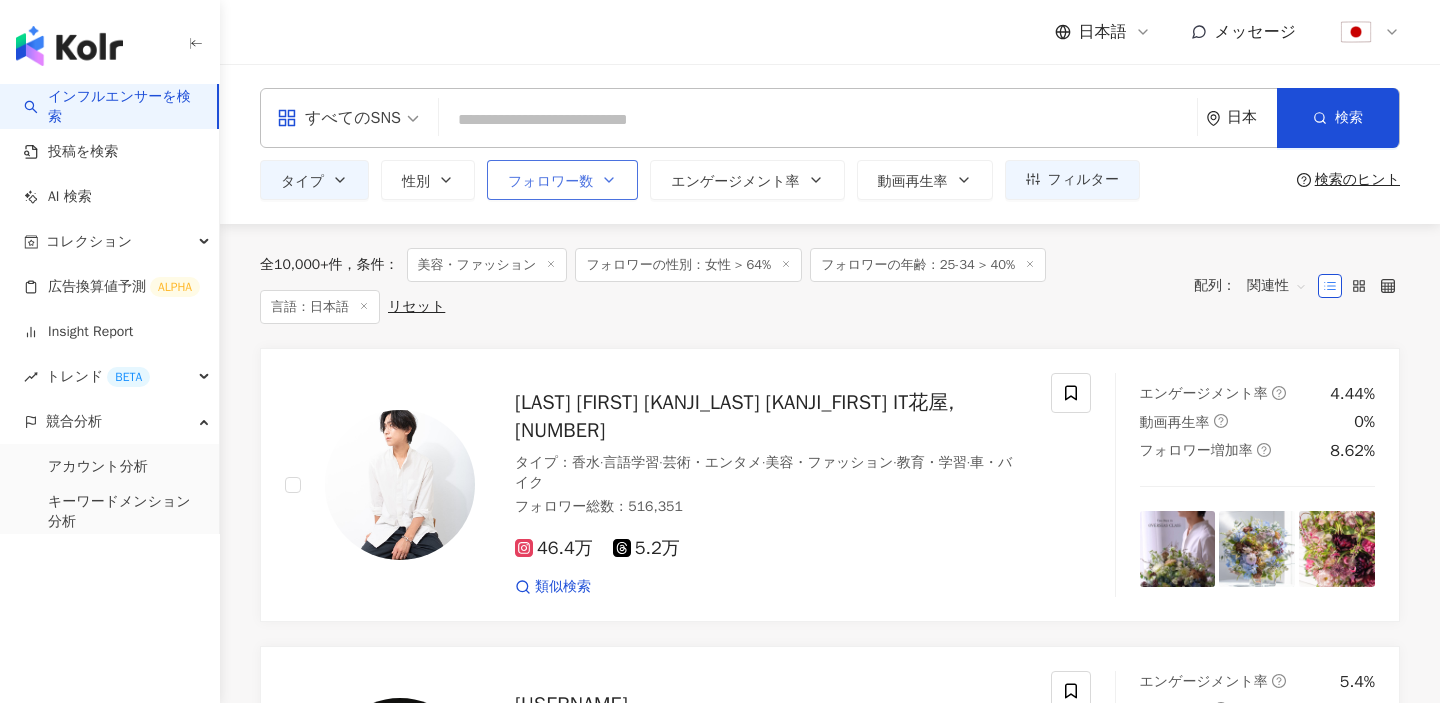 click on "フォロワー数" at bounding box center [562, 180] 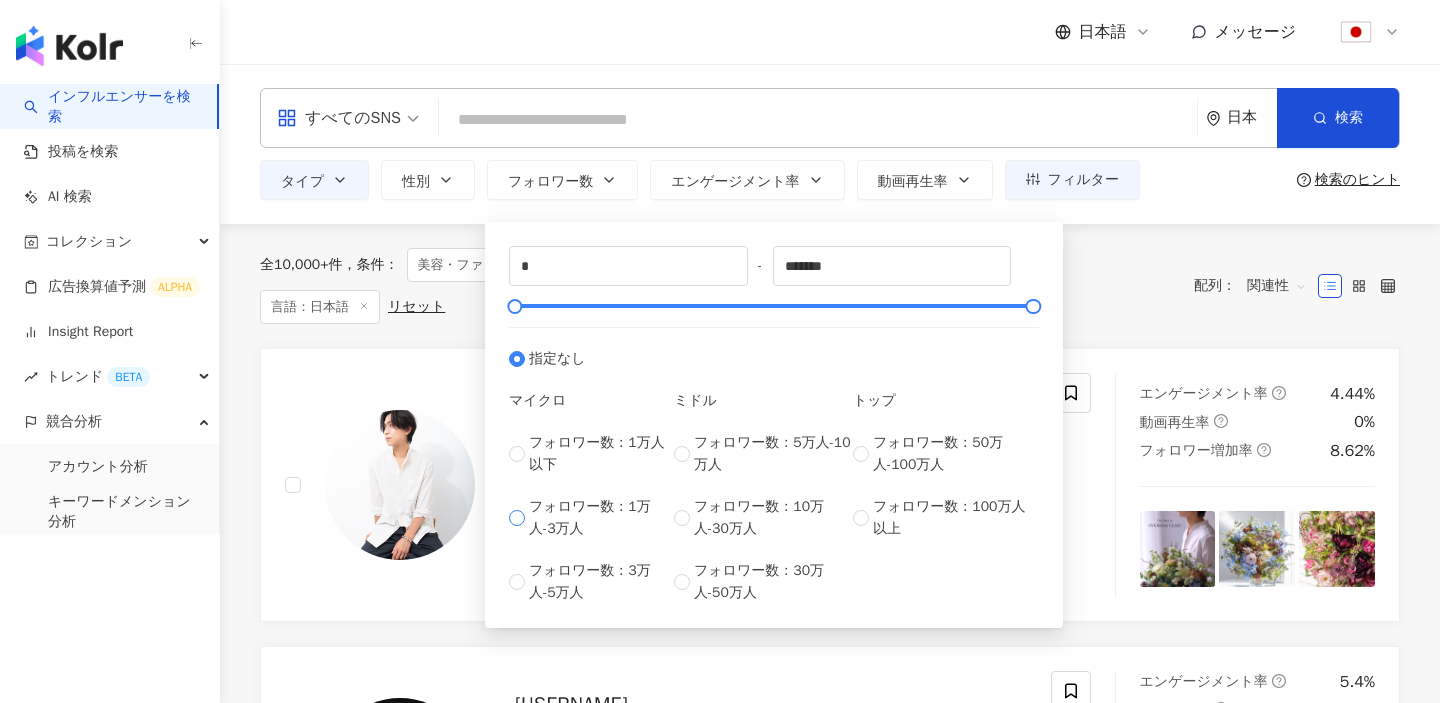 click on "フォロワー数：1万人-3万人" at bounding box center [601, 518] 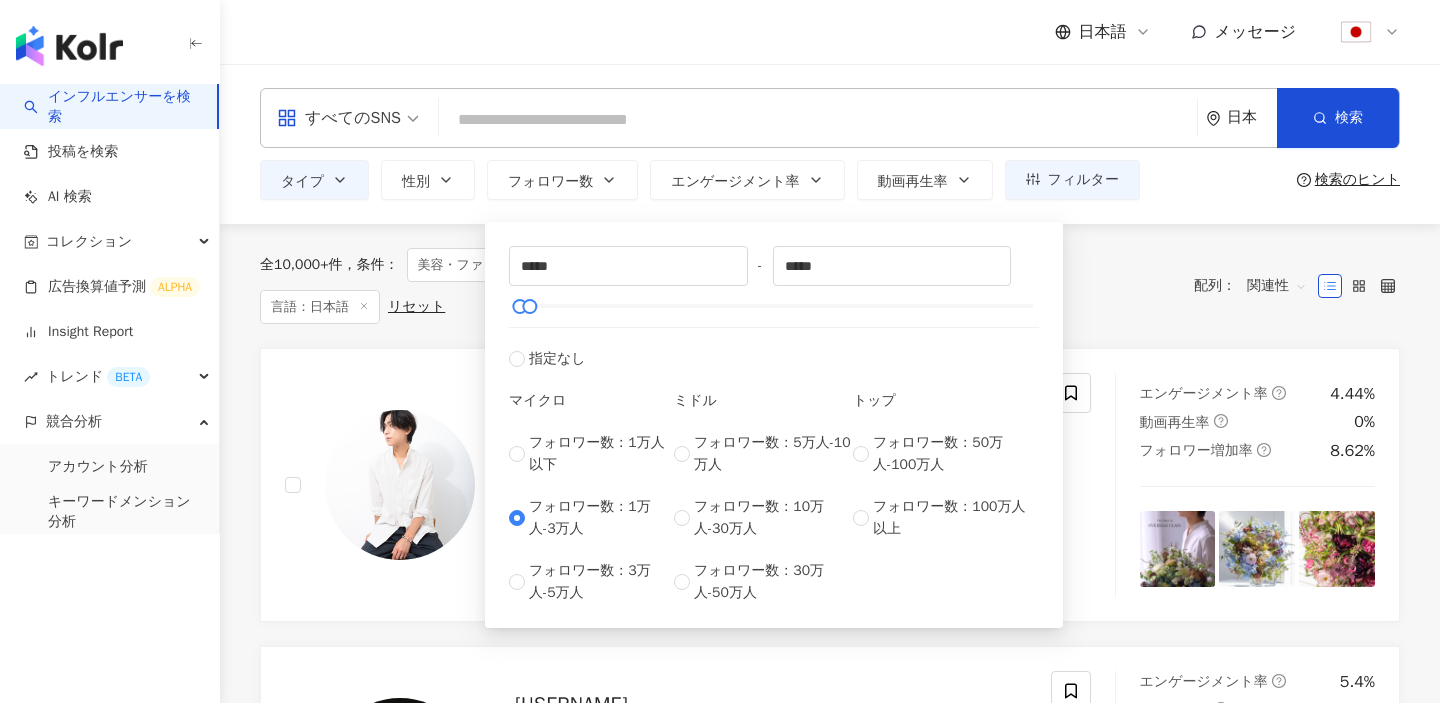 click on "全  10,000+  件 条件 ： 美容・ファッション フォロワーの性別：女性 > 64% フォロワーの年齢：25-34 > 40% 言語：日本語 リセット" at bounding box center [717, 286] 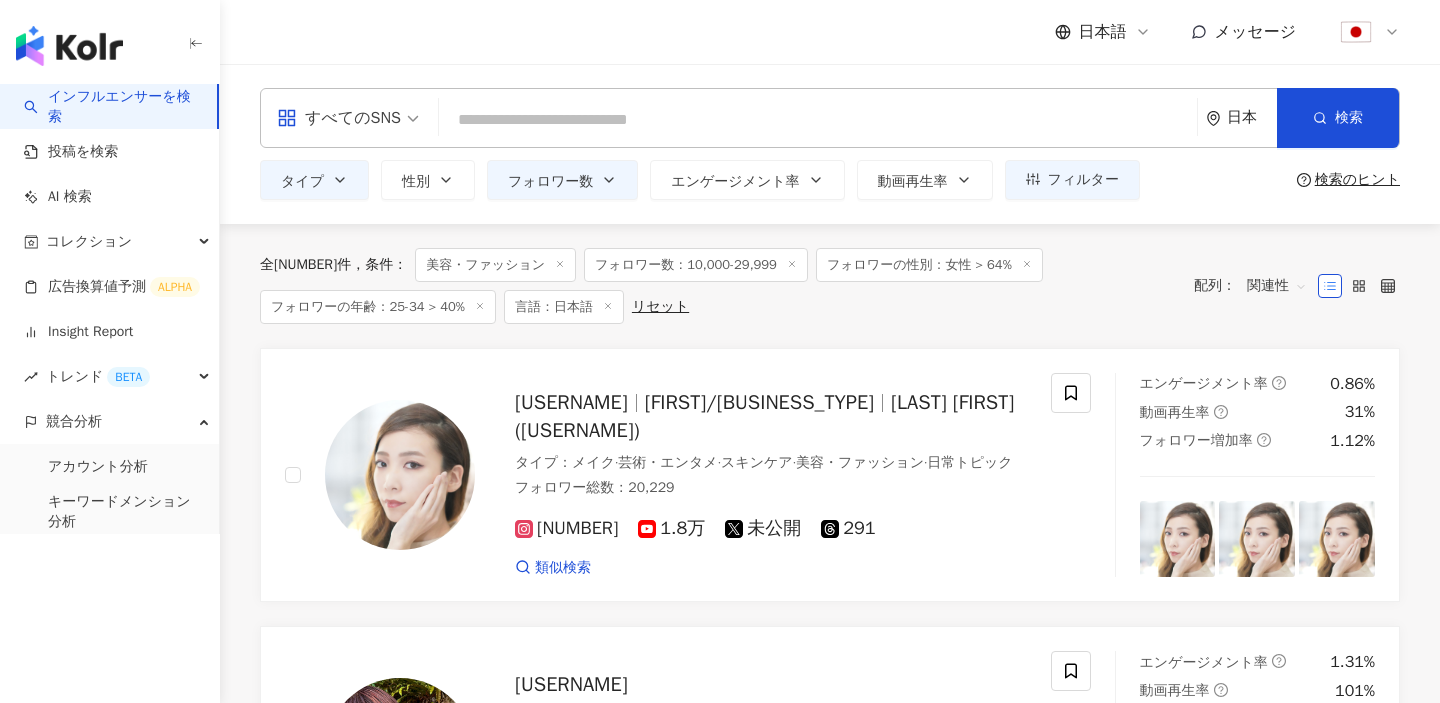 click at bounding box center (818, 120) 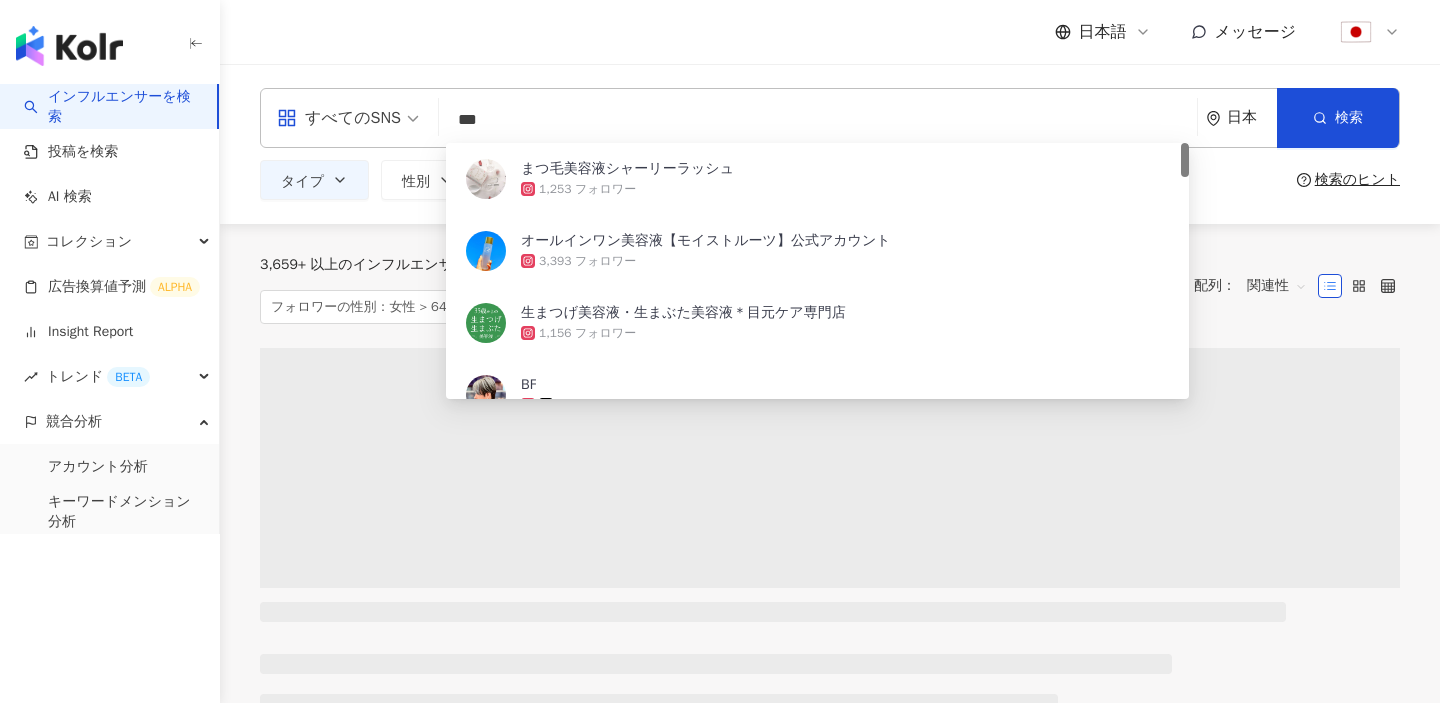 type on "***" 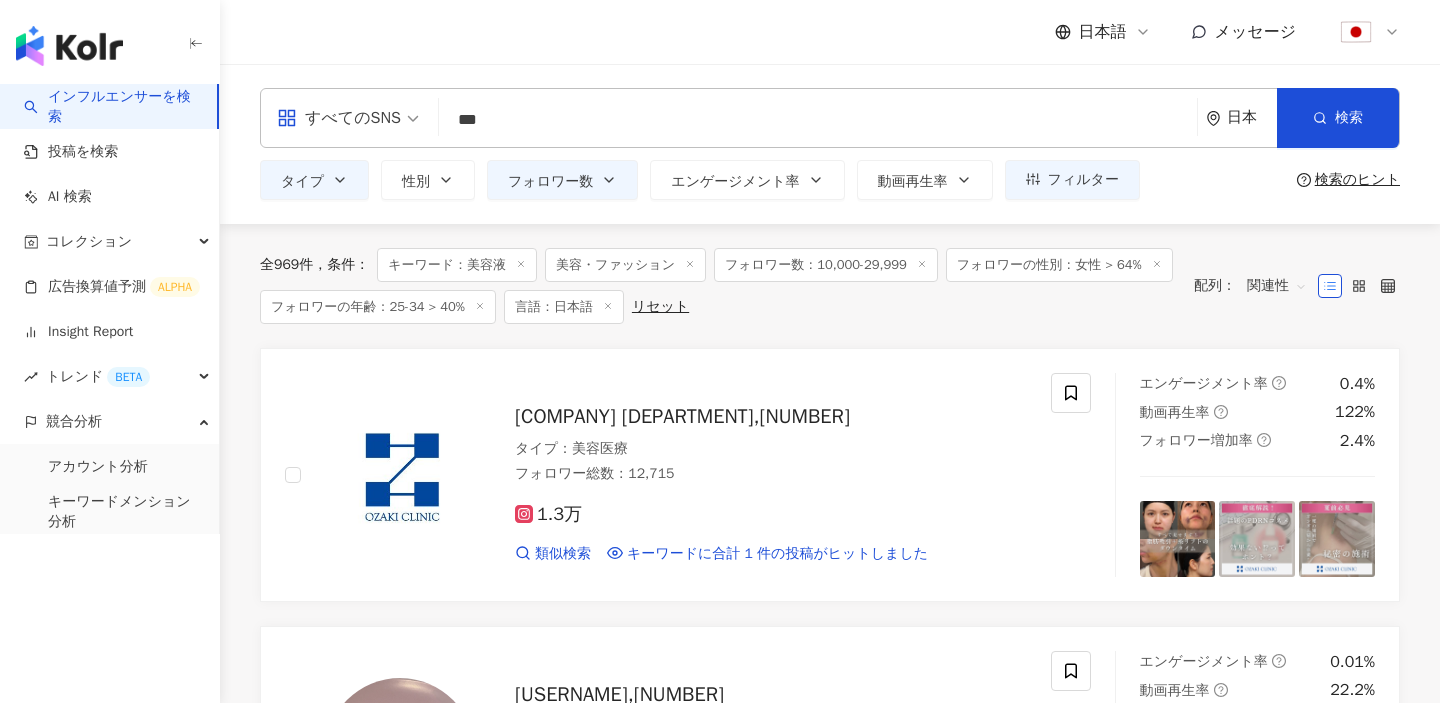 click on "関連性" at bounding box center (1277, 286) 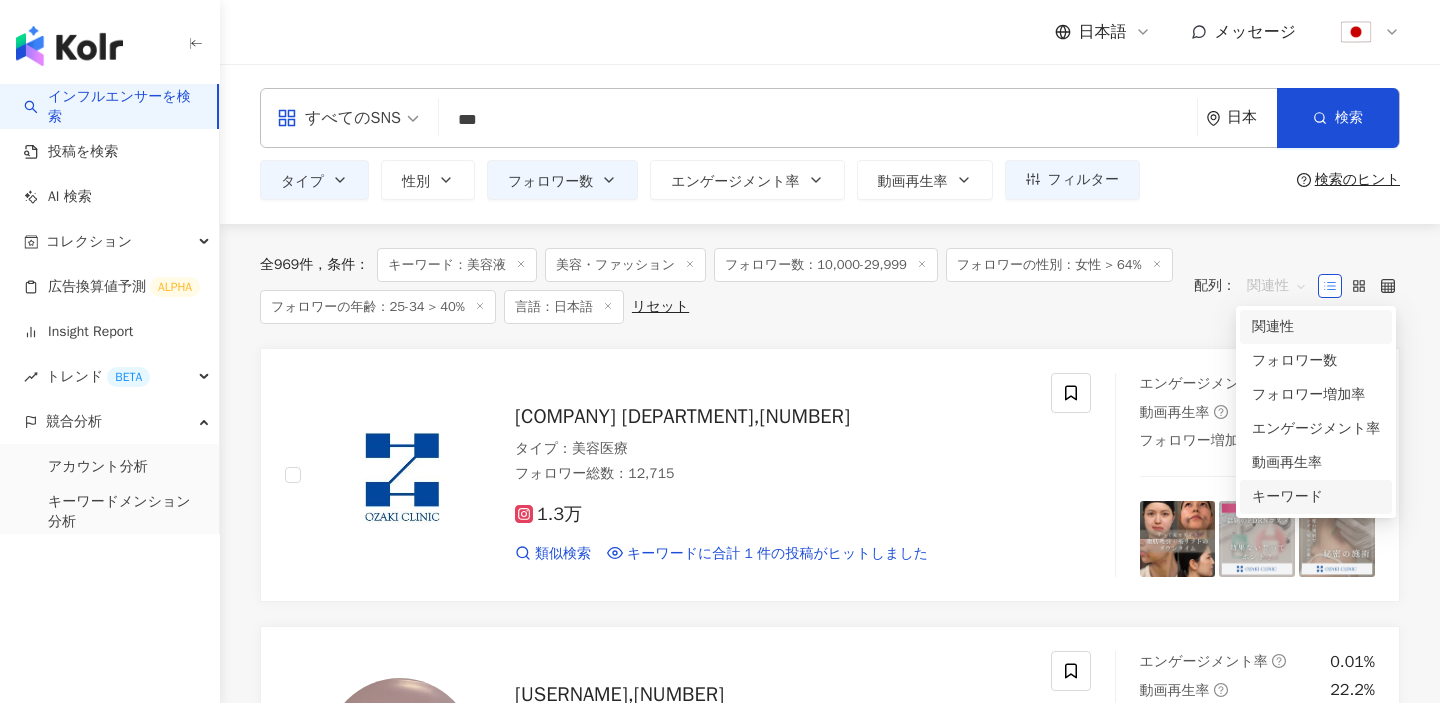 click on "キーワード" at bounding box center (1316, 497) 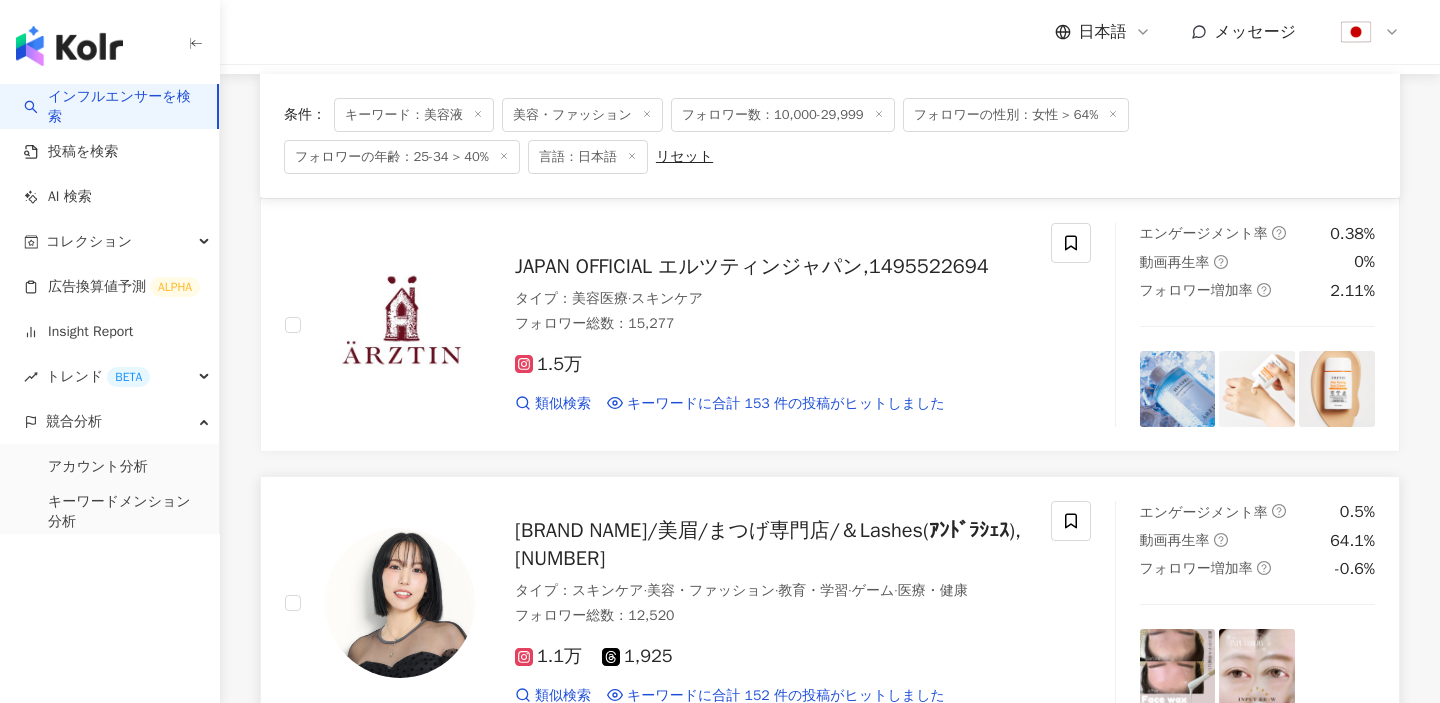scroll, scrollTop: 0, scrollLeft: 0, axis: both 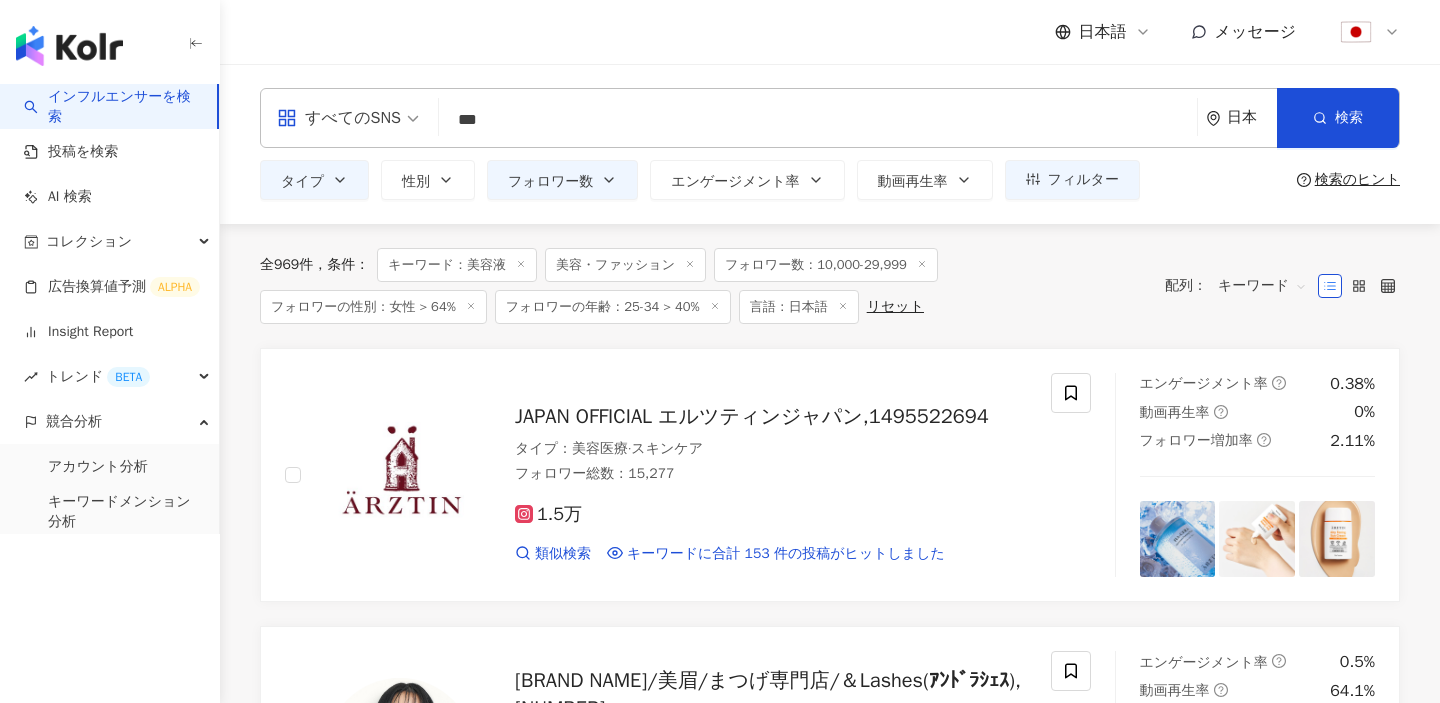 click on "キーワード" at bounding box center (1262, 286) 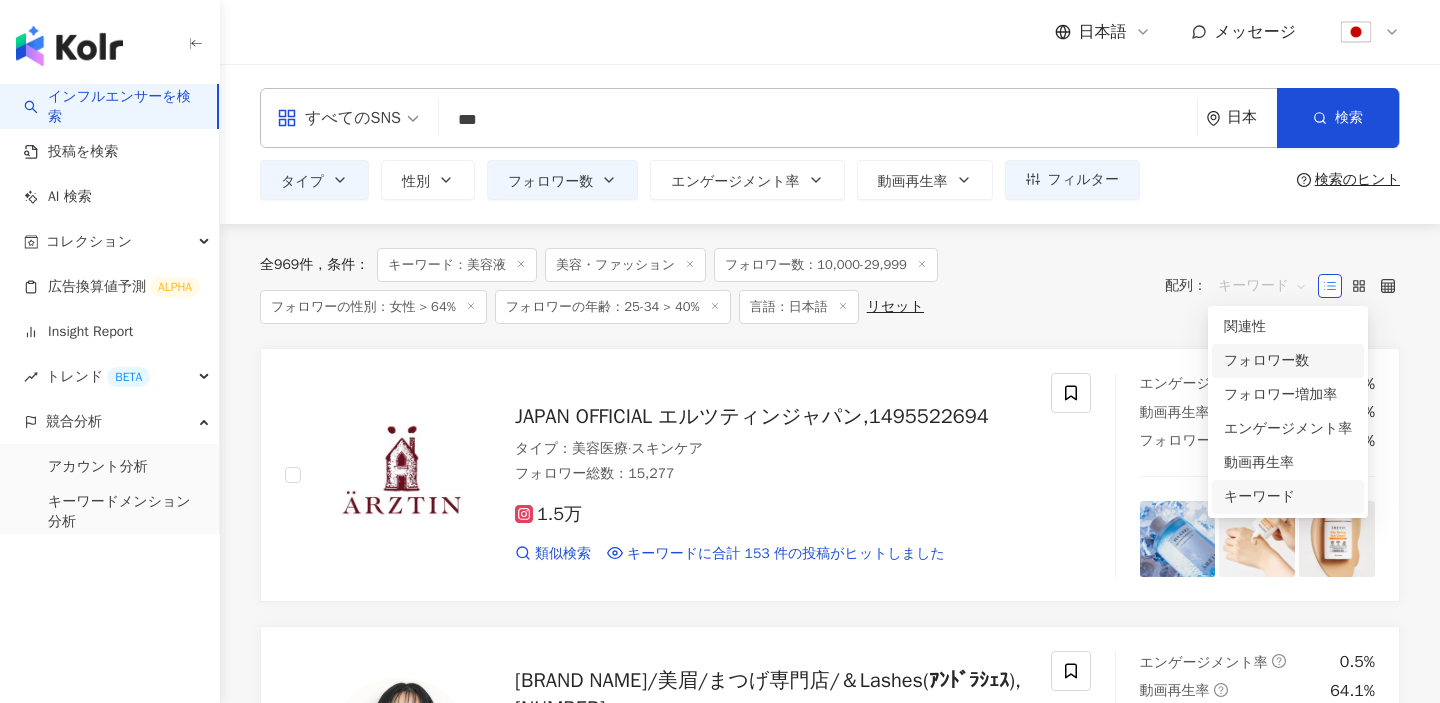 click on "フォロワー数" at bounding box center (1288, 361) 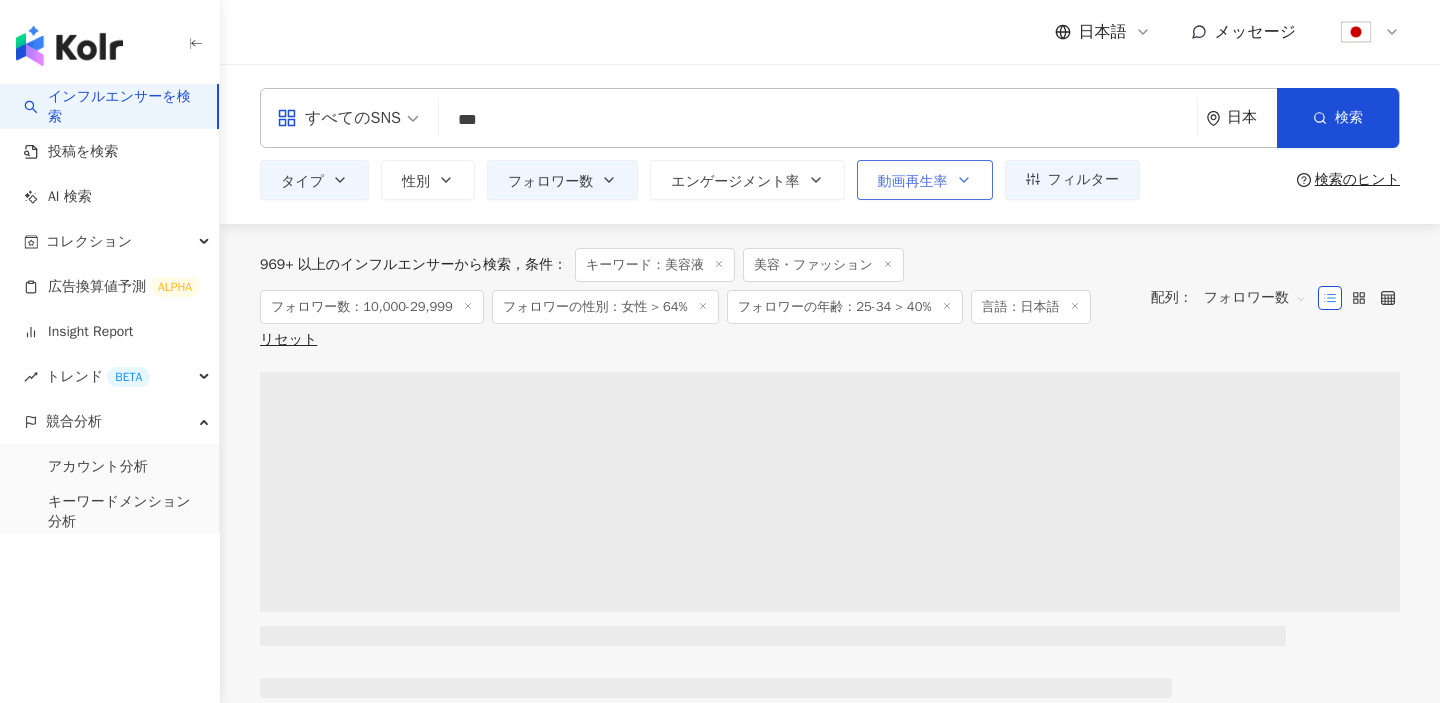 click on "動画再生率" at bounding box center (913, 182) 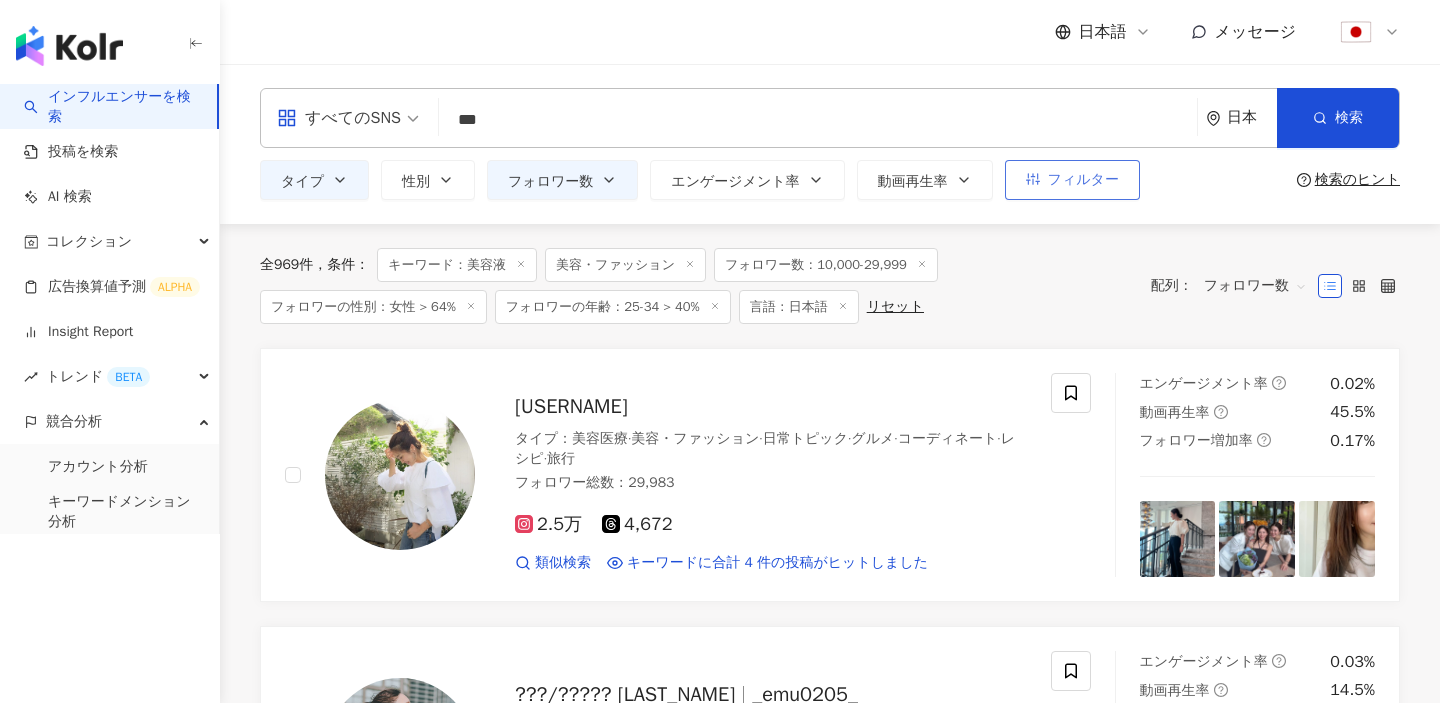 click on "フィルター" at bounding box center (1072, 180) 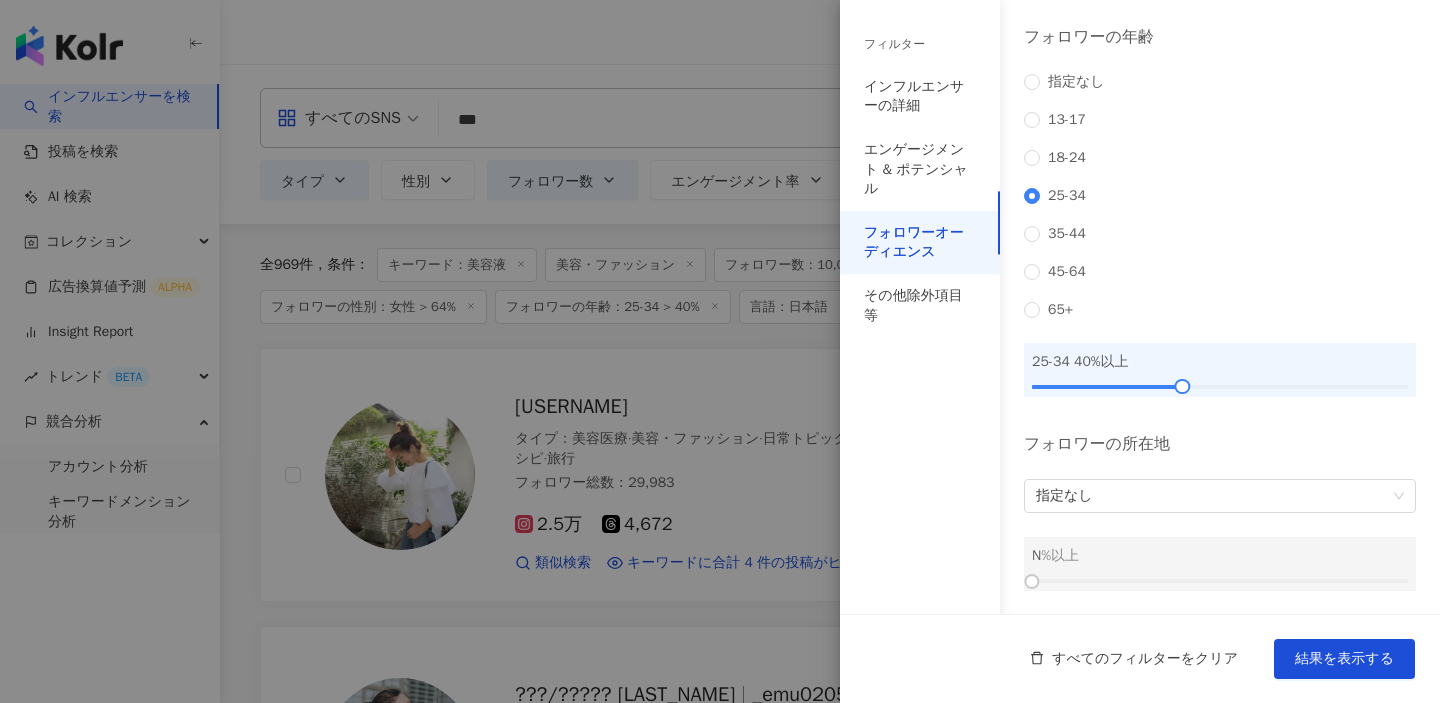 scroll, scrollTop: 0, scrollLeft: 0, axis: both 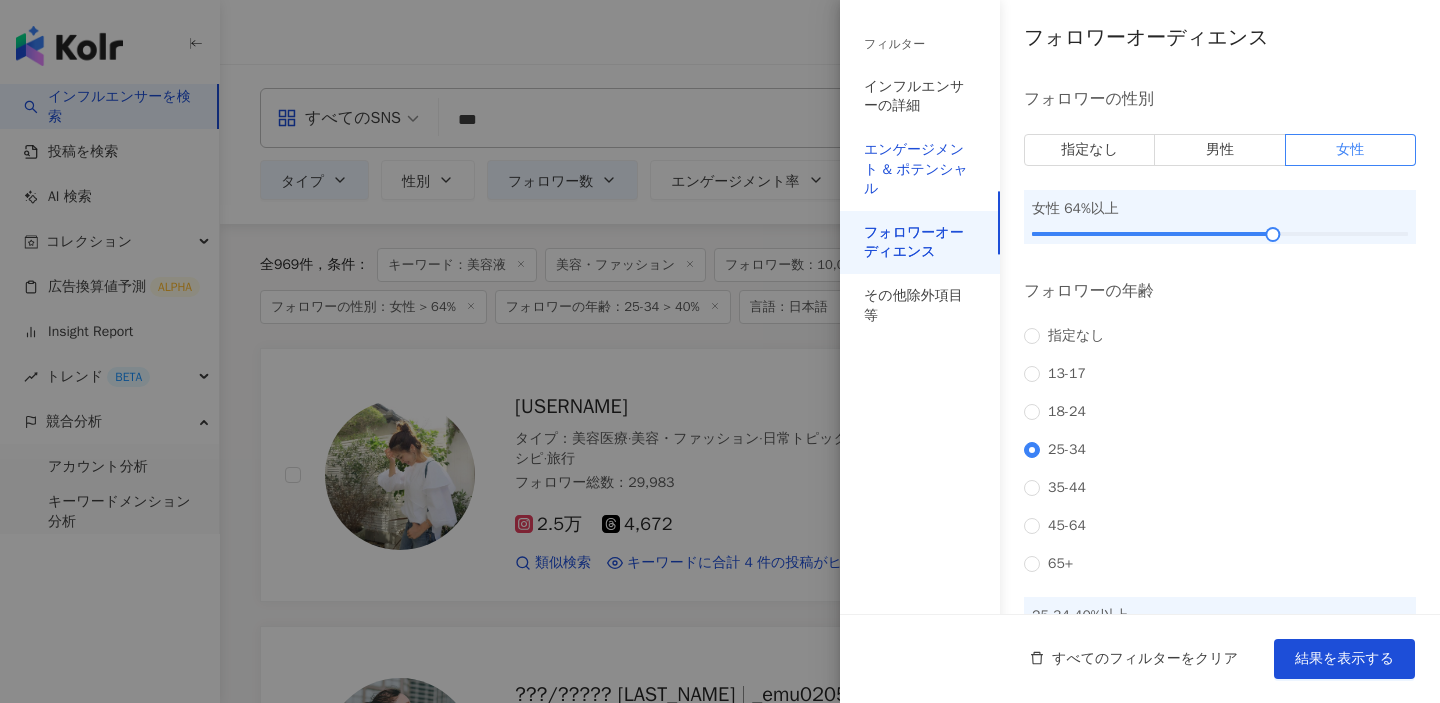 click on "エンゲージメント & ポテンシャル" at bounding box center (920, 169) 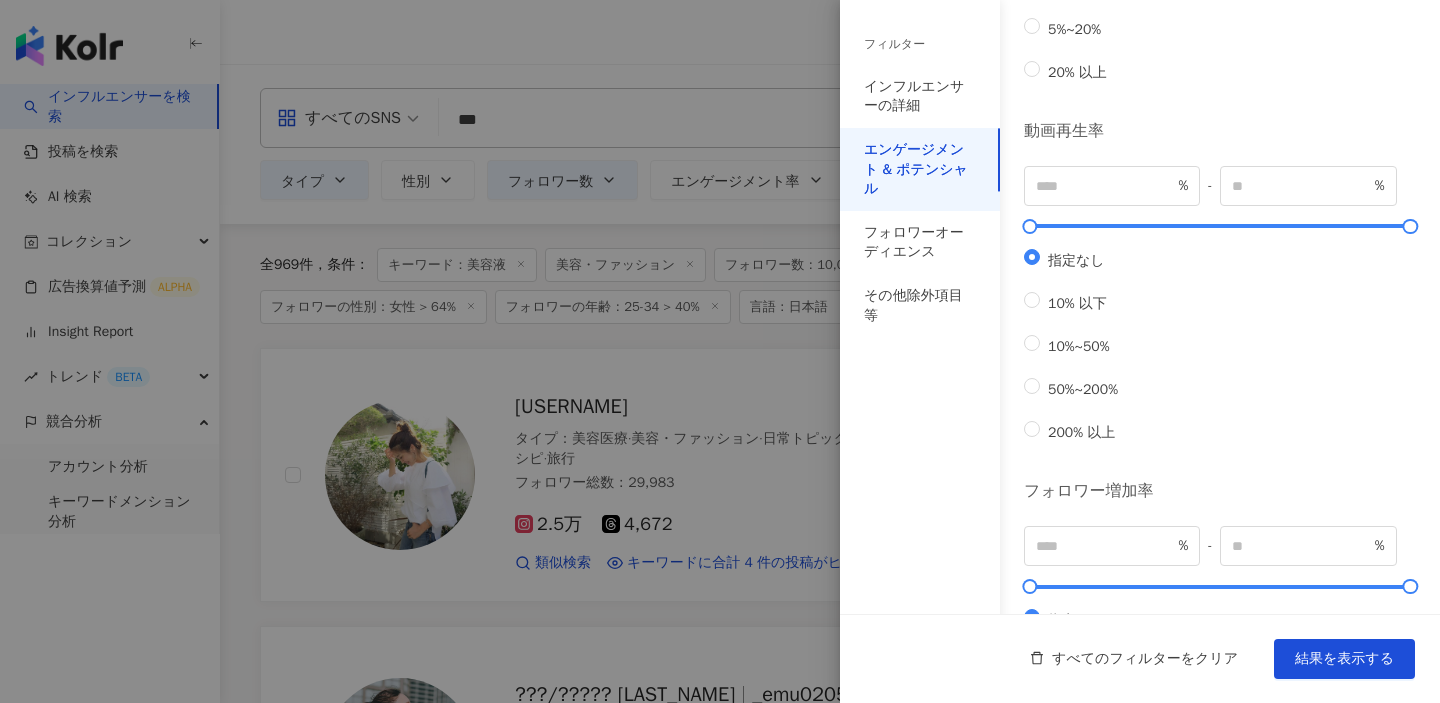 scroll, scrollTop: 0, scrollLeft: 0, axis: both 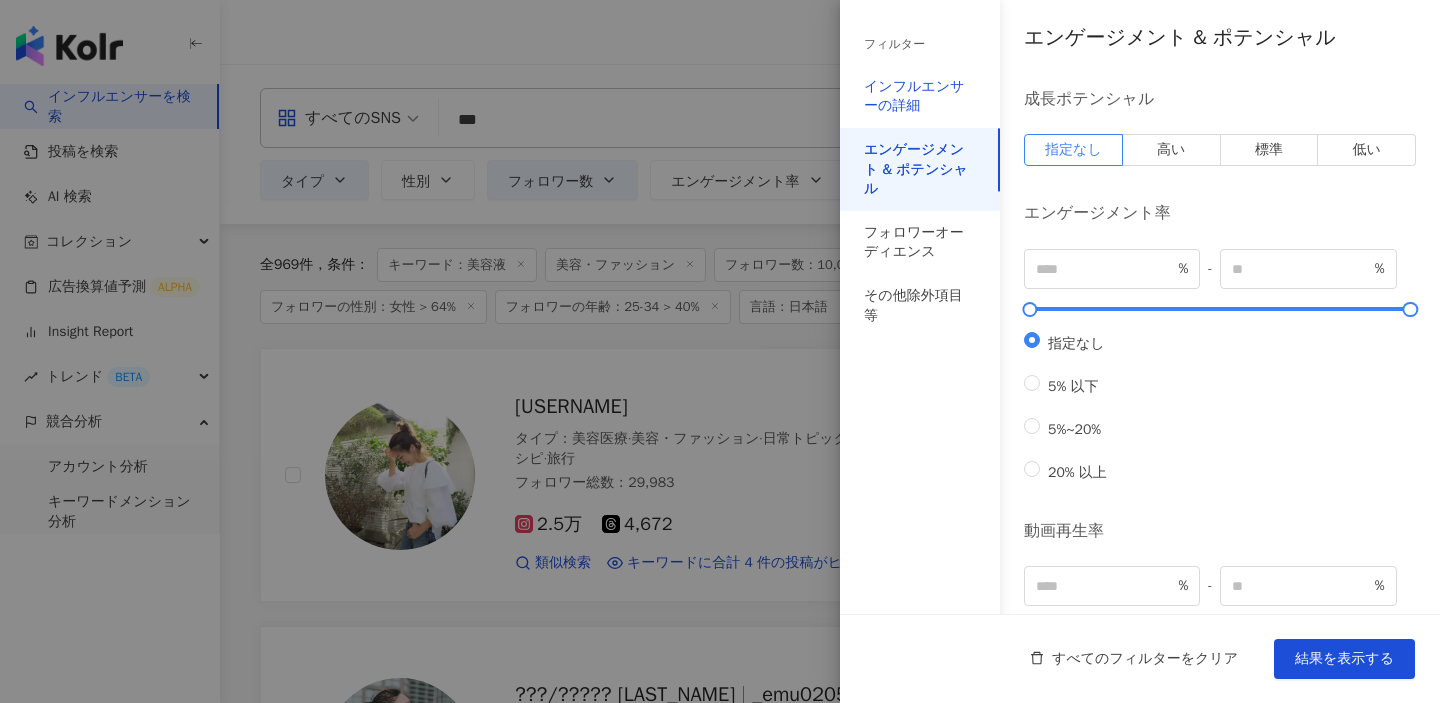 click on "インフルエンサーの詳細" at bounding box center (920, 96) 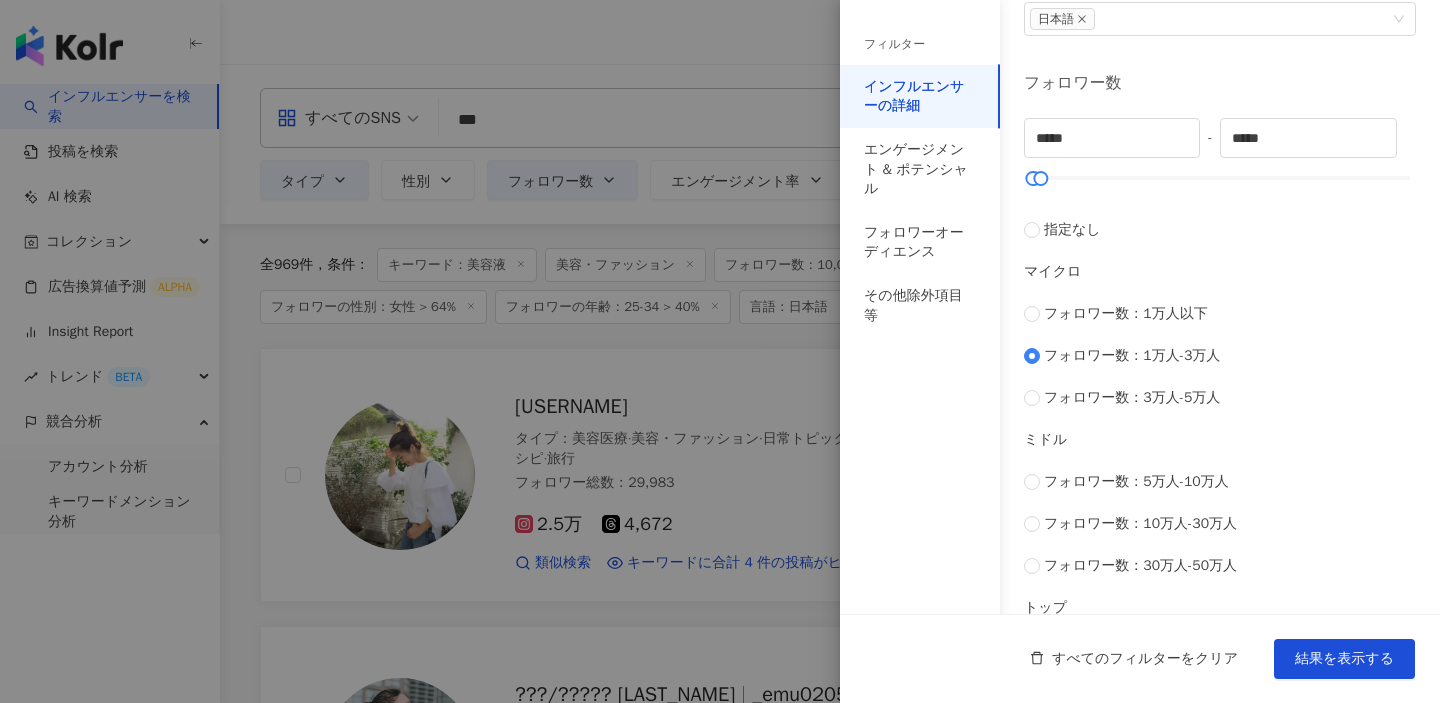 scroll, scrollTop: 592, scrollLeft: 0, axis: vertical 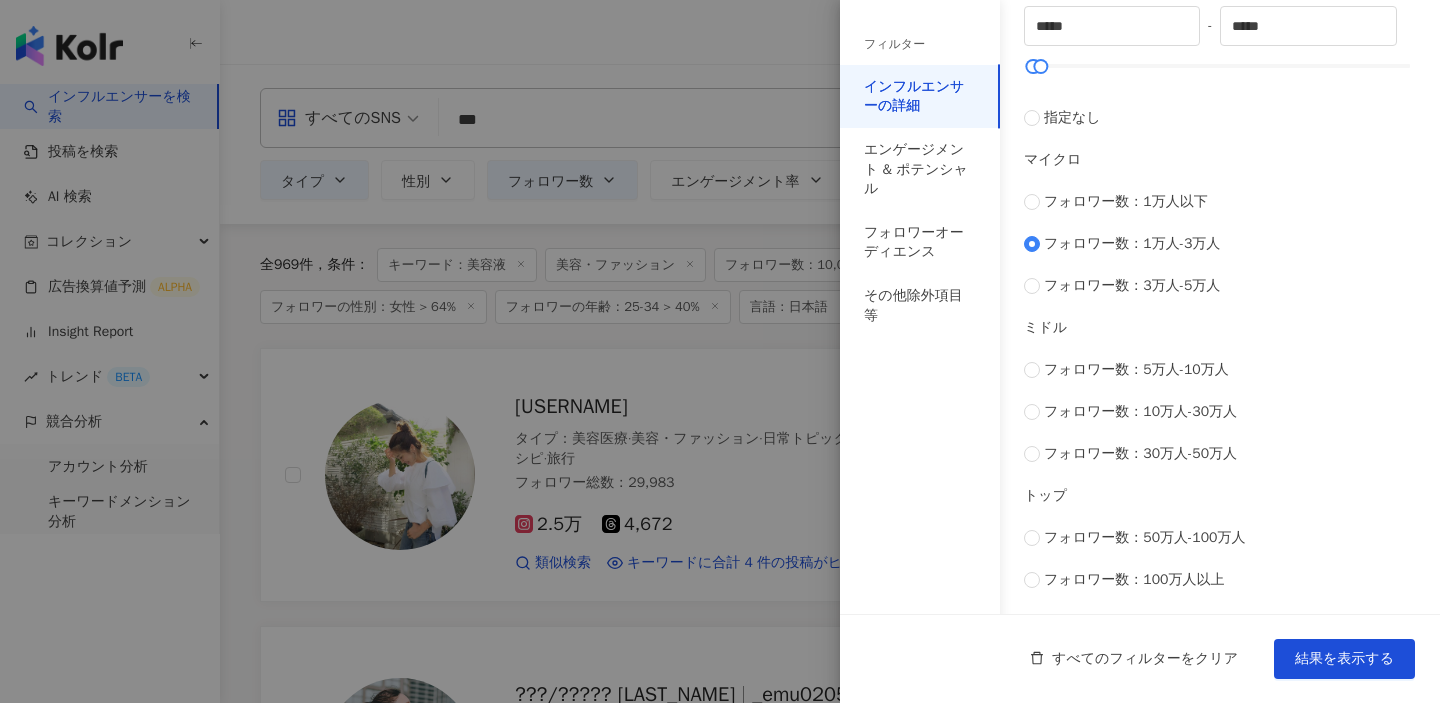 click on "フィルター" at bounding box center (920, 44) 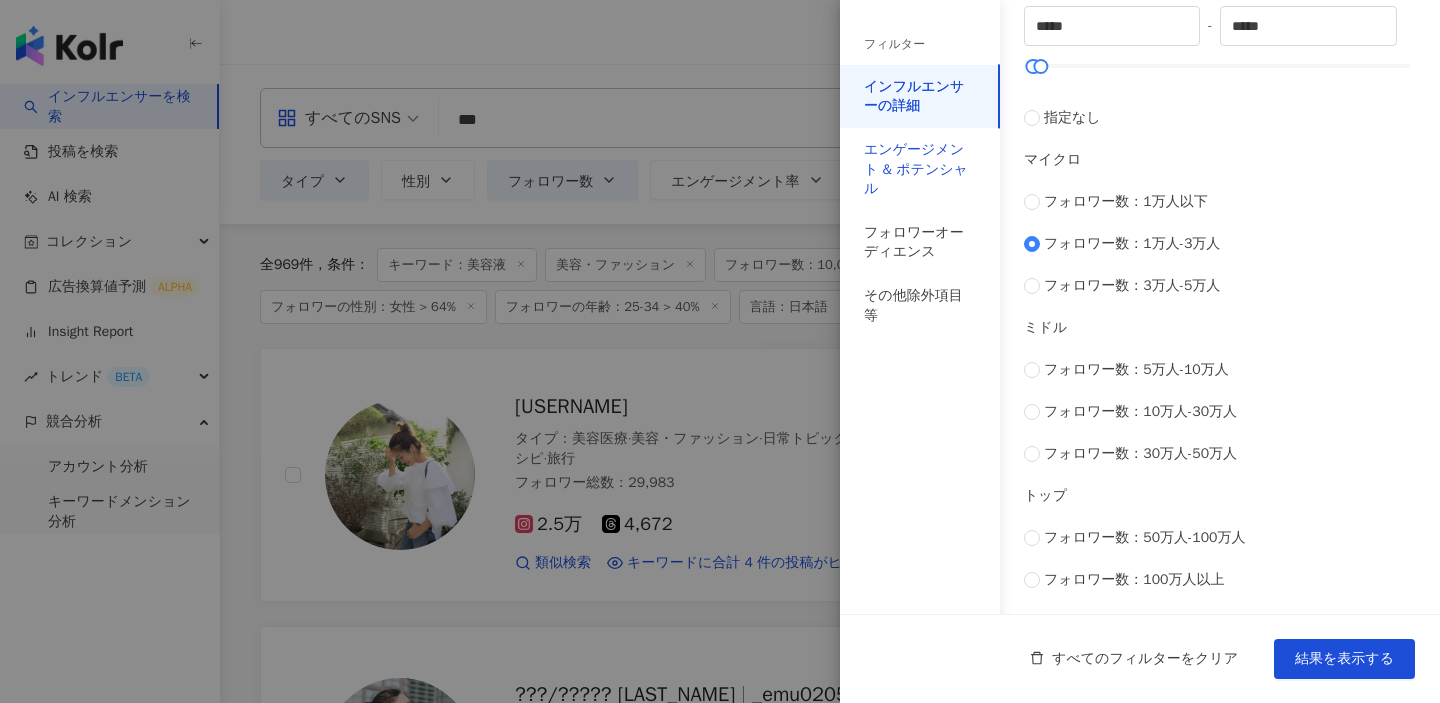 click on "エンゲージメント & ポテンシャル" at bounding box center [920, 169] 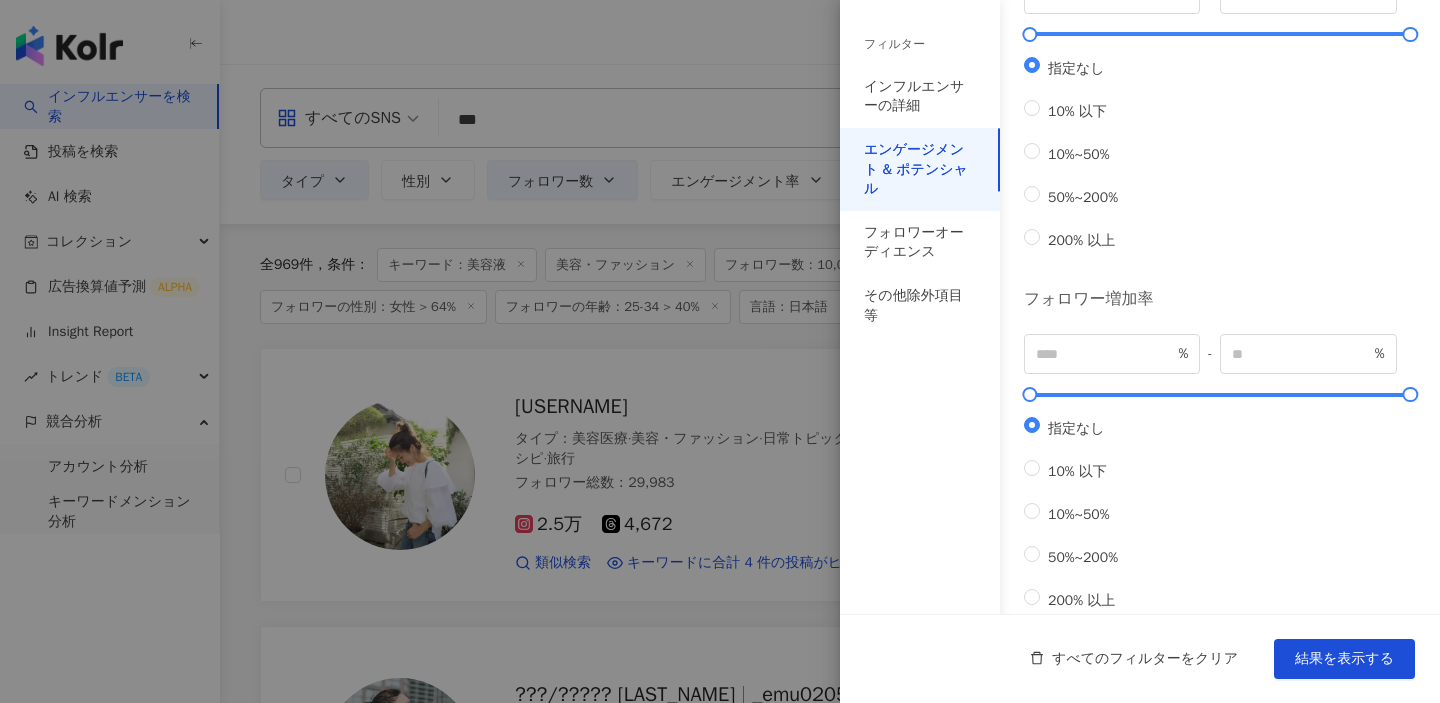 click at bounding box center [720, 351] 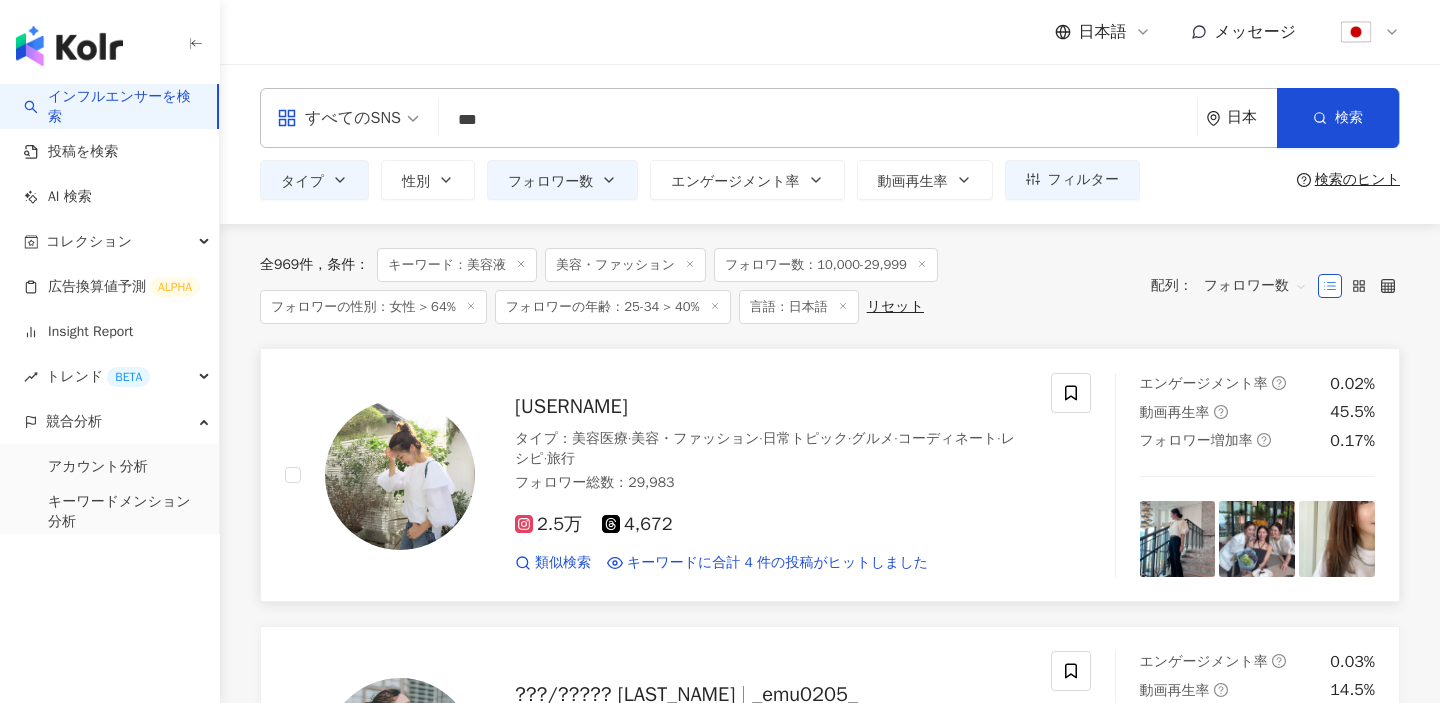 click on "コーディネート" at bounding box center [948, 438] 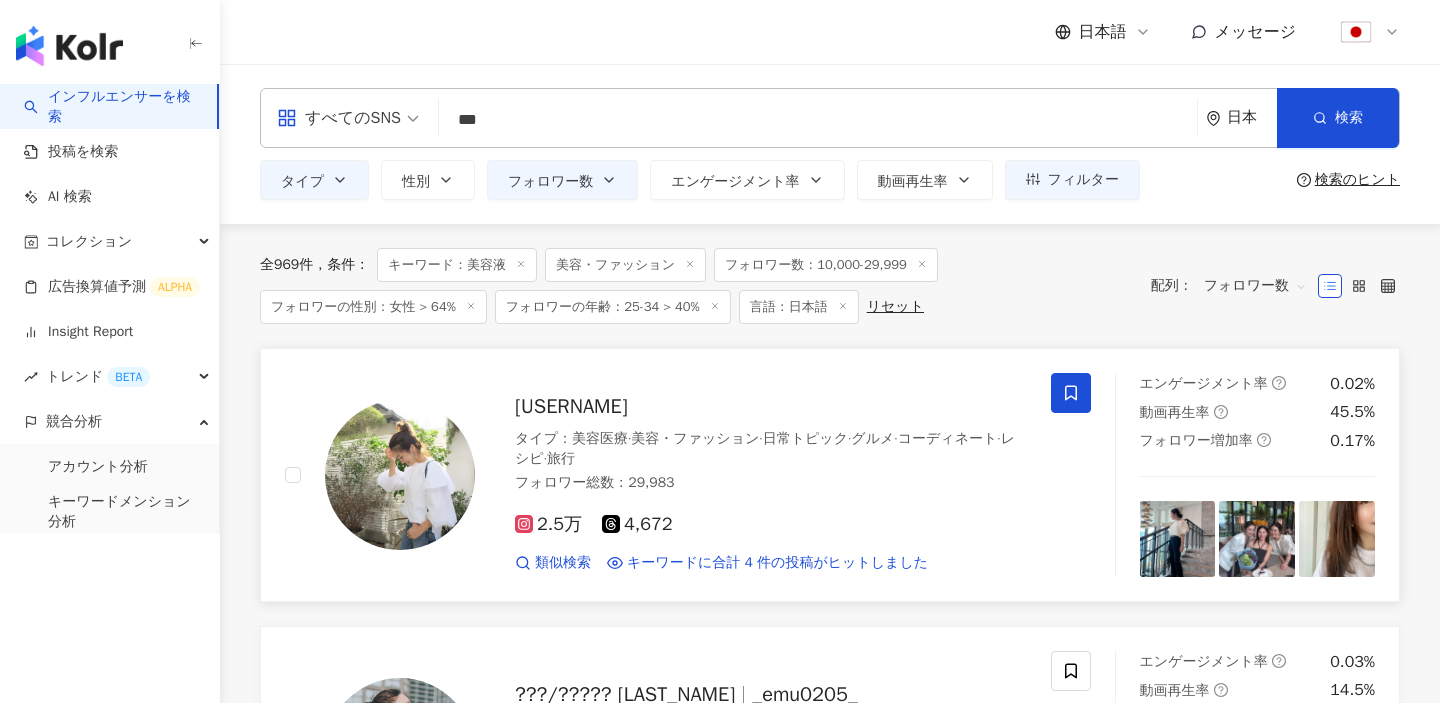 click at bounding box center (1071, 393) 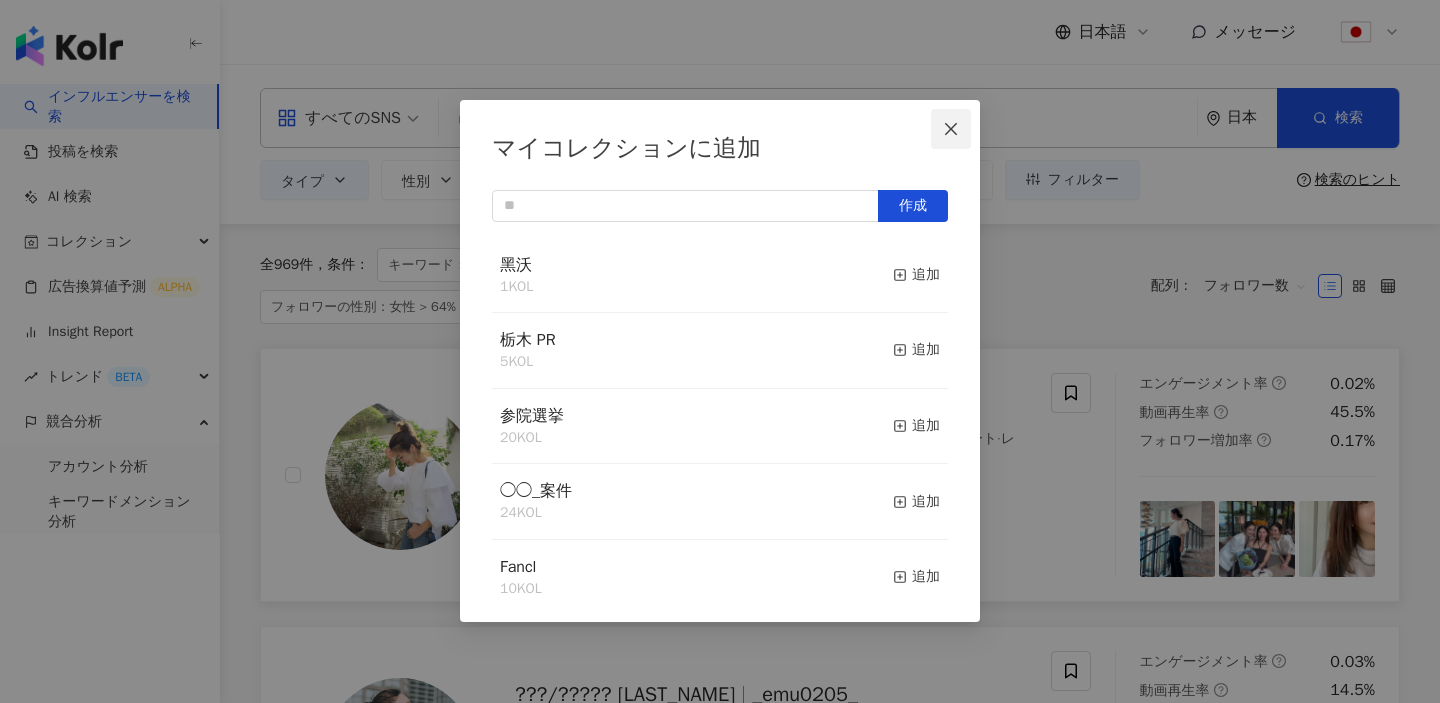 click at bounding box center [951, 129] 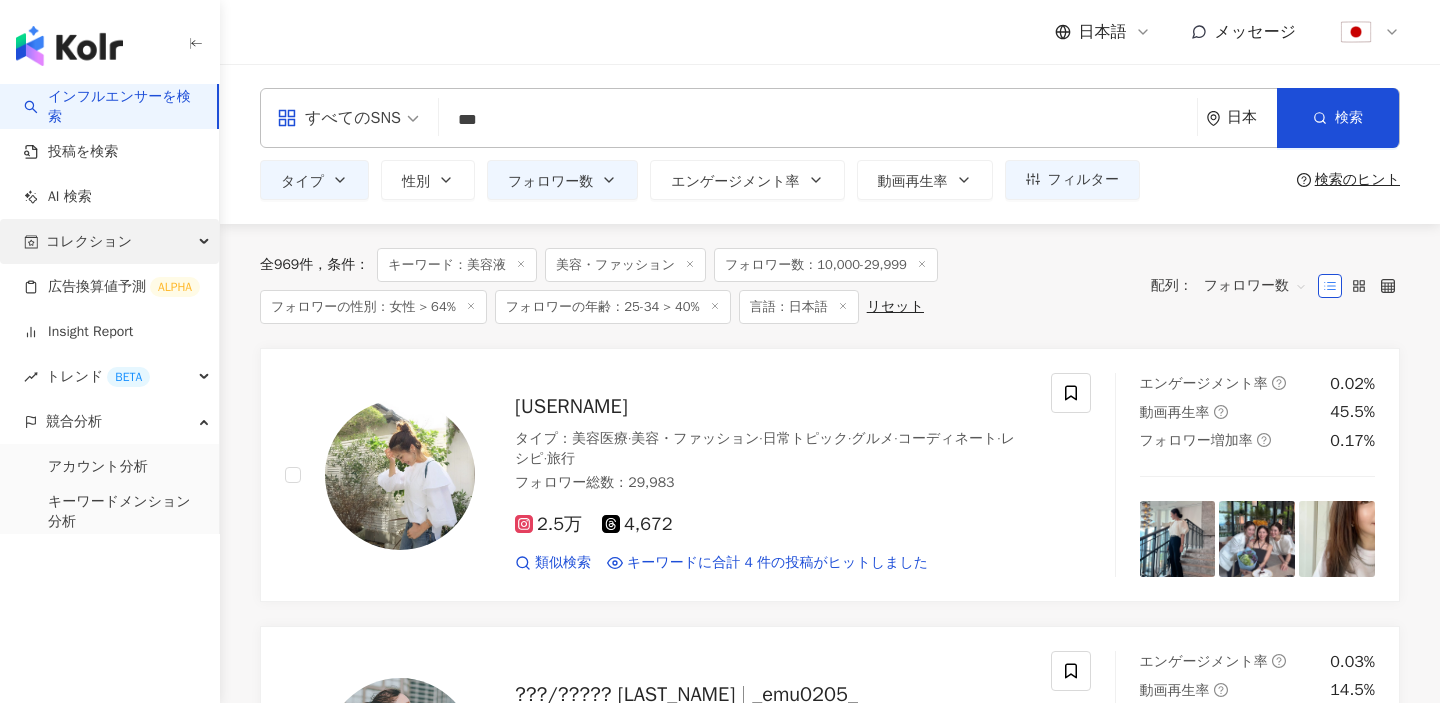 click on "コレクション" at bounding box center (89, 241) 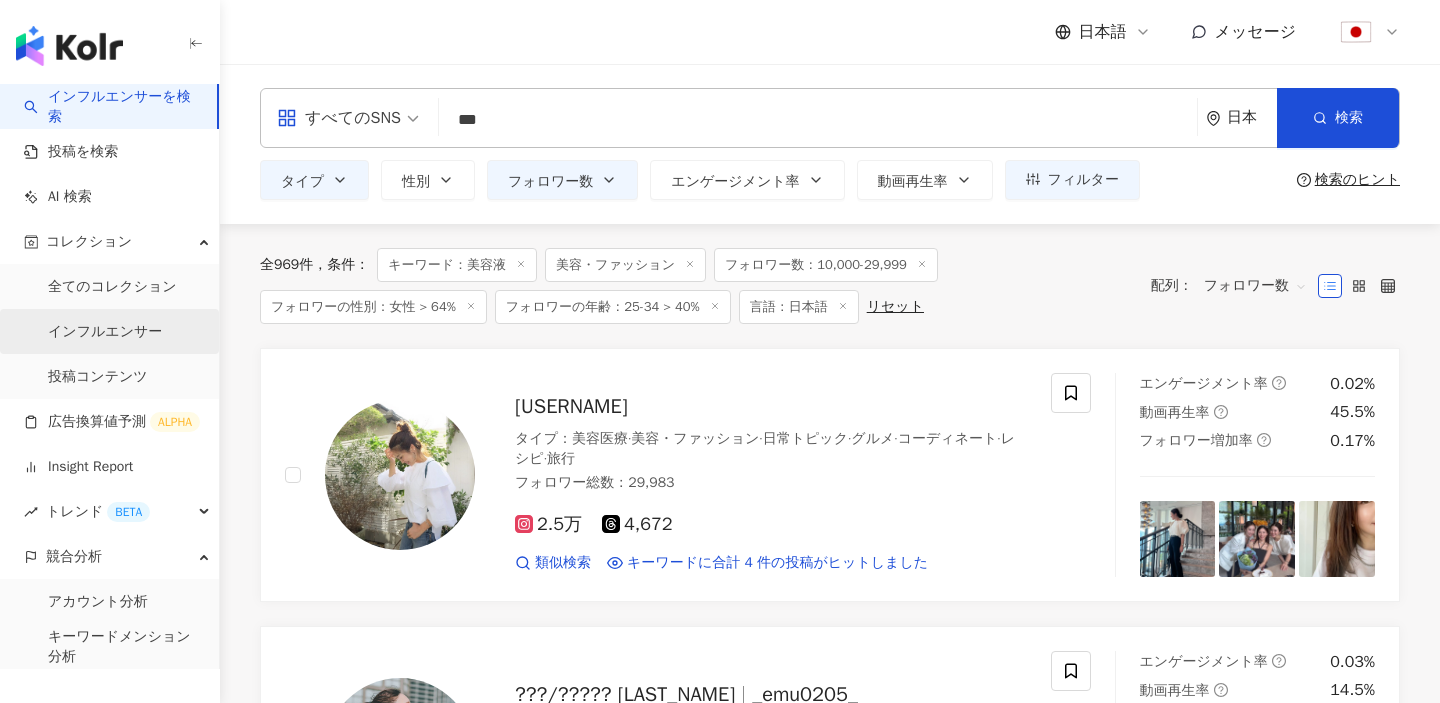 click on "インフルエンサー" at bounding box center (105, 332) 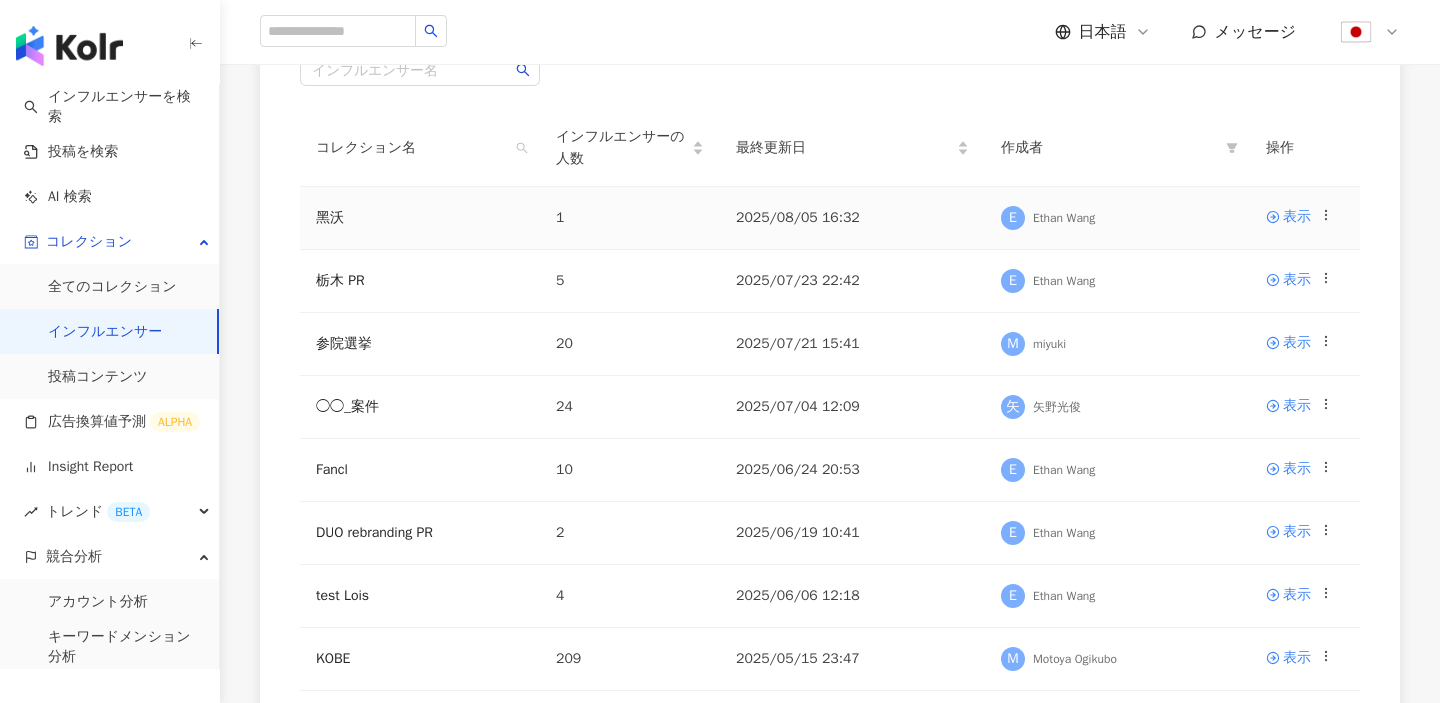 scroll, scrollTop: 239, scrollLeft: 0, axis: vertical 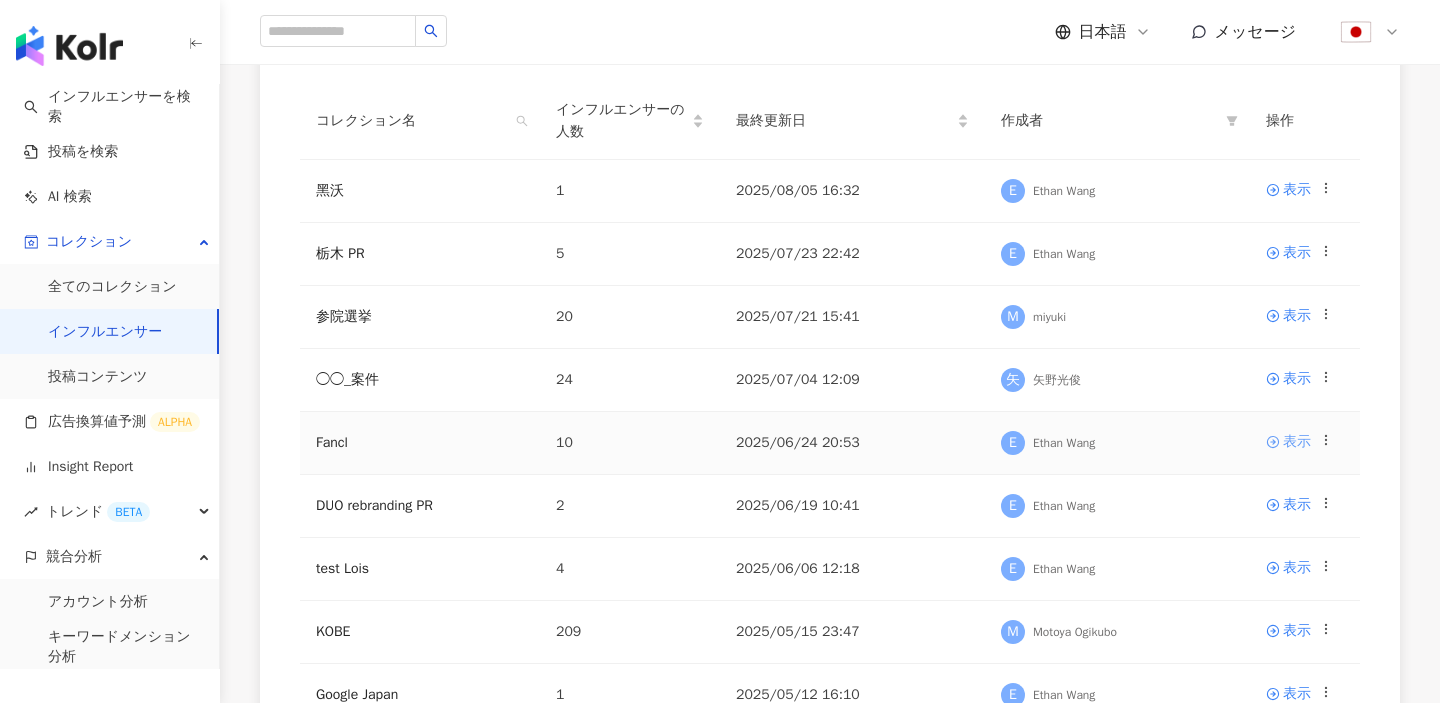 click 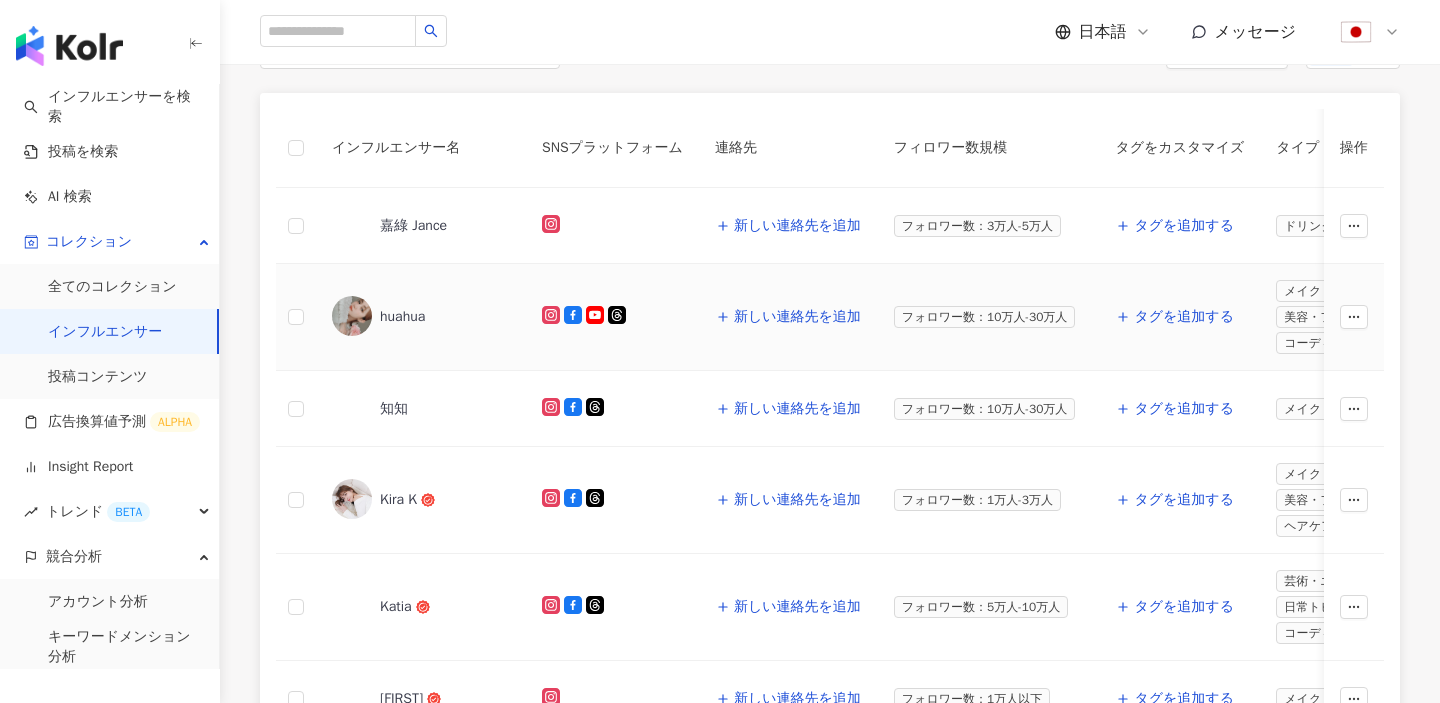 scroll, scrollTop: 299, scrollLeft: 0, axis: vertical 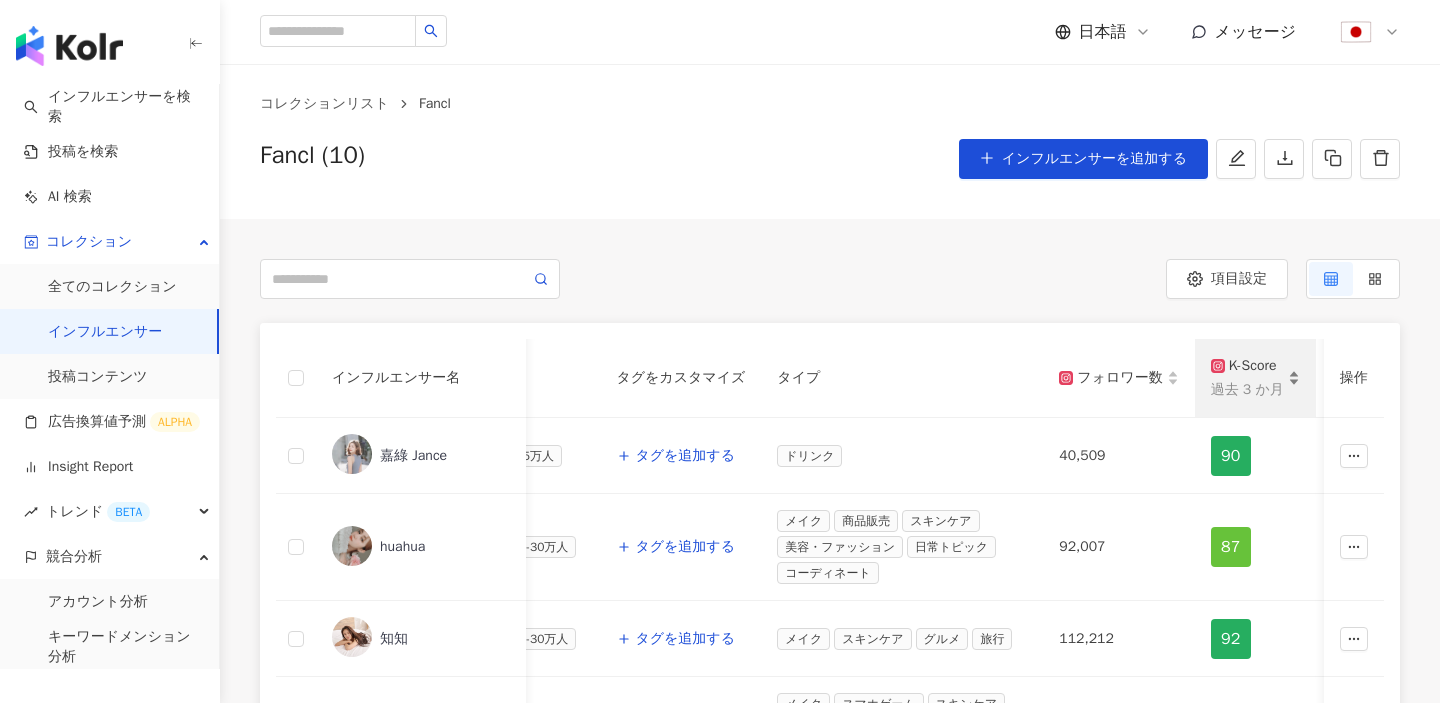 click on "K-Score 過去 3 か月" at bounding box center (1255, 378) 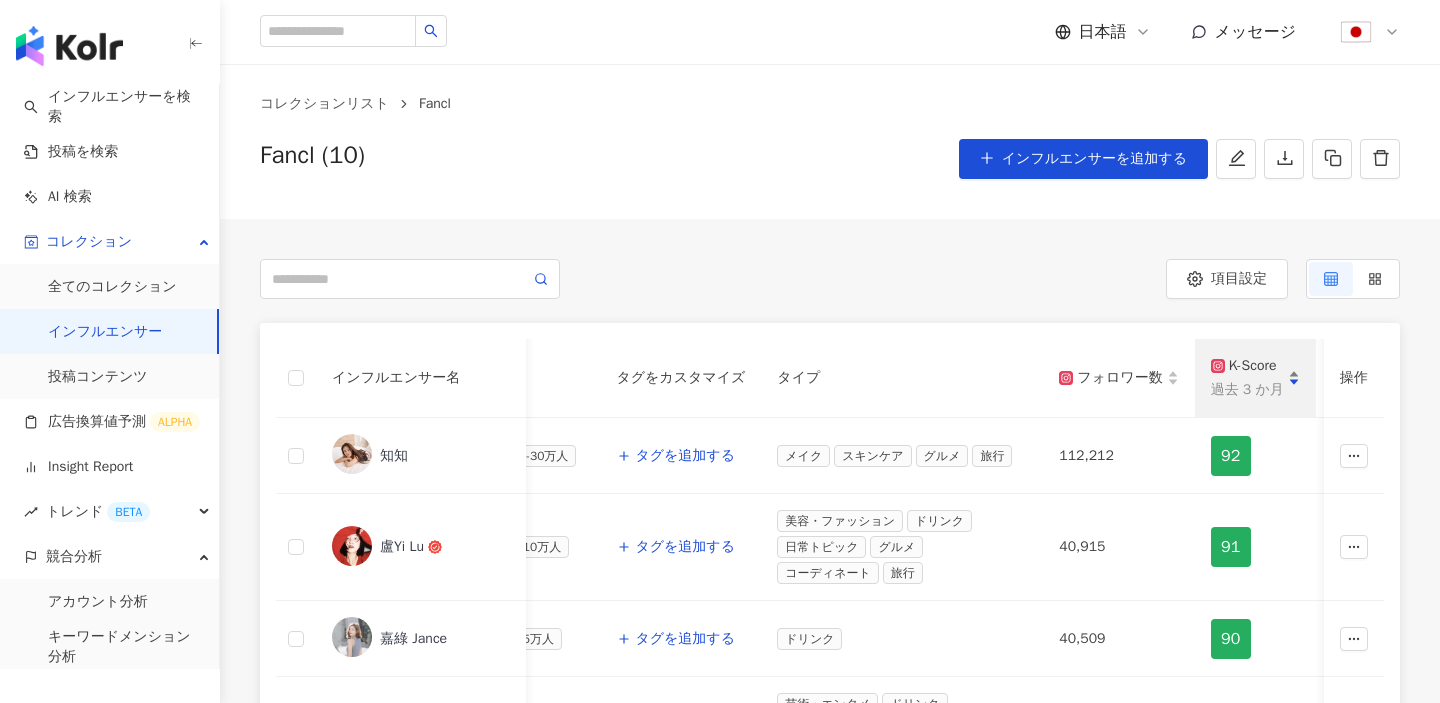click on "K-Score 過去 3 か月" at bounding box center [1255, 378] 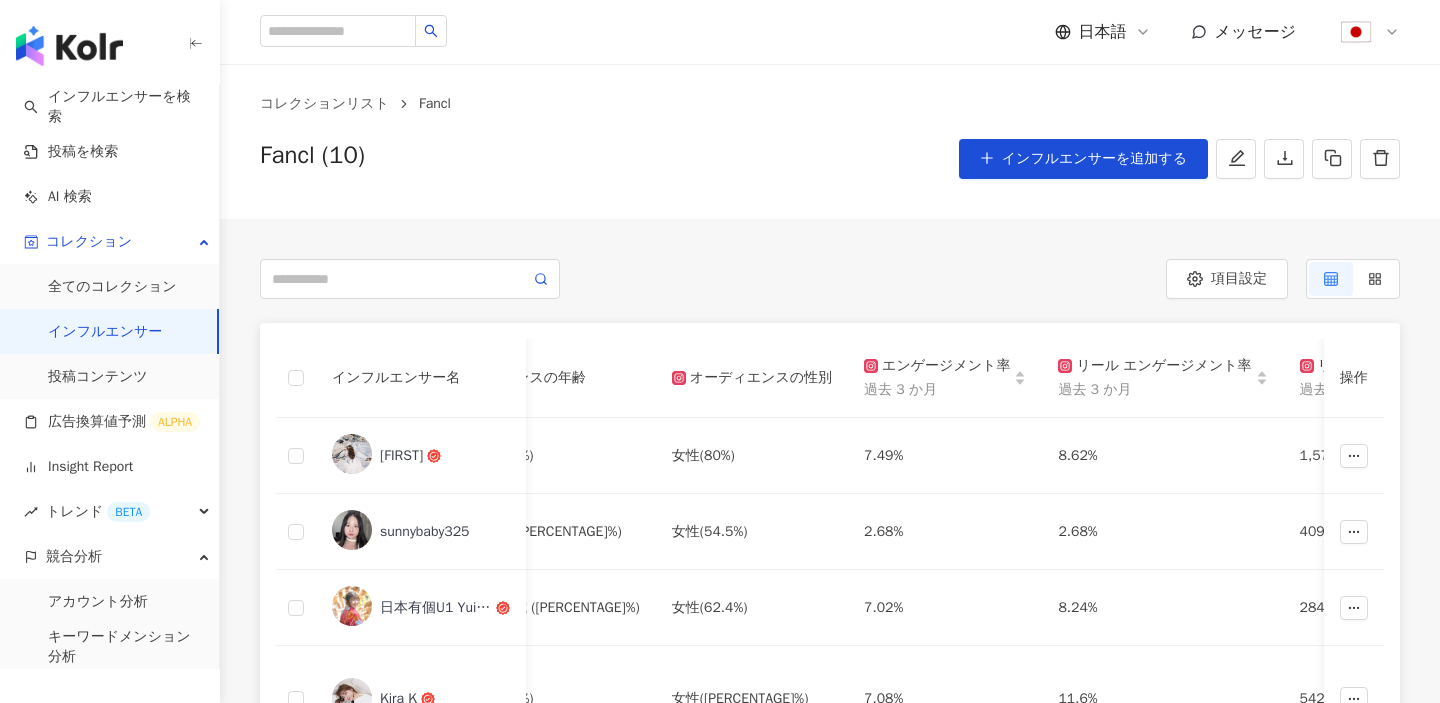 scroll, scrollTop: 0, scrollLeft: 1463, axis: horizontal 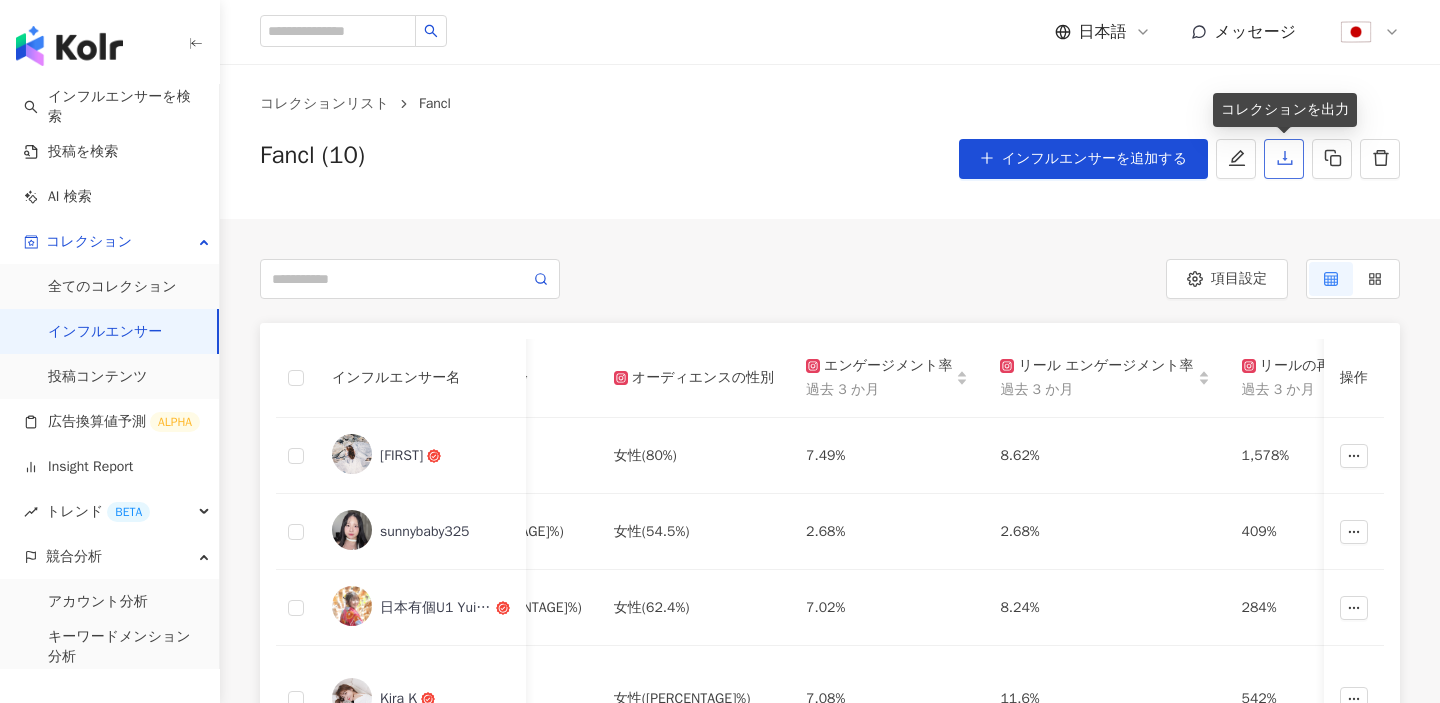 click at bounding box center (1284, 159) 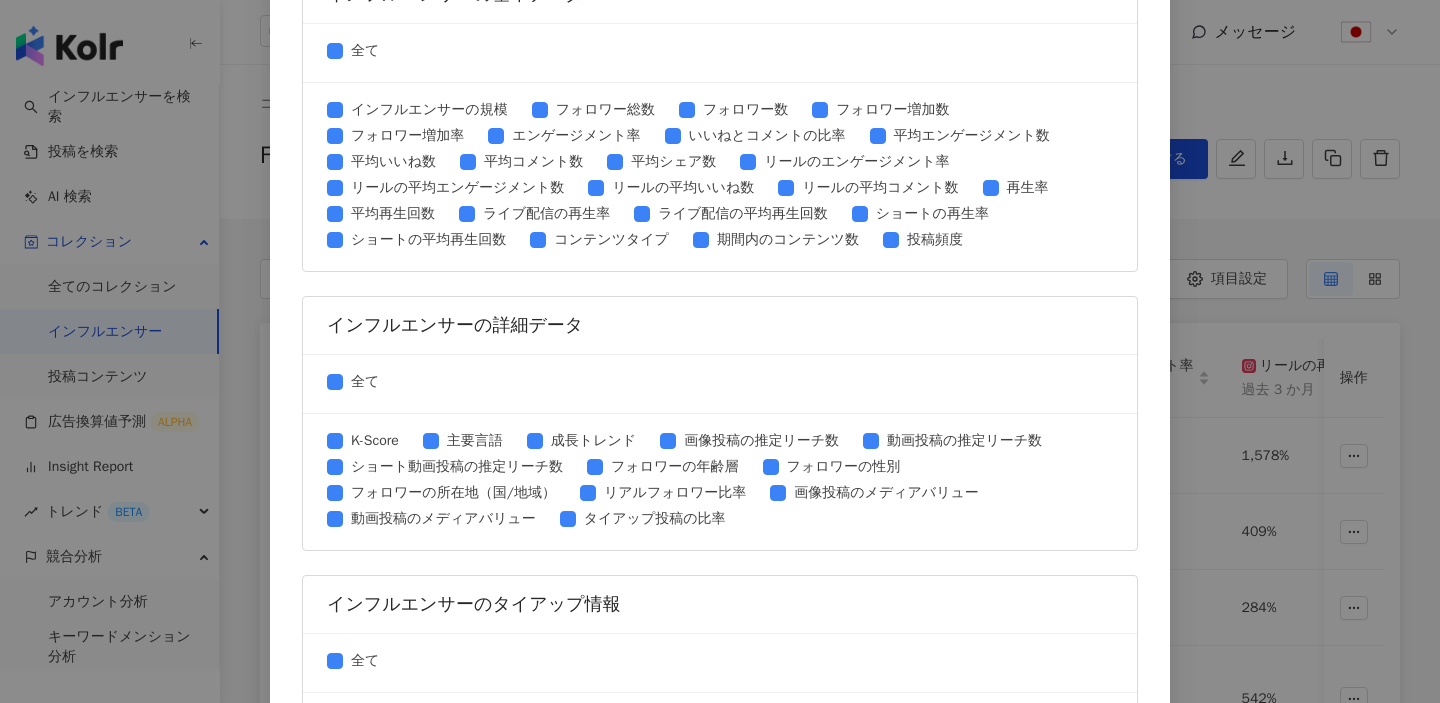 scroll, scrollTop: 928, scrollLeft: 0, axis: vertical 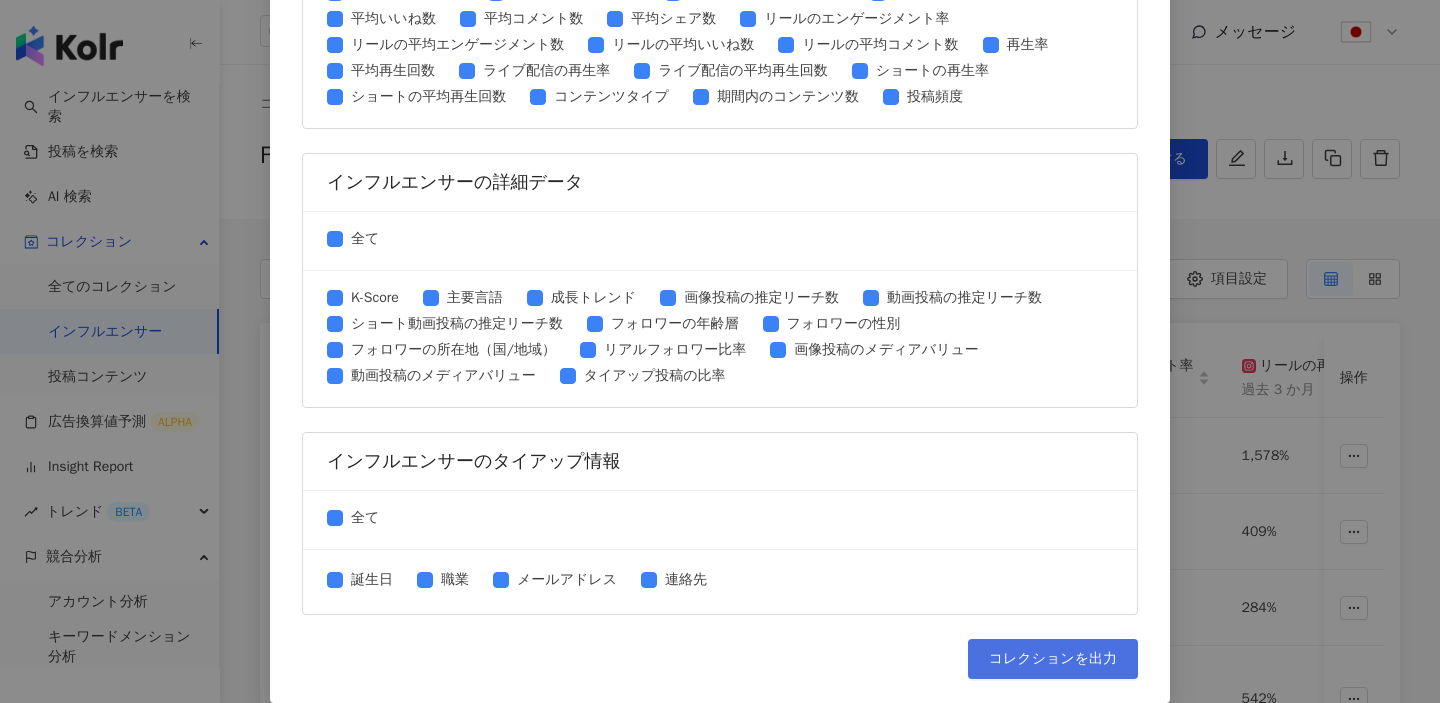 click on "コレクションを出力" at bounding box center [1053, 659] 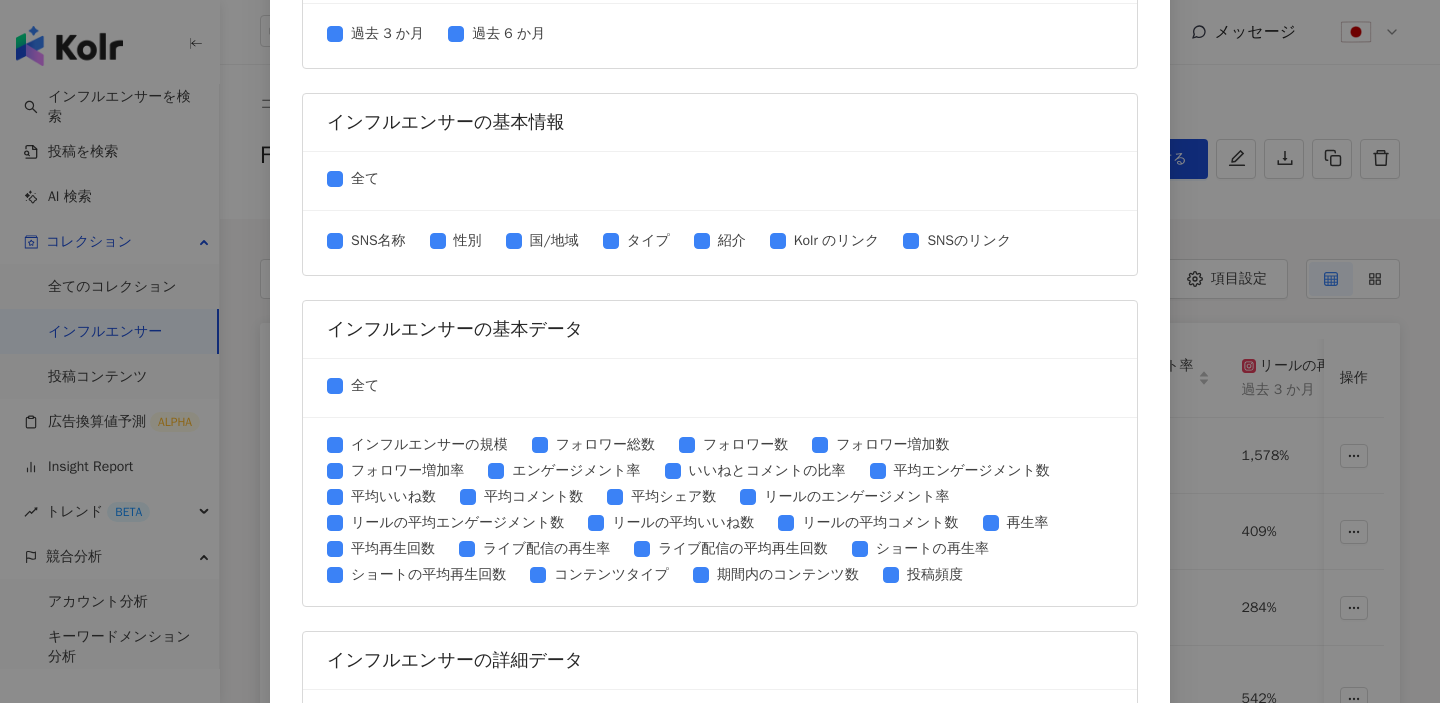 scroll, scrollTop: 401, scrollLeft: 0, axis: vertical 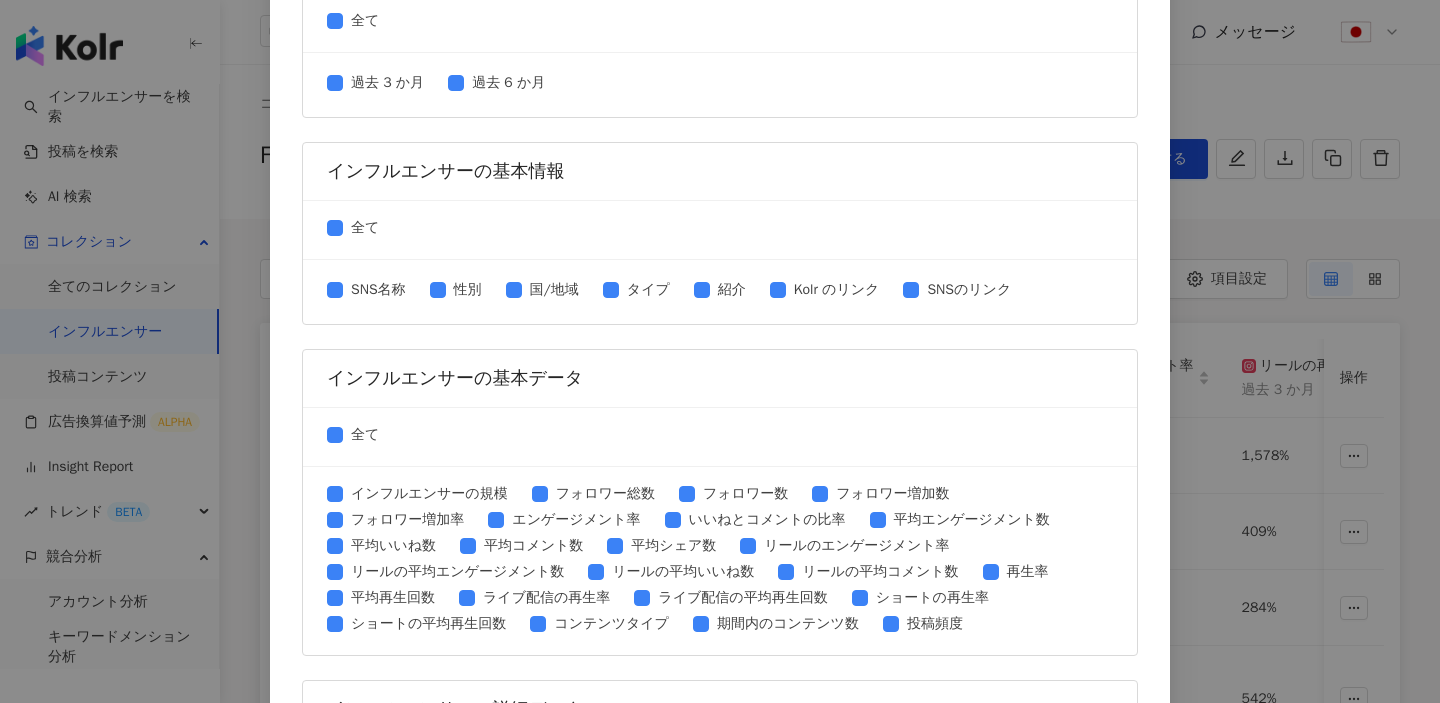 click on "コレクションを出力 ファイルに書き出す項目を選択してください SNSプラットフォーム 全て Facebook Instagram YouTube TikTok X データの期間 全て 過去 3 か月 過去 6 か月 インフルエンサーの基本情報 全て SNS名称 性別 国/地域 タイプ 紹介 Kolr のリンク SNSのリンク インフルエンサーの基本データ 全て インフルエンサーの規模 フォロワー総数 フォロワー数 フォロワー増加数 フォロワー増加率 エンゲージメント率 いいねとコメントの比率 平均エンゲージメント数 平均いいね数 平均コメント数 平均シェア数 リールのエンゲージメント率 リールの平均エンゲージメント数 リールの平均いいね数 リールの平均コメント数 再生率 平均再生回数 ライブ配信の再生率 ライブ配信の平均再生回数 ショートの再生率 ショートの平均再生回数 コンテンツタイプ 投稿頻度 全て" at bounding box center [720, 351] 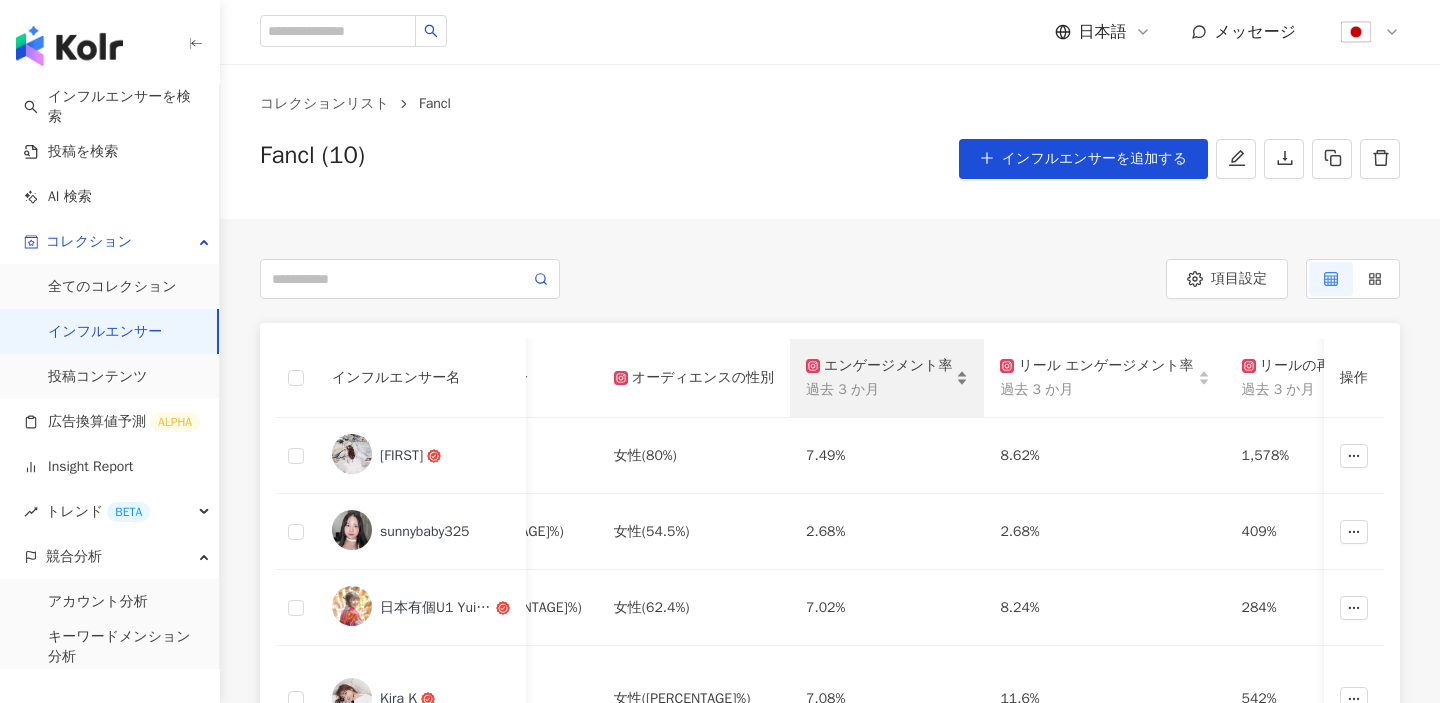 scroll, scrollTop: 123, scrollLeft: 0, axis: vertical 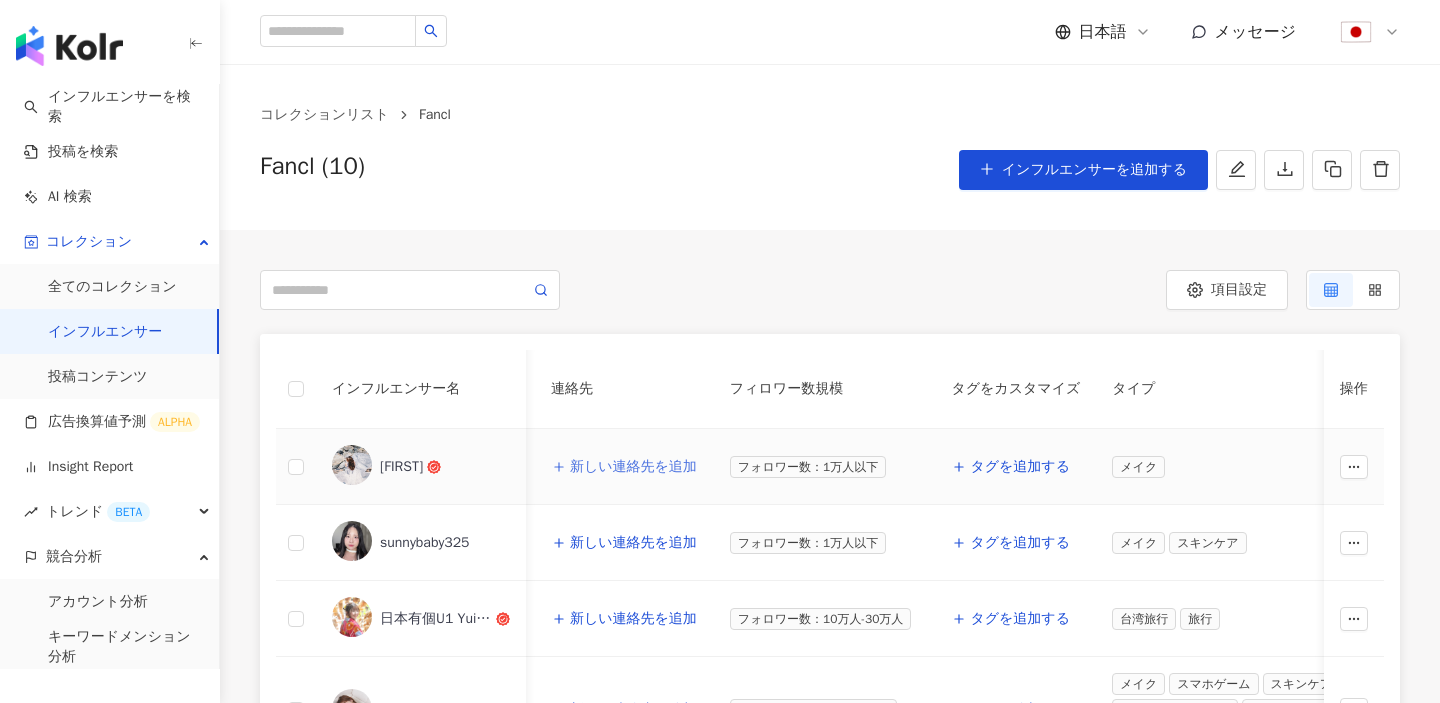 click on "新しい連絡先を追加" at bounding box center (624, 467) 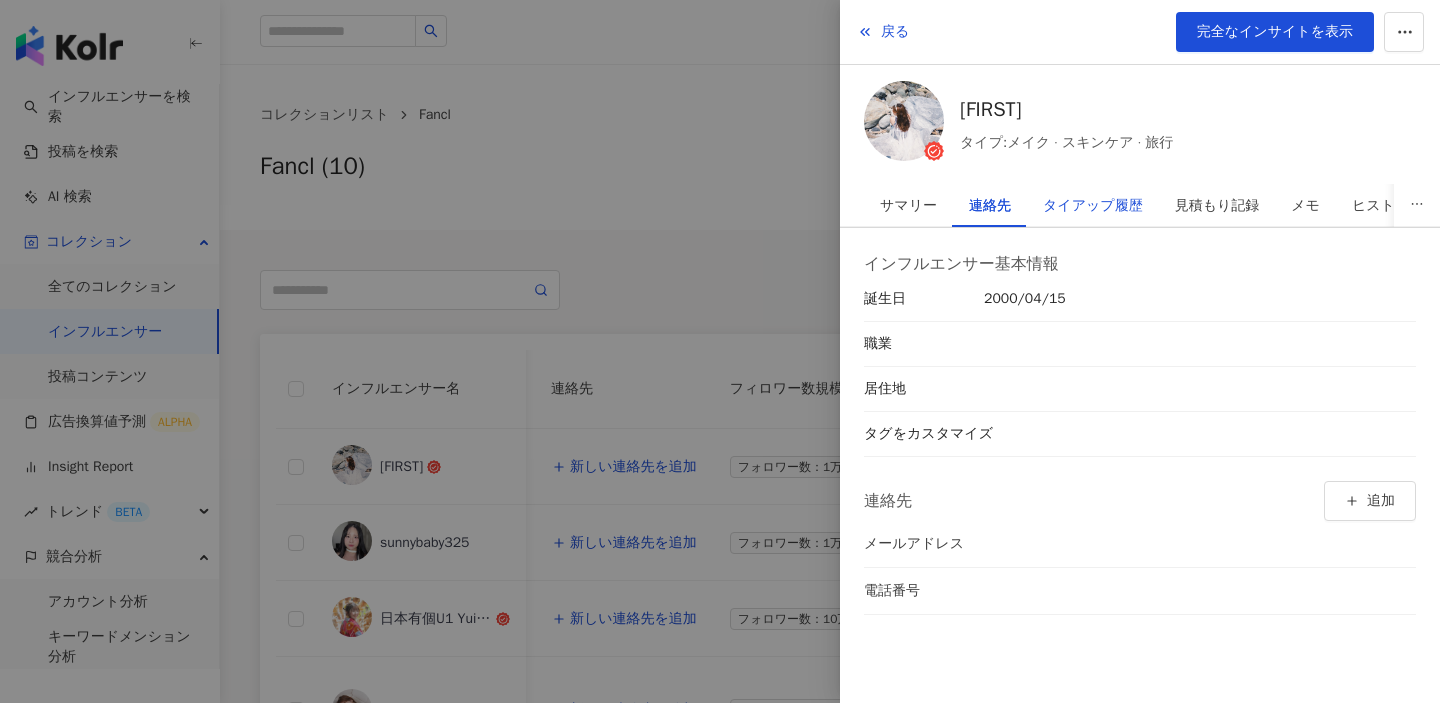 click on "タイアップ履歴" at bounding box center (1093, 206) 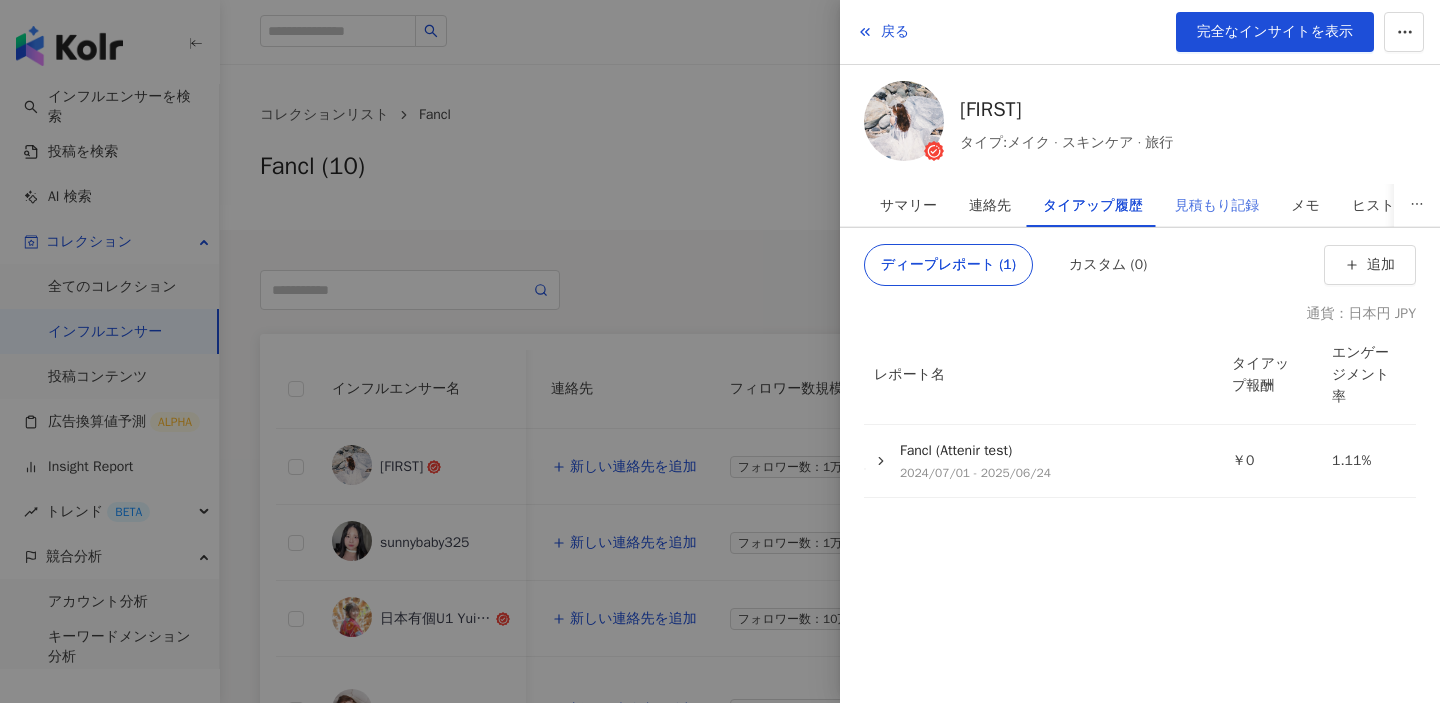 click on "見積もり記録" at bounding box center [1217, 205] 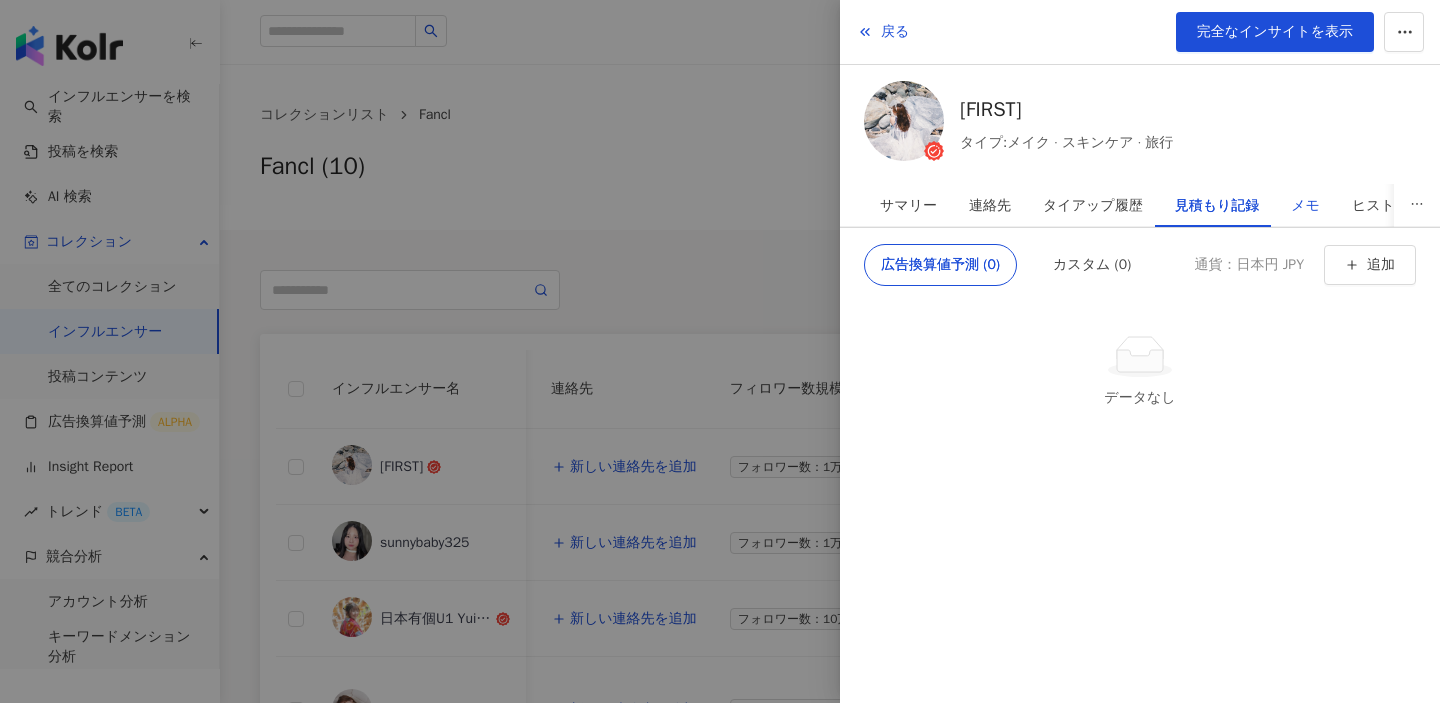 click on "メモ" at bounding box center (1305, 206) 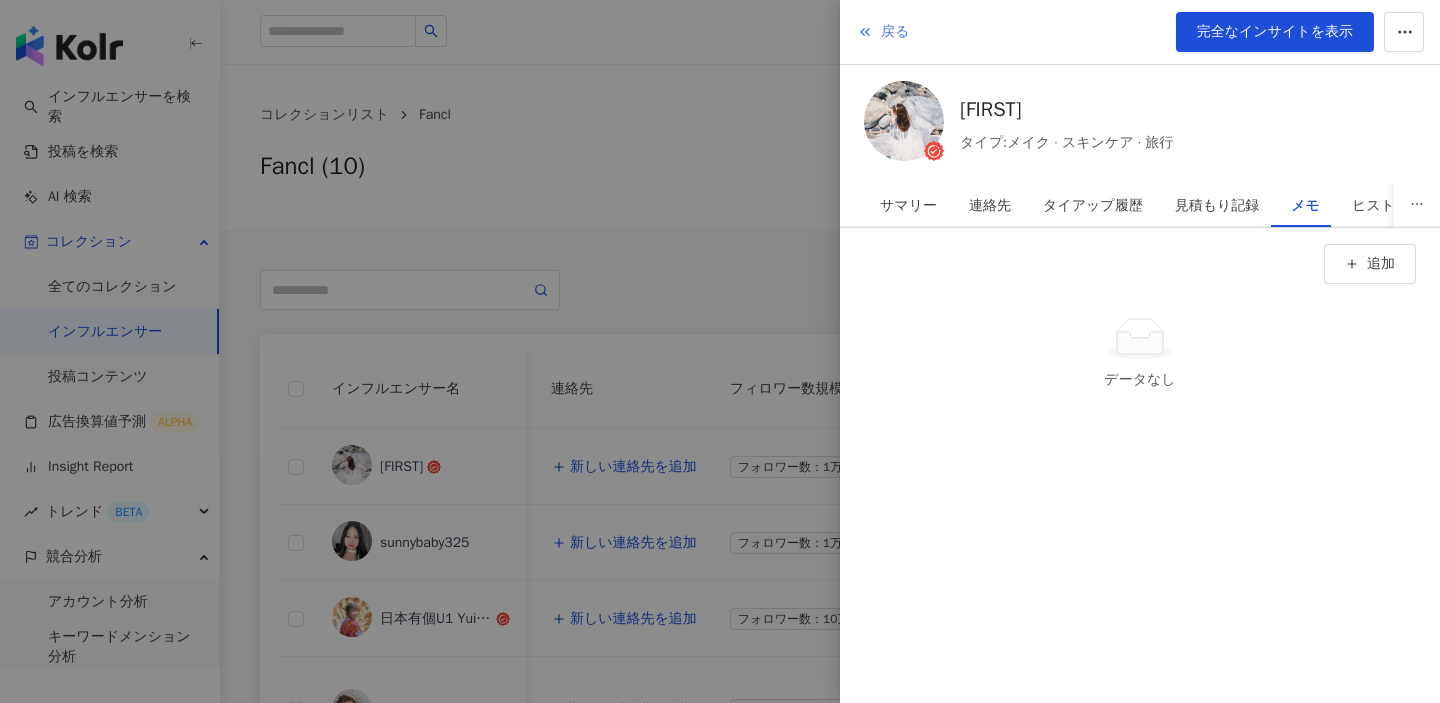 click on "戻る" at bounding box center [895, 32] 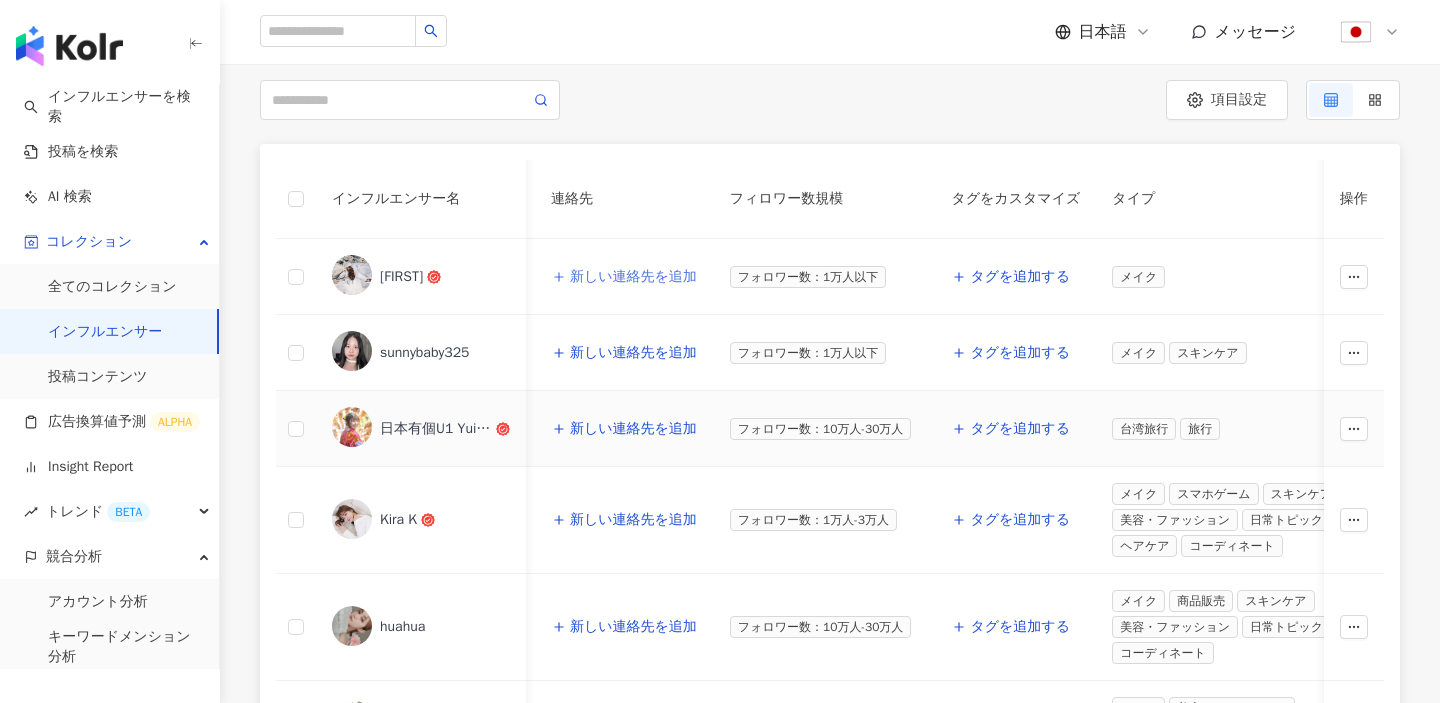 scroll, scrollTop: 203, scrollLeft: 0, axis: vertical 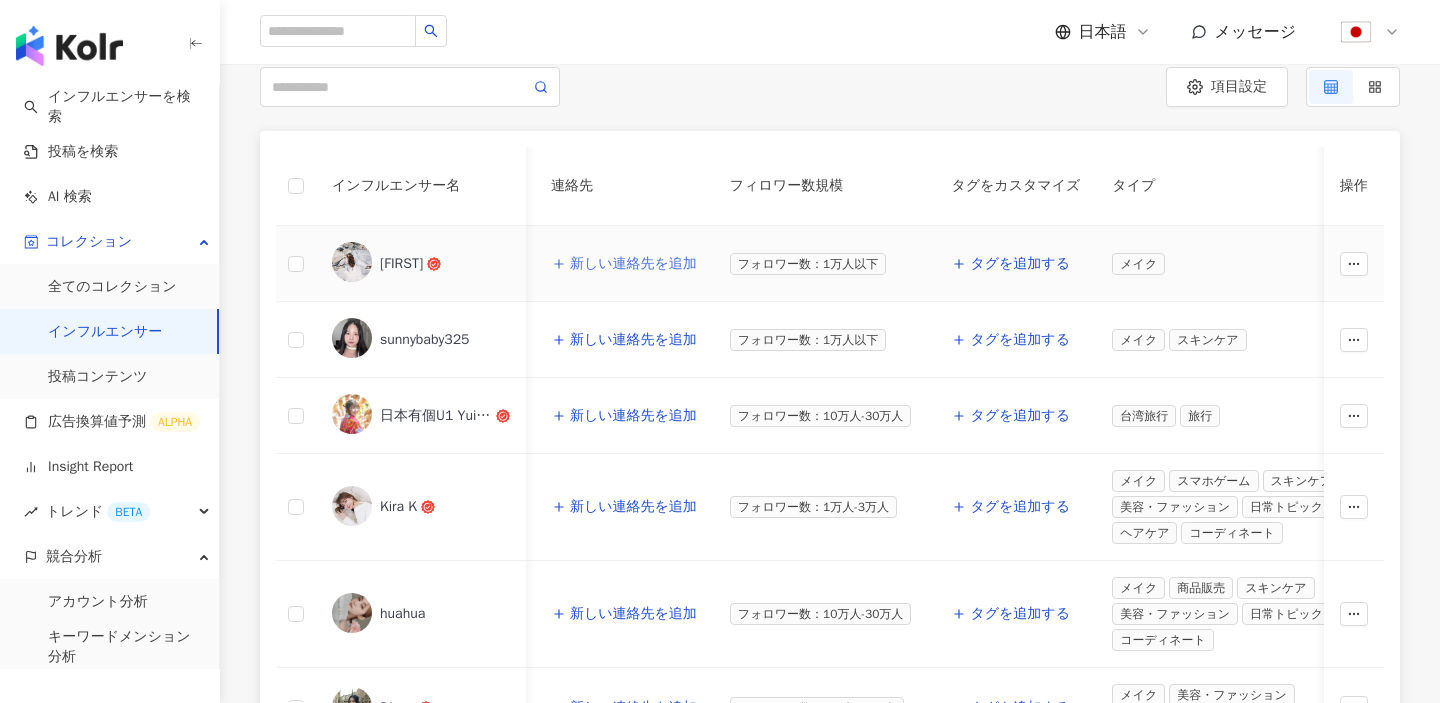 click on "新しい連絡先を追加" at bounding box center (624, 264) 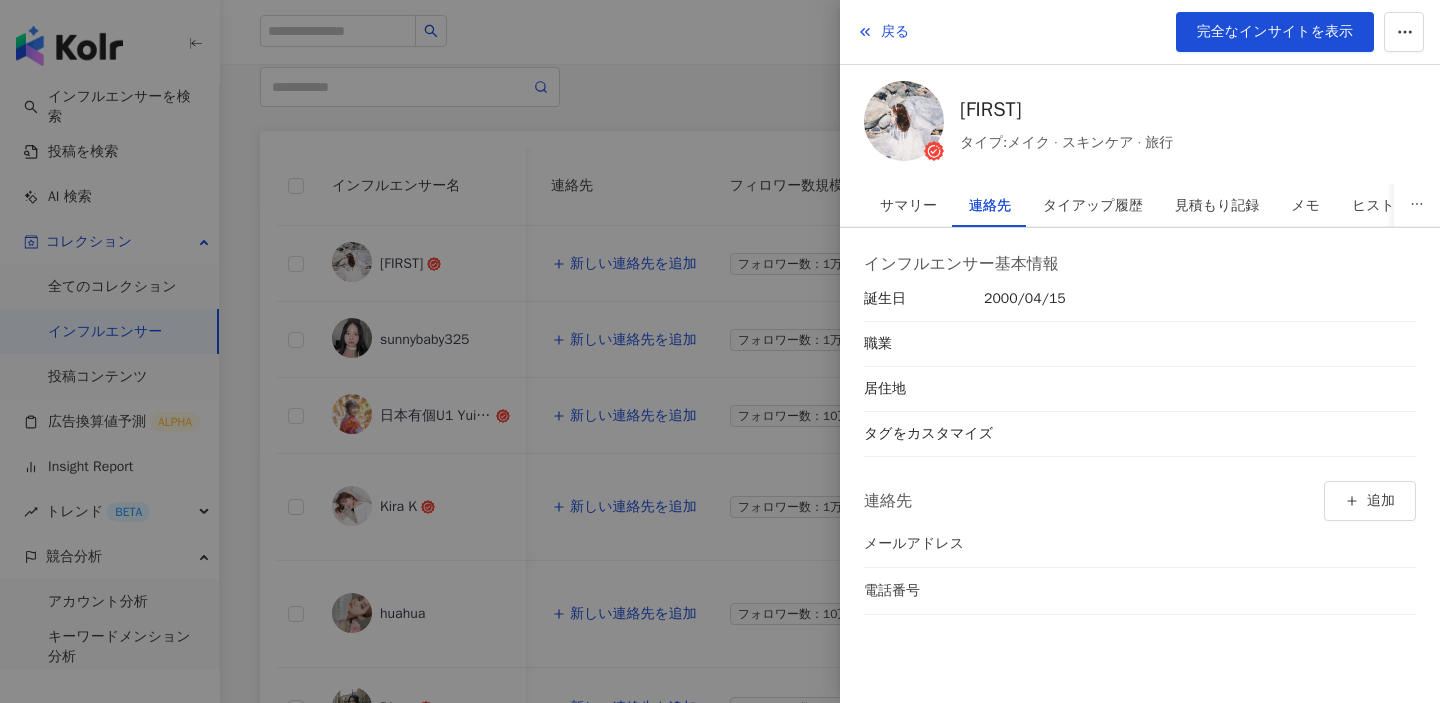 drag, startPoint x: 607, startPoint y: 117, endPoint x: 881, endPoint y: 190, distance: 283.55774 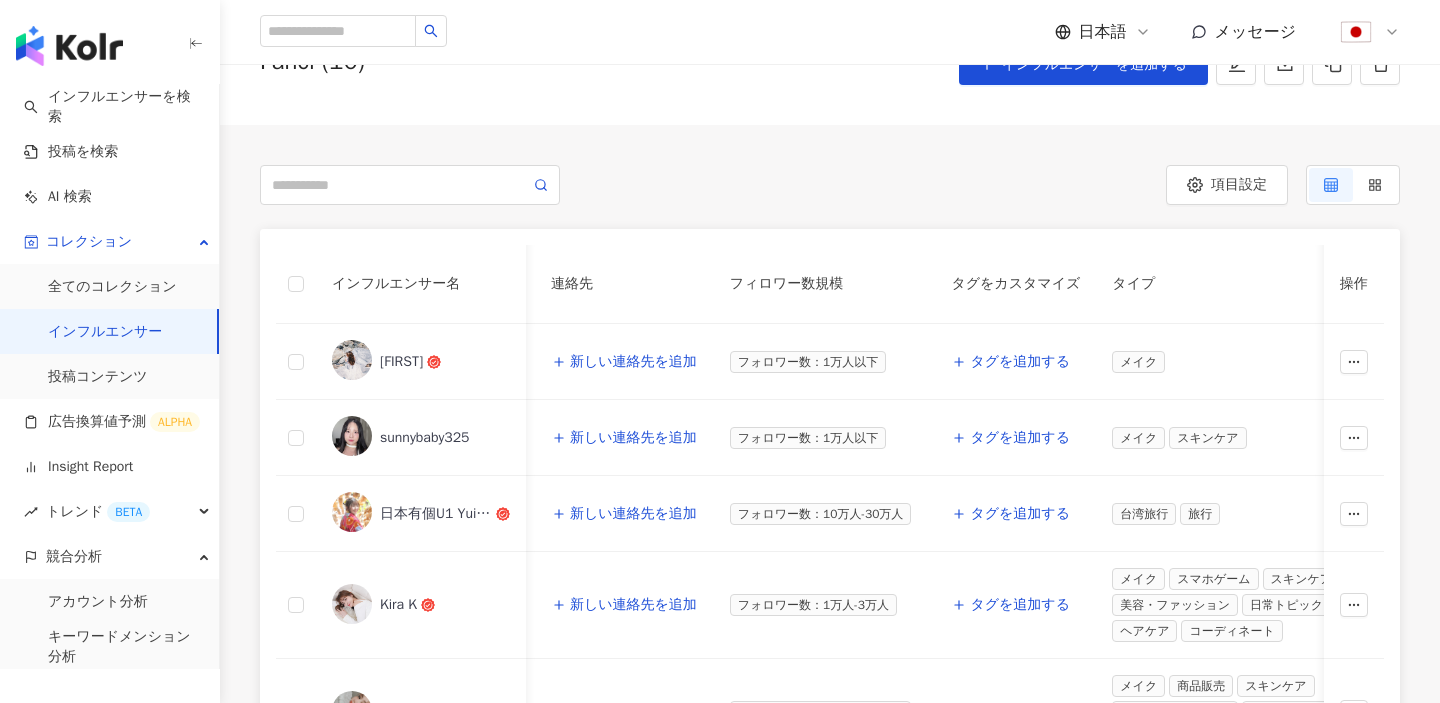 scroll, scrollTop: 2, scrollLeft: 0, axis: vertical 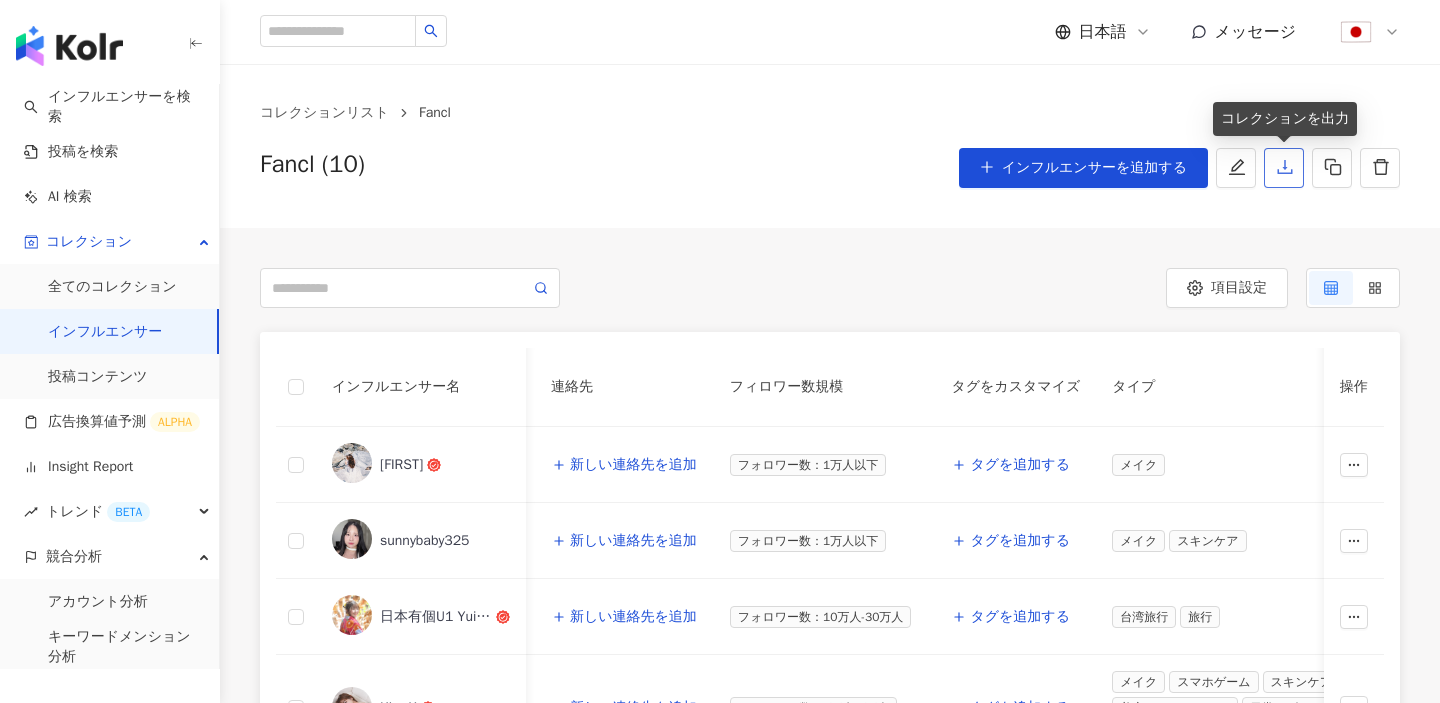 click 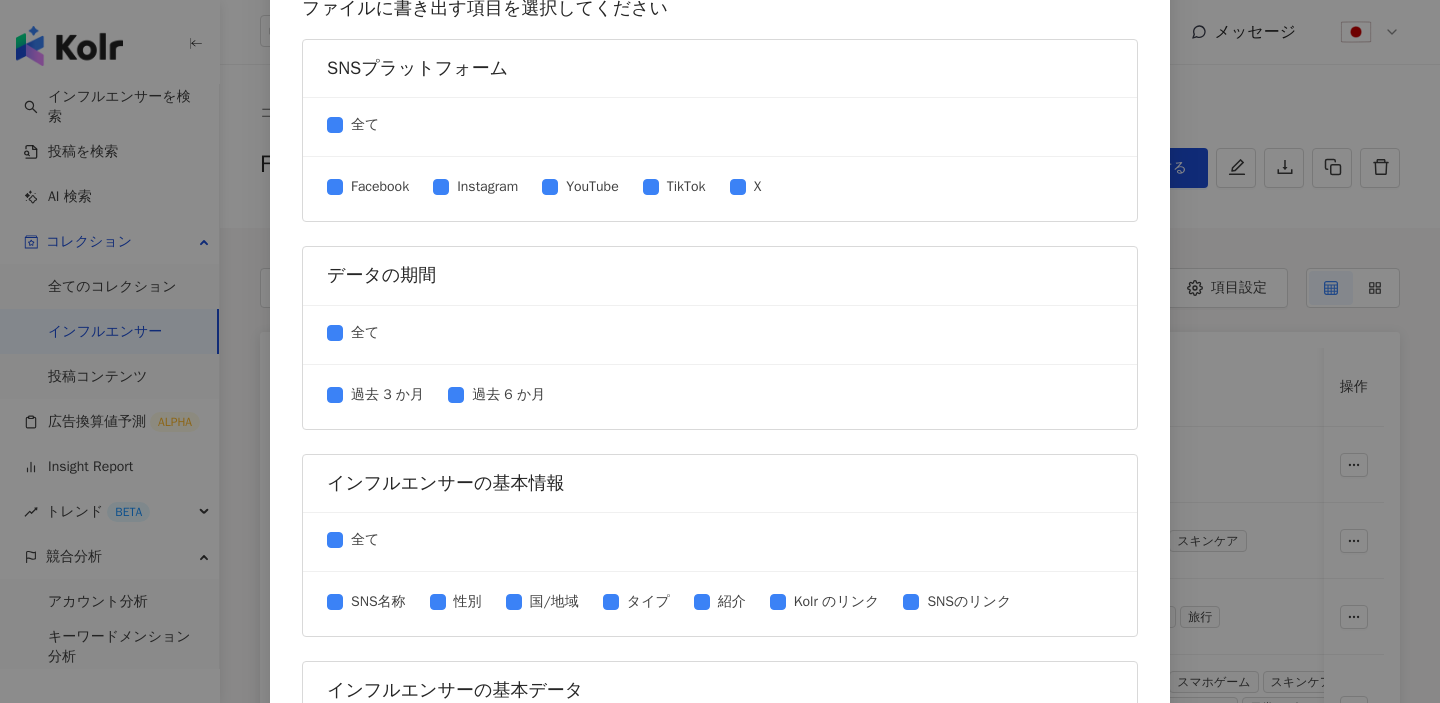 scroll, scrollTop: 0, scrollLeft: 0, axis: both 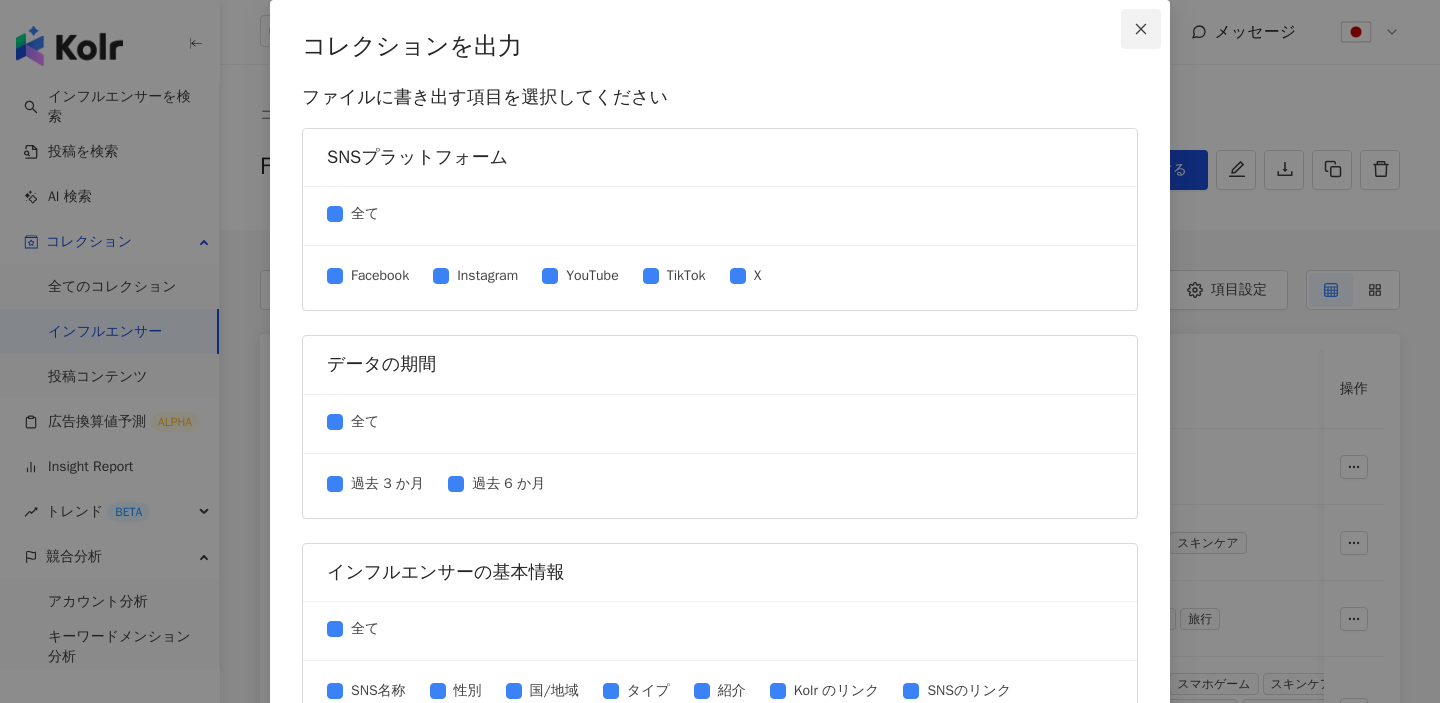 click at bounding box center [1141, 29] 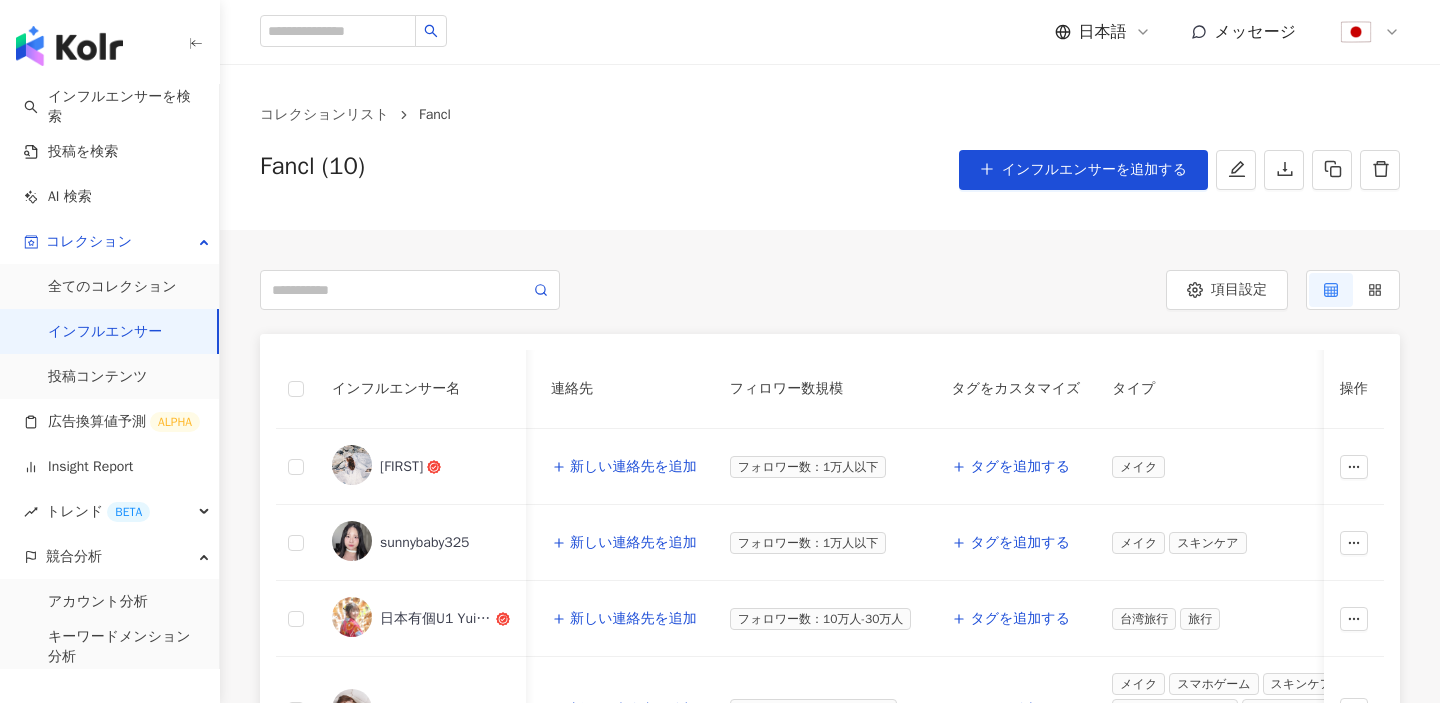 click on "連絡先" at bounding box center [624, 389] 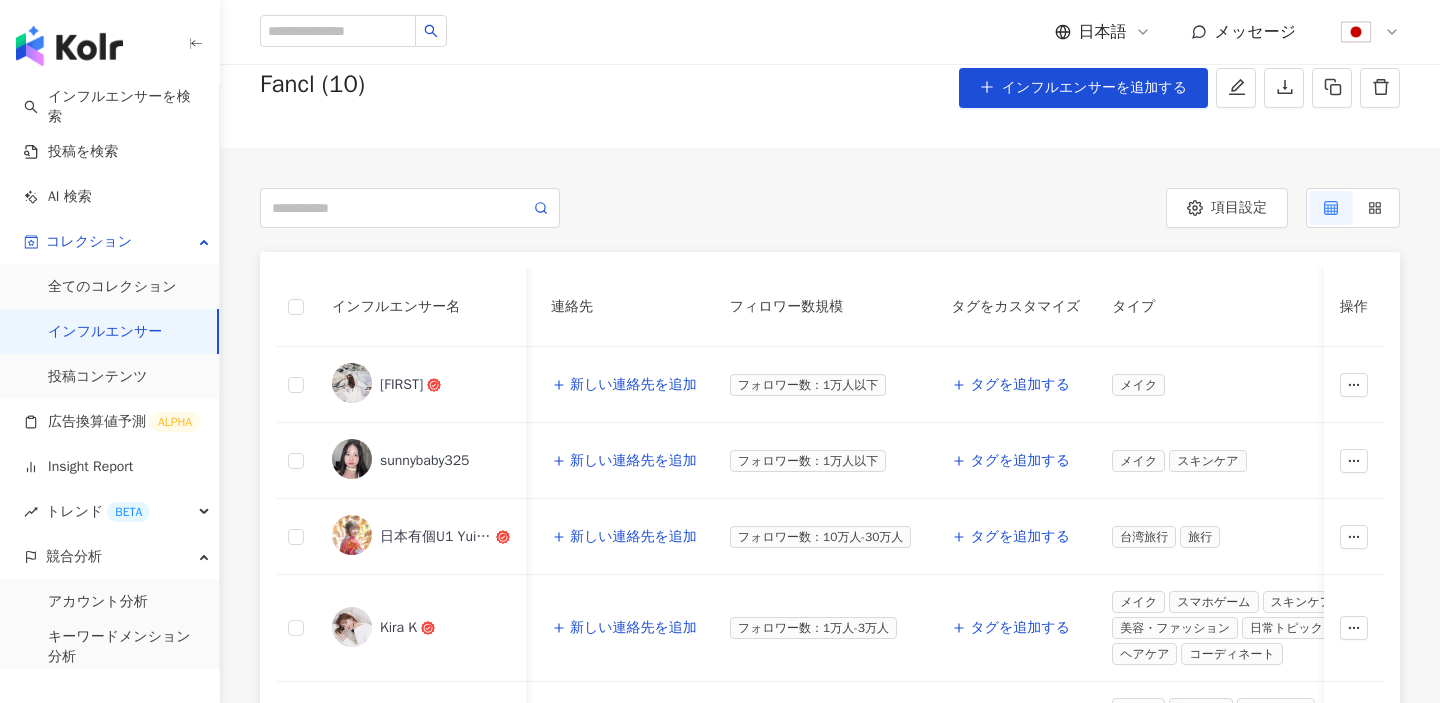 scroll, scrollTop: 83, scrollLeft: 0, axis: vertical 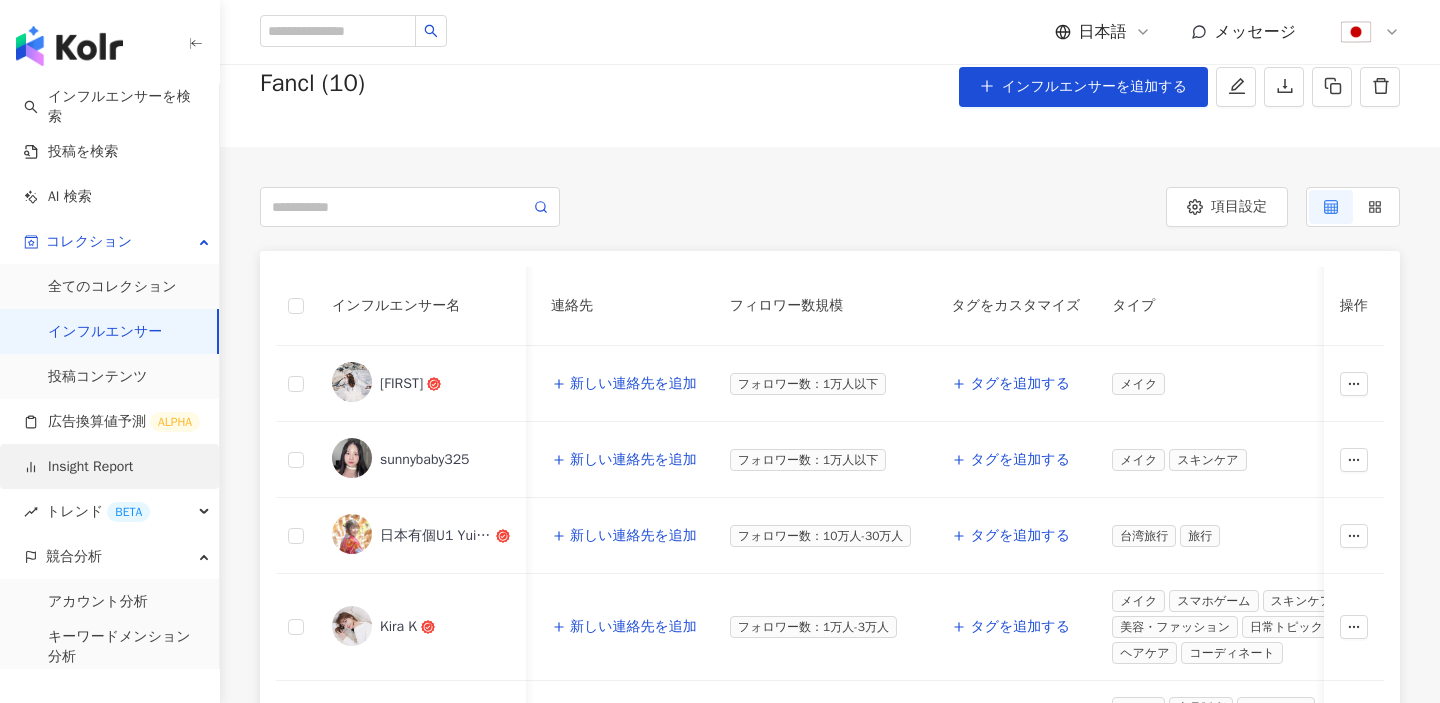 click on "Insight Report" at bounding box center [78, 467] 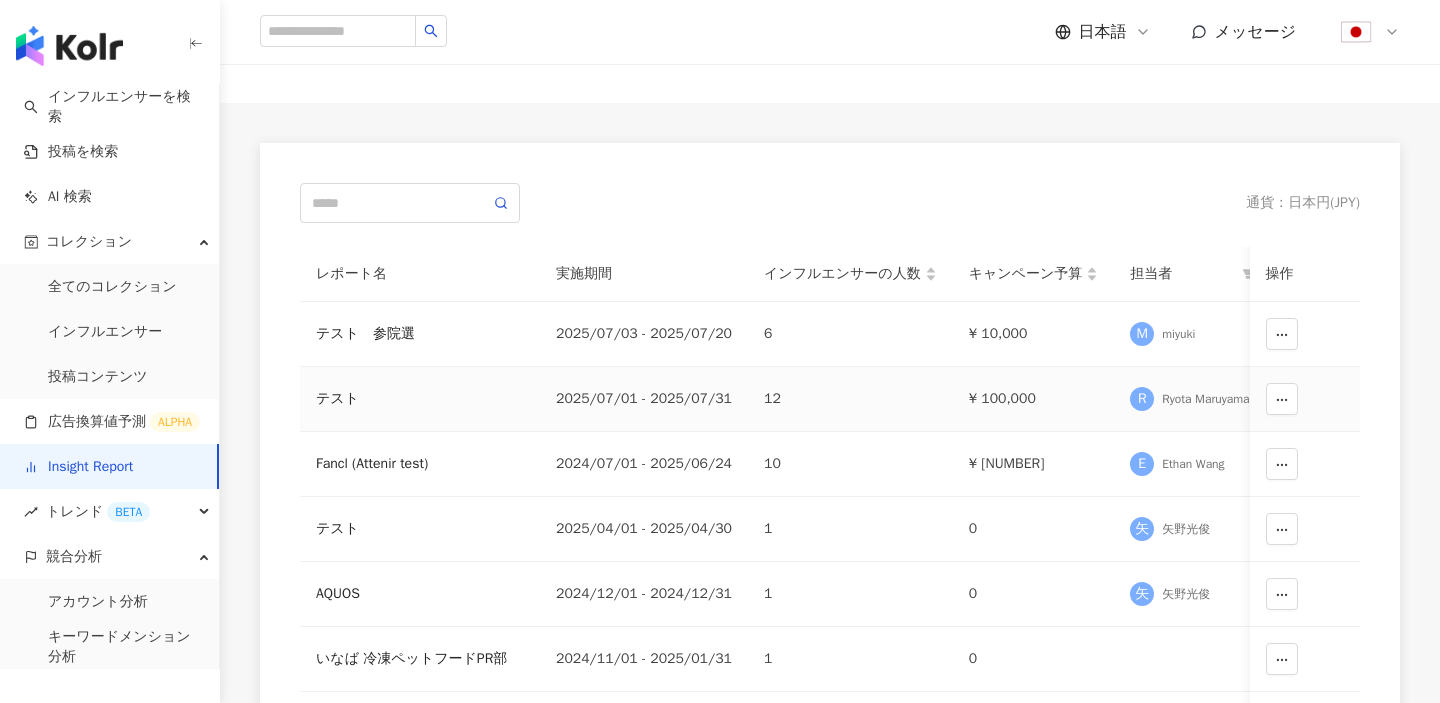 scroll, scrollTop: 0, scrollLeft: 0, axis: both 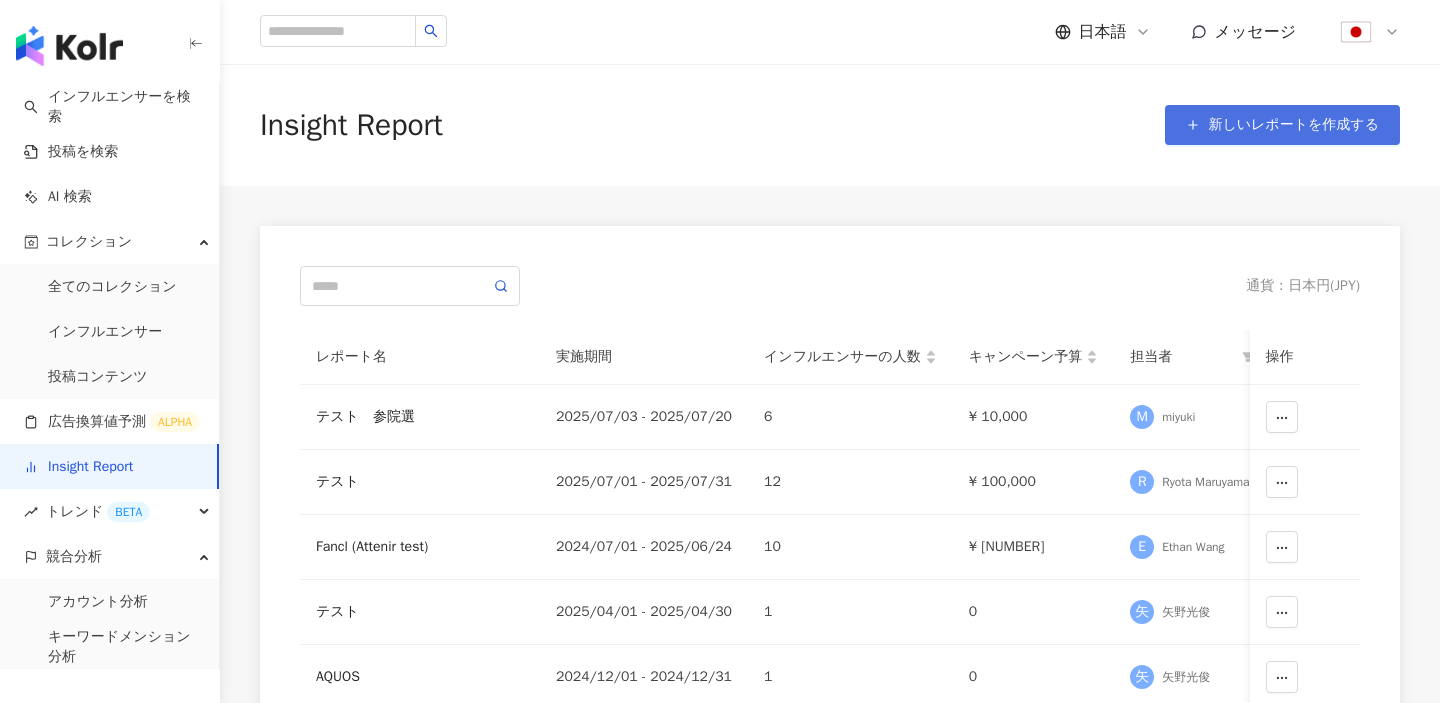 click on "新しいレポートを作成する" at bounding box center [1293, 125] 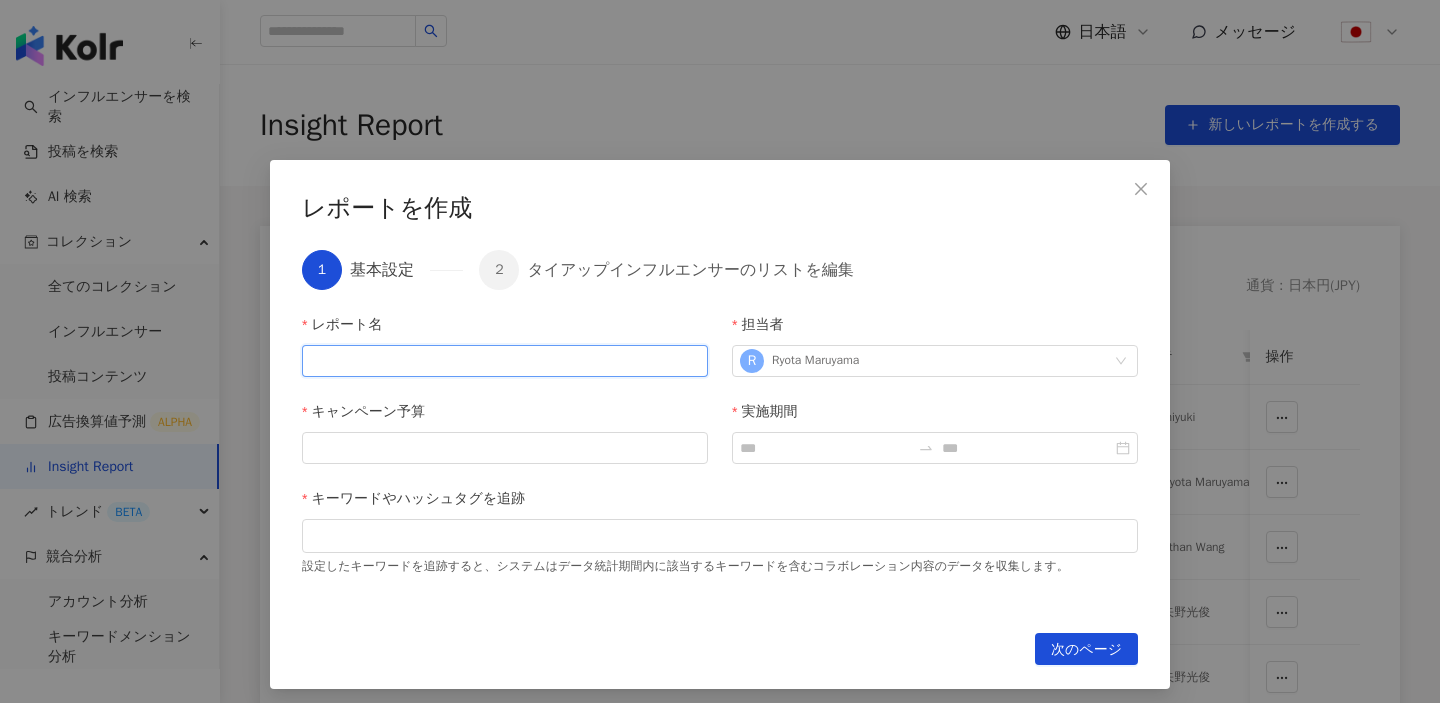 click on "レポート名" at bounding box center [505, 361] 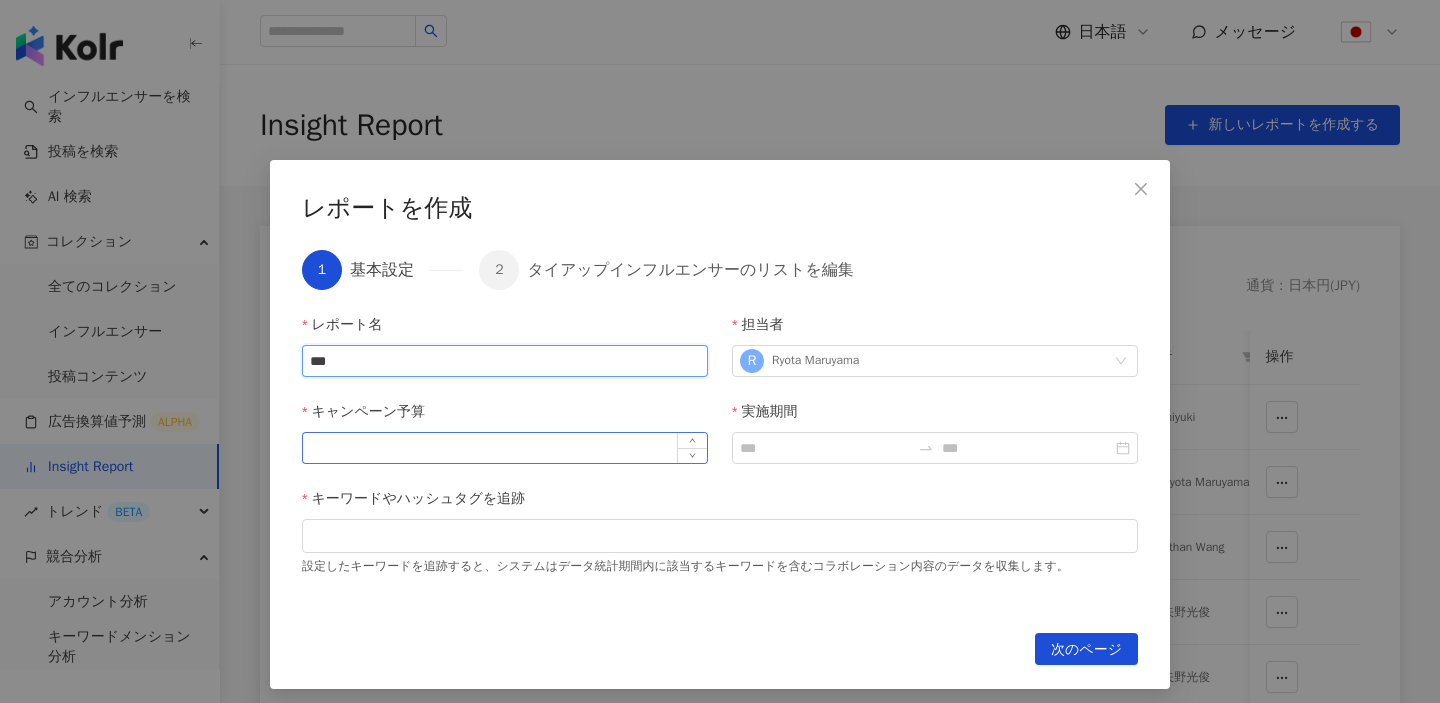 type on "***" 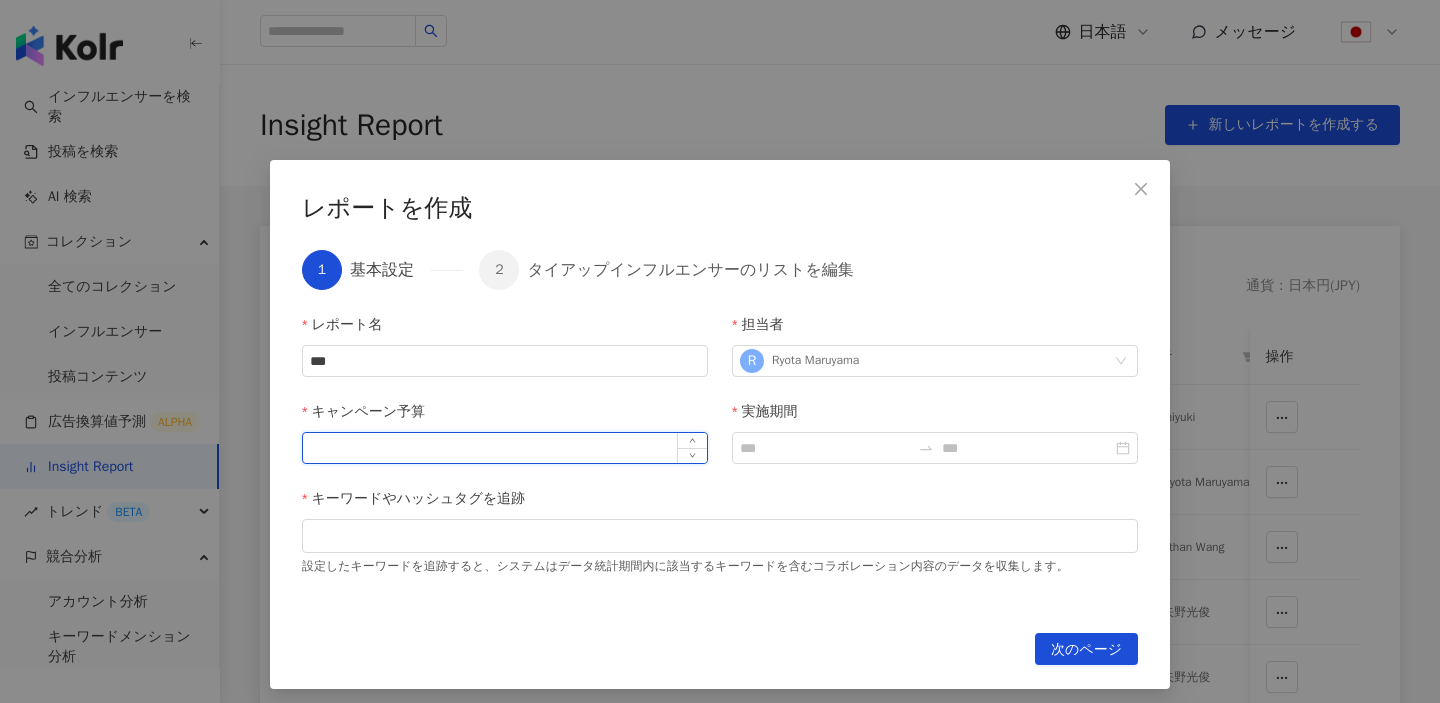 click on "キャンペーン予算" at bounding box center (505, 448) 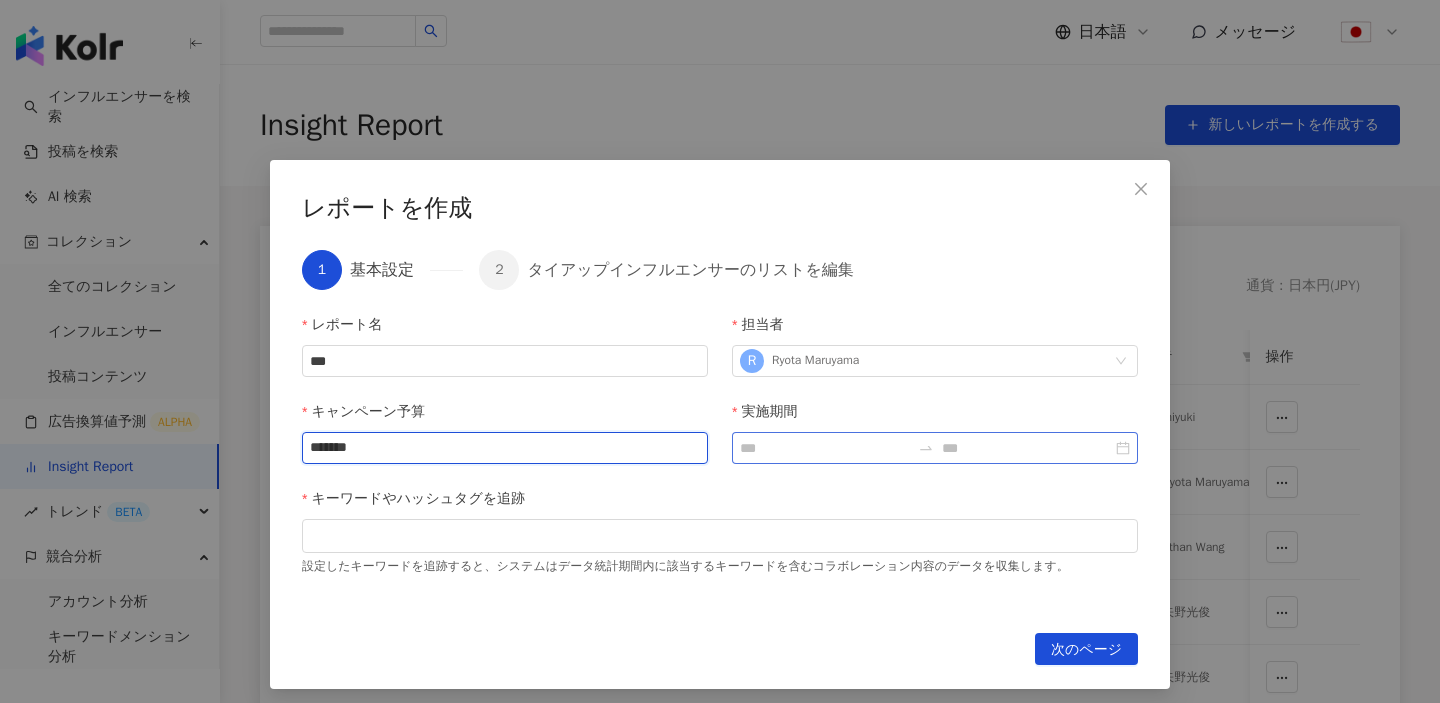 type on "*******" 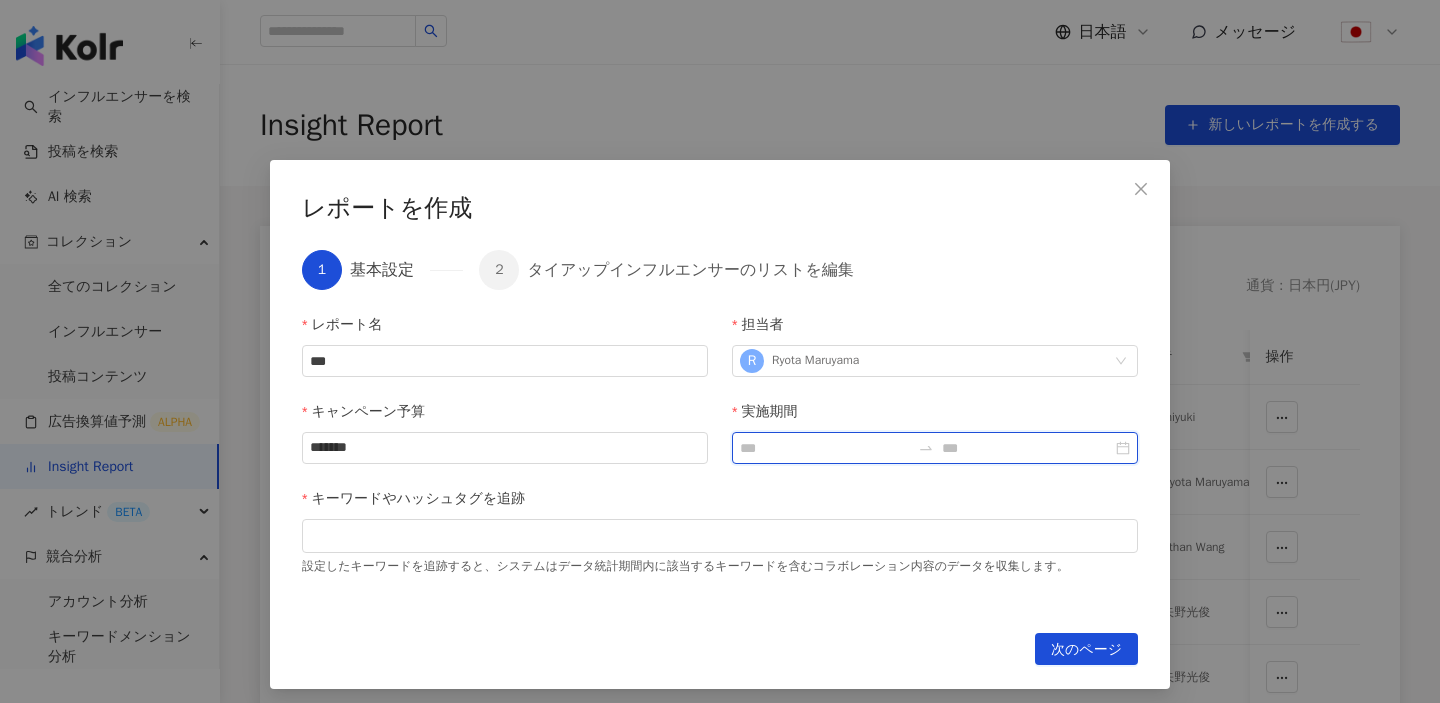 click on "実施期間" at bounding box center [825, 448] 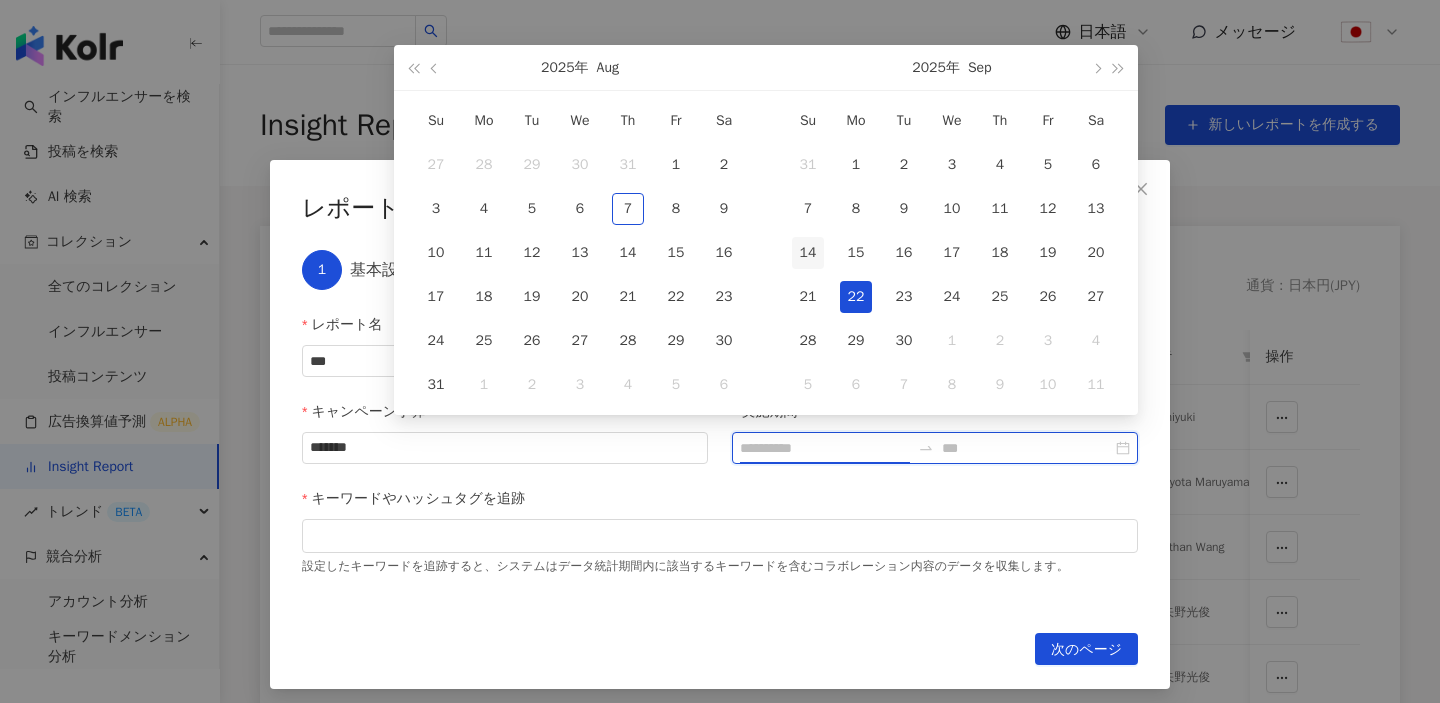 type on "**********" 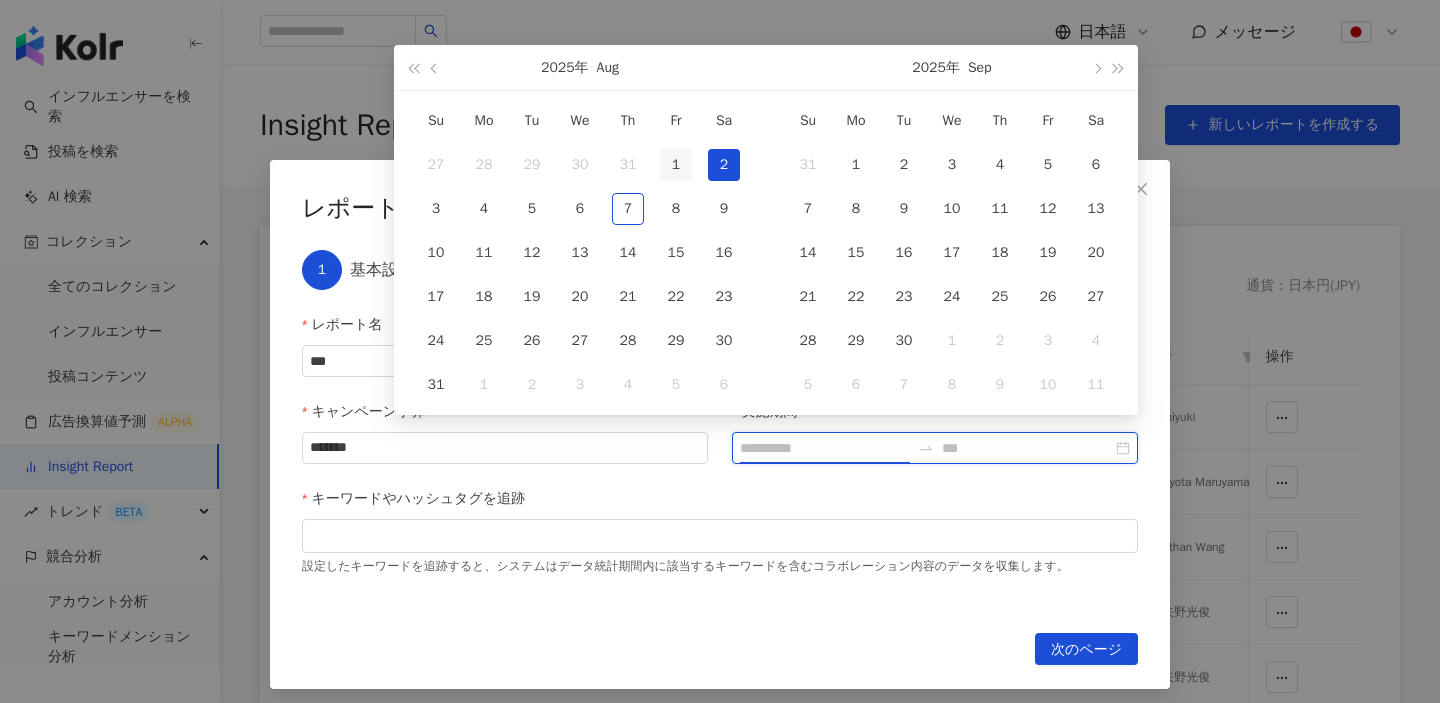 type on "**********" 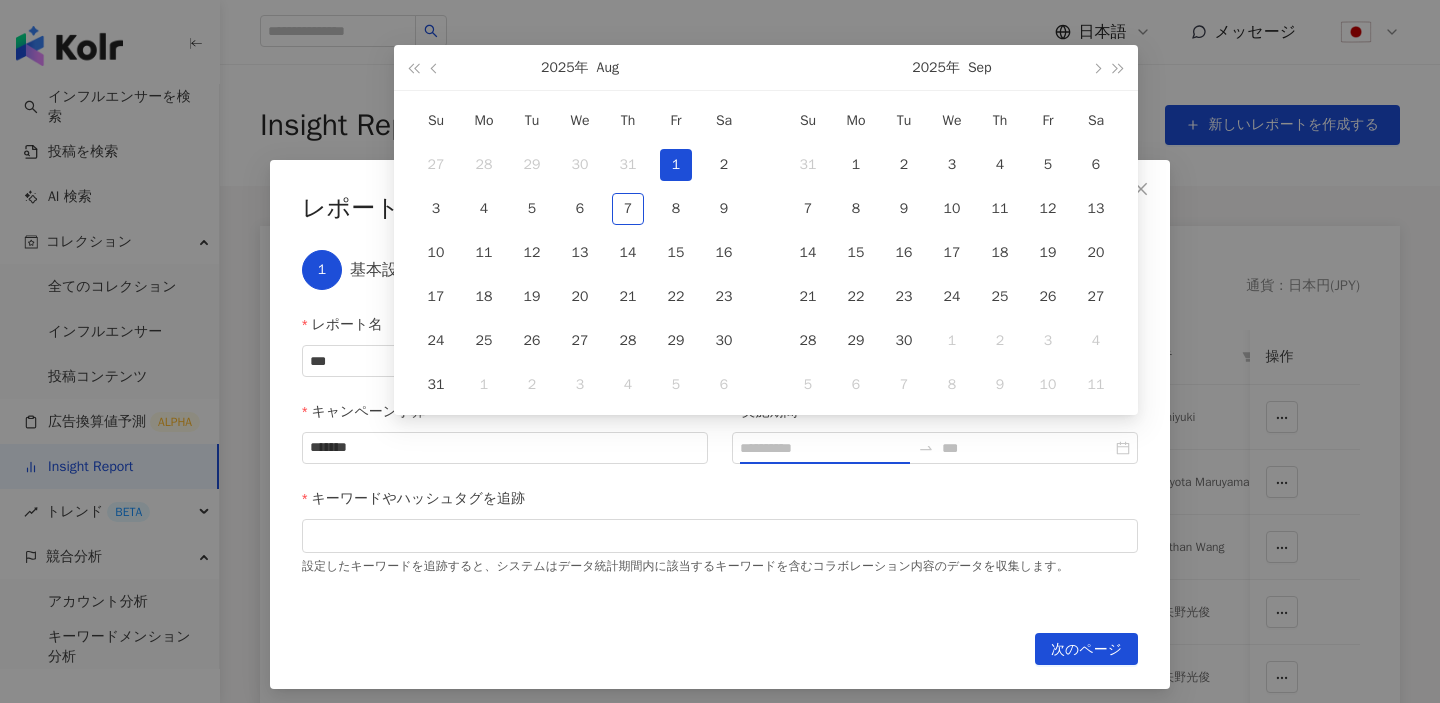 click on "1" at bounding box center [676, 165] 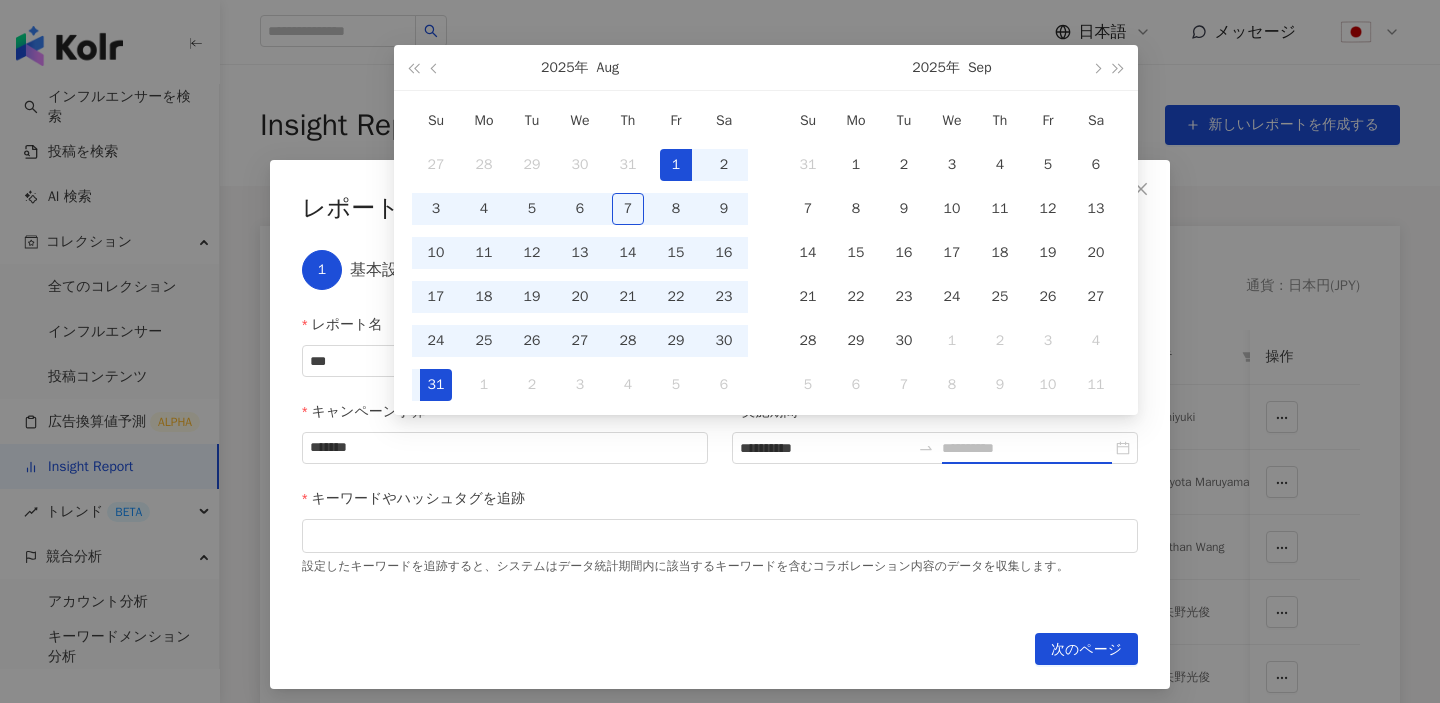 click on "31" at bounding box center [436, 385] 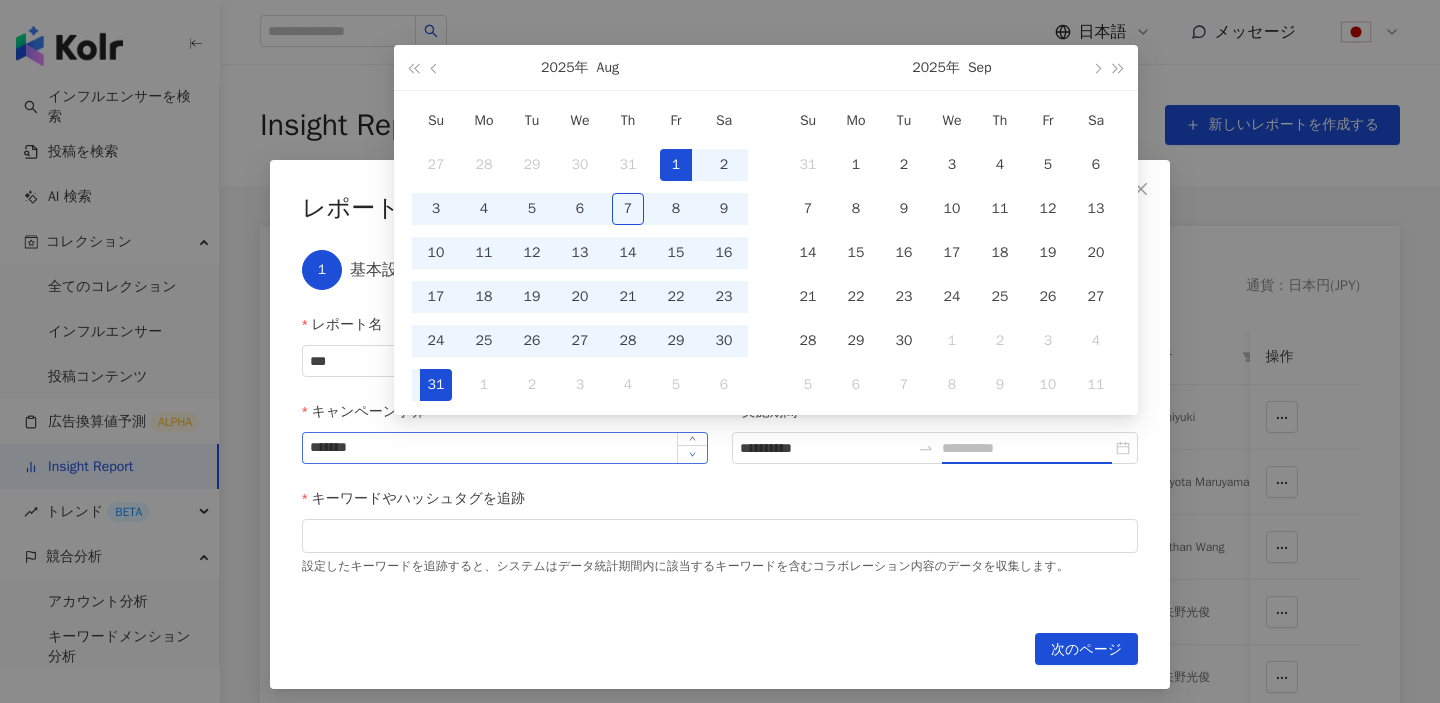 type on "**********" 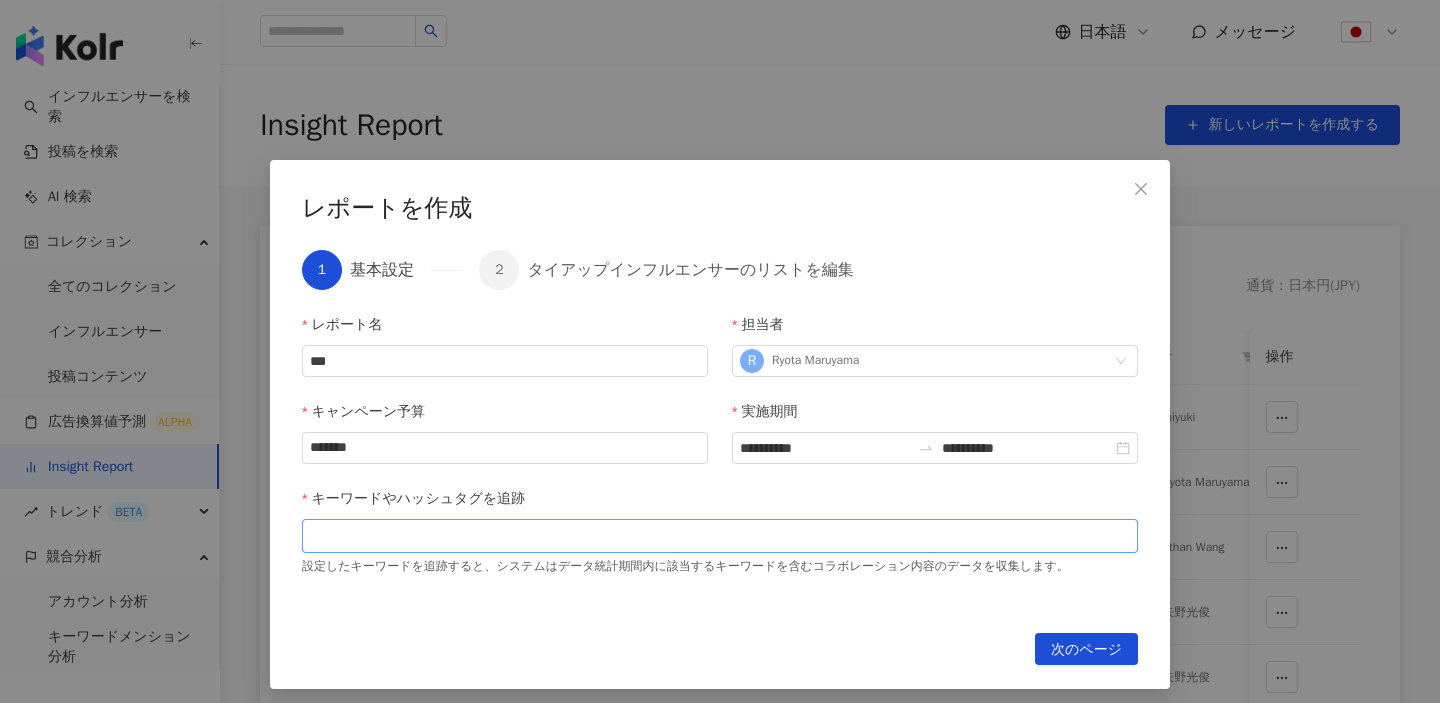 click at bounding box center (720, 536) 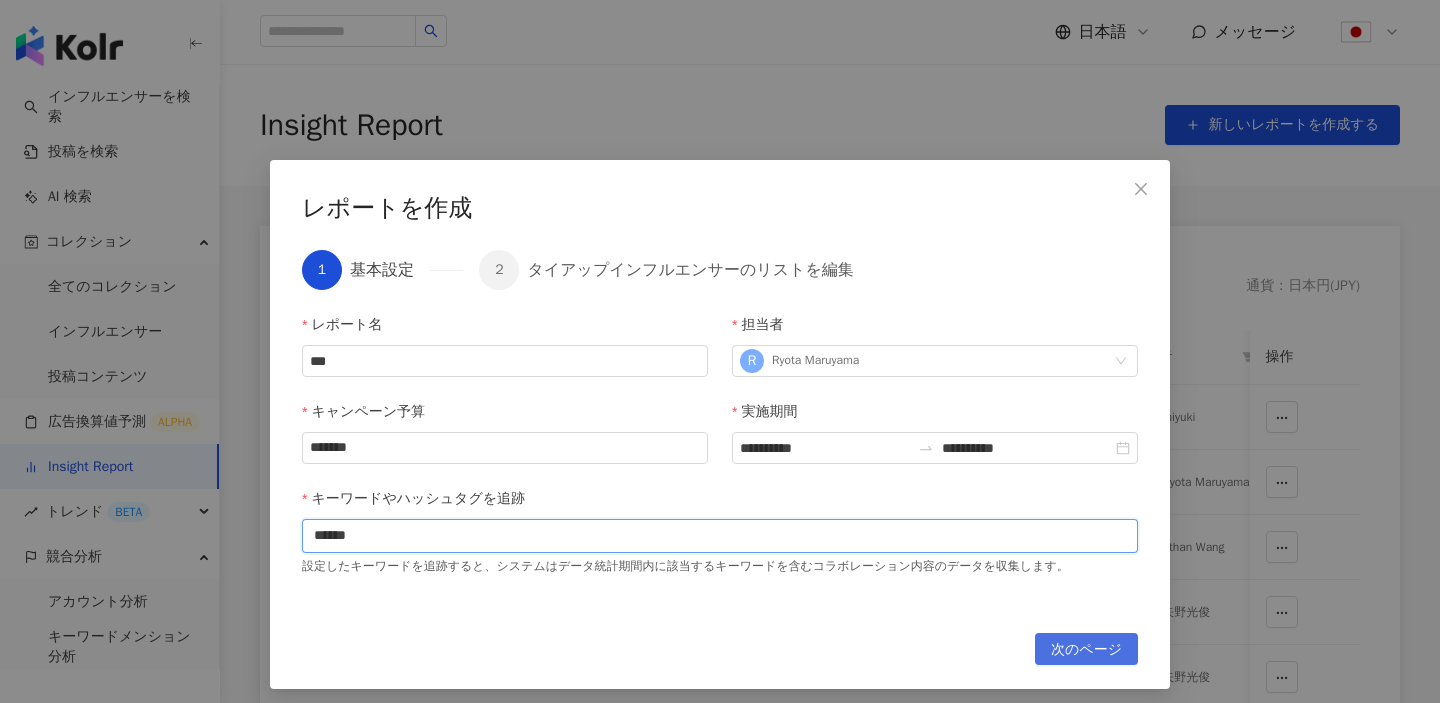 type on "******" 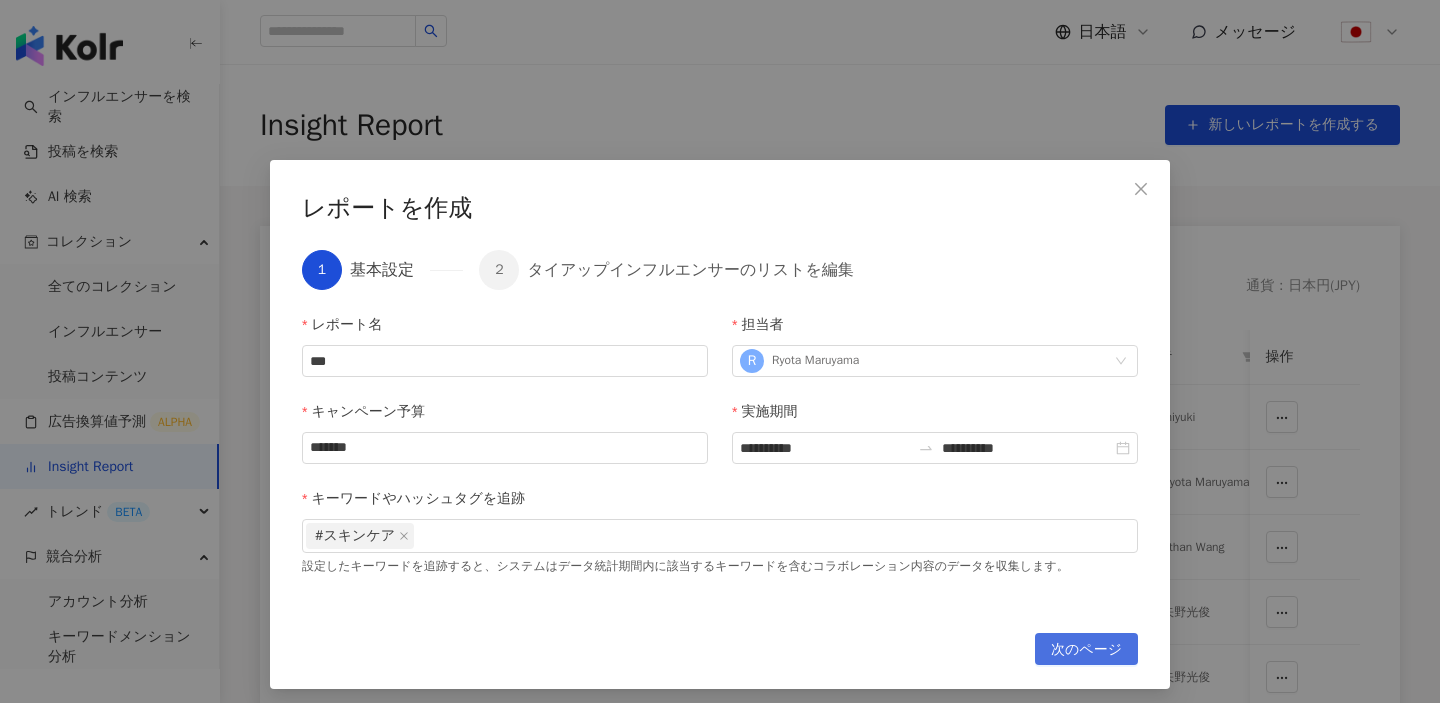 click on "次のページ" at bounding box center [1086, 650] 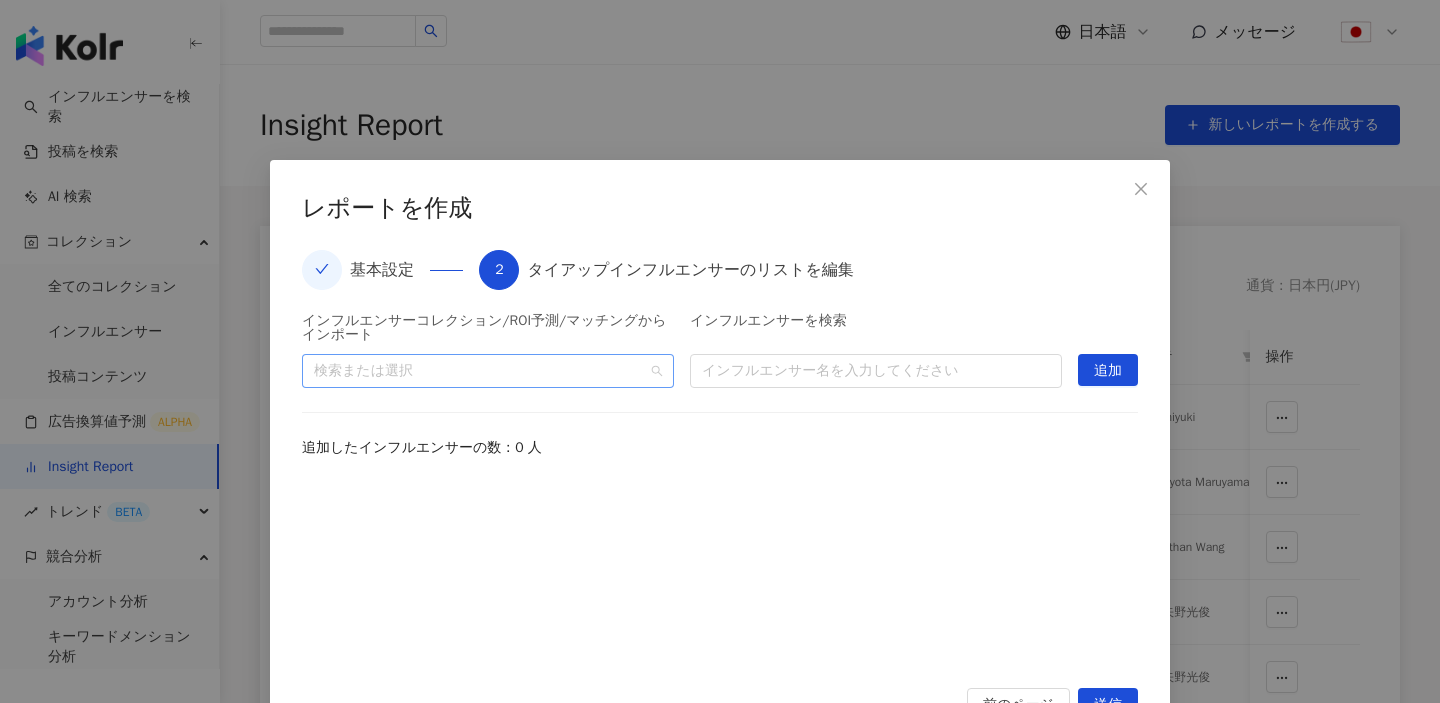 click at bounding box center (477, 370) 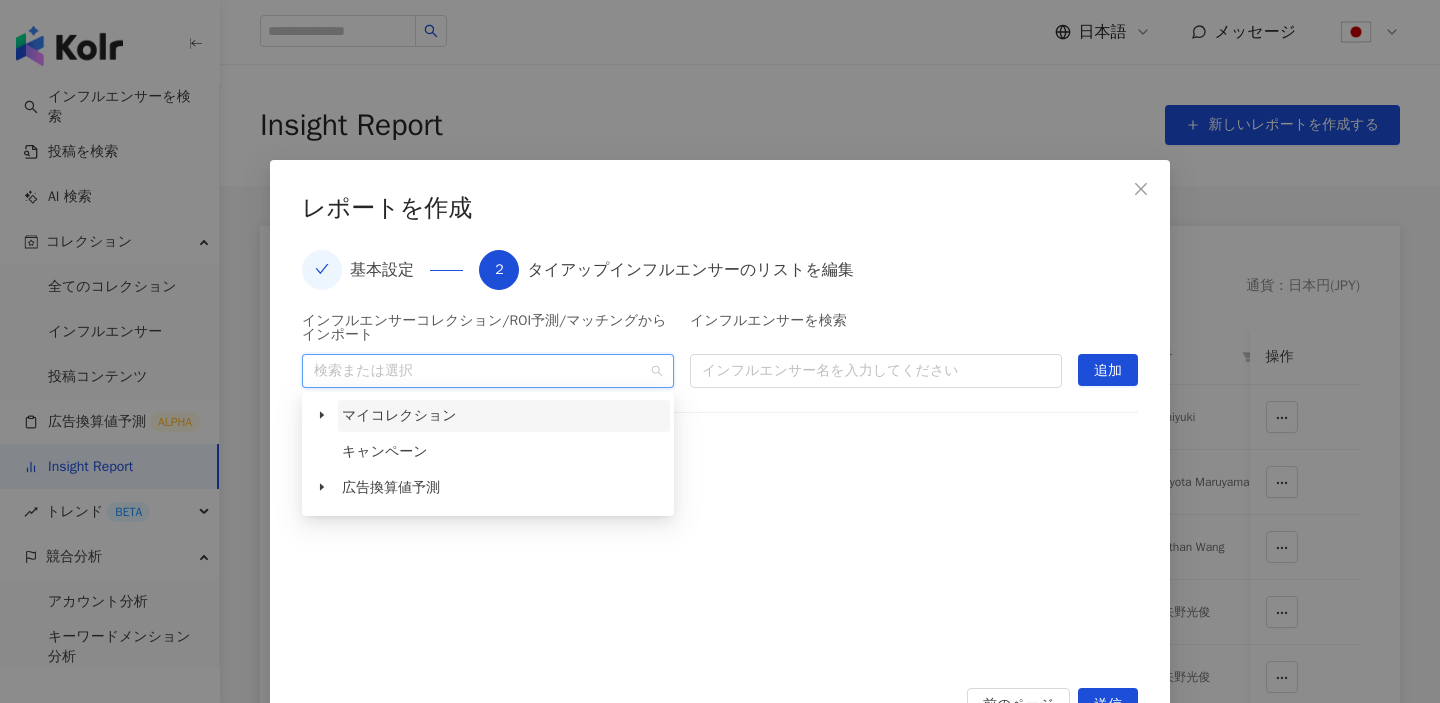 click on "マイコレクション" at bounding box center (399, 415) 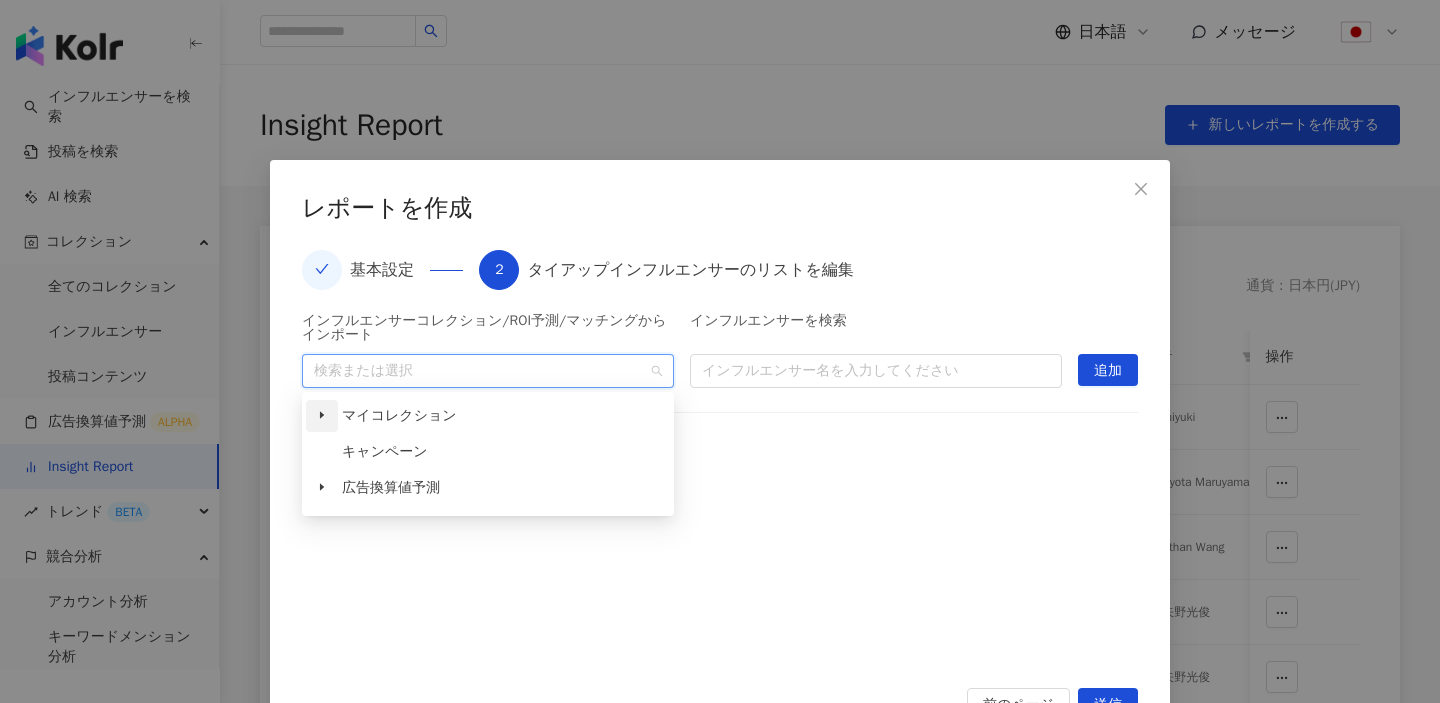 click 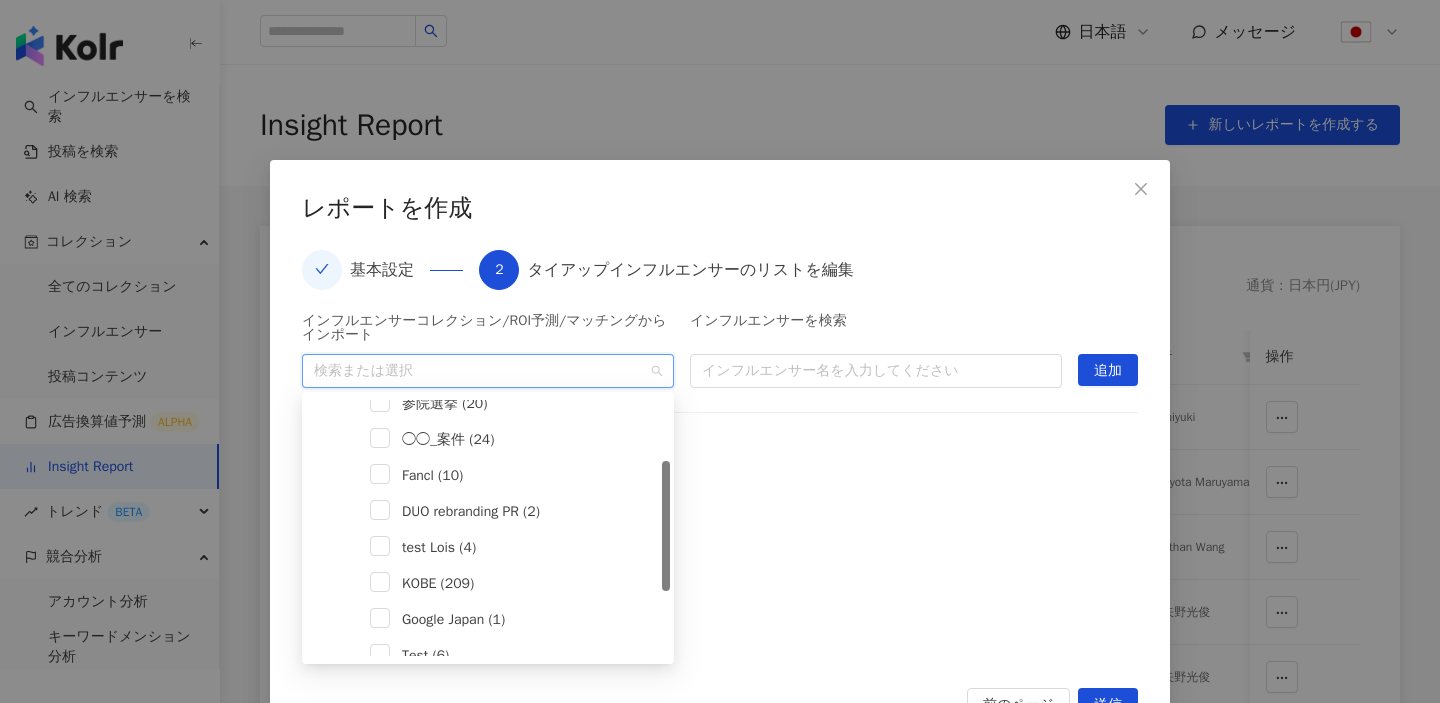scroll, scrollTop: 121, scrollLeft: 0, axis: vertical 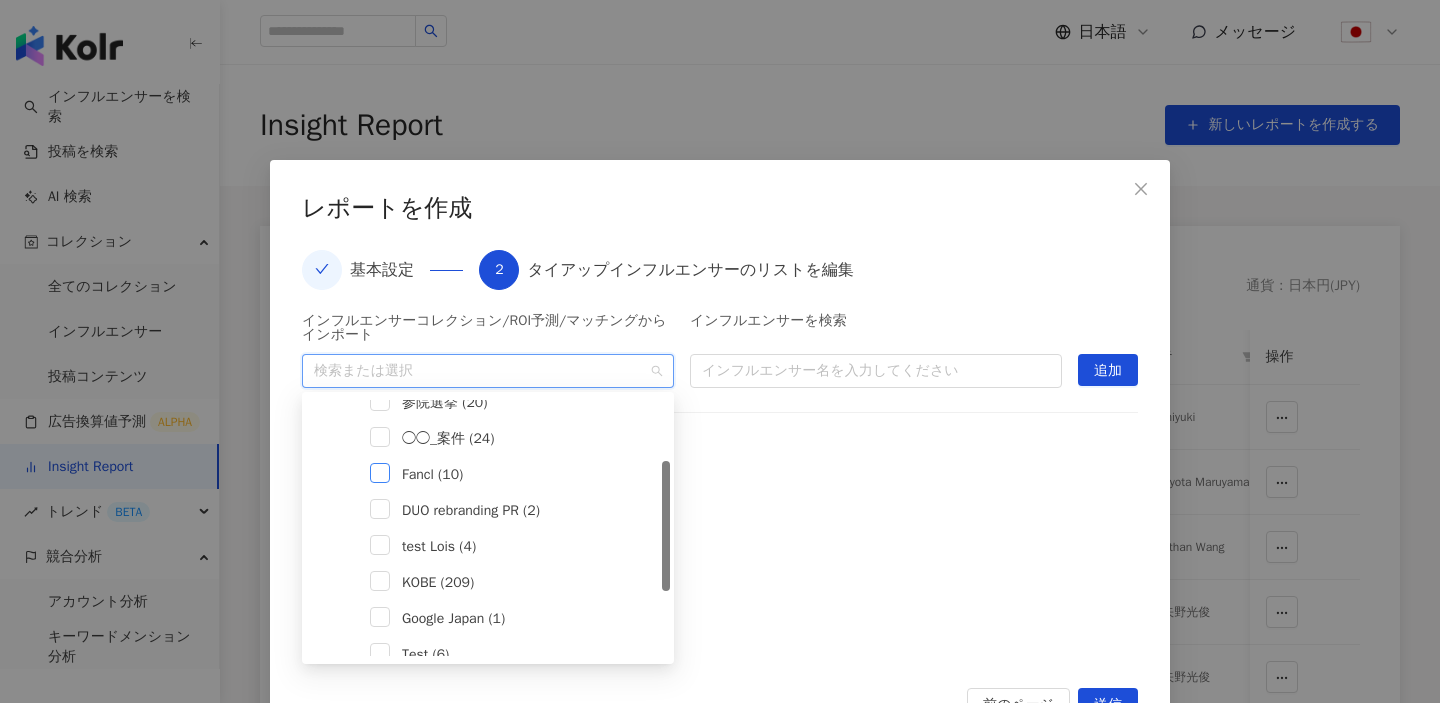 click at bounding box center (380, 473) 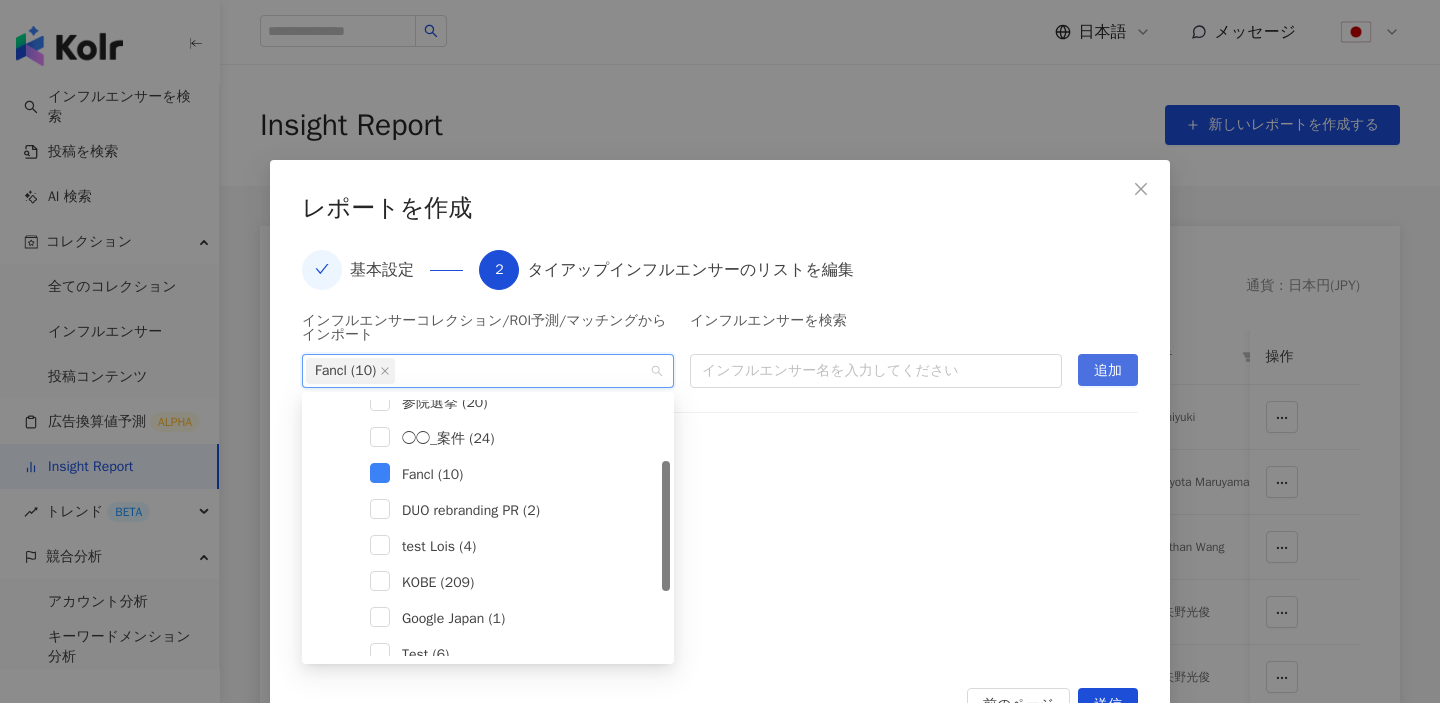 click on "追加" at bounding box center [1108, 371] 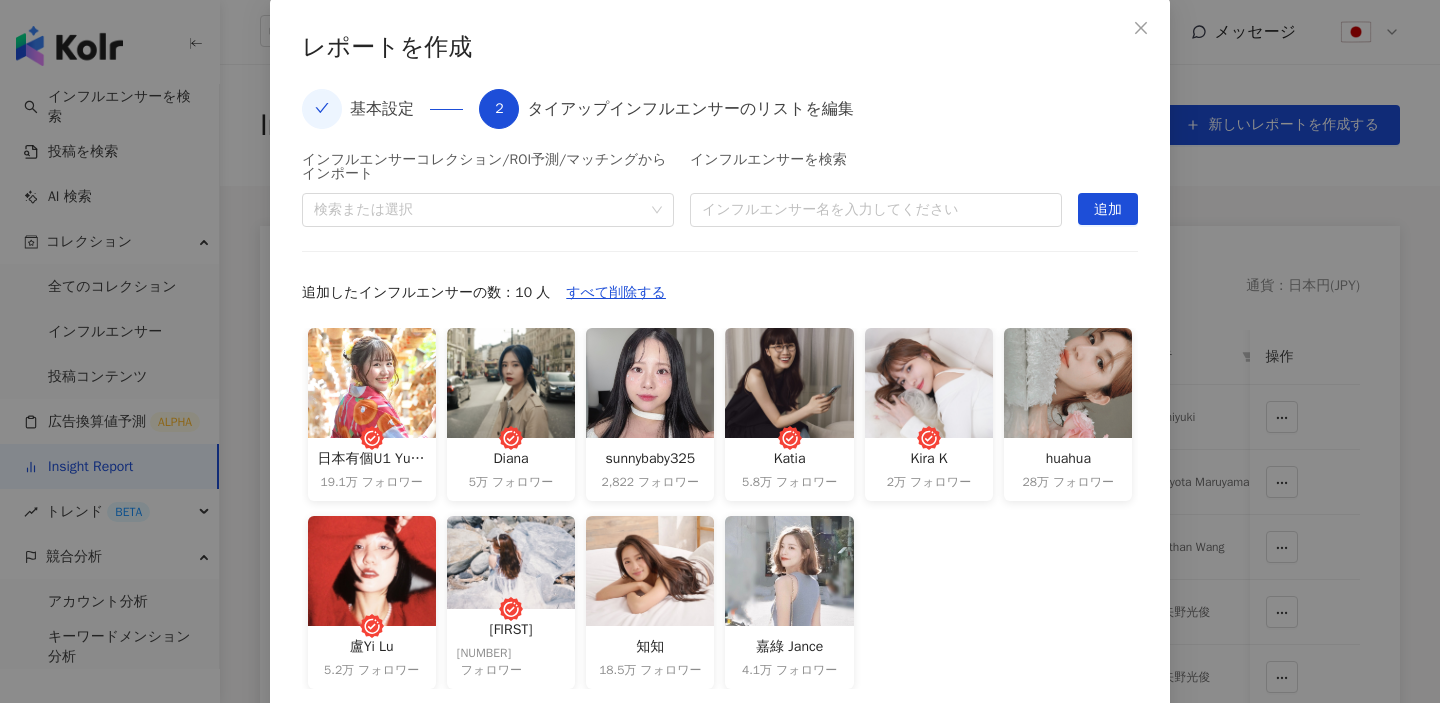 scroll, scrollTop: 167, scrollLeft: 0, axis: vertical 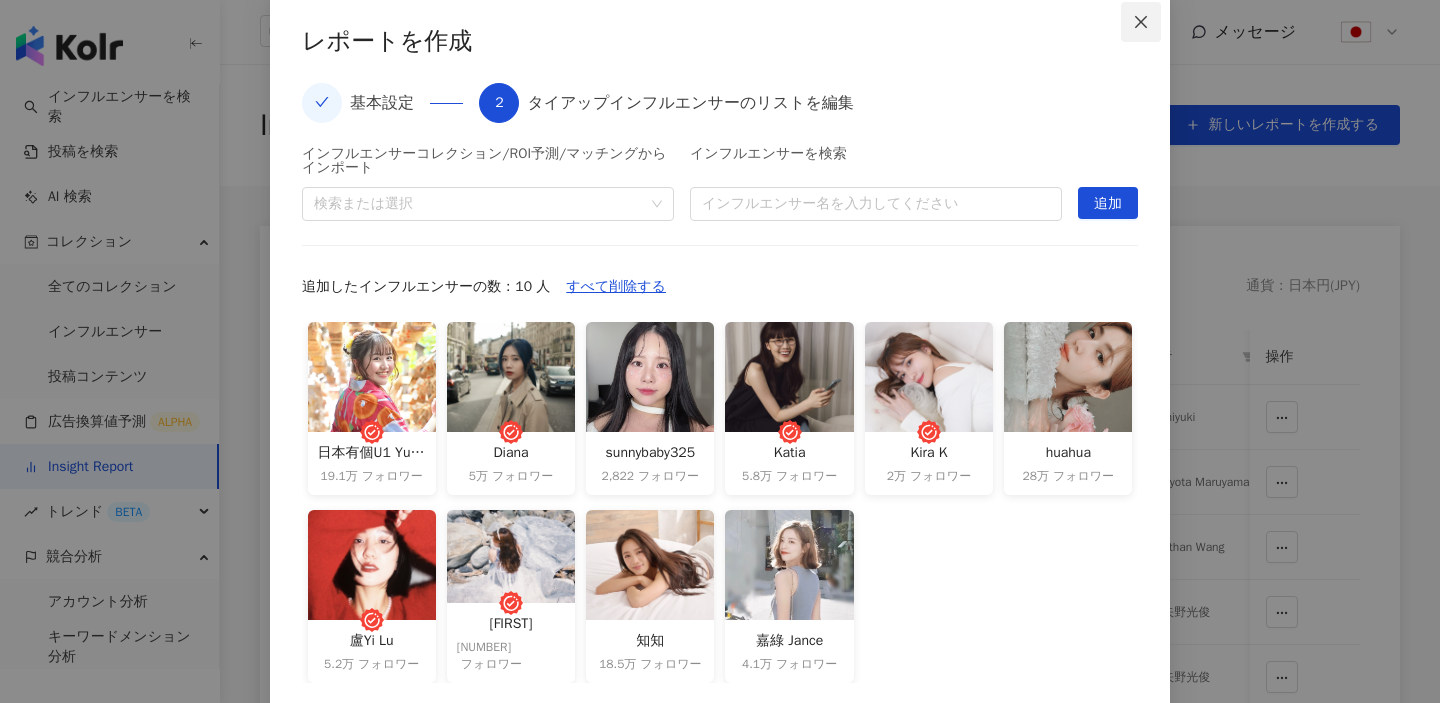 click 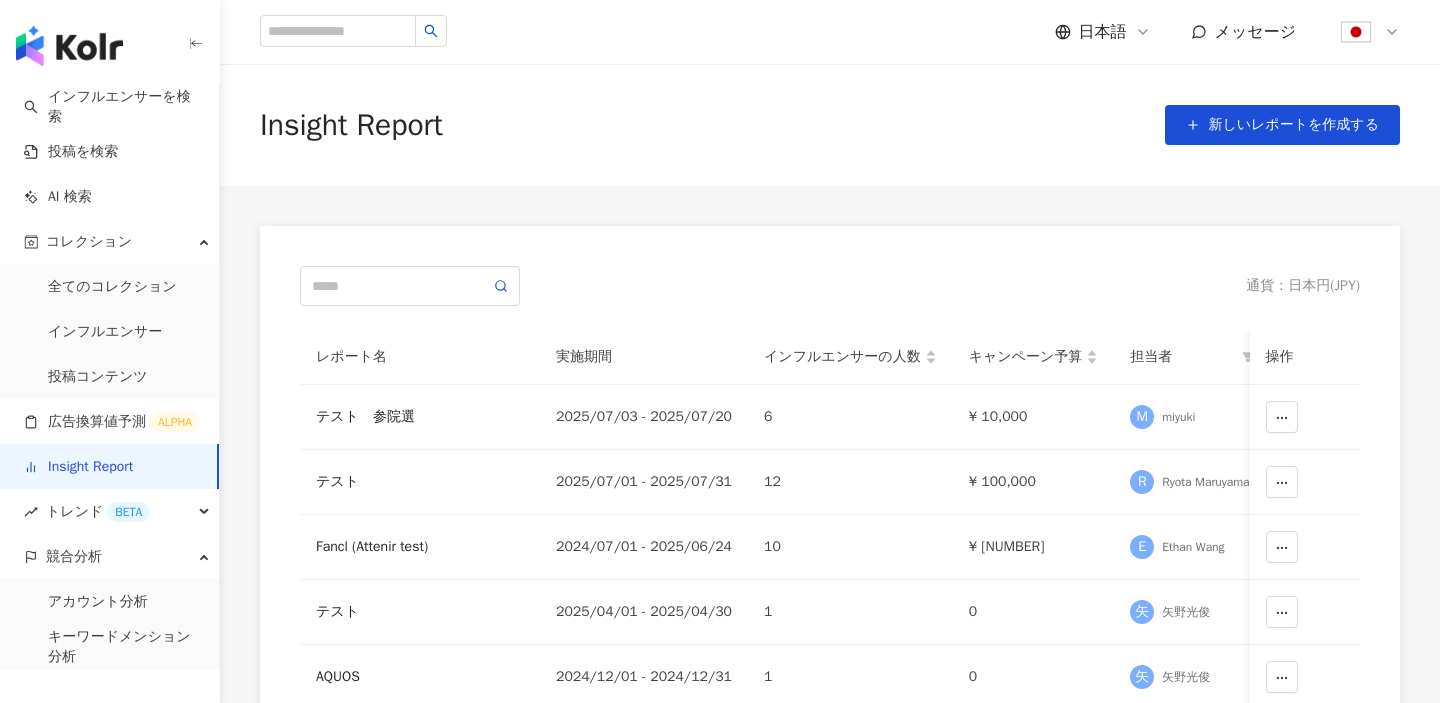 scroll, scrollTop: 90, scrollLeft: 0, axis: vertical 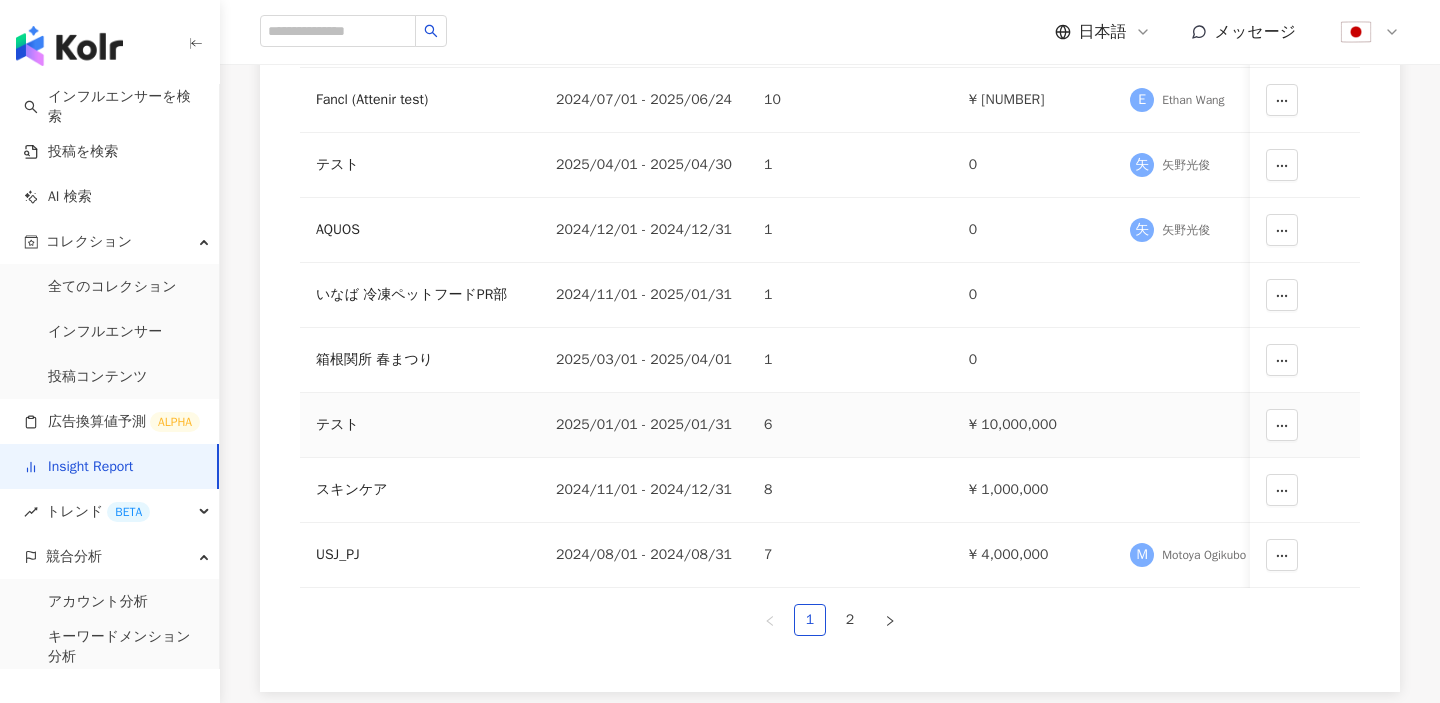 click on "2025/01/01 - 2025/01/31" at bounding box center [644, 425] 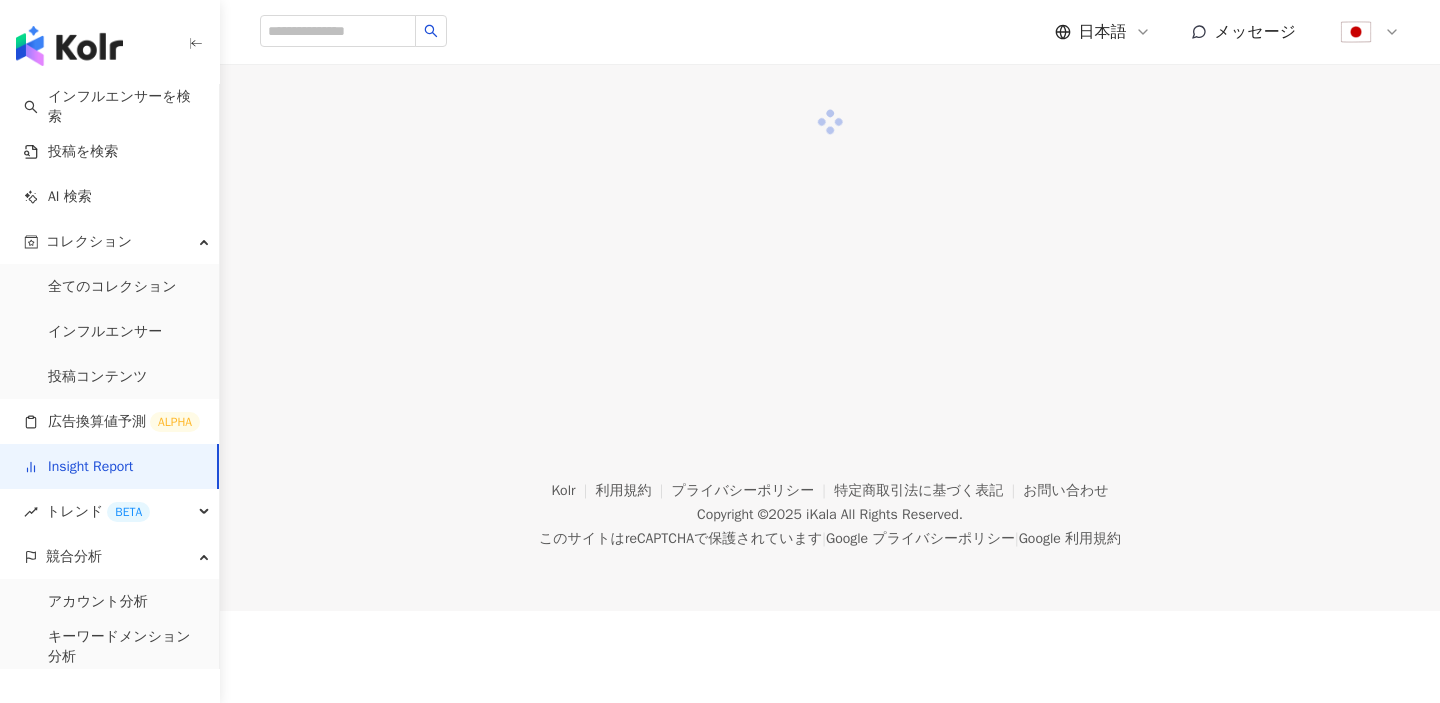 scroll, scrollTop: 0, scrollLeft: 0, axis: both 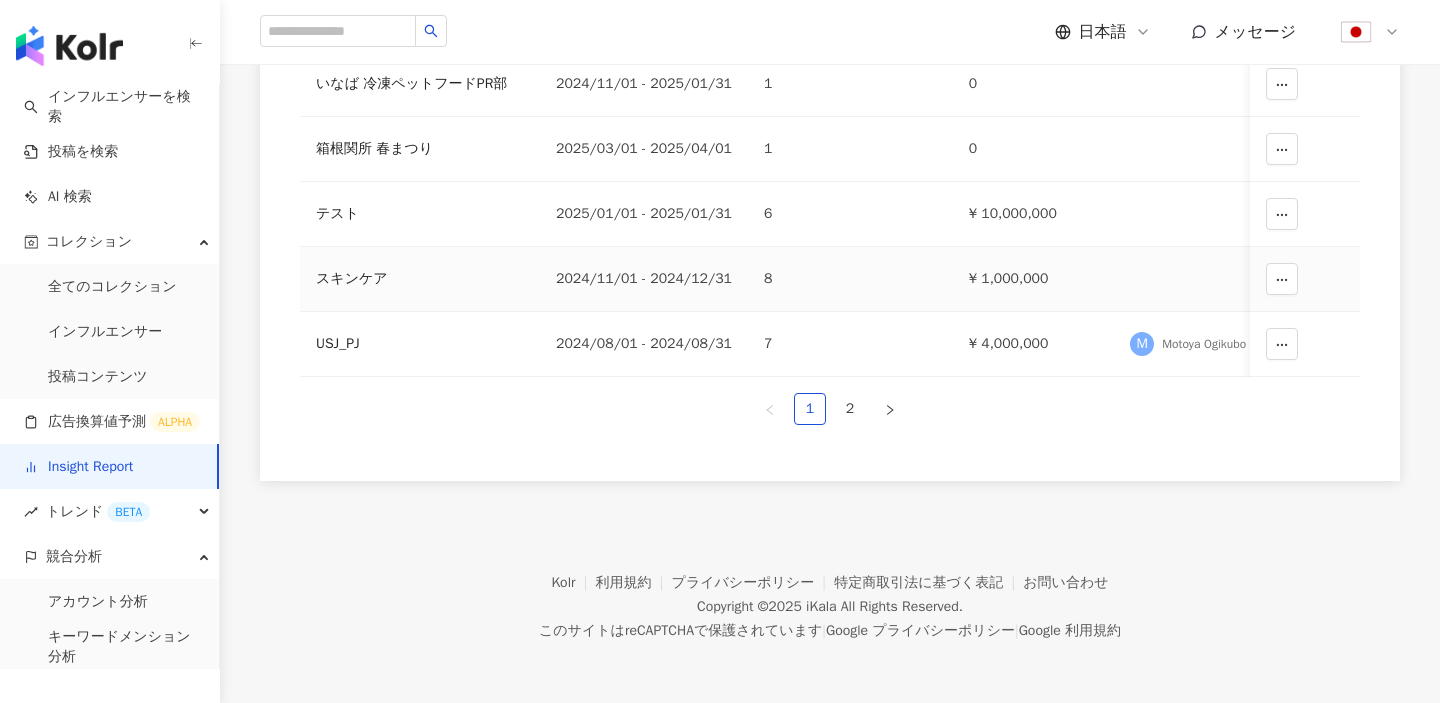 click on "スキンケア" at bounding box center (420, 279) 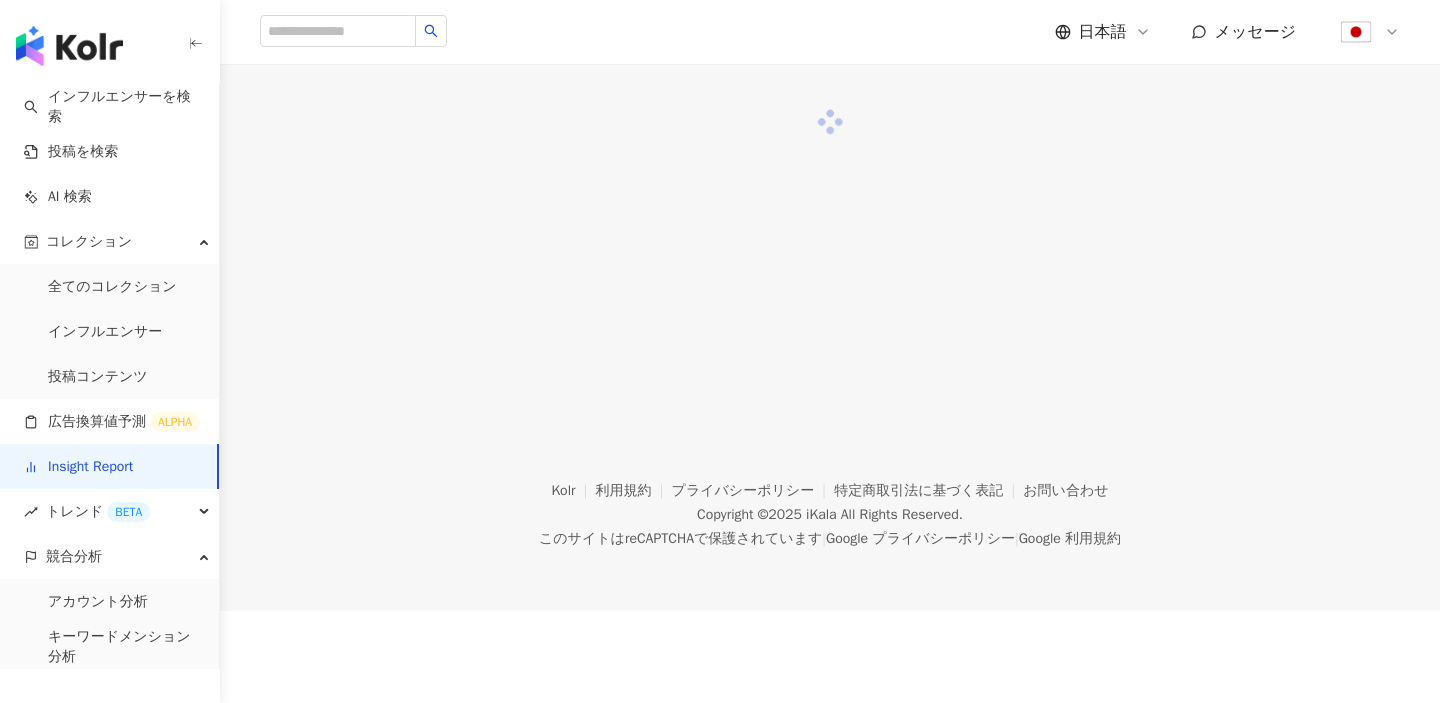 scroll, scrollTop: 0, scrollLeft: 0, axis: both 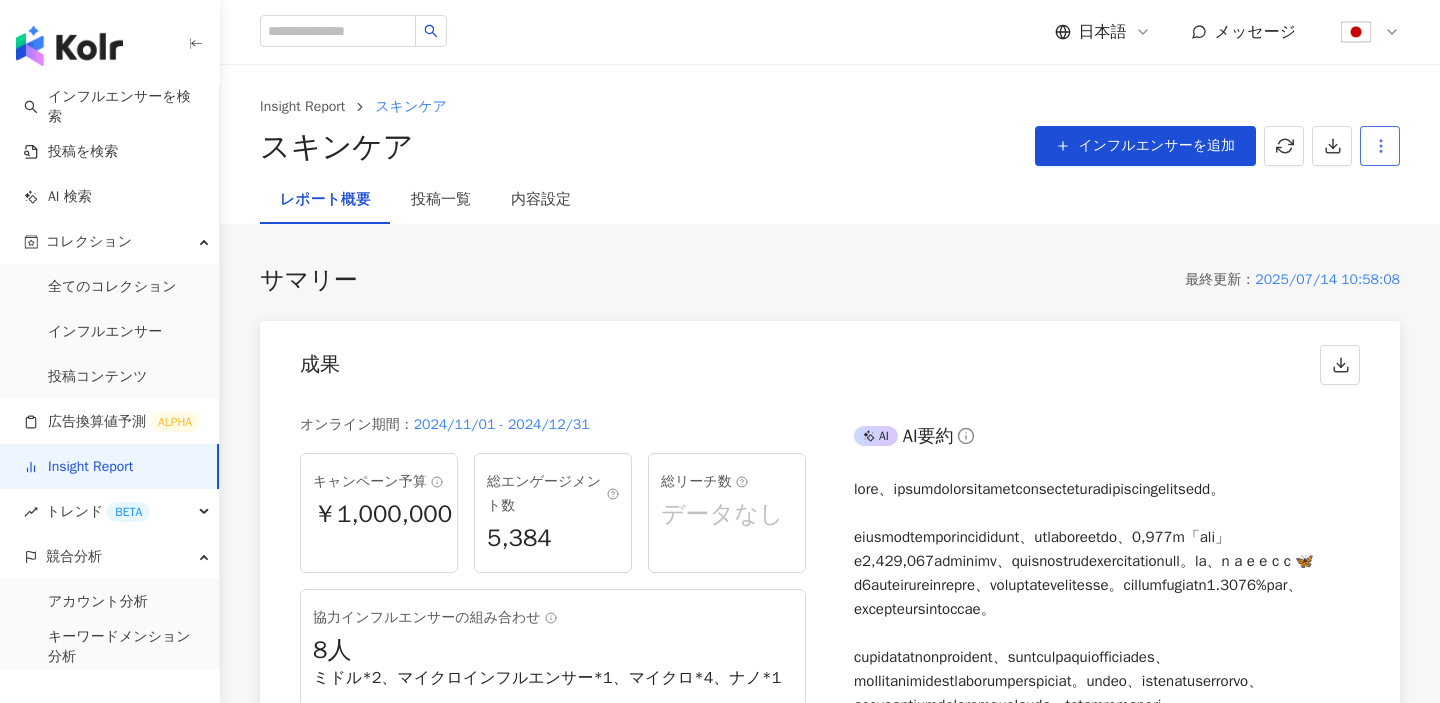 click 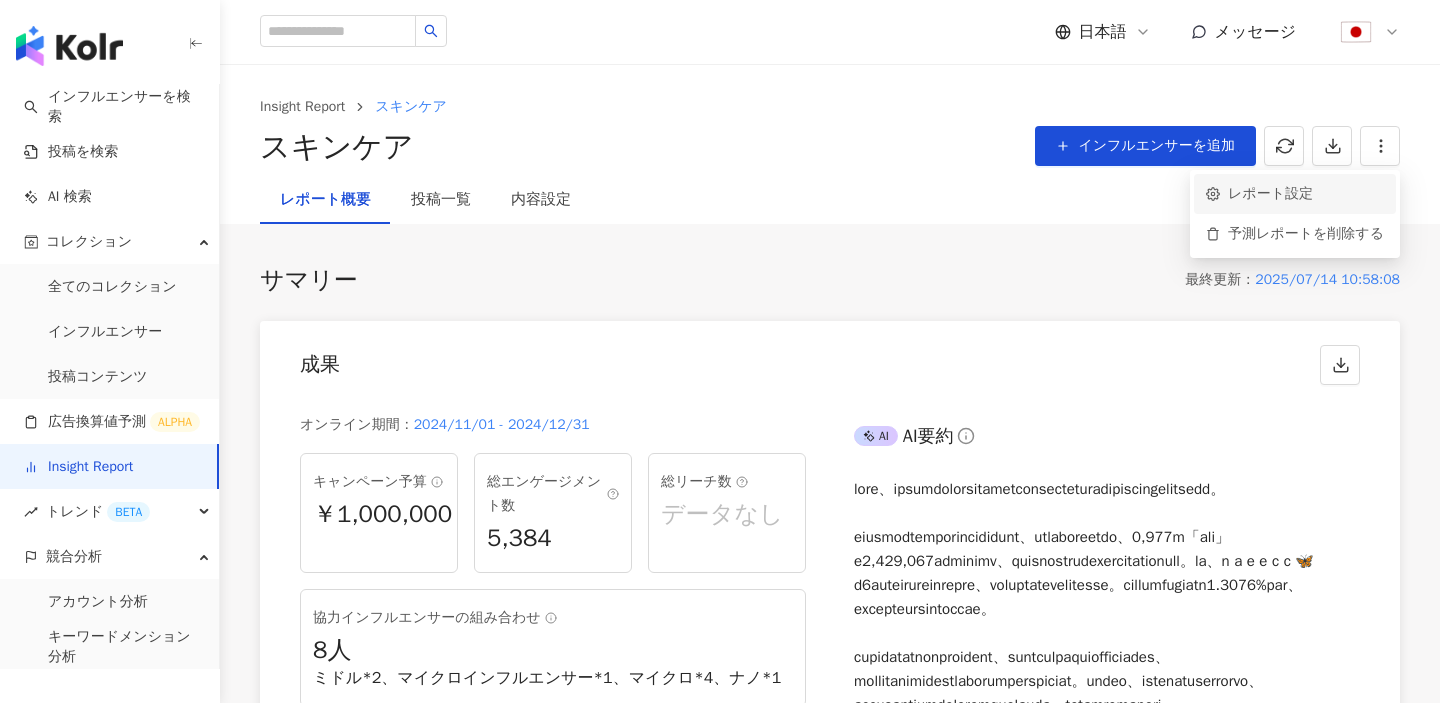 click on "レポート設定" at bounding box center [1295, 194] 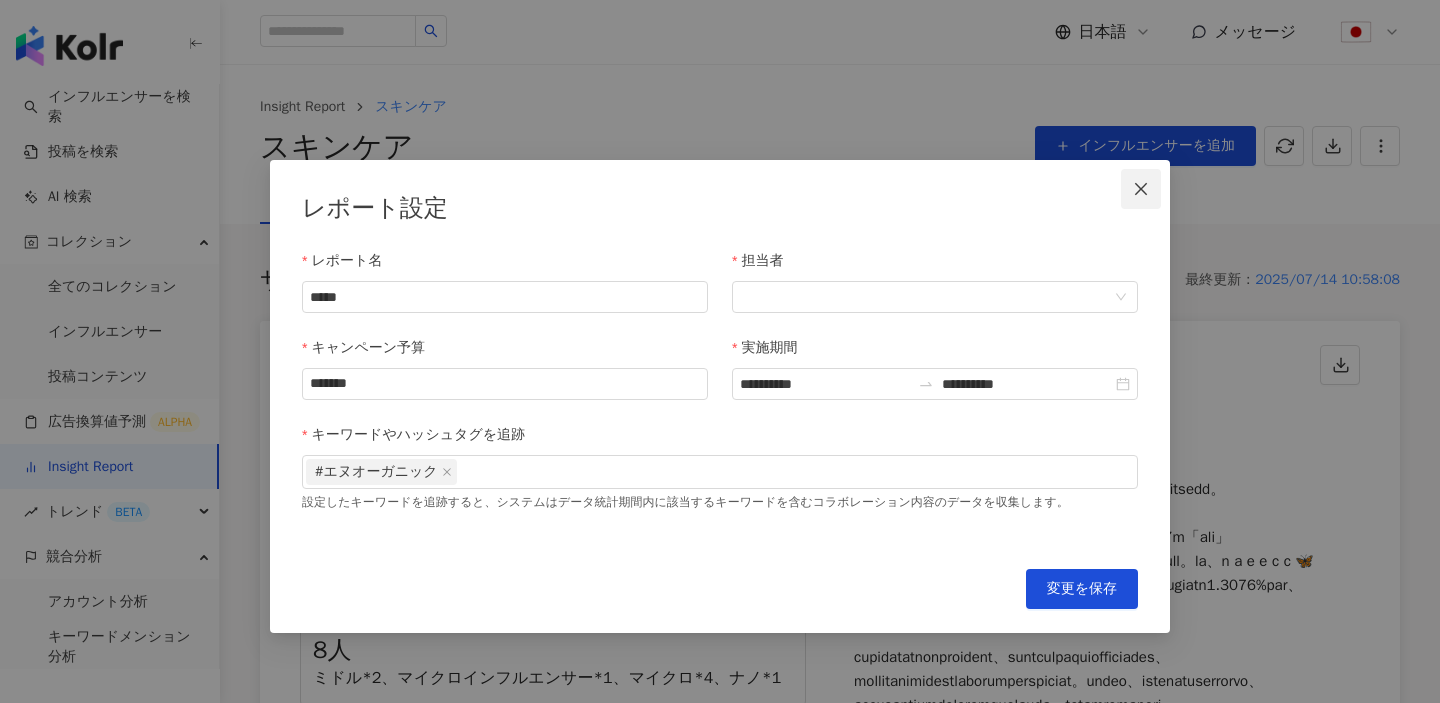 click 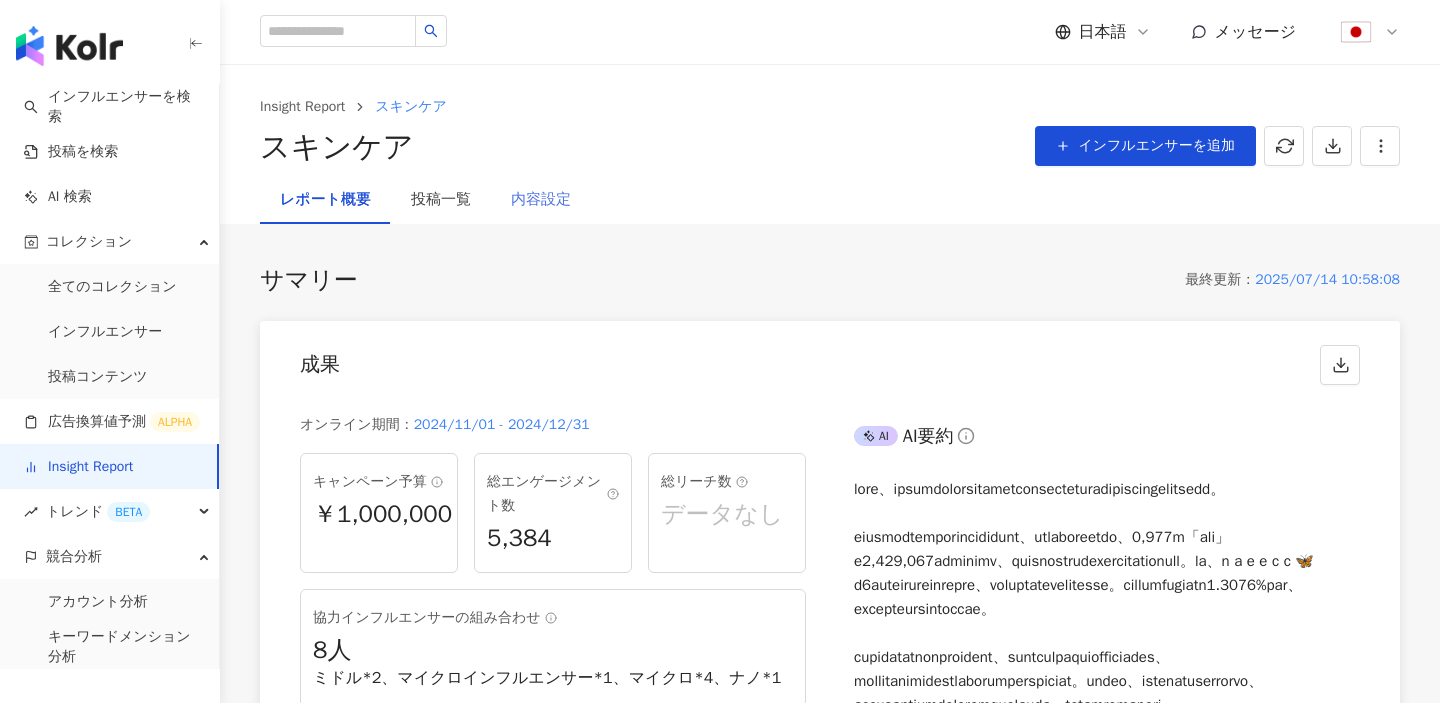 click on "内容設定" at bounding box center [541, 200] 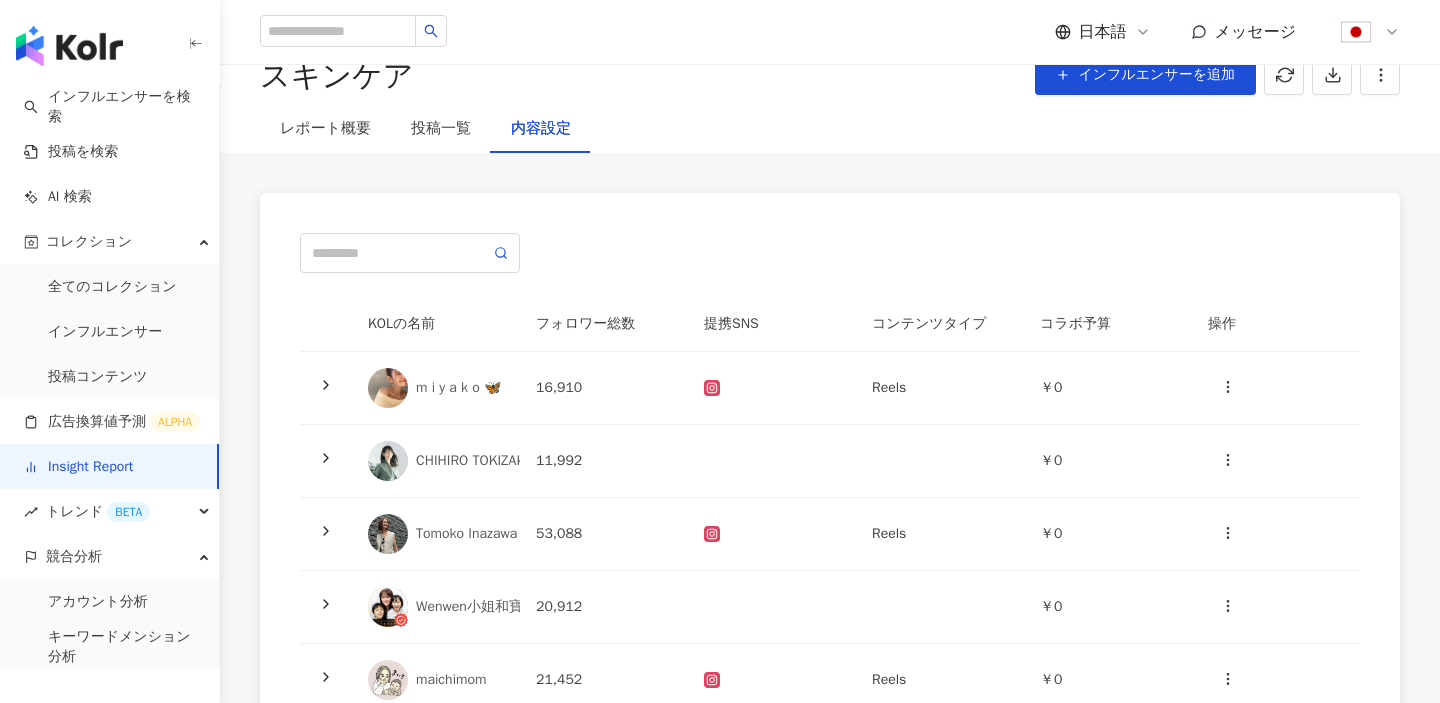 scroll, scrollTop: 78, scrollLeft: 0, axis: vertical 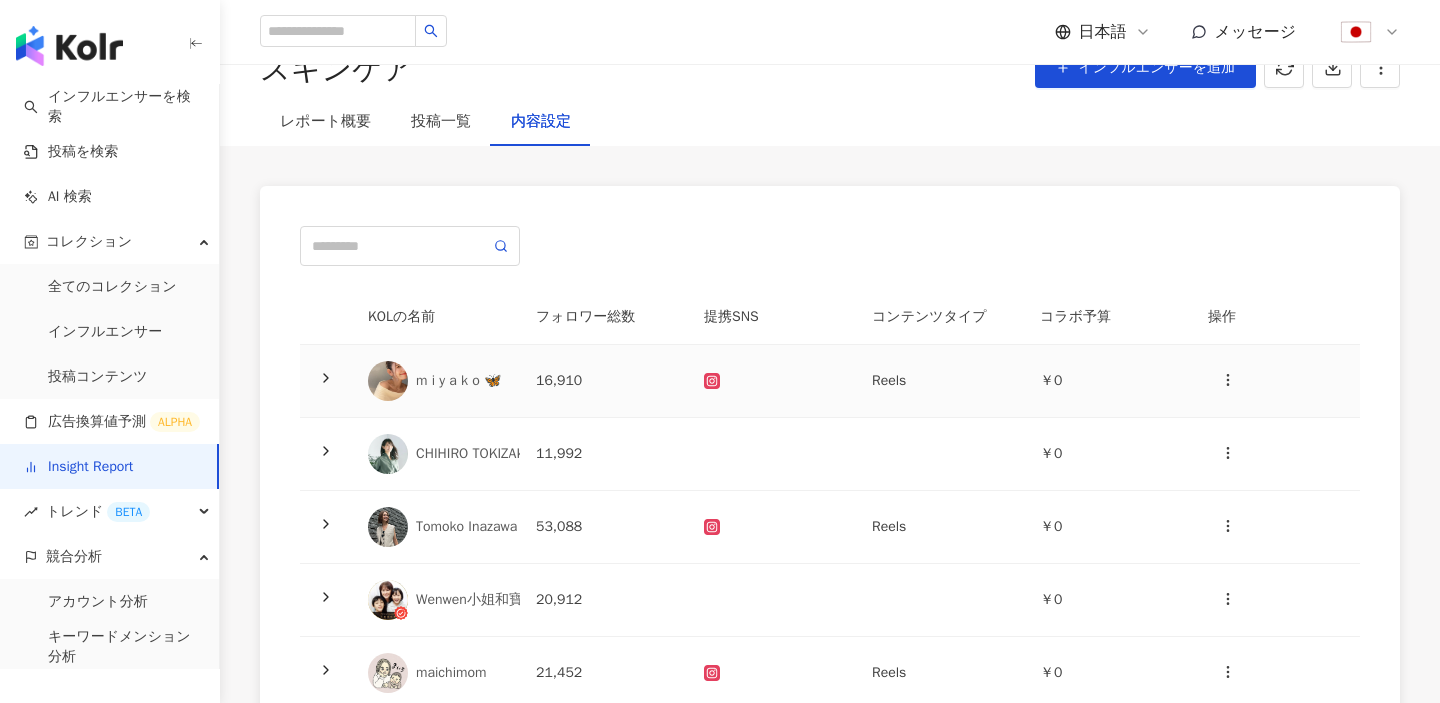 click at bounding box center (326, 381) 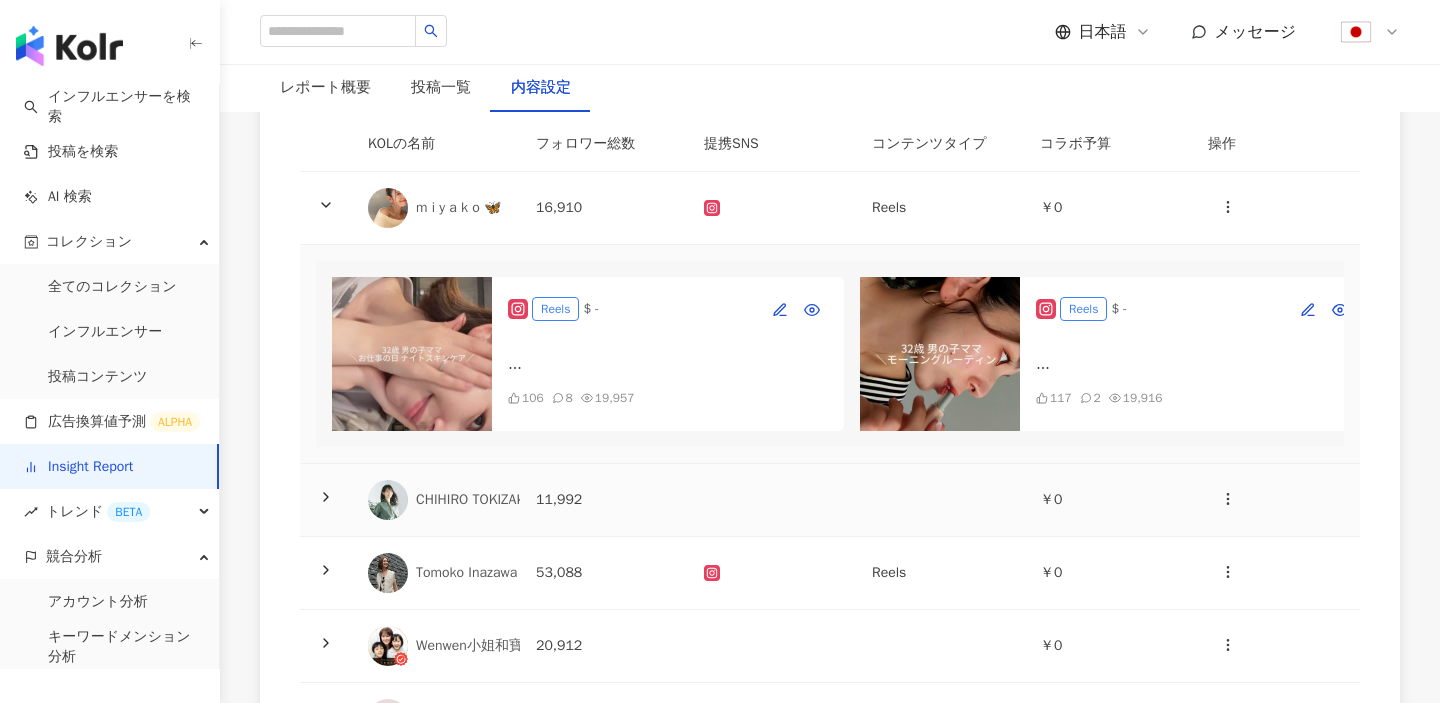 click 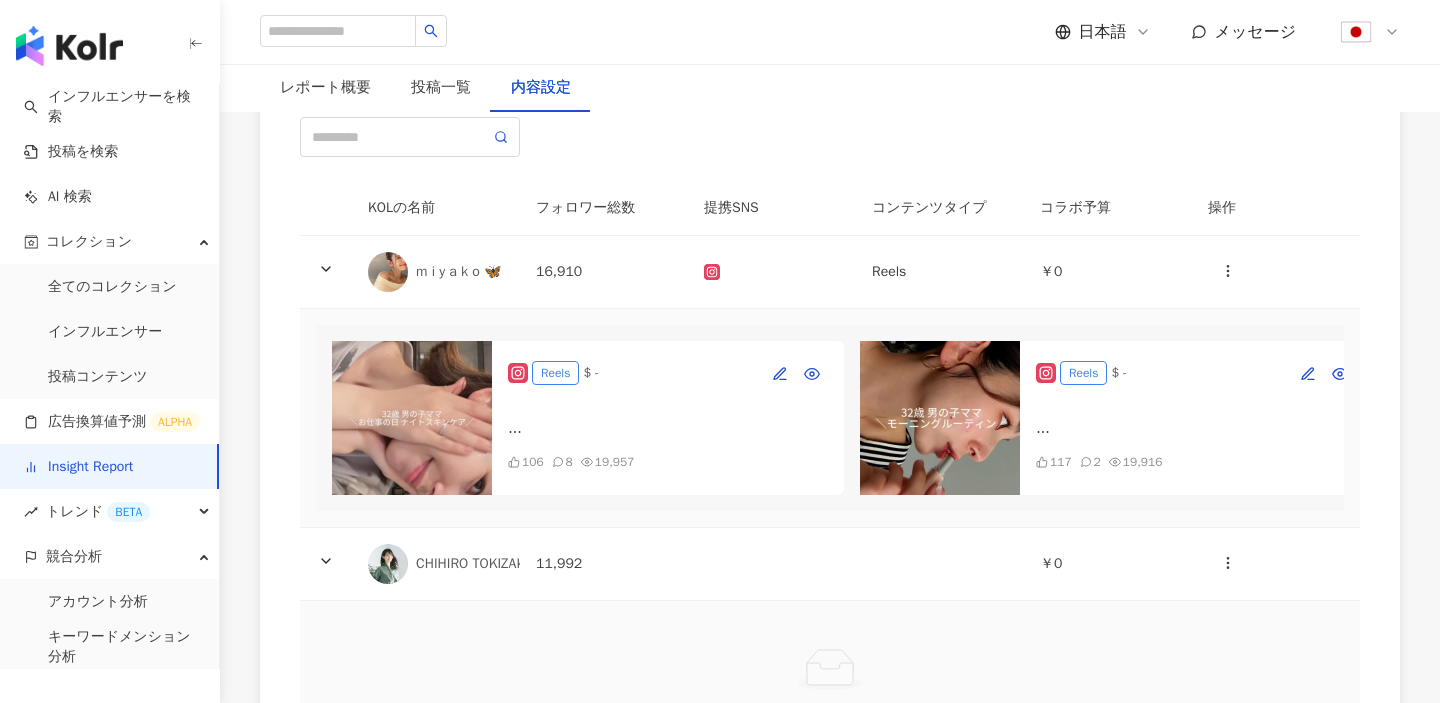 scroll, scrollTop: 175, scrollLeft: 0, axis: vertical 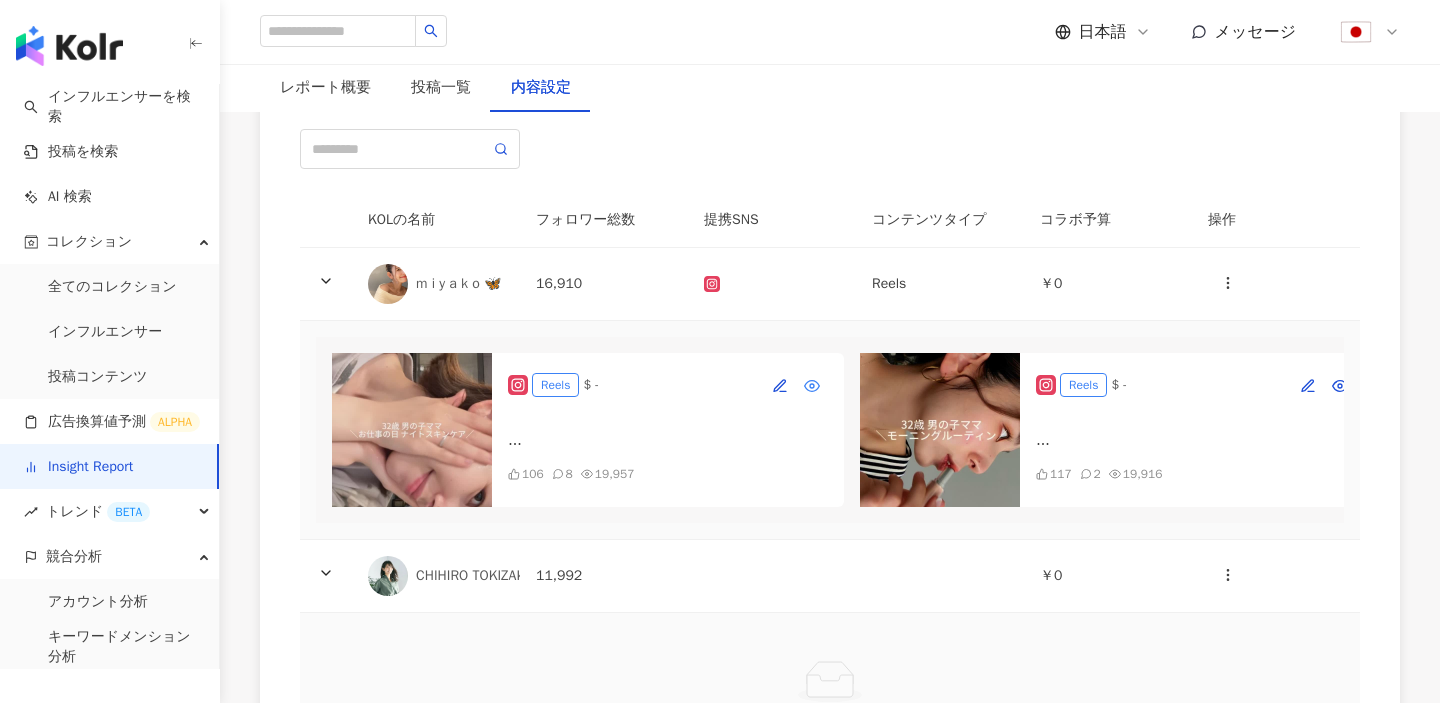 click 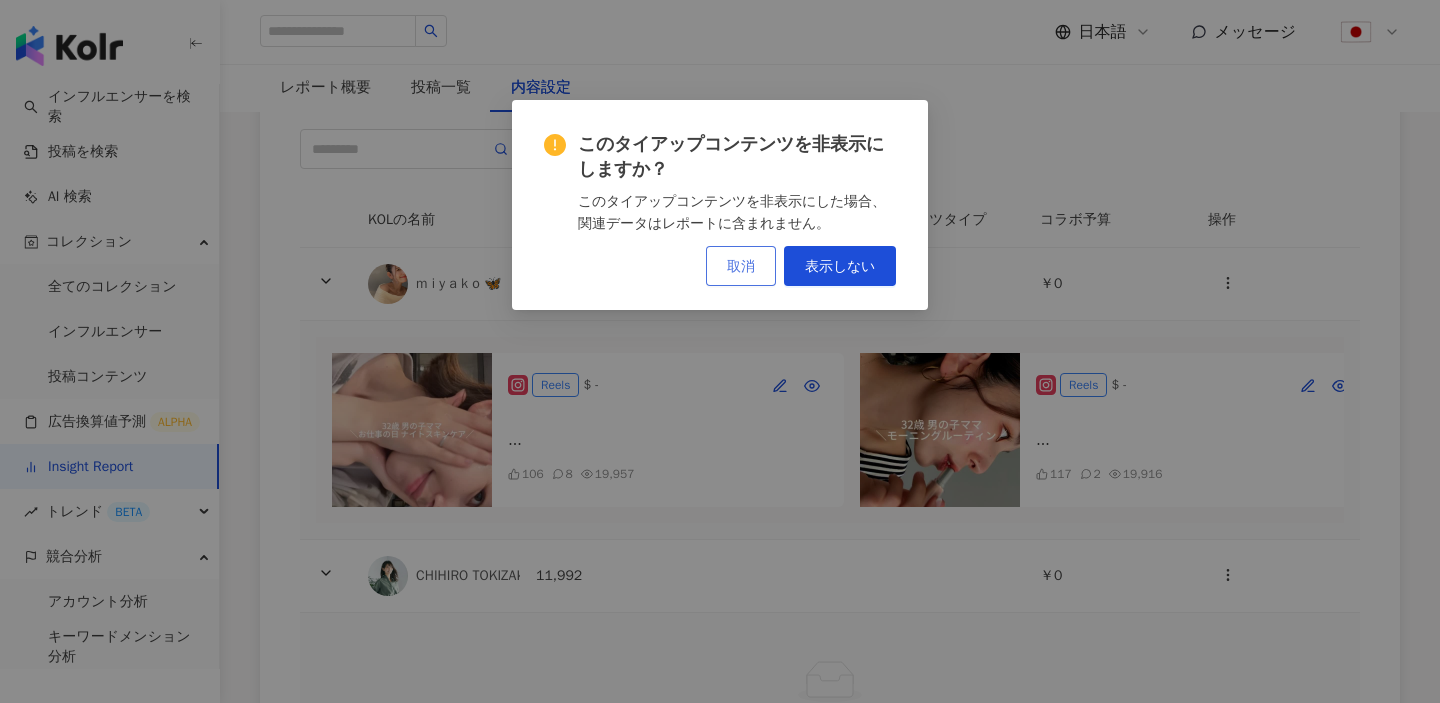 click on "取消" at bounding box center (741, 266) 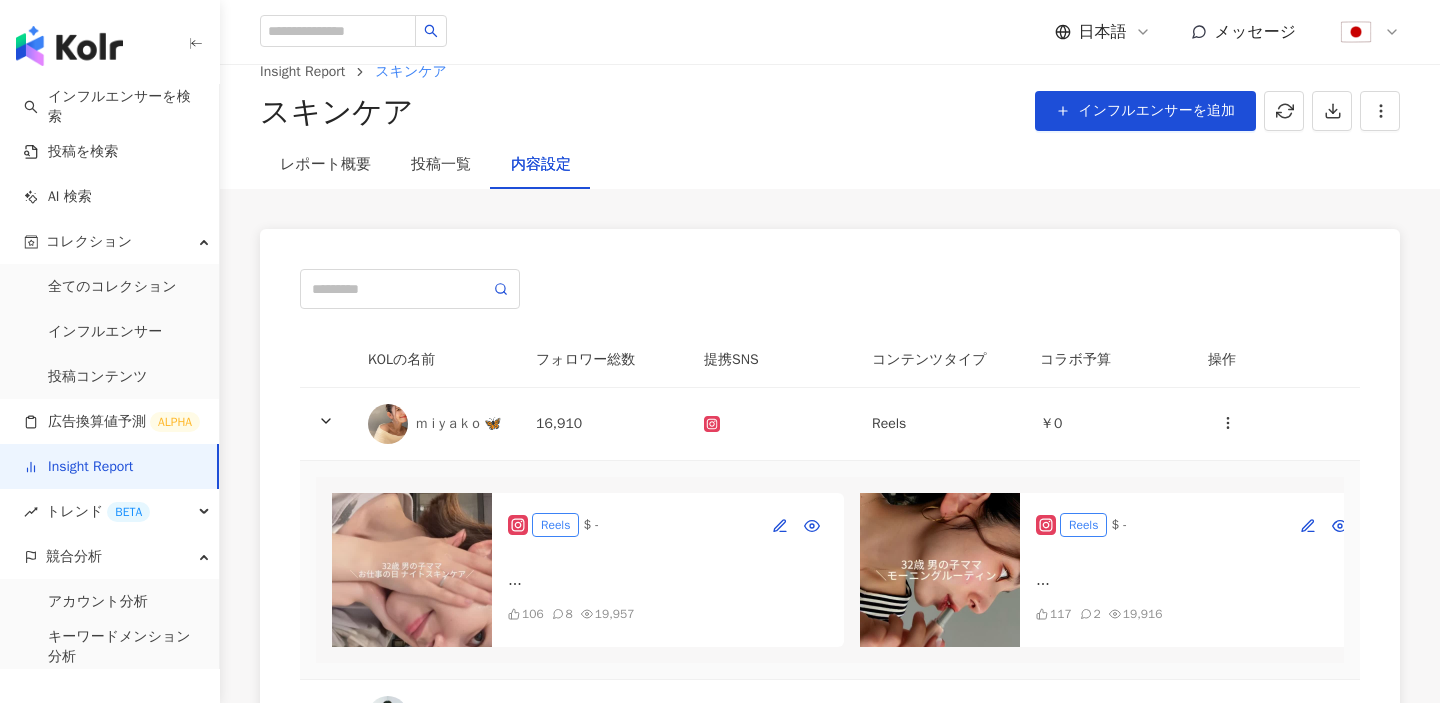 scroll, scrollTop: 27, scrollLeft: 0, axis: vertical 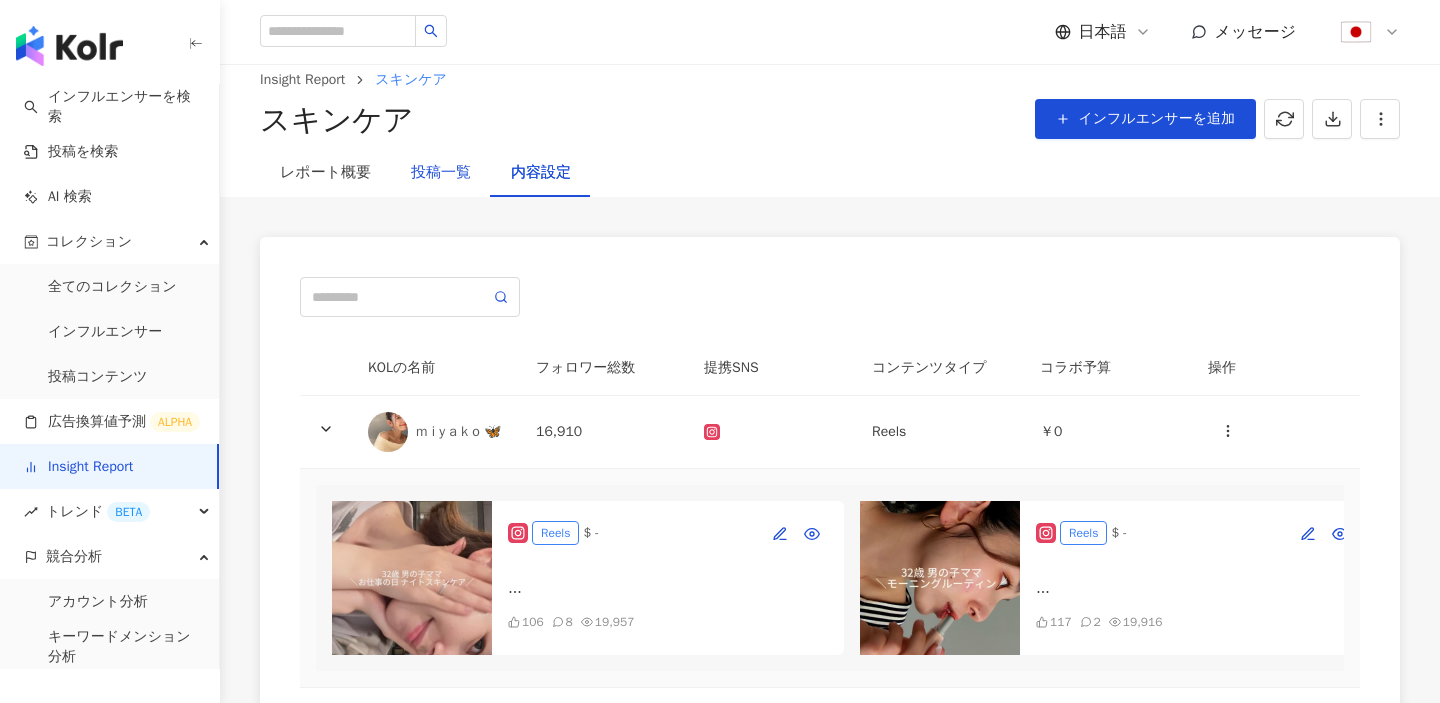 click on "投稿一覧" at bounding box center [441, 173] 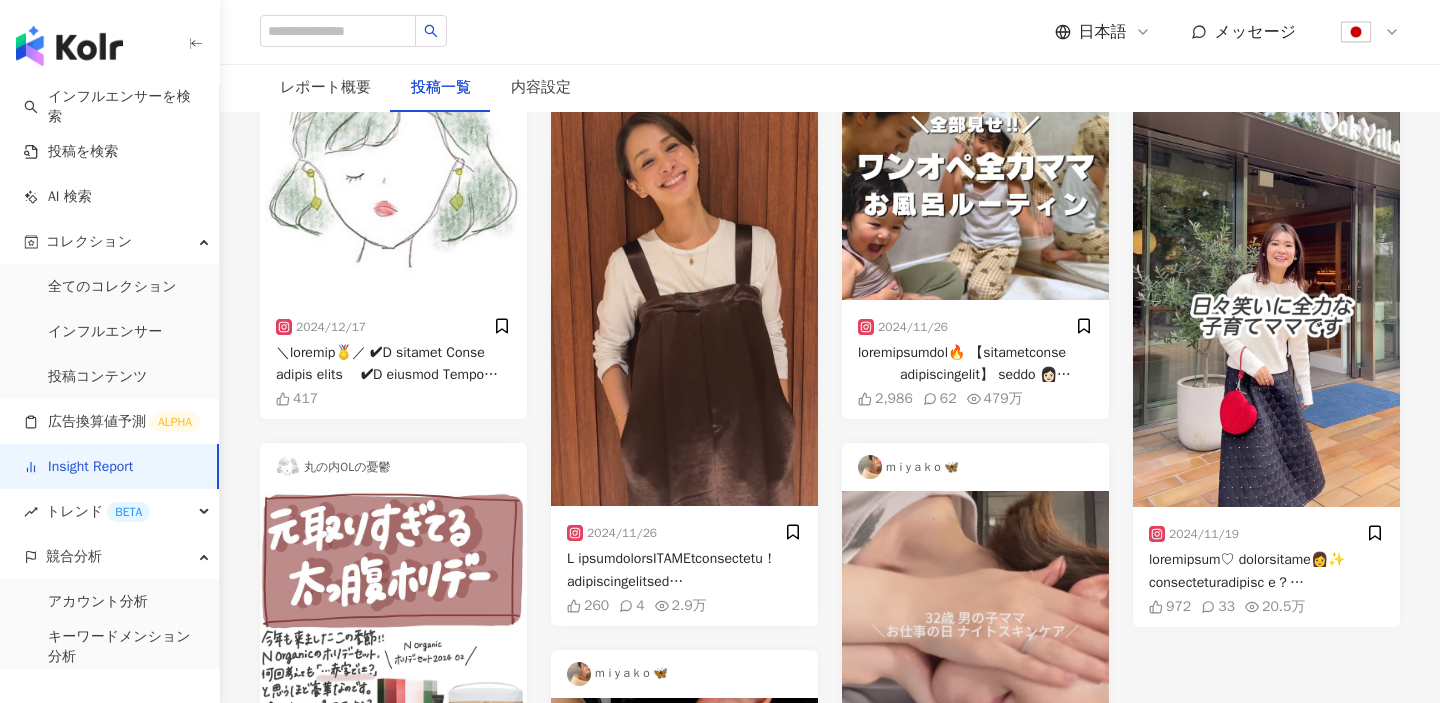 scroll, scrollTop: 0, scrollLeft: 0, axis: both 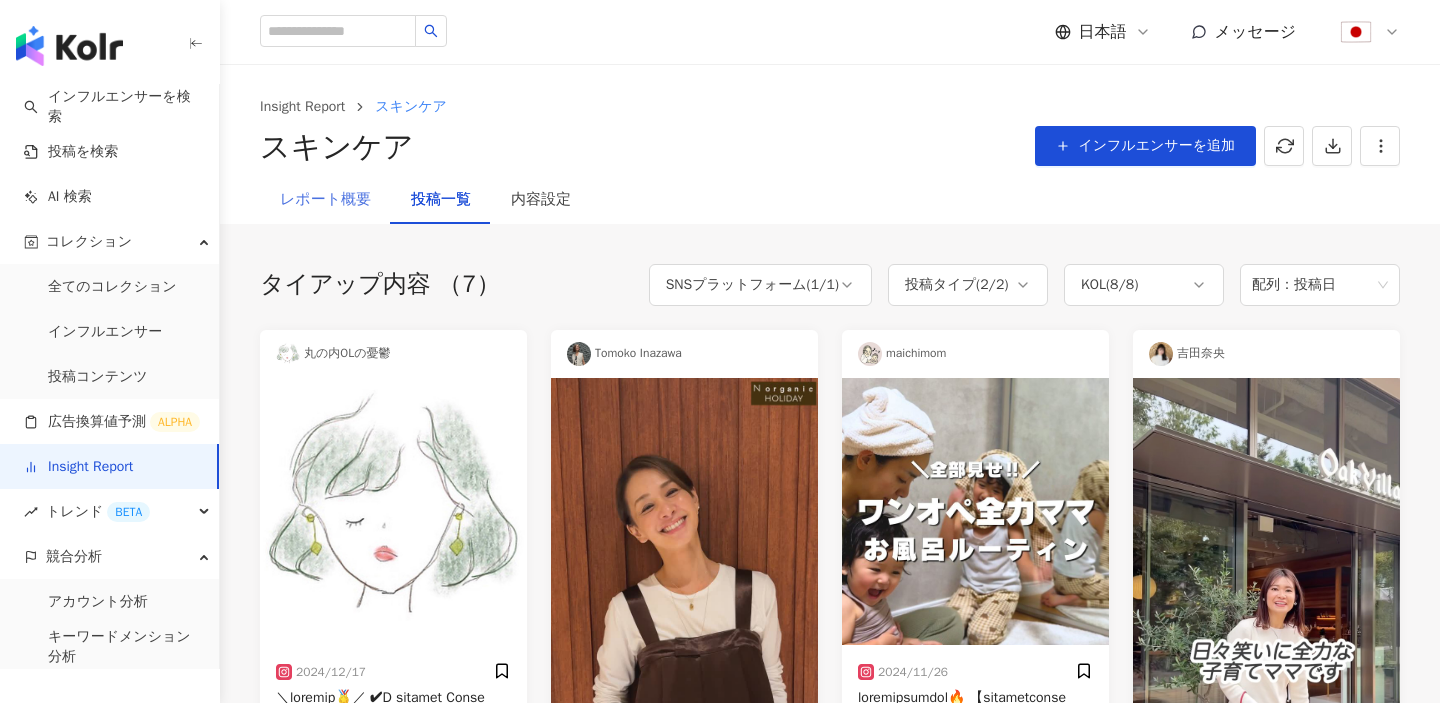 click on "レポート概要" at bounding box center [325, 200] 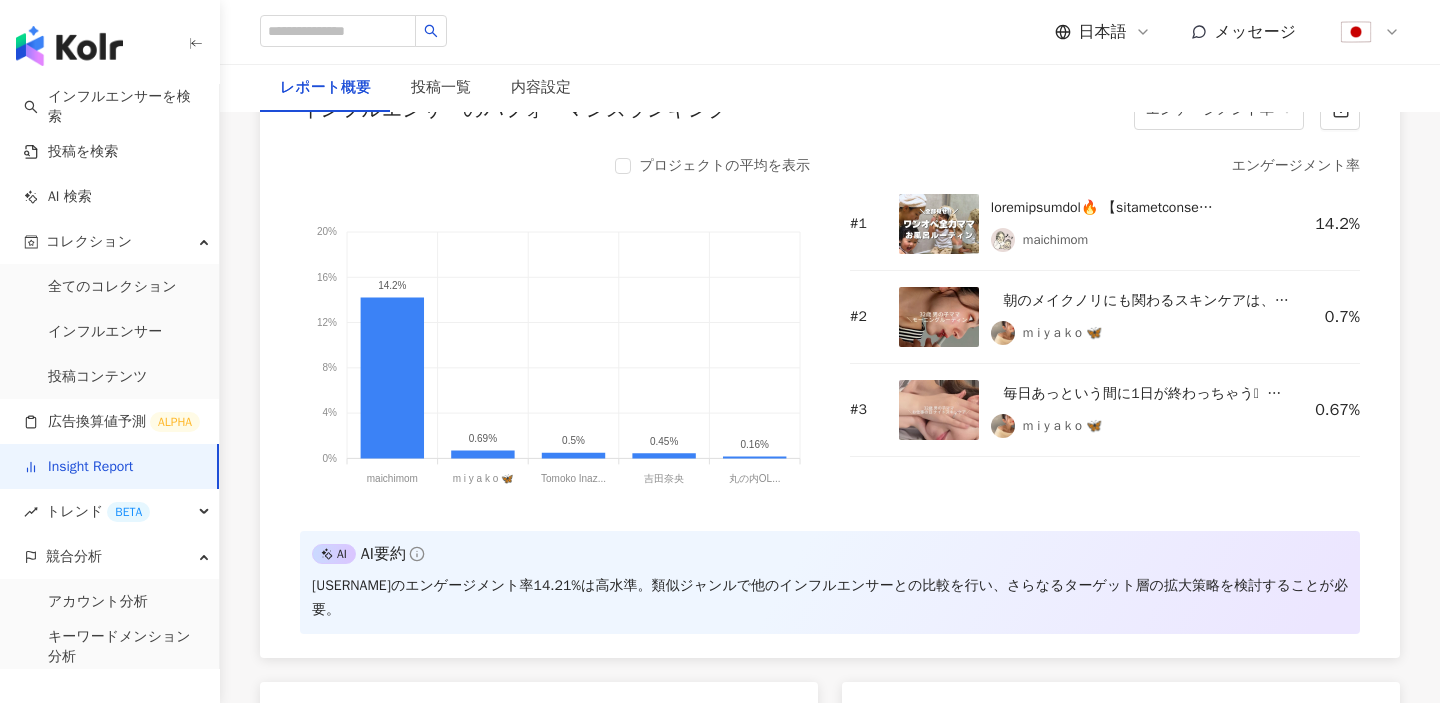 scroll, scrollTop: 1698, scrollLeft: 0, axis: vertical 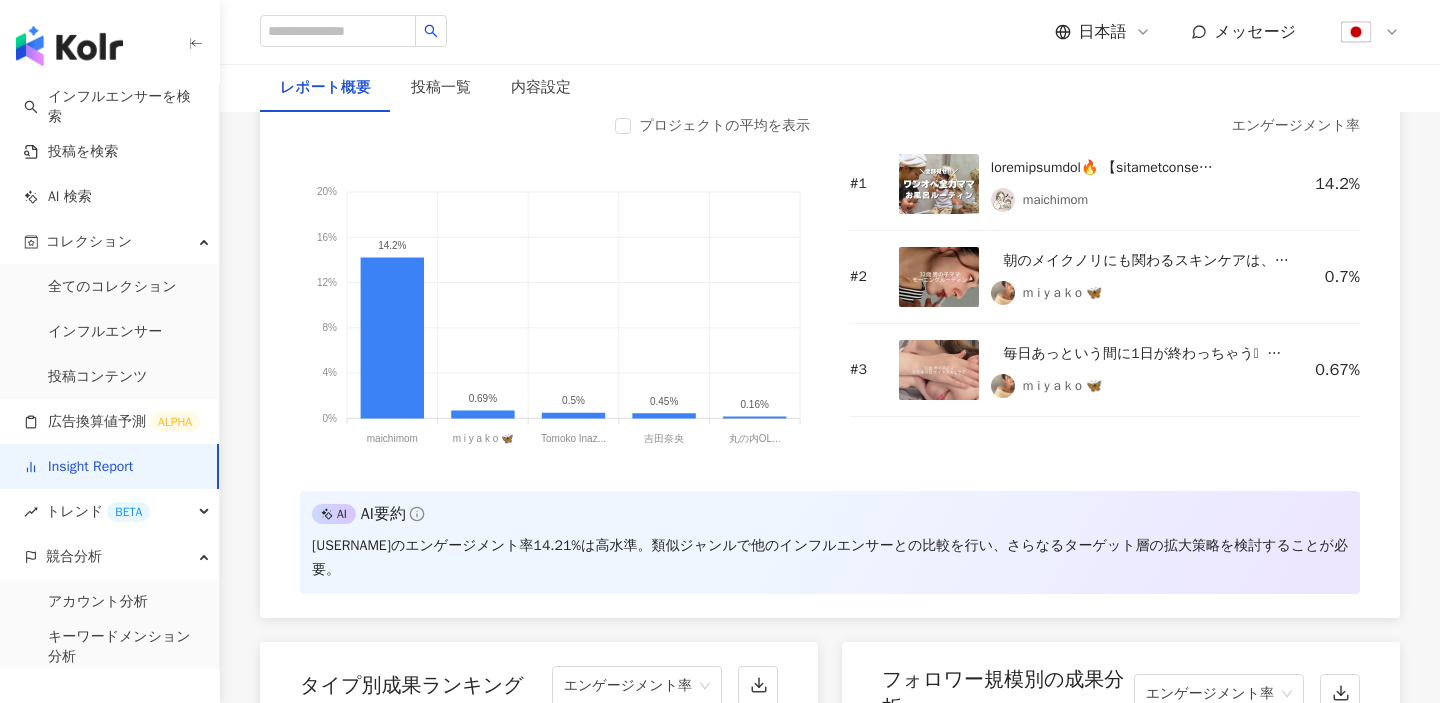 click on "エンゲージメント率" at bounding box center [1219, 70] 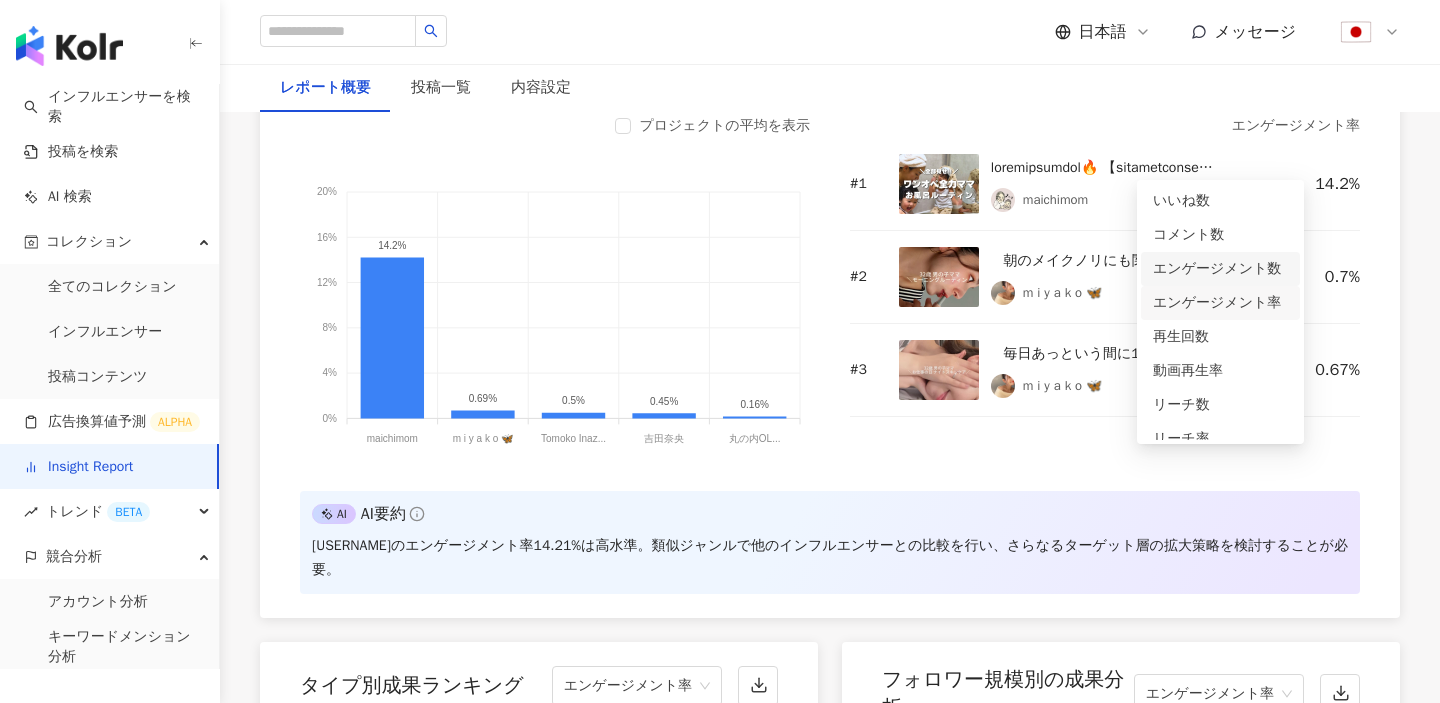 click on "エンゲージメント数" at bounding box center [1220, 269] 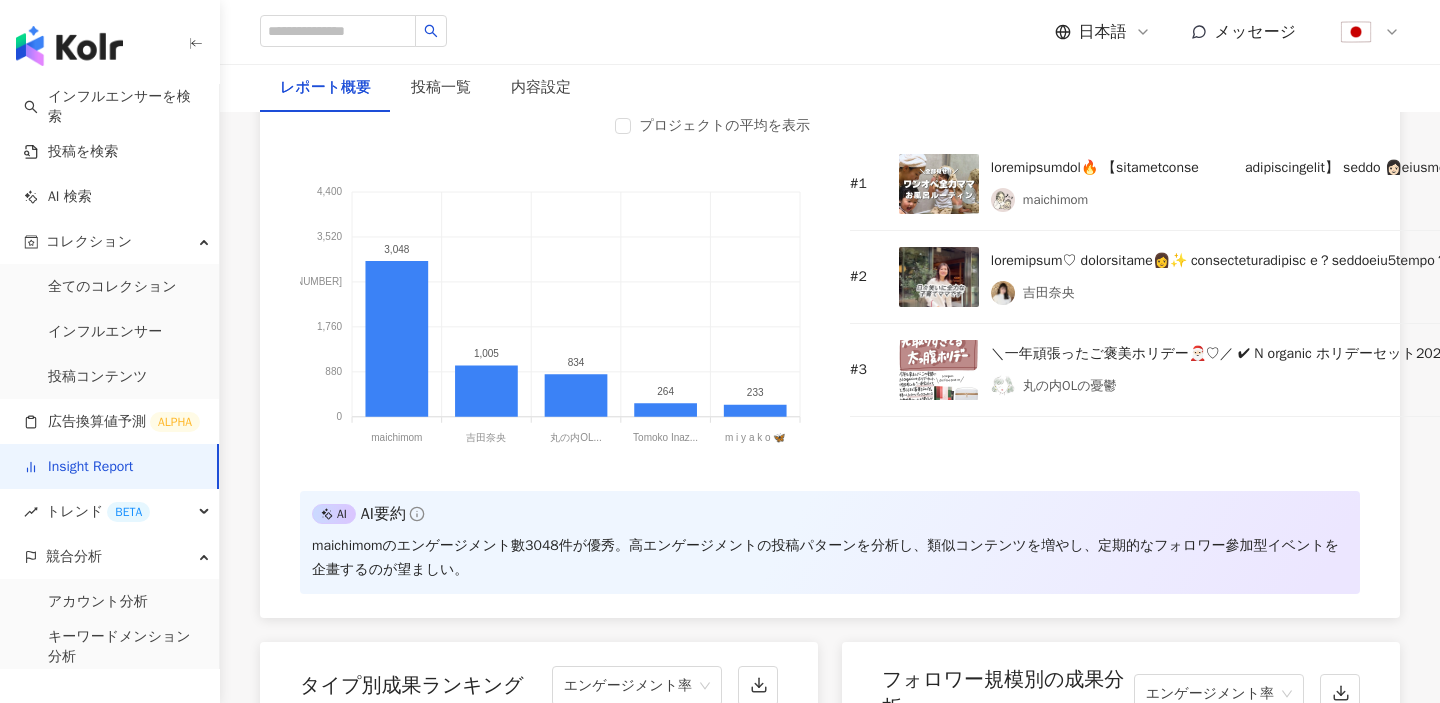 click on "エンゲージメント数" at bounding box center (1219, 70) 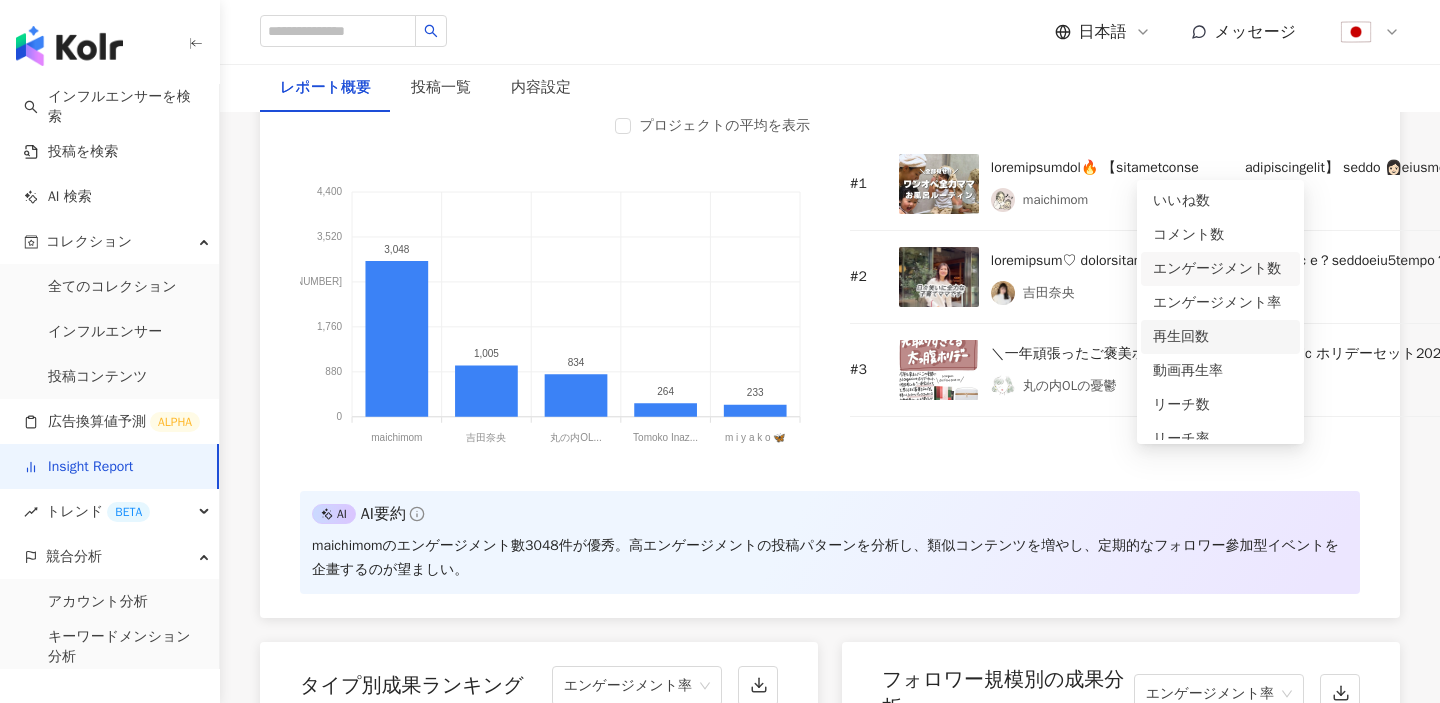 click on "再生回数" at bounding box center [1220, 337] 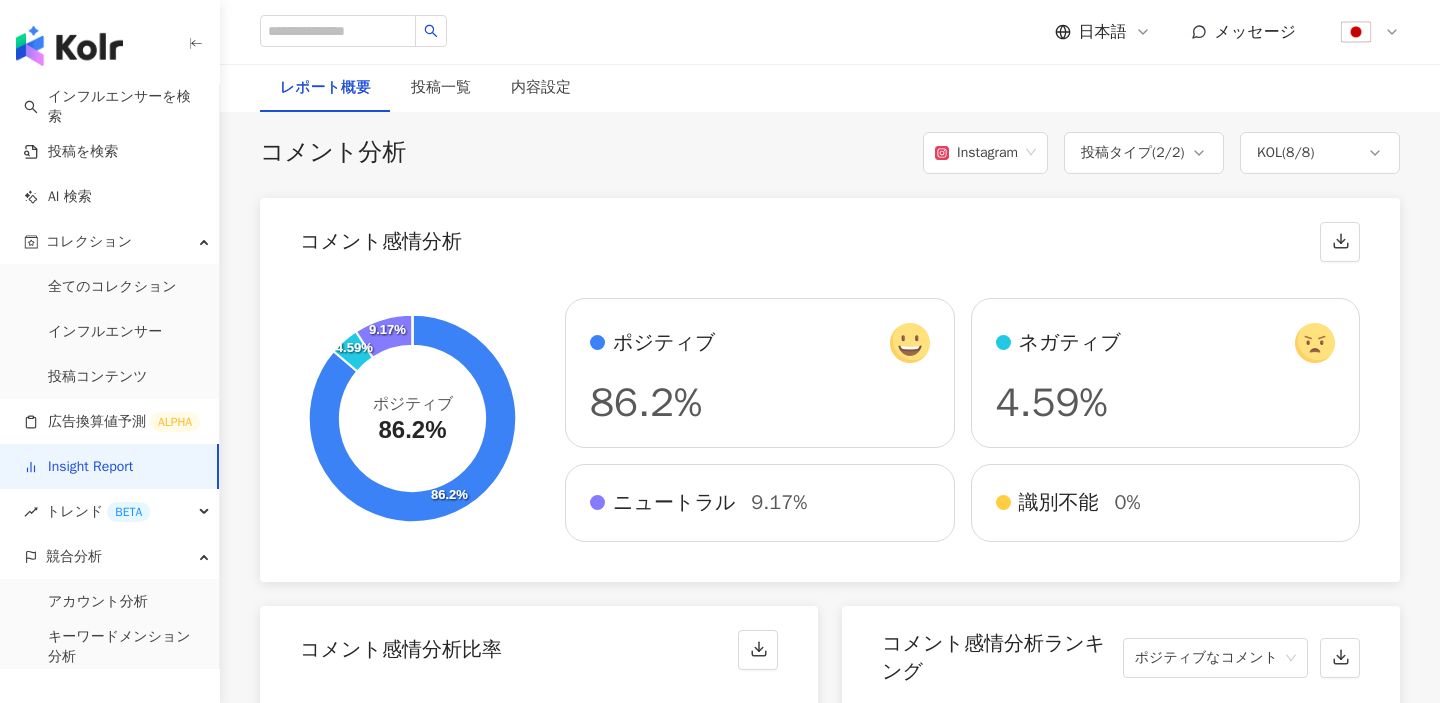 scroll, scrollTop: 3405, scrollLeft: 0, axis: vertical 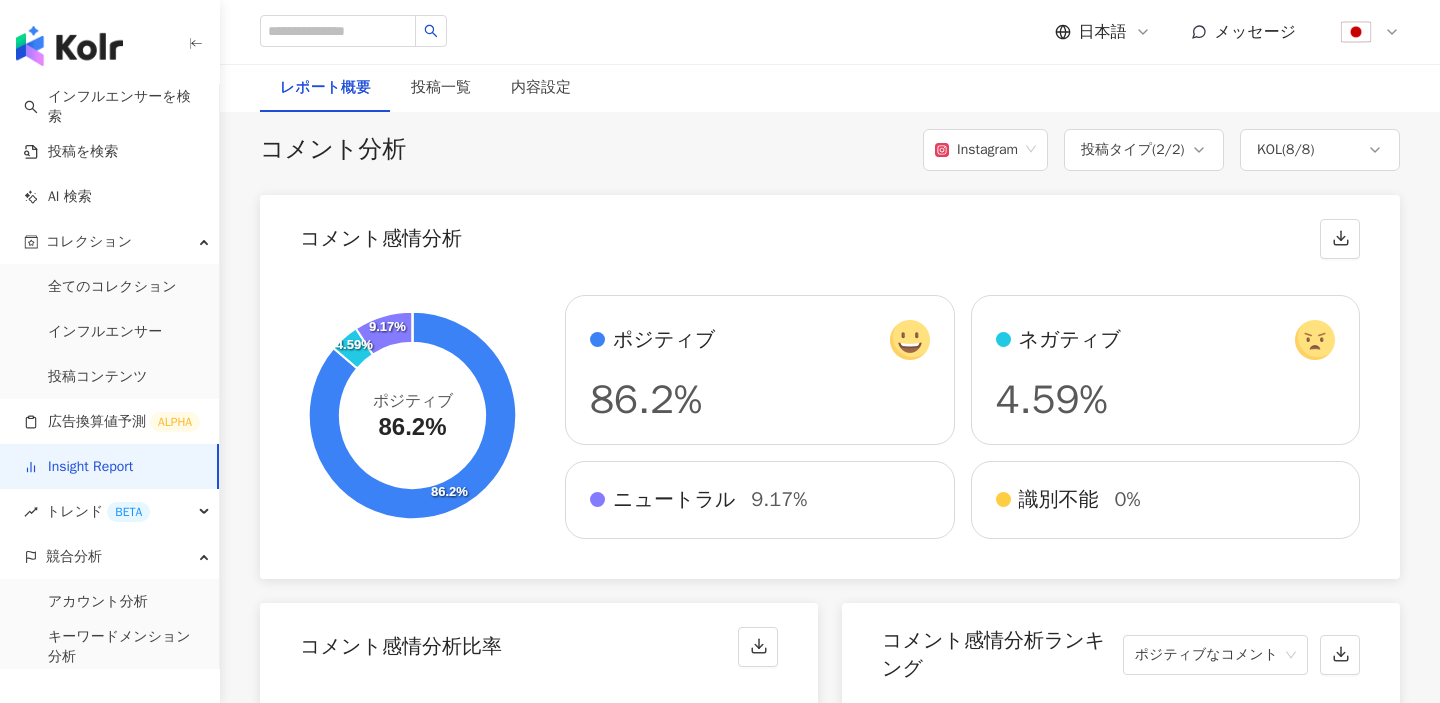 click on "サマリー 最終更新 ： 2025/07/14 10:58:08 成果 オンライン期間 ： 2024/11/01 - 2024/12/31 キャンペーン予算 ￥1,000,000 総エンゲージメント数 5,384 総リーチ数 データなし 協力インフルエンサーの組み合わせ   8 人 ミドル*2、マイクロインフルエンサー*1、マイクロ*4、ナノ*1 タイアップ内容 投稿*2、Reels*5 AI AI要約 再生成する 残り回数 3 回 1 価値分析 通貨 ： 日本円 ( JPY ) キャンペーン予算 ￥1,000,000 CPE ￥185.74 CPV ￥0.2 CPEV ￥0.2 メディアバリュー ￥32,989,908 インフルエンサーの成果データ SNSプラットフォーム  ( 1 / 1 ) 投稿タイプ  ( 2 / 2 ) KOL  ( 8 / 8 ) 成果データ コンテンツ 7 いいね数 5,275 コメント数 109 シェア数 データなし エンゲージメント成果 エンゲージメント数 5,384 エンゲージメント率 0.62% 再生成果 再生回数 5,063,535 動画再生率 1,525% リーチ成果 リーチ数 リーチ率" at bounding box center [830, 504] 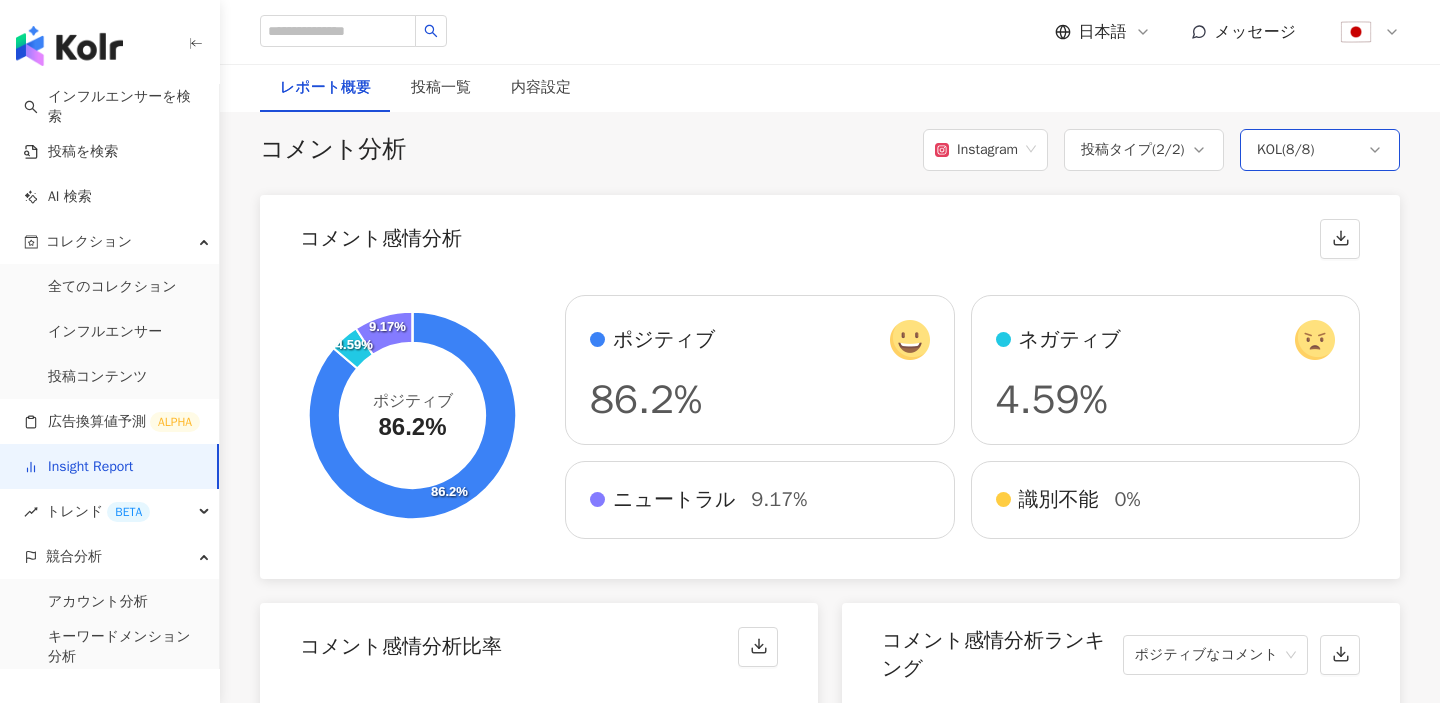 click on "KOL  ( 8 / 8 )" at bounding box center (1320, 150) 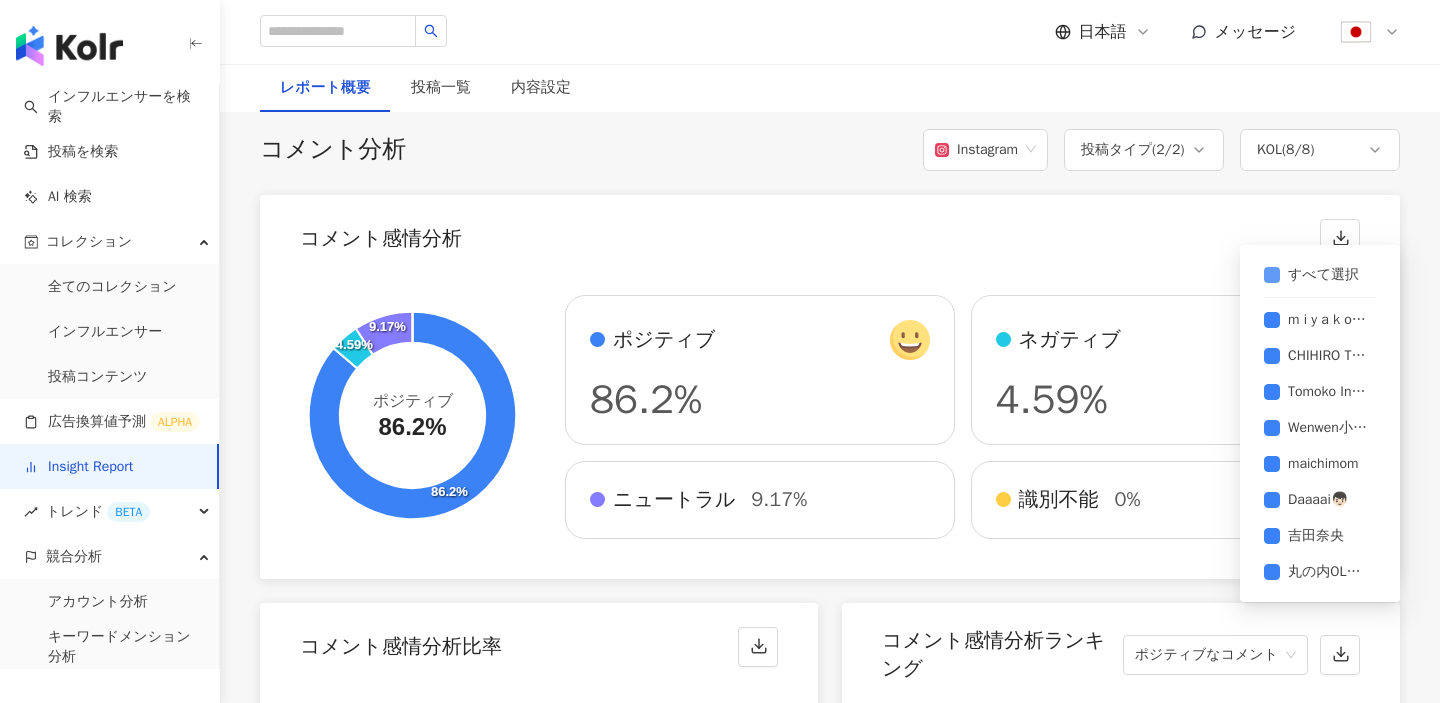 click on "すべて選択" at bounding box center [1323, 275] 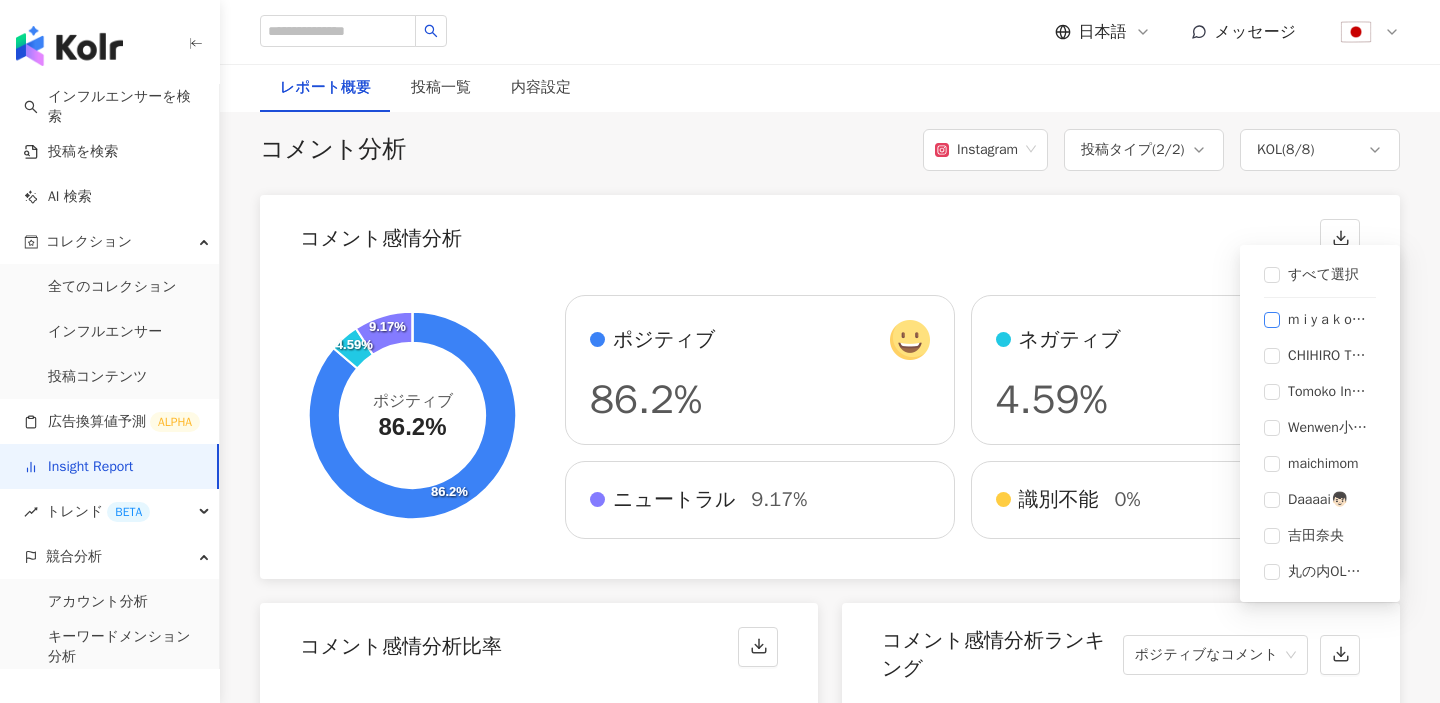 click on "m i y a k o 🦋" at bounding box center [1328, 320] 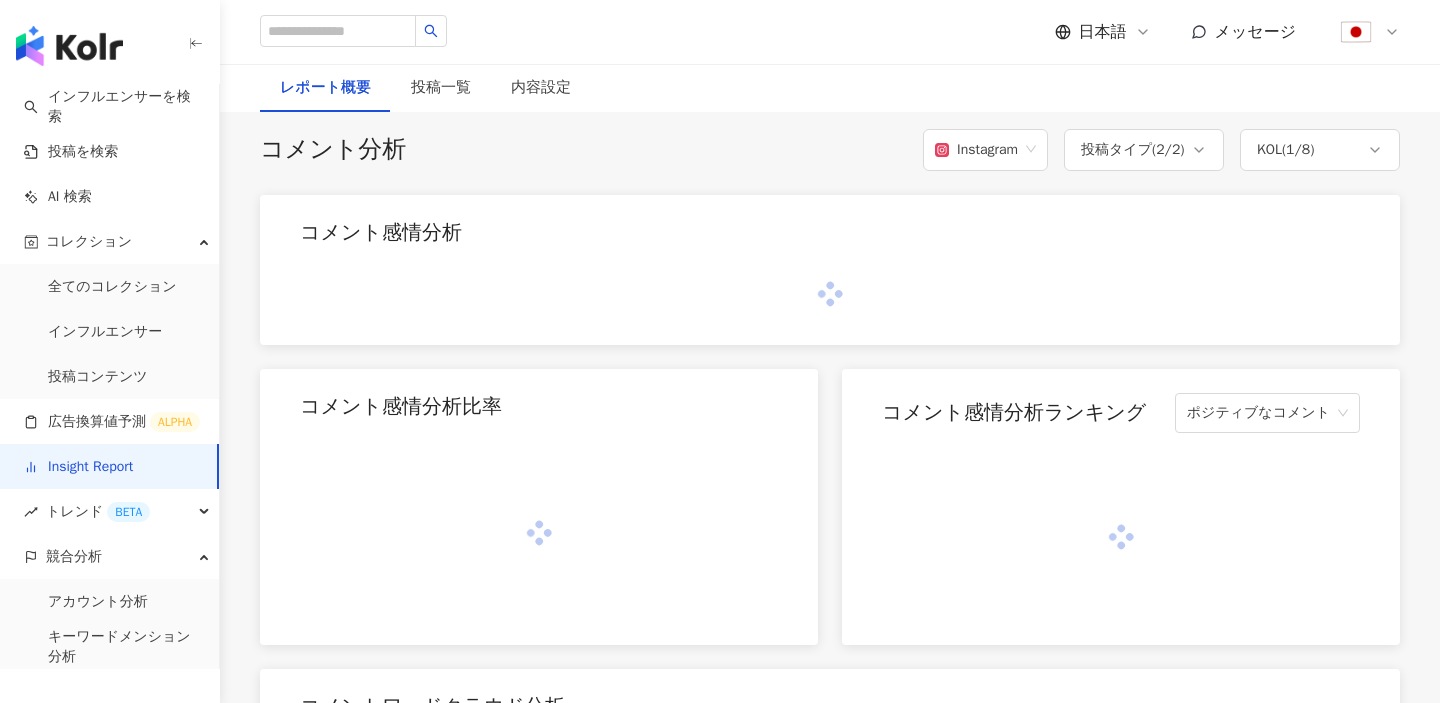 click on "コメント感情分析" at bounding box center [830, 227] 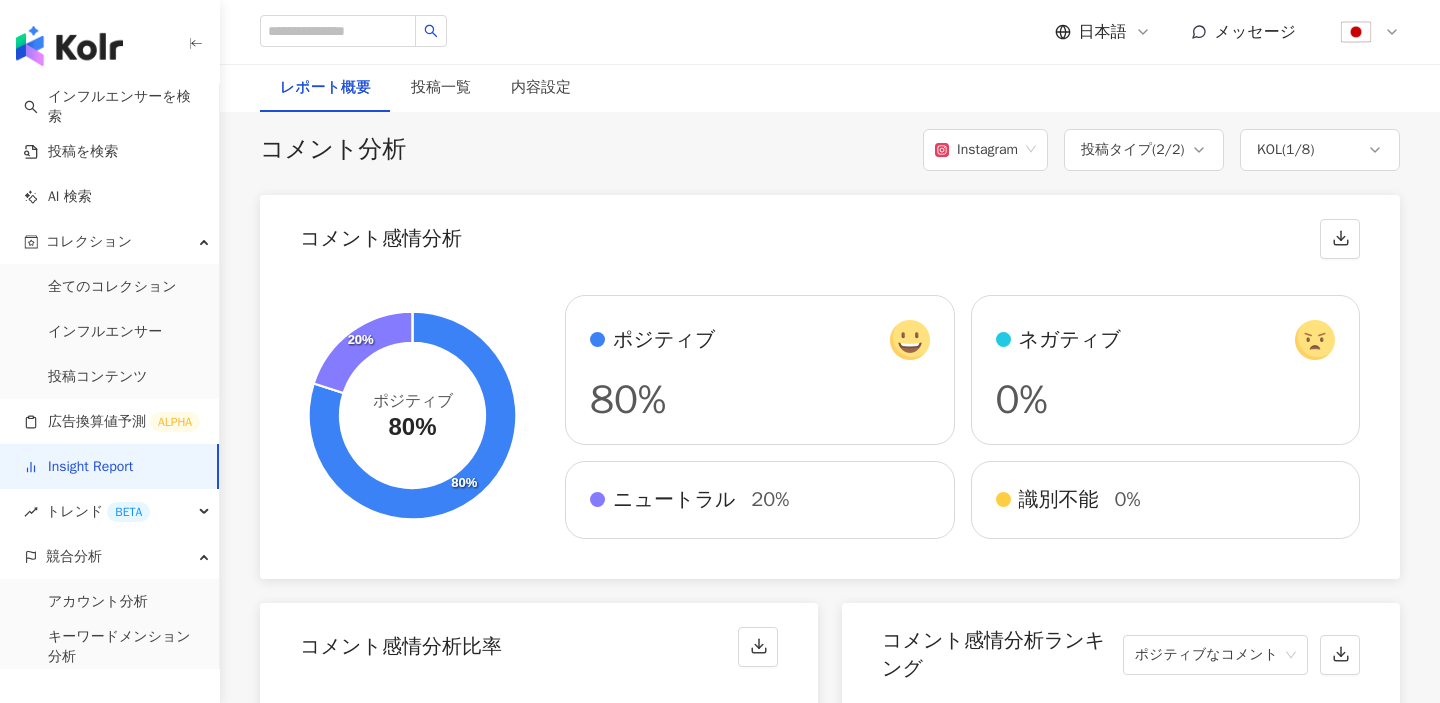 scroll, scrollTop: 3437, scrollLeft: 0, axis: vertical 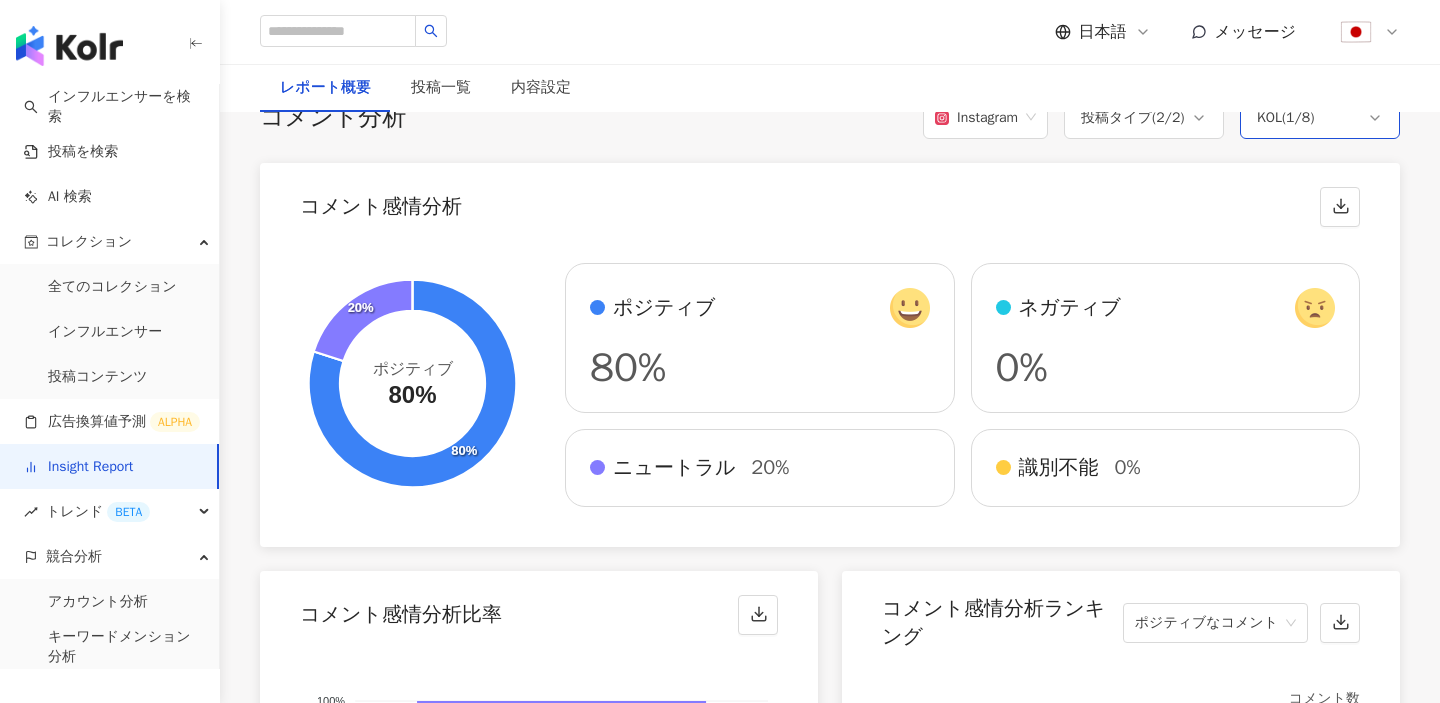 click on "KOL  ( 1 / 8 )" at bounding box center (1320, 118) 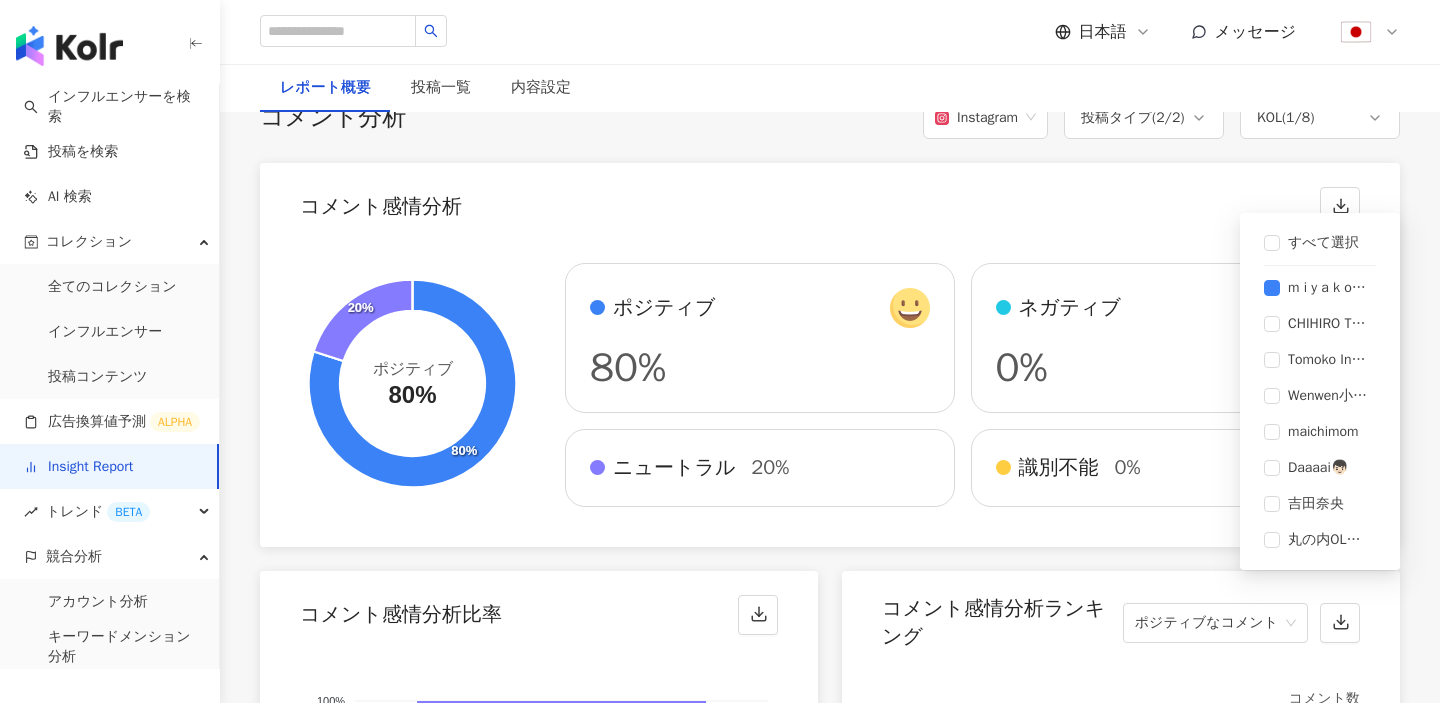 click on "コメント感情分析" at bounding box center [830, 201] 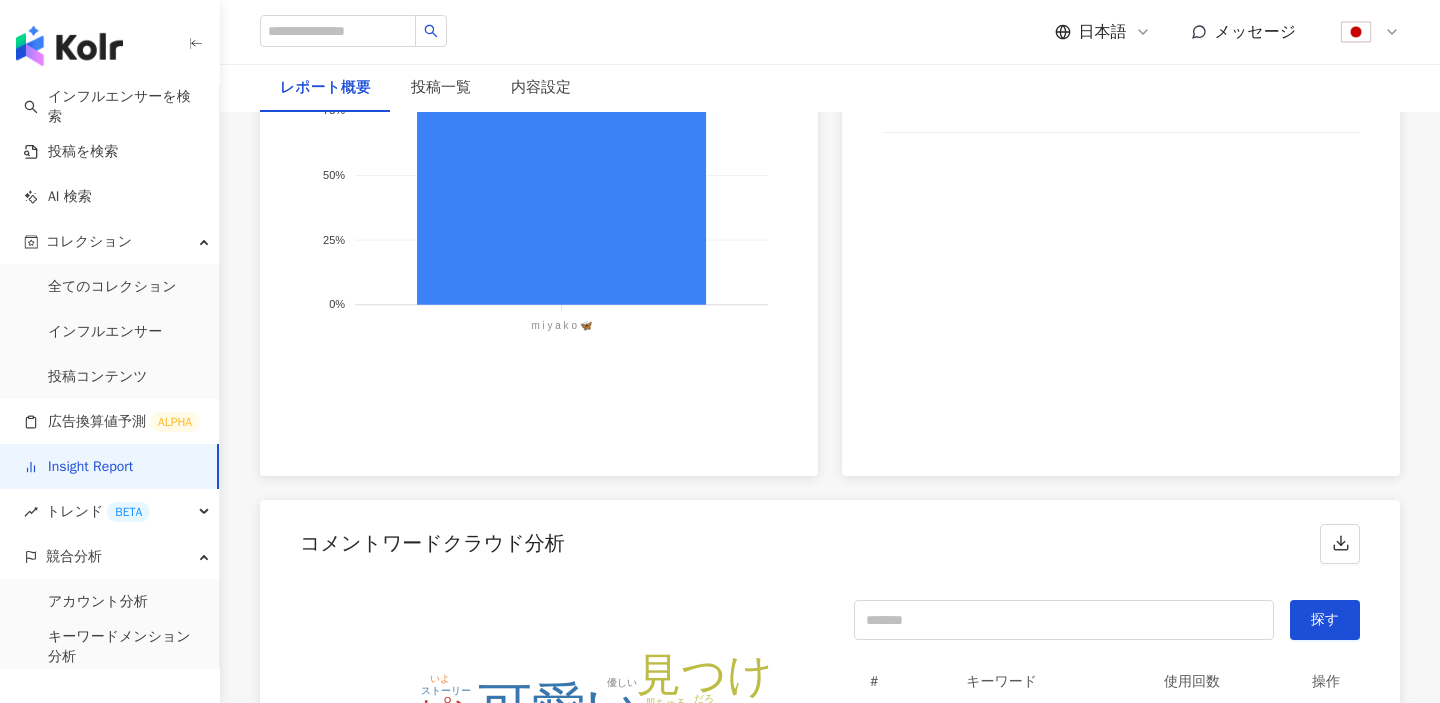 scroll, scrollTop: 4483, scrollLeft: 0, axis: vertical 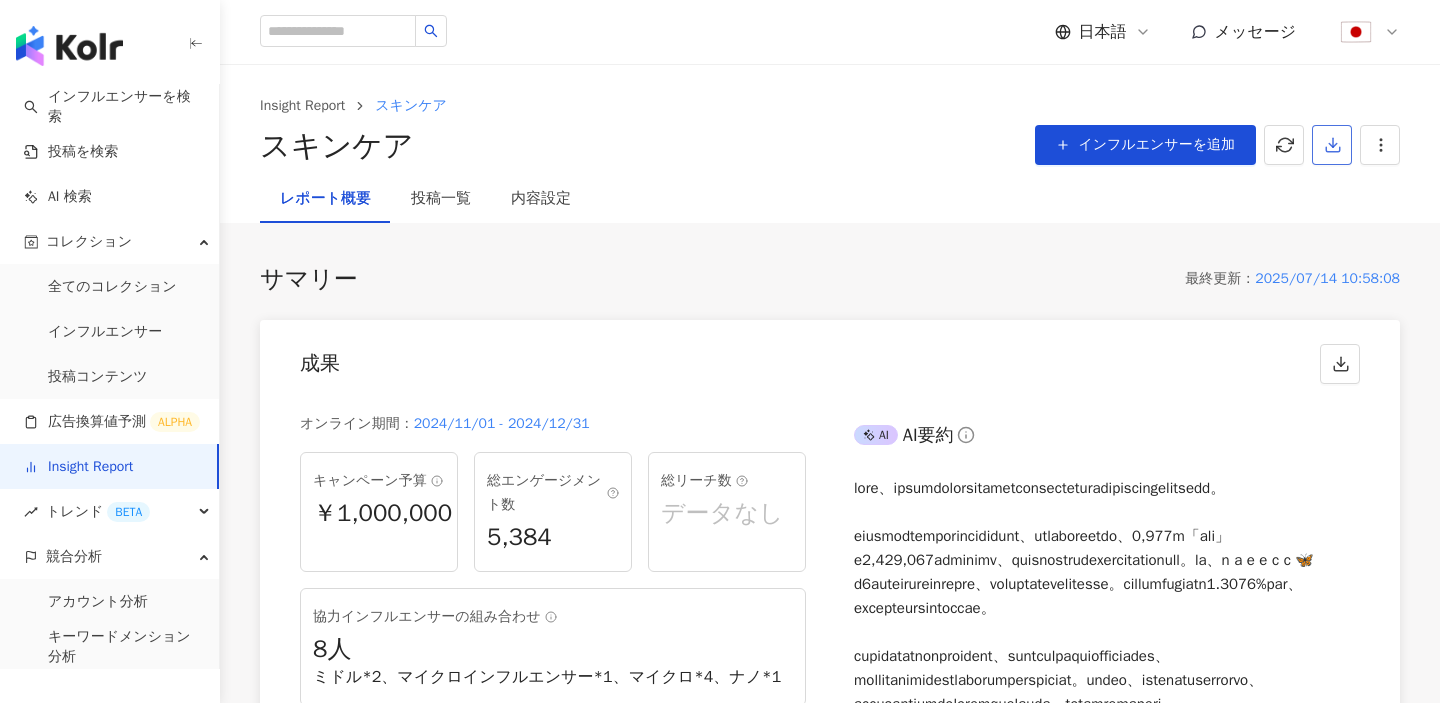 click 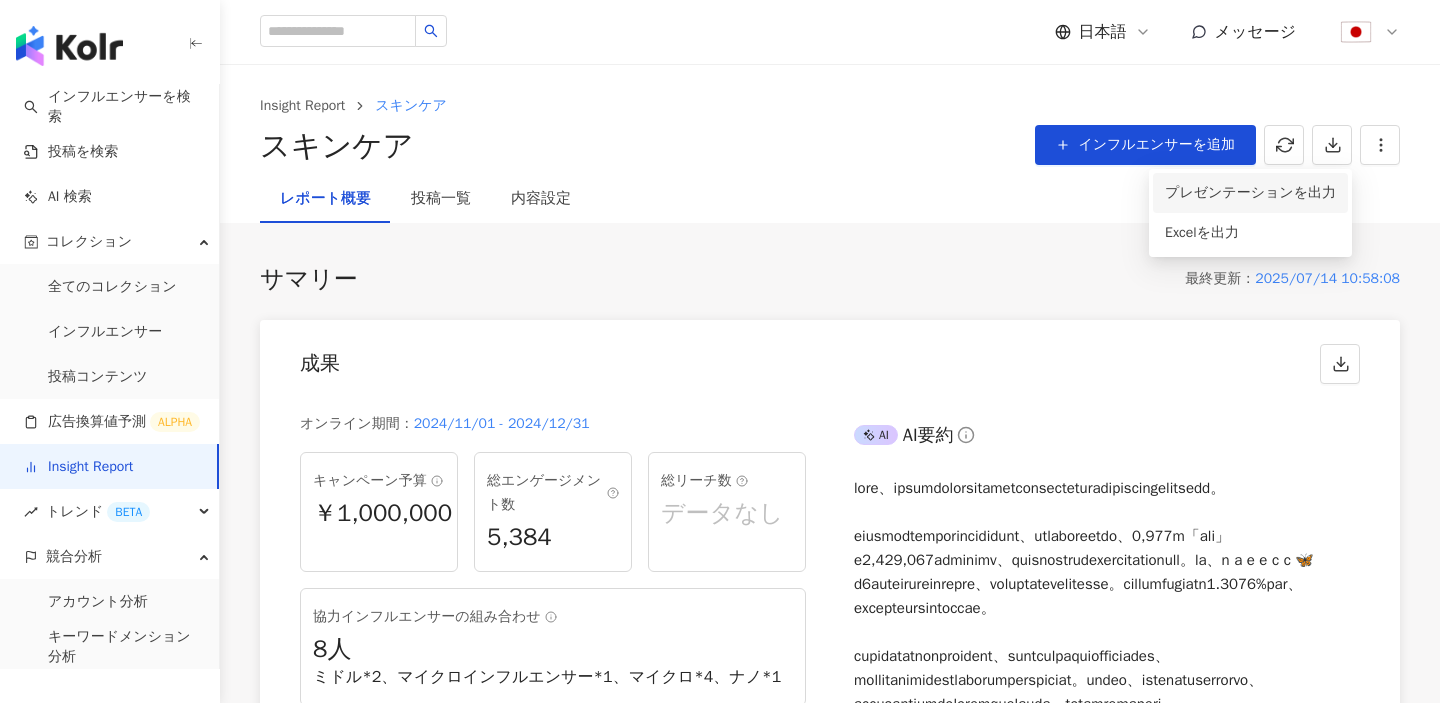 click on "プレゼンテーションを出力" at bounding box center (1250, 193) 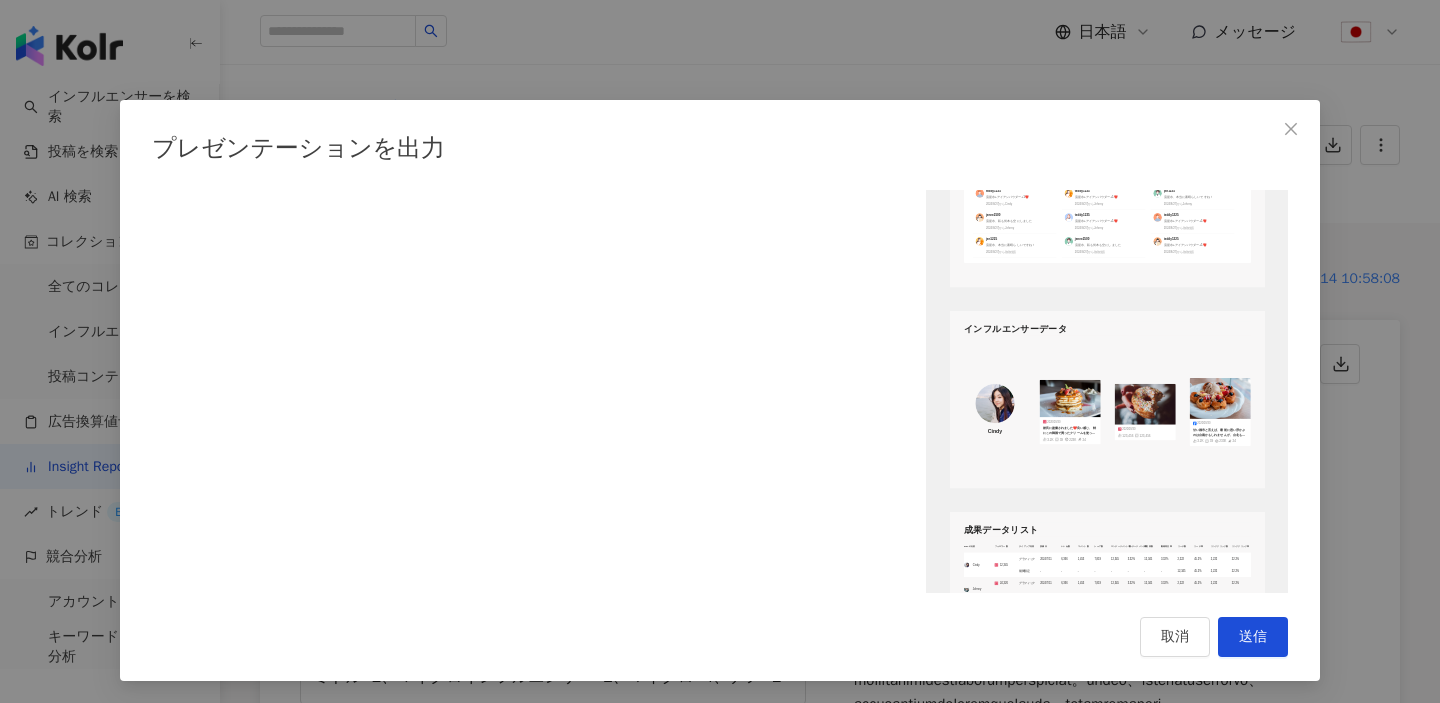 scroll, scrollTop: 2526, scrollLeft: 0, axis: vertical 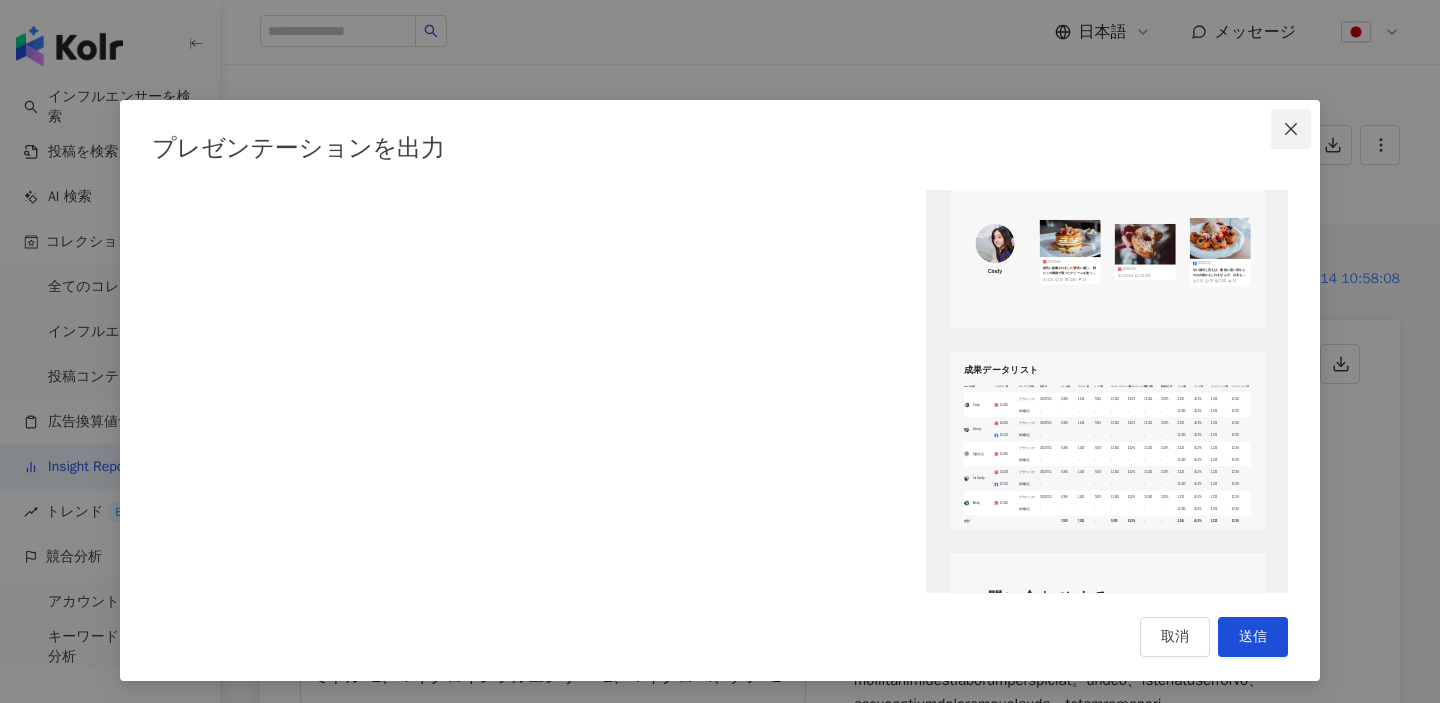 click 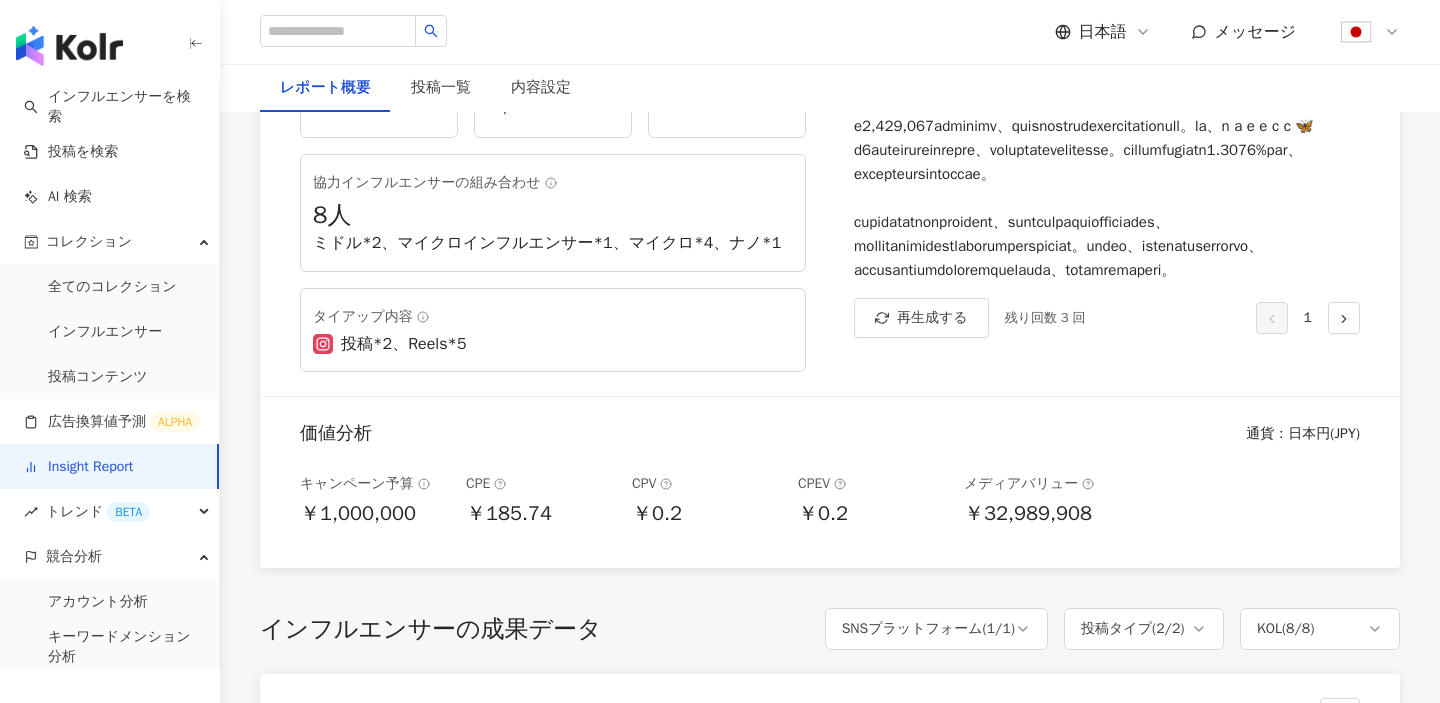 scroll, scrollTop: 465, scrollLeft: 0, axis: vertical 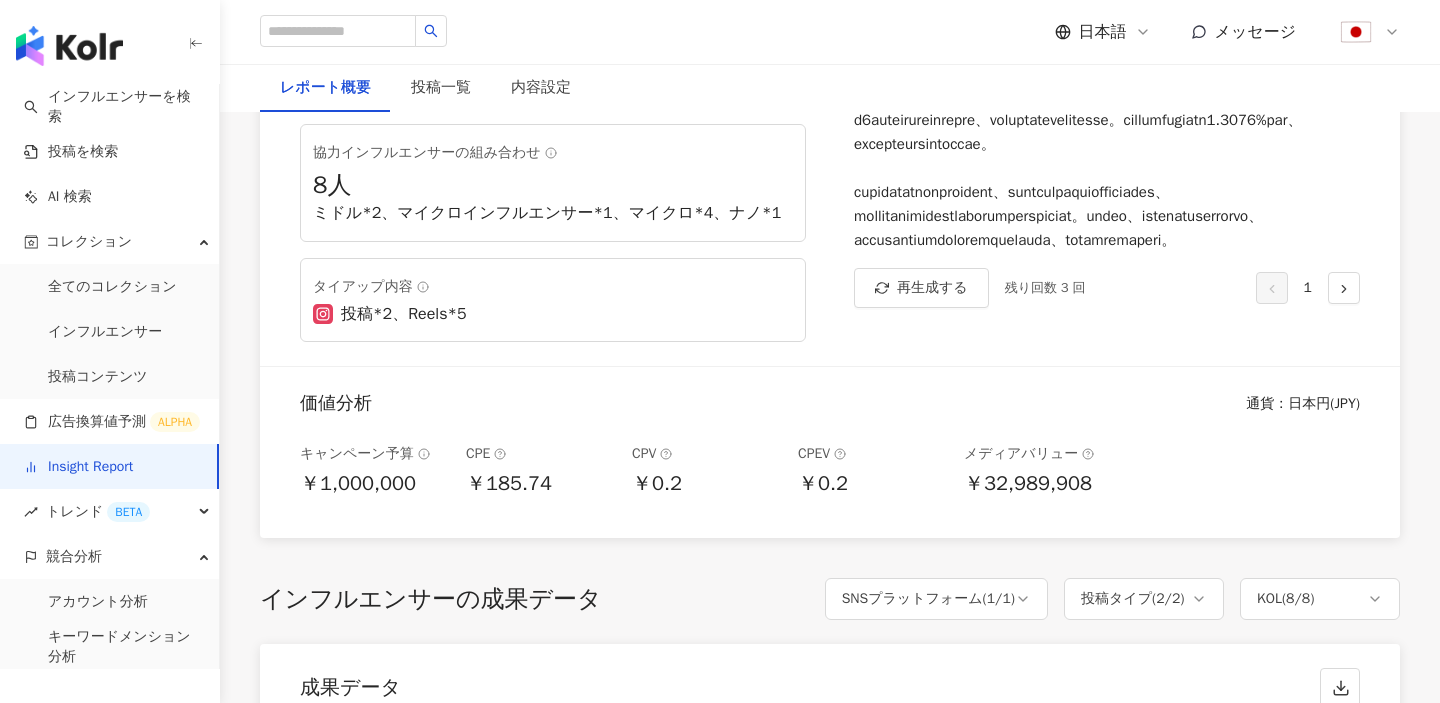 click on "Insight Report" at bounding box center [78, 467] 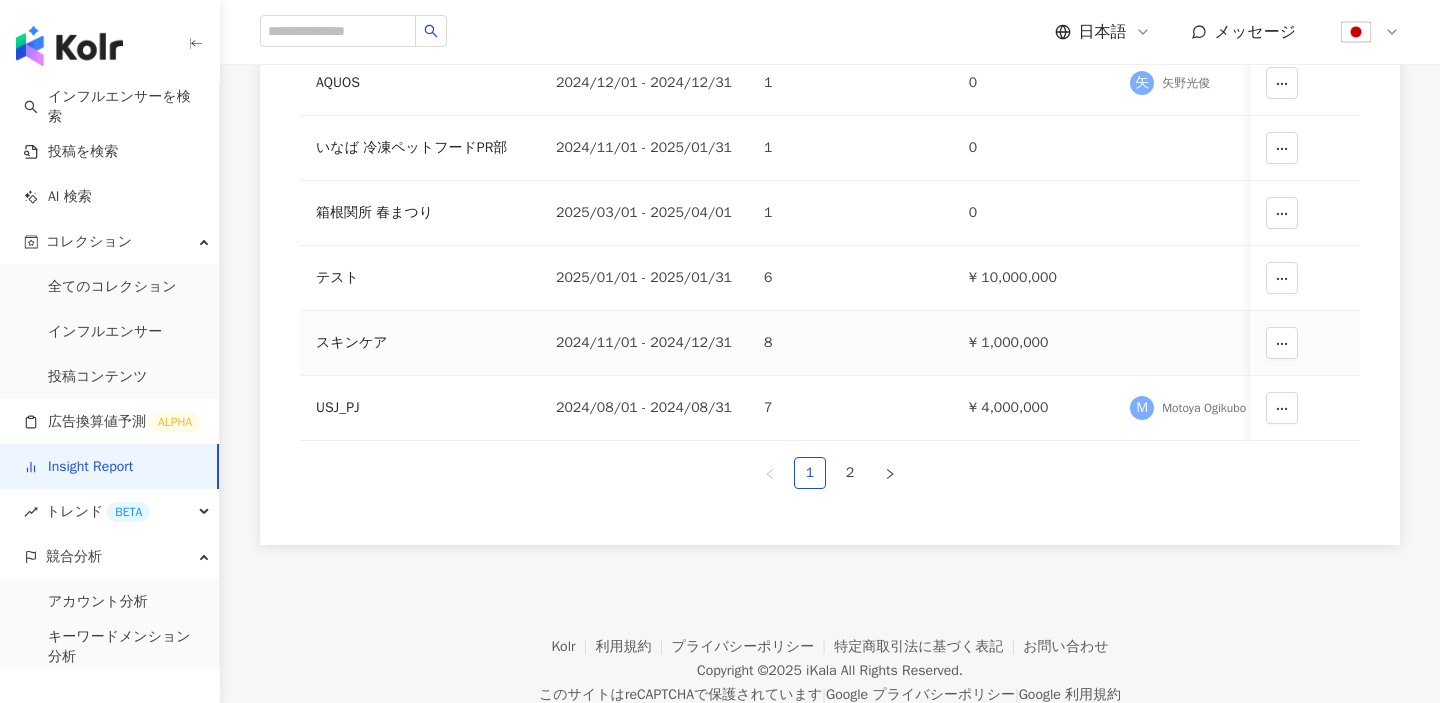 scroll, scrollTop: 11, scrollLeft: 0, axis: vertical 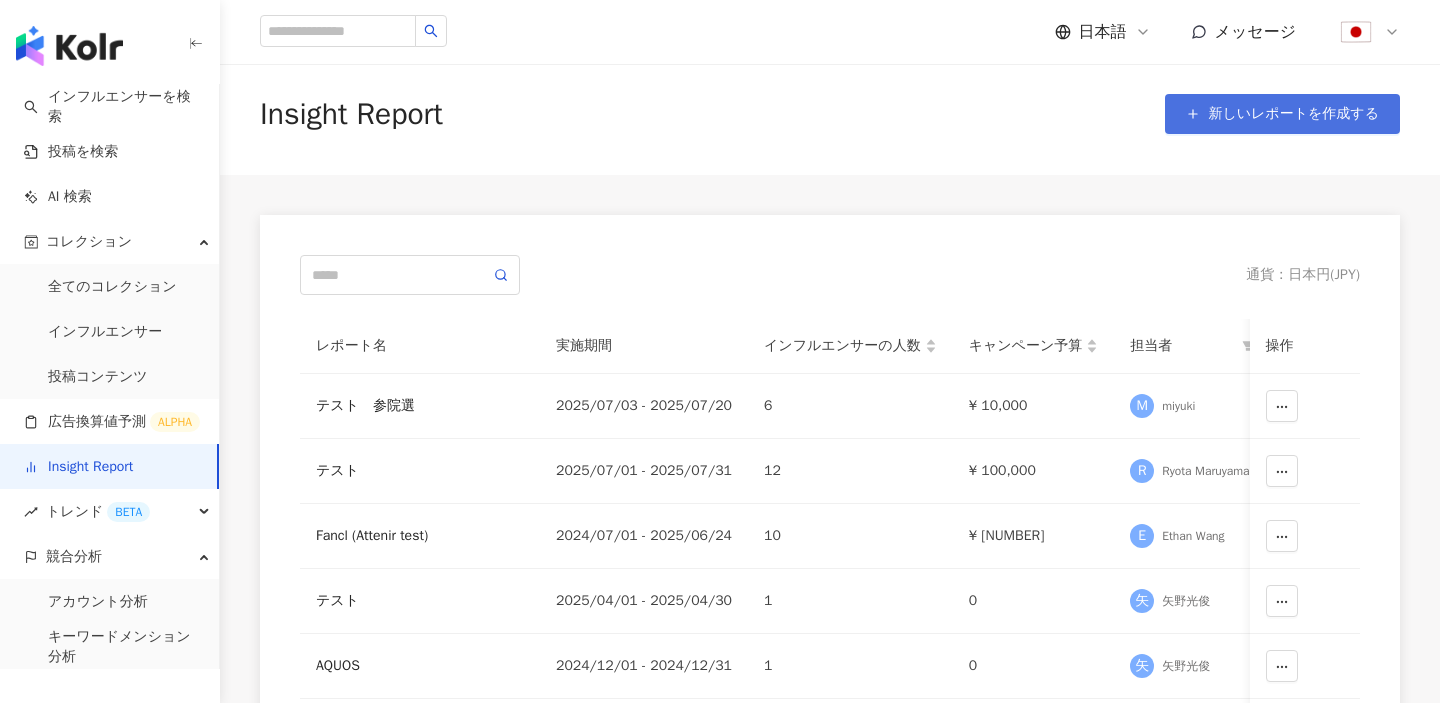 click on "新しいレポートを作成する" at bounding box center [1293, 114] 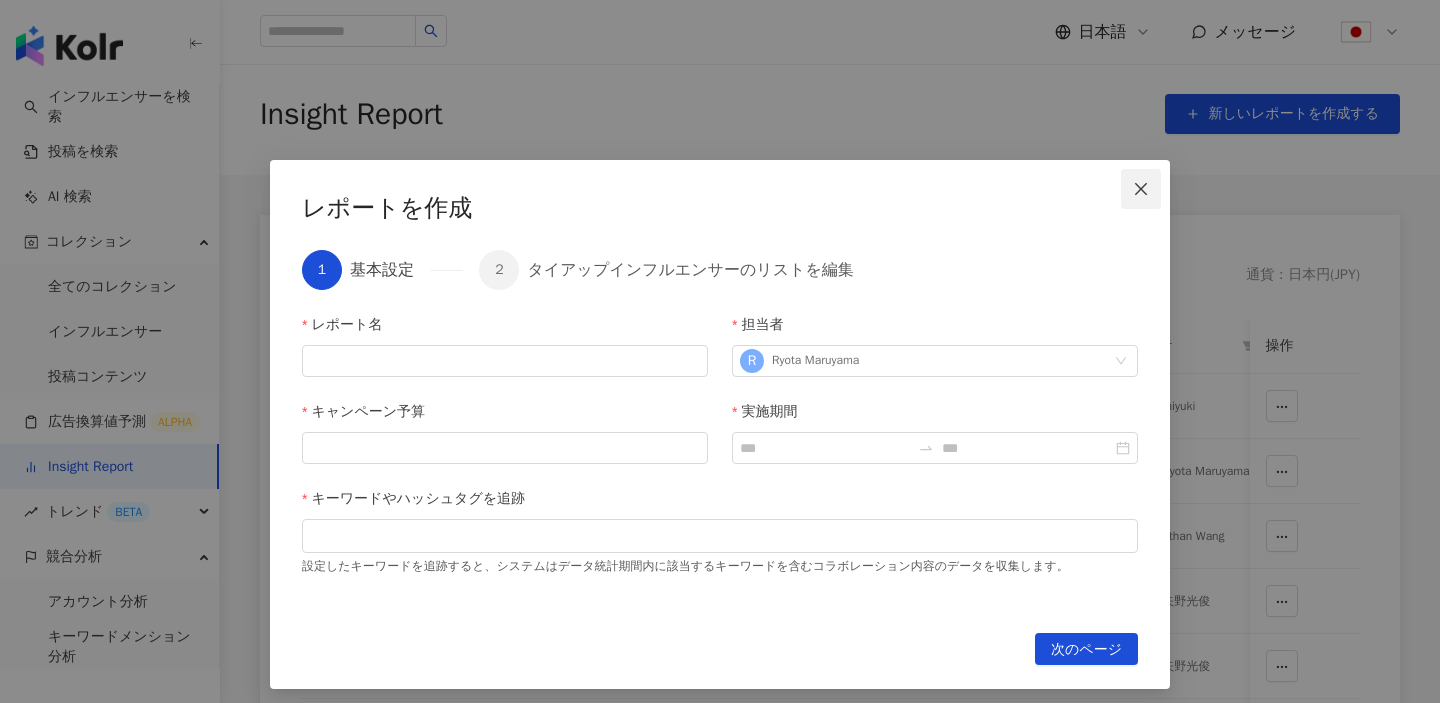 click 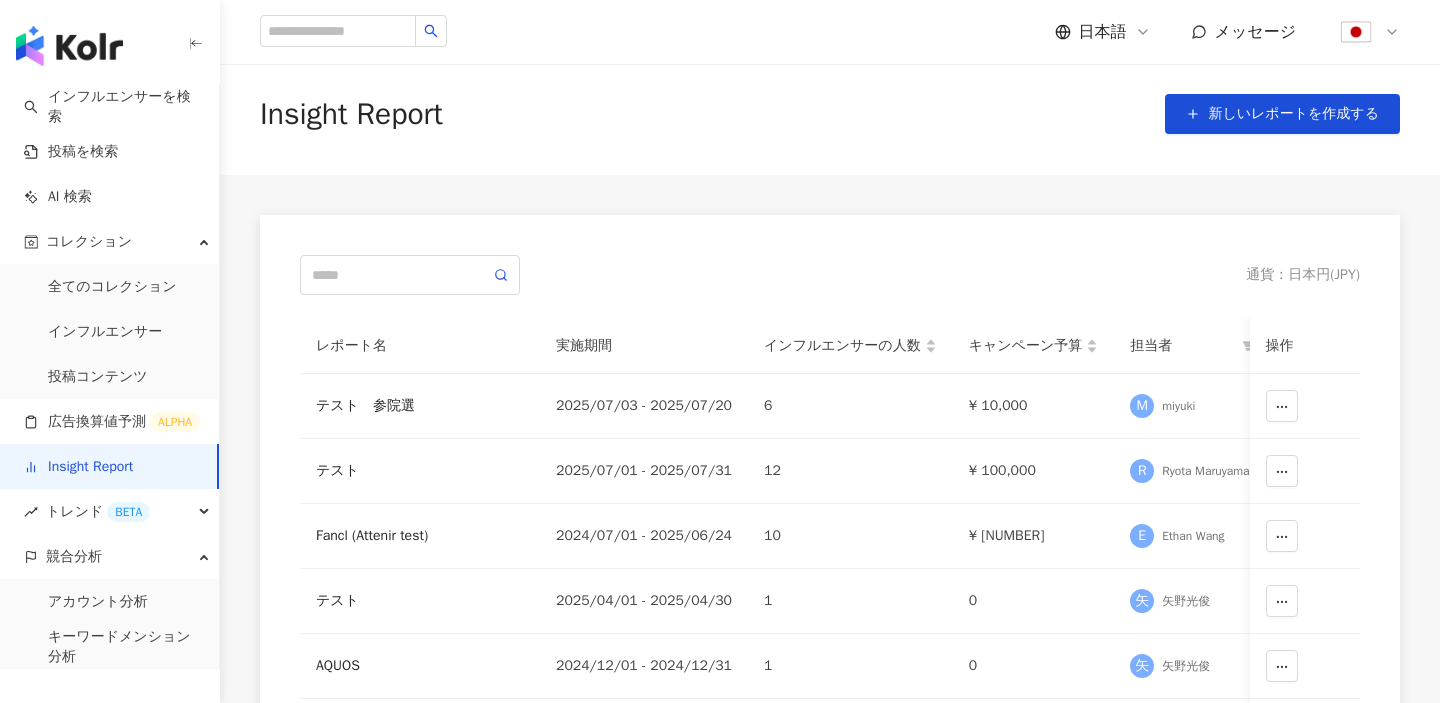 click on "Insight Report" at bounding box center (78, 467) 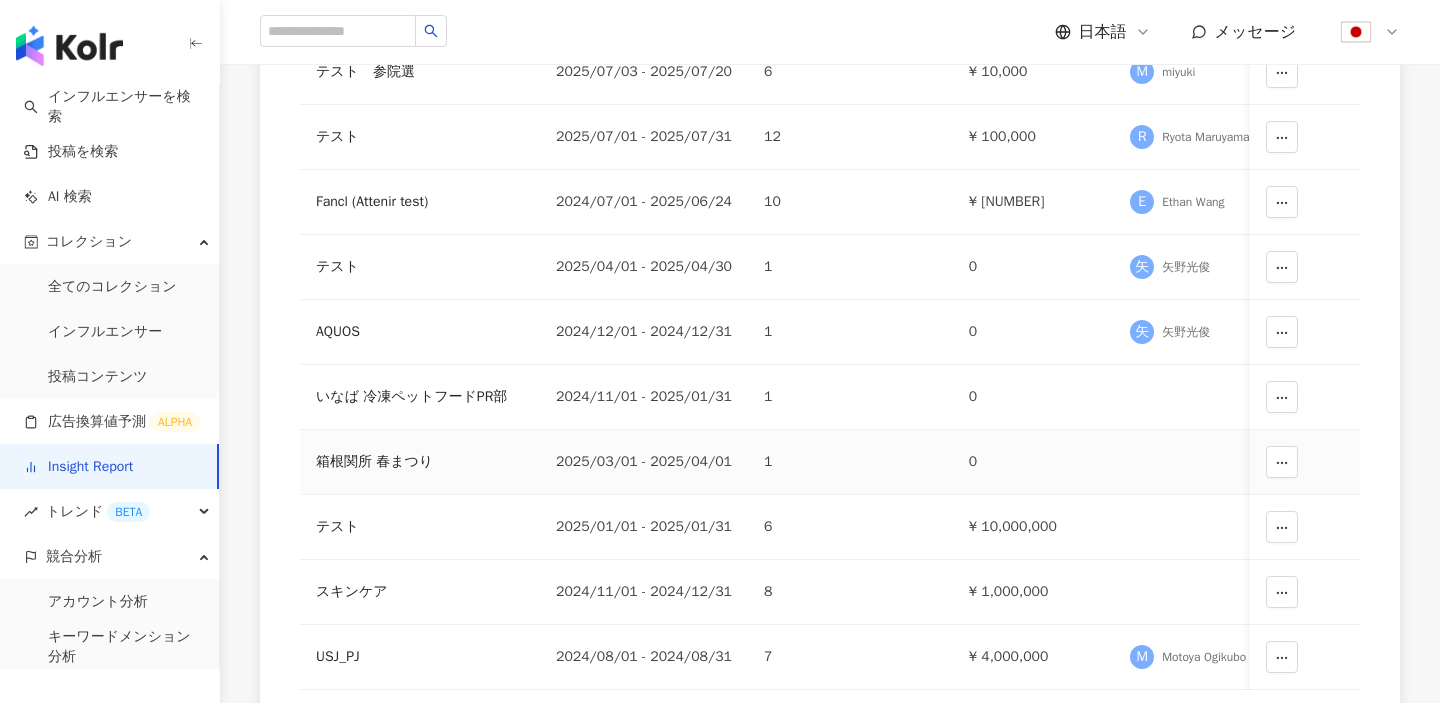 scroll, scrollTop: 395, scrollLeft: 0, axis: vertical 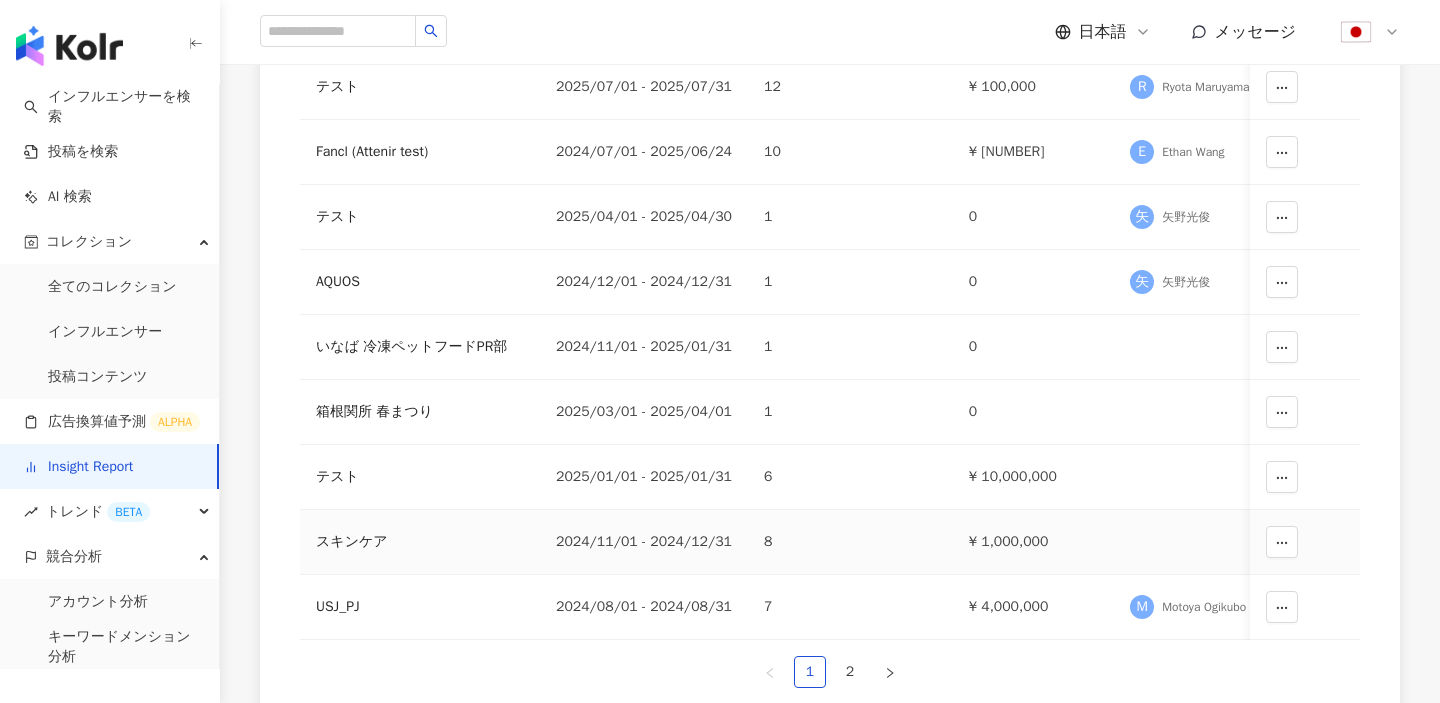 click on "2024/11/01 - 2024/12/31" at bounding box center (644, 542) 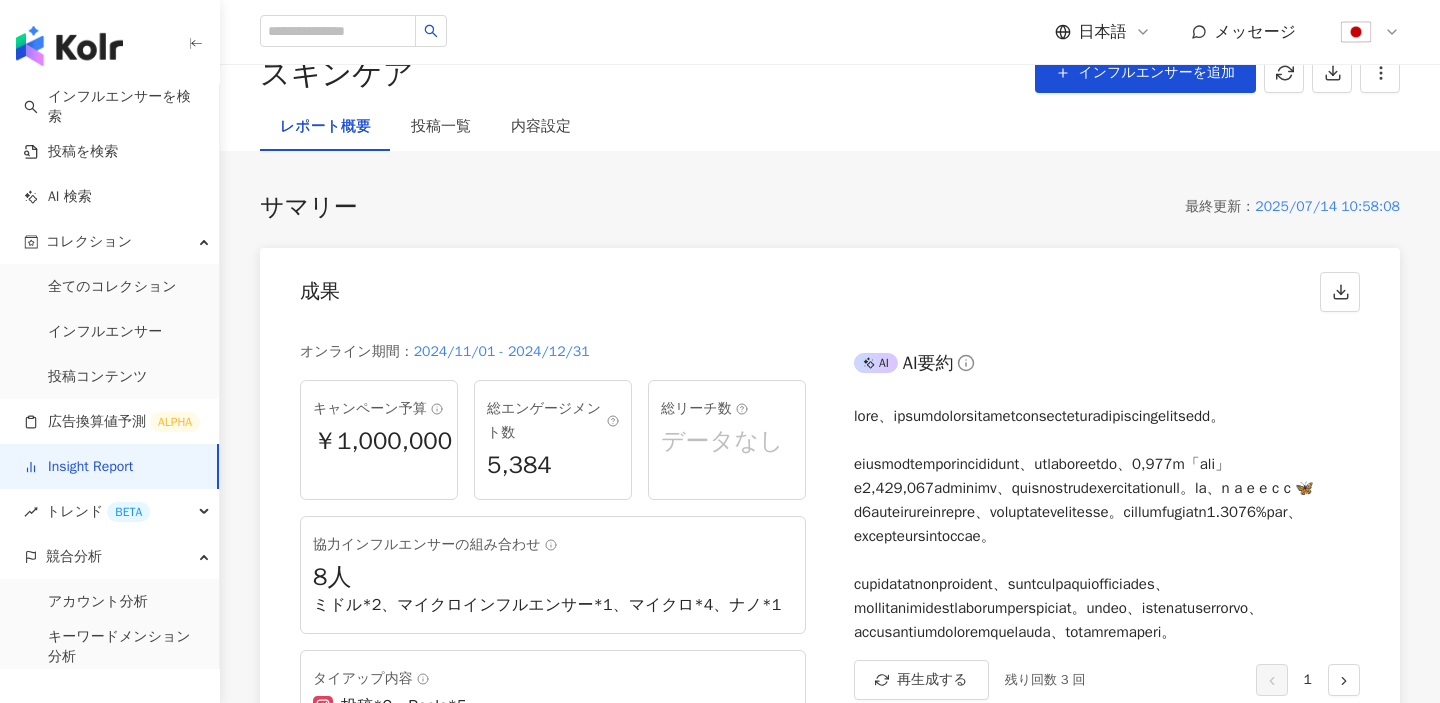 scroll, scrollTop: 0, scrollLeft: 0, axis: both 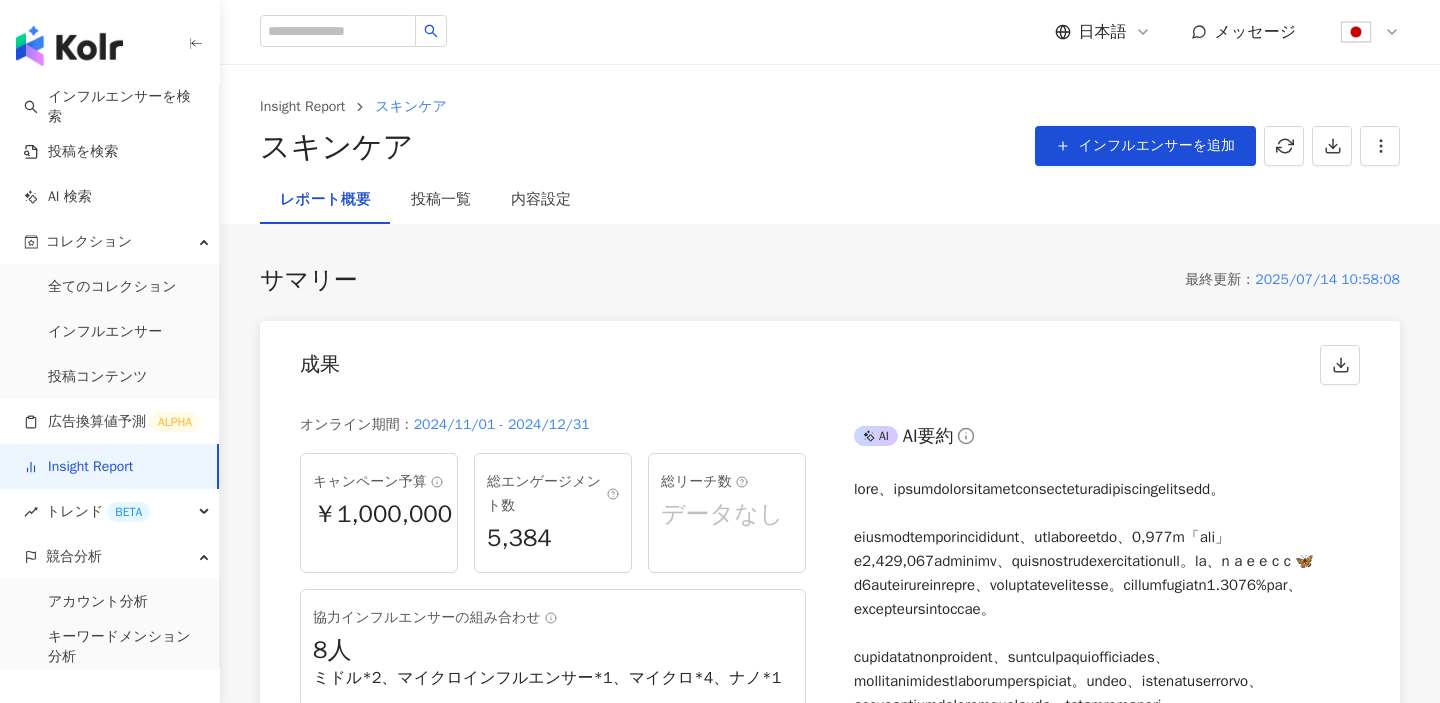 click on "Insight Report" at bounding box center (78, 467) 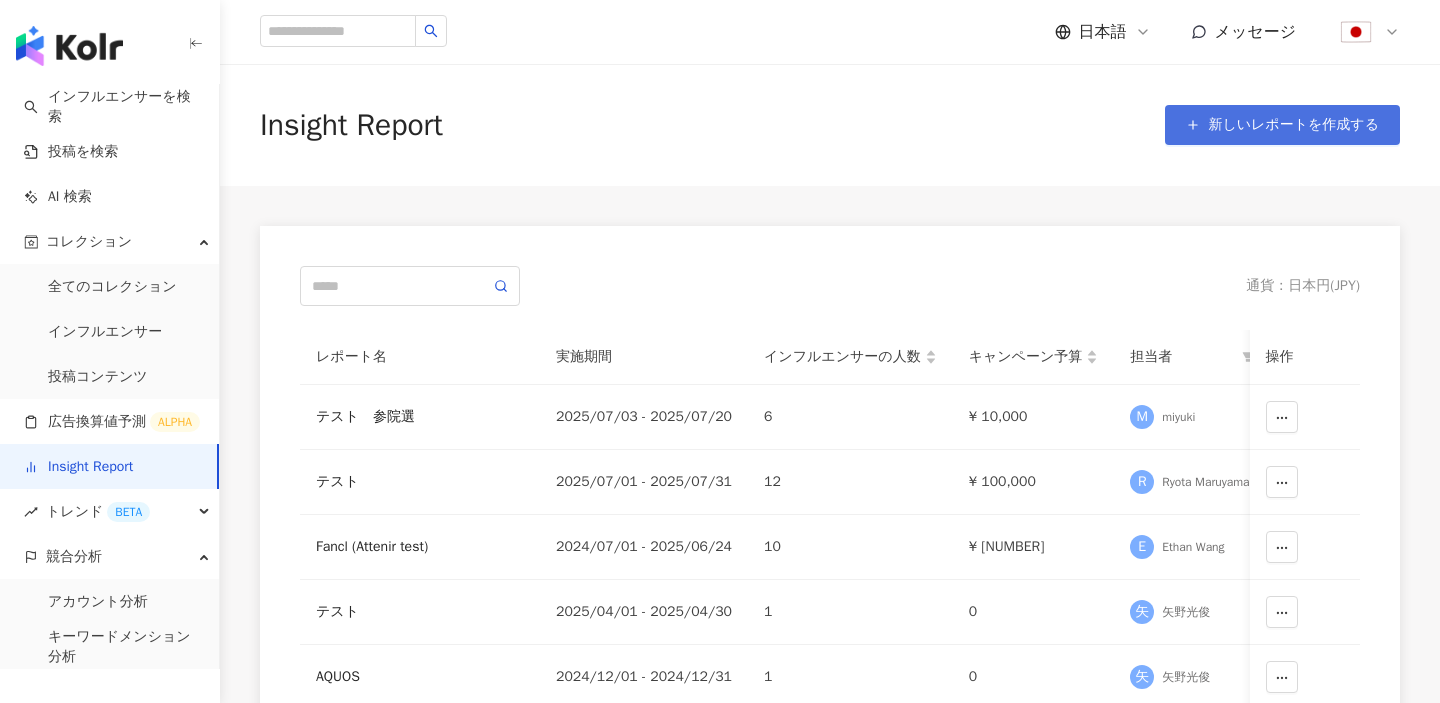 click on "新しいレポートを作成する" at bounding box center [1293, 125] 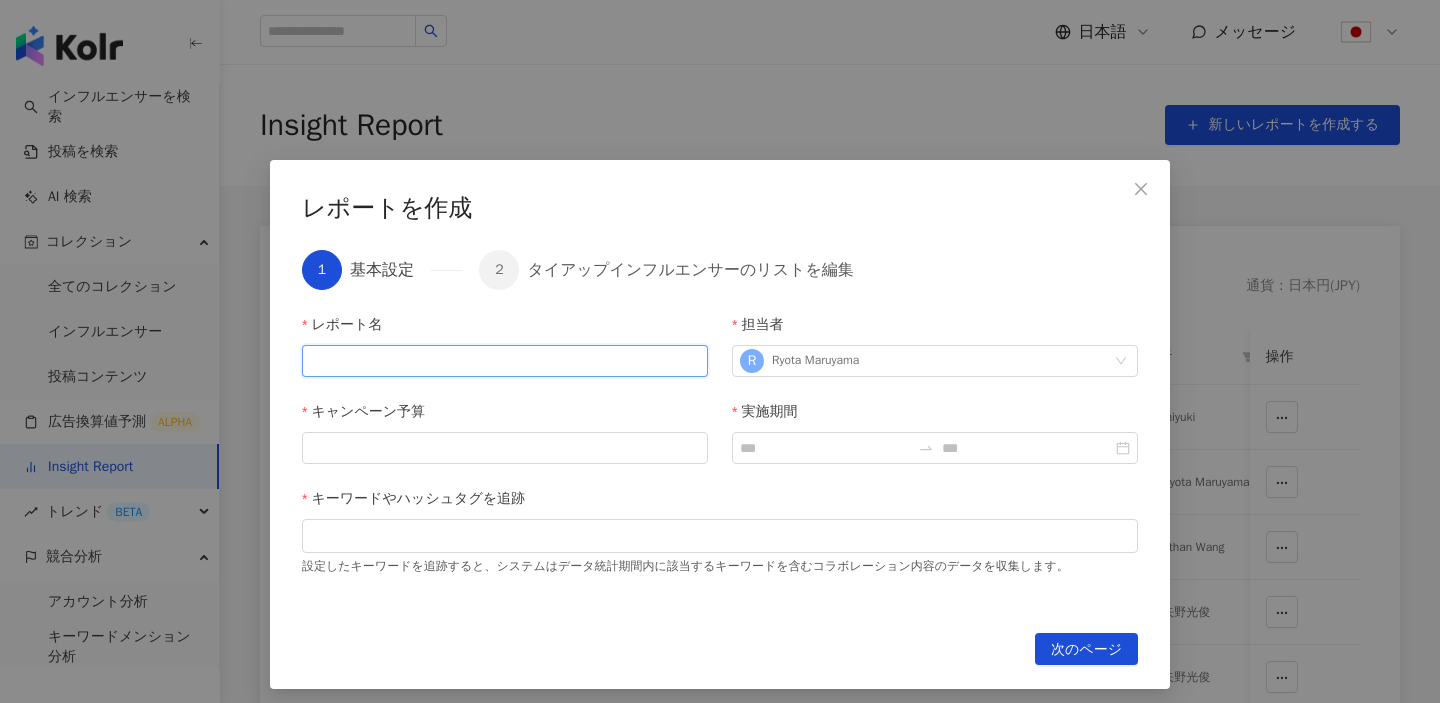 click on "レポート名" at bounding box center (505, 361) 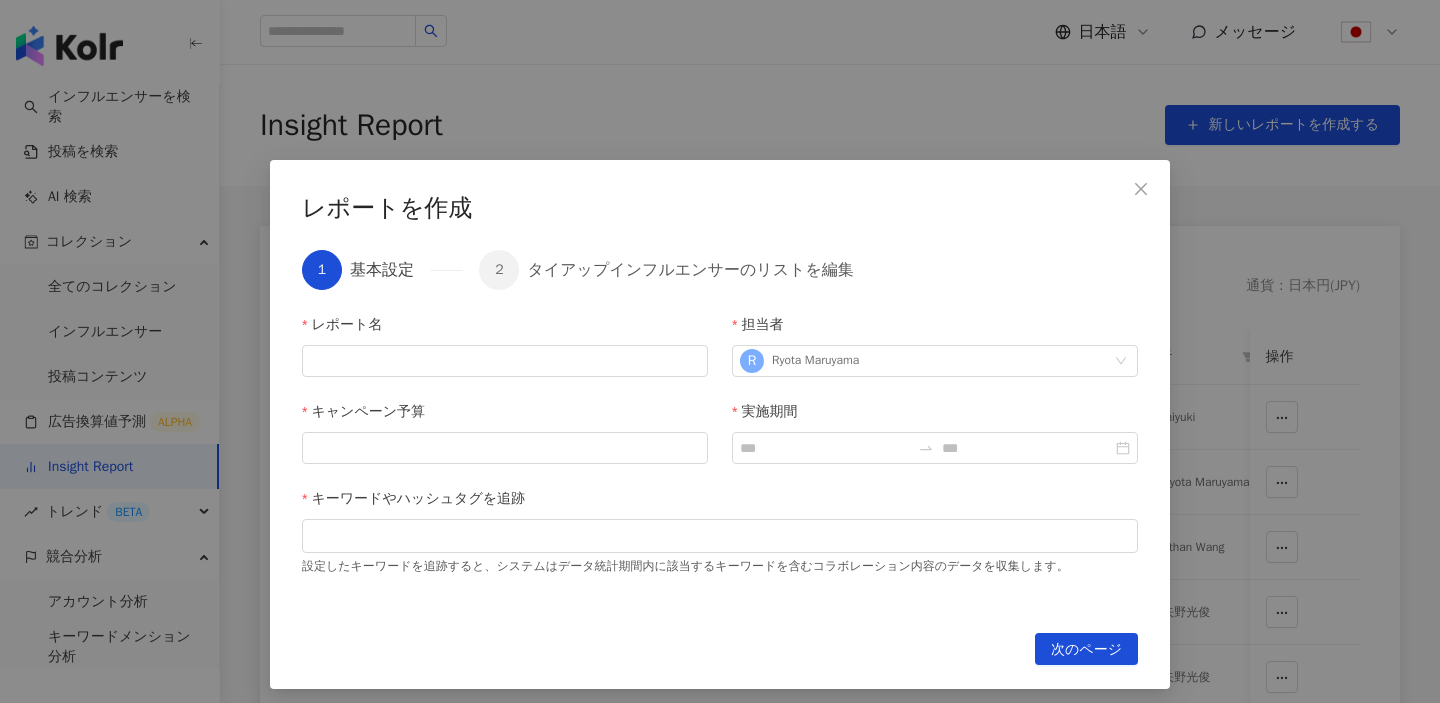 click on "レポートを作成" at bounding box center (720, 209) 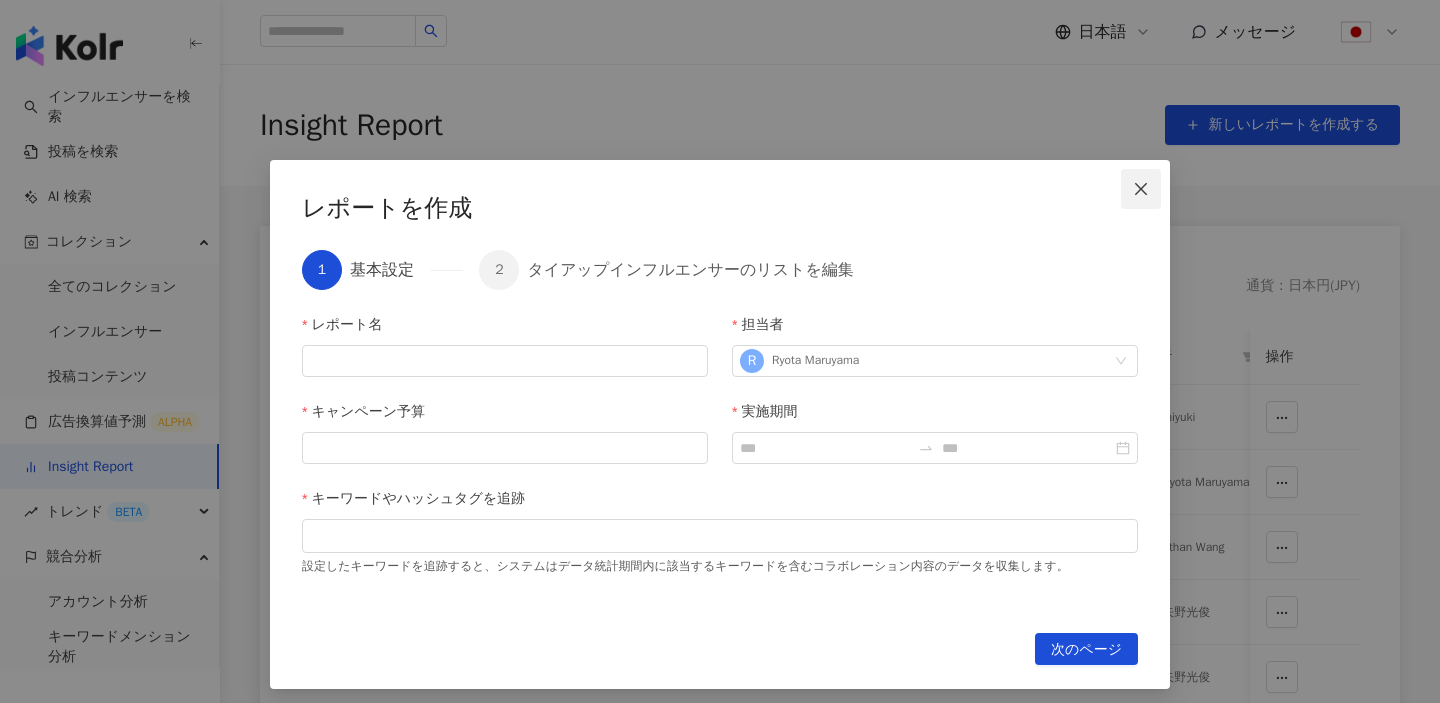 click at bounding box center (1141, 189) 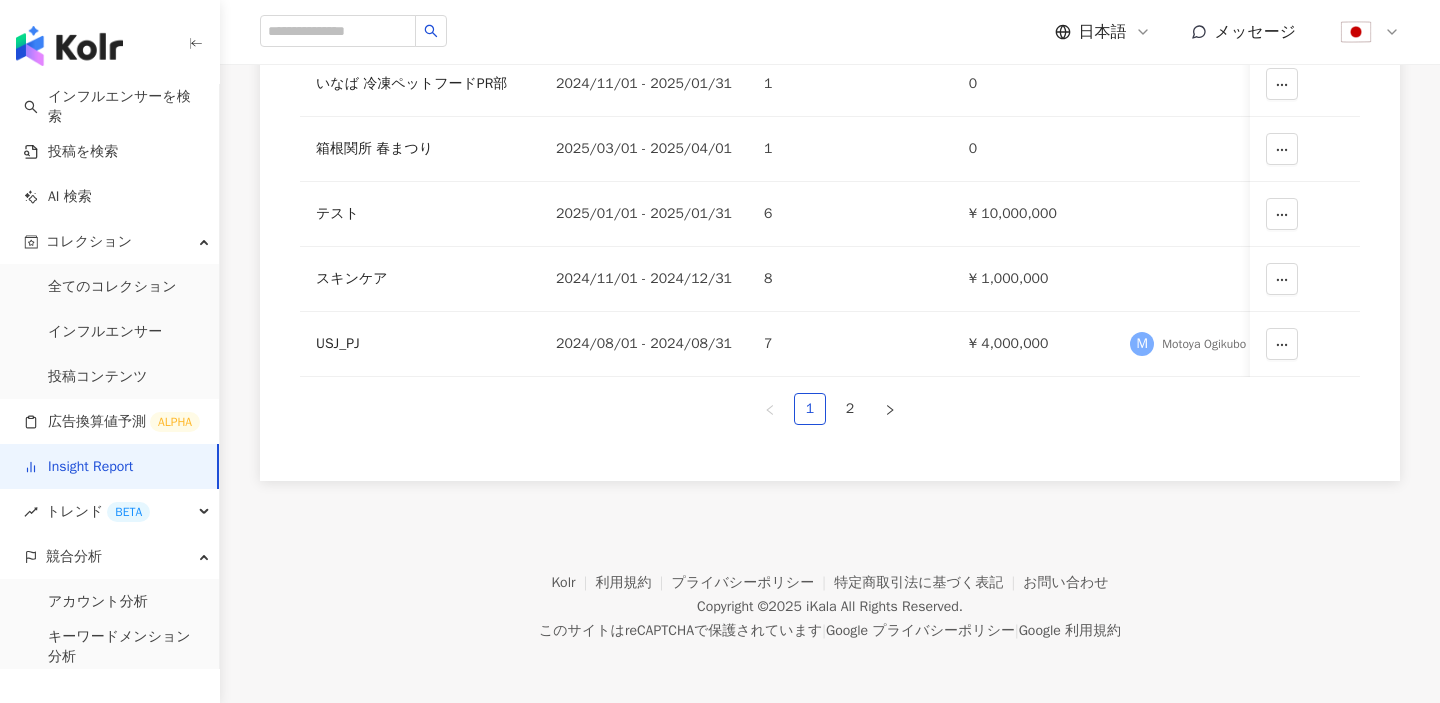 scroll, scrollTop: 555, scrollLeft: 0, axis: vertical 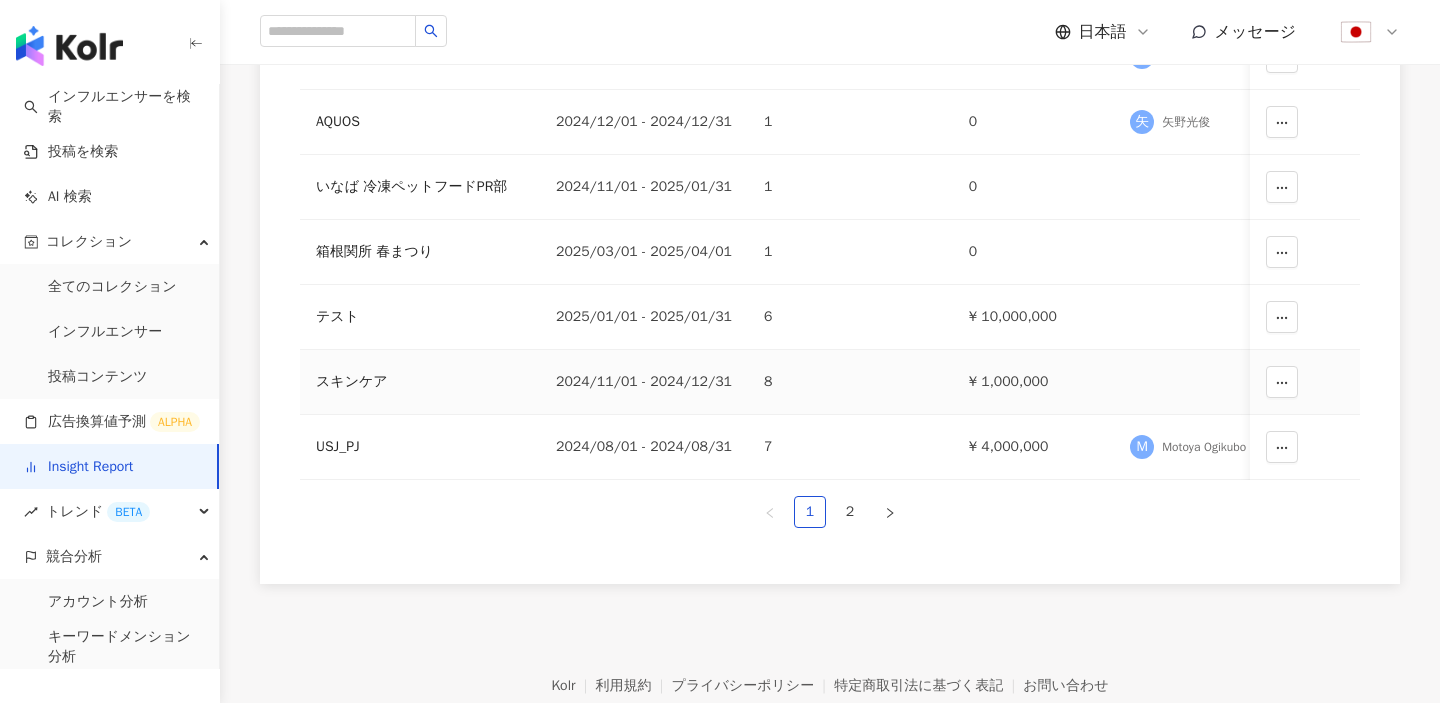 click on "2024/11/01 - 2024/12/31" at bounding box center (644, 382) 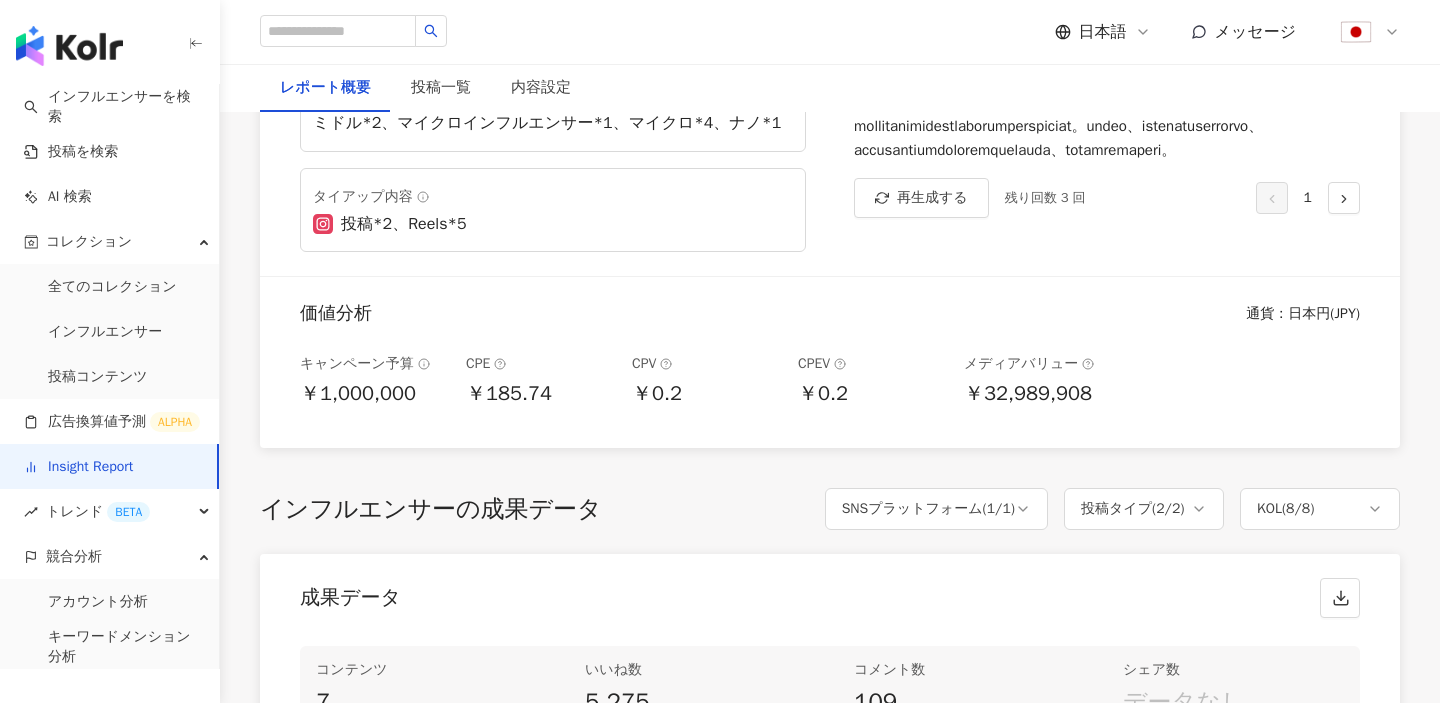 scroll, scrollTop: 14, scrollLeft: 0, axis: vertical 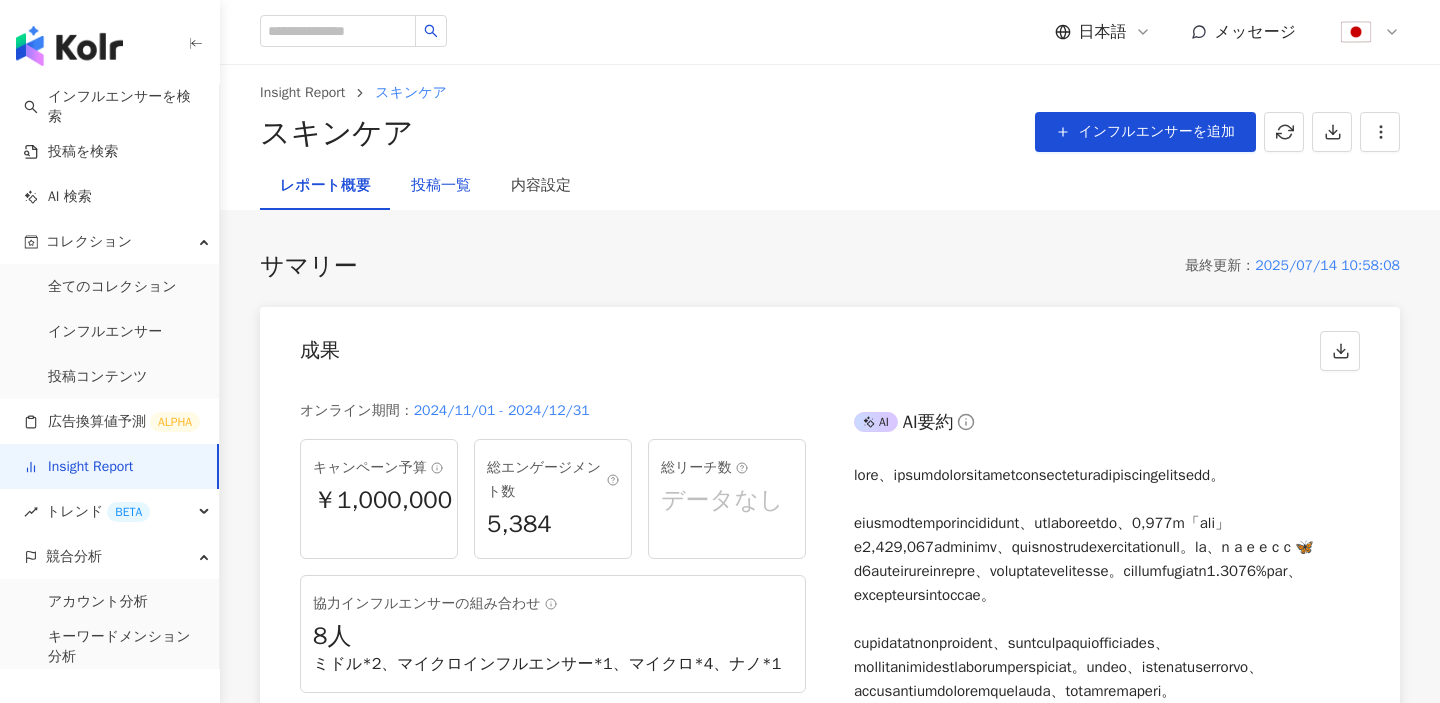 click on "投稿一覧" at bounding box center [441, 186] 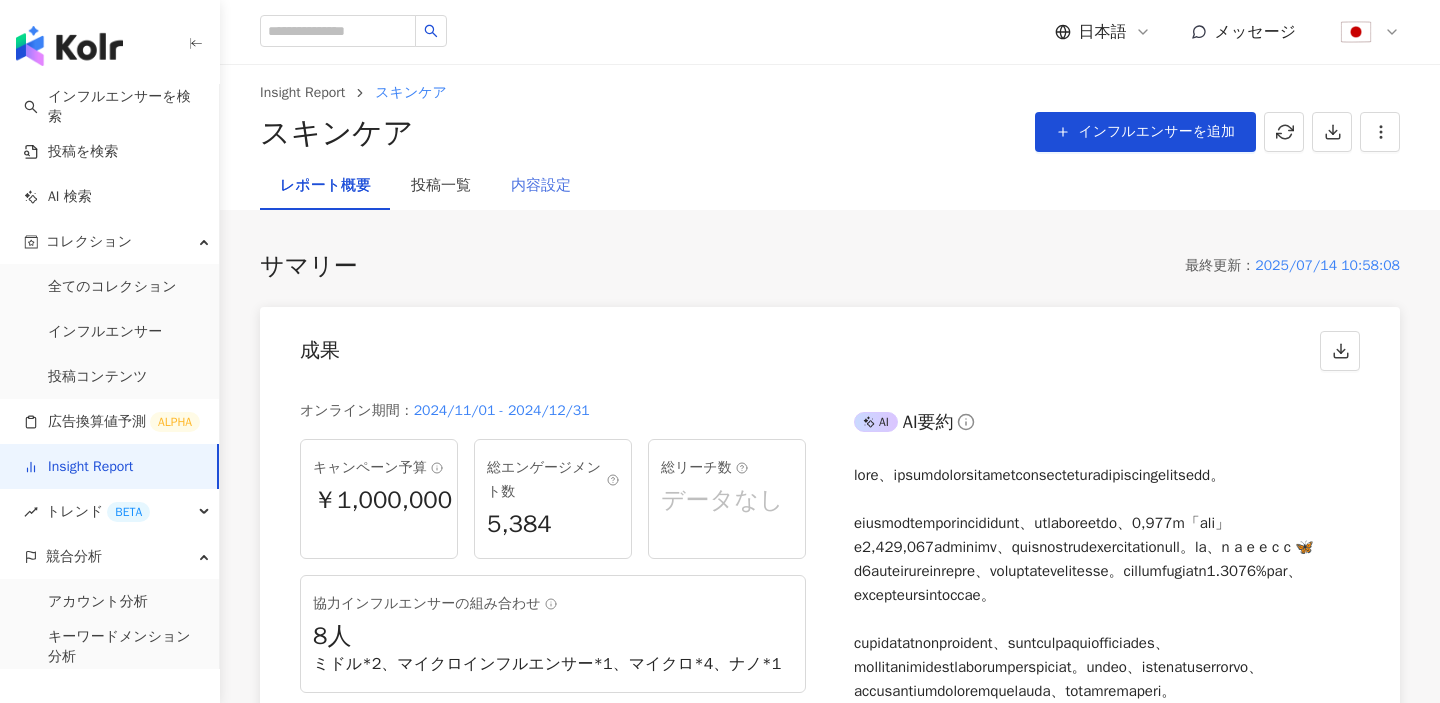 scroll, scrollTop: 0, scrollLeft: 0, axis: both 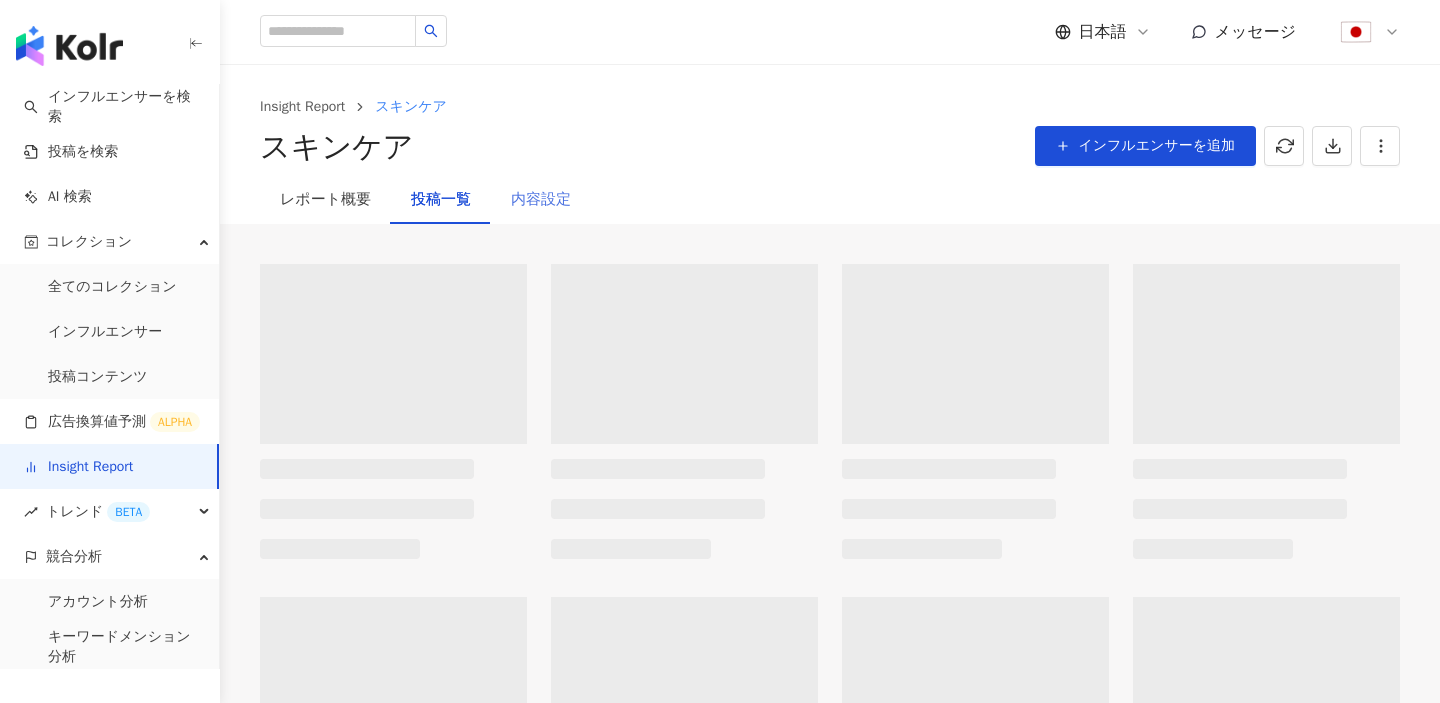 click on "内容設定" at bounding box center [541, 200] 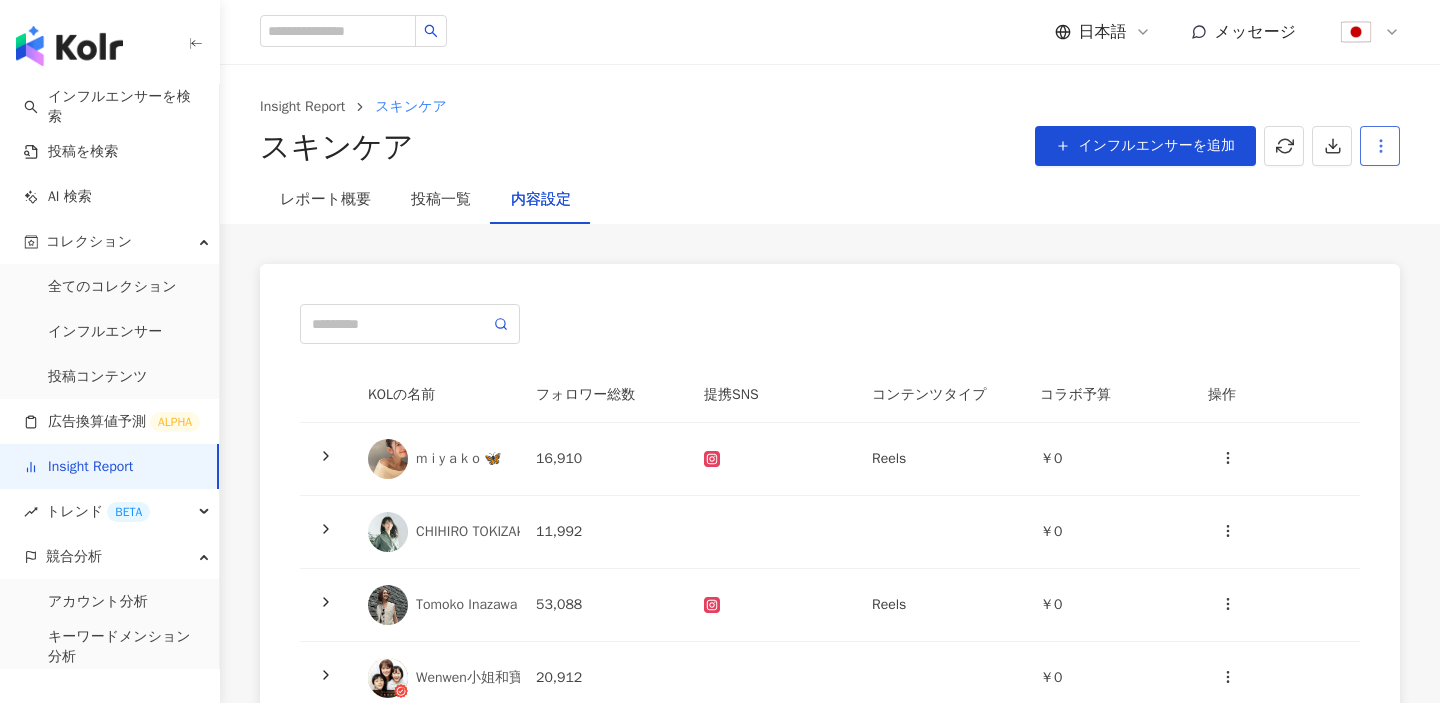 click 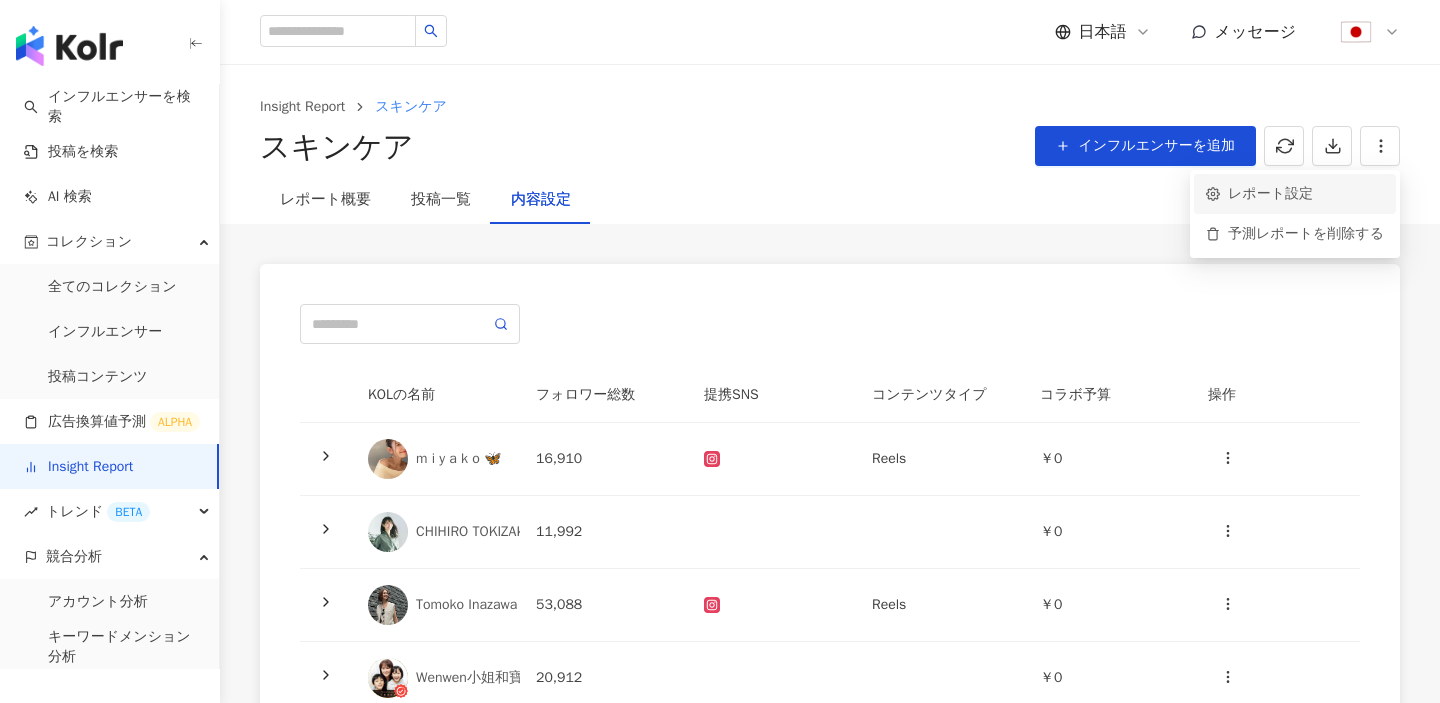 click on "レポート設定" at bounding box center [1295, 194] 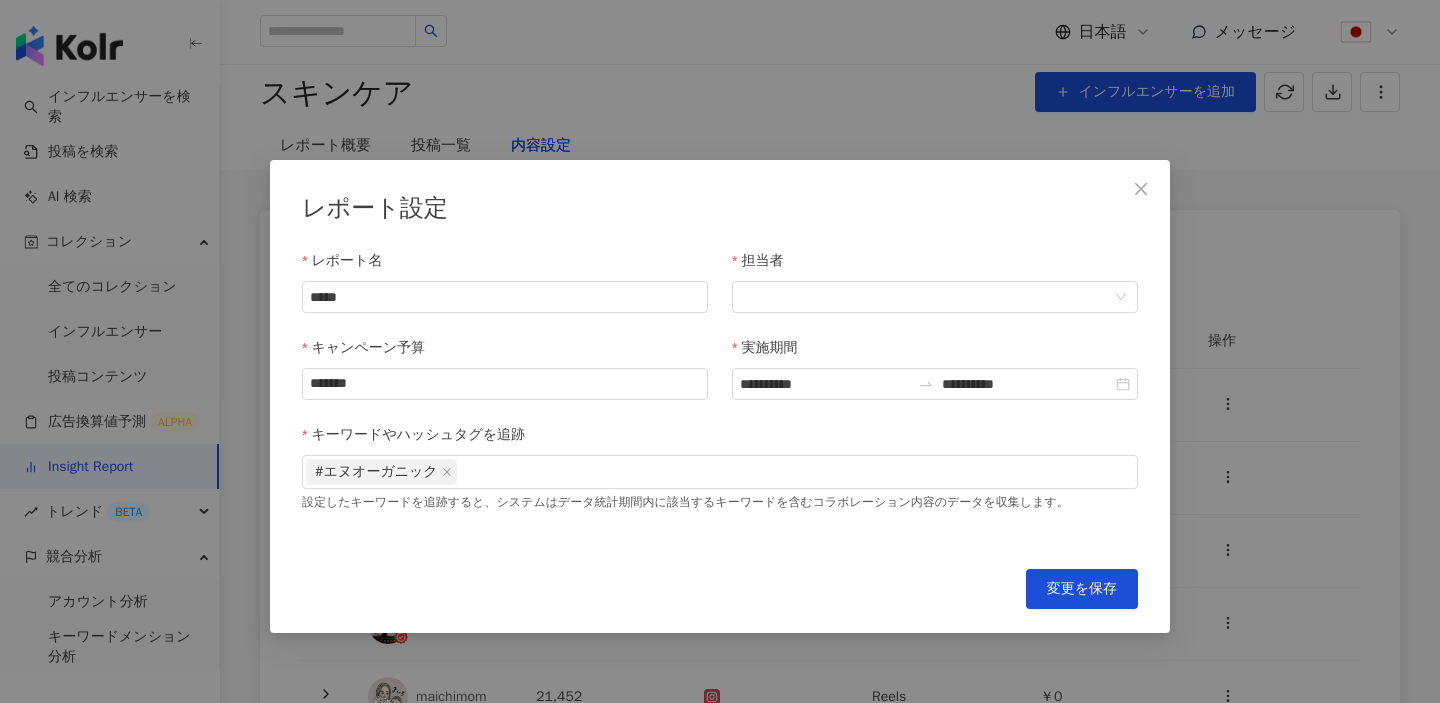 scroll, scrollTop: 107, scrollLeft: 0, axis: vertical 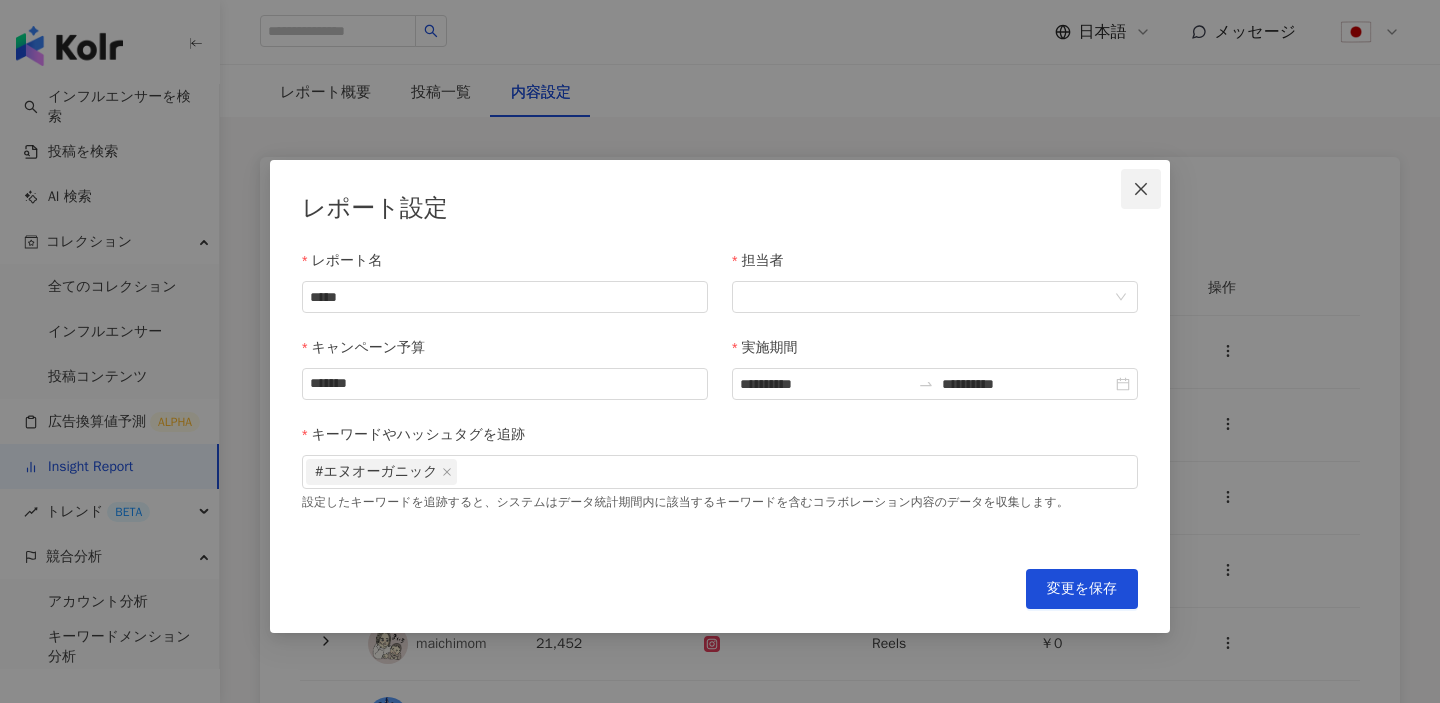 click at bounding box center (1141, 189) 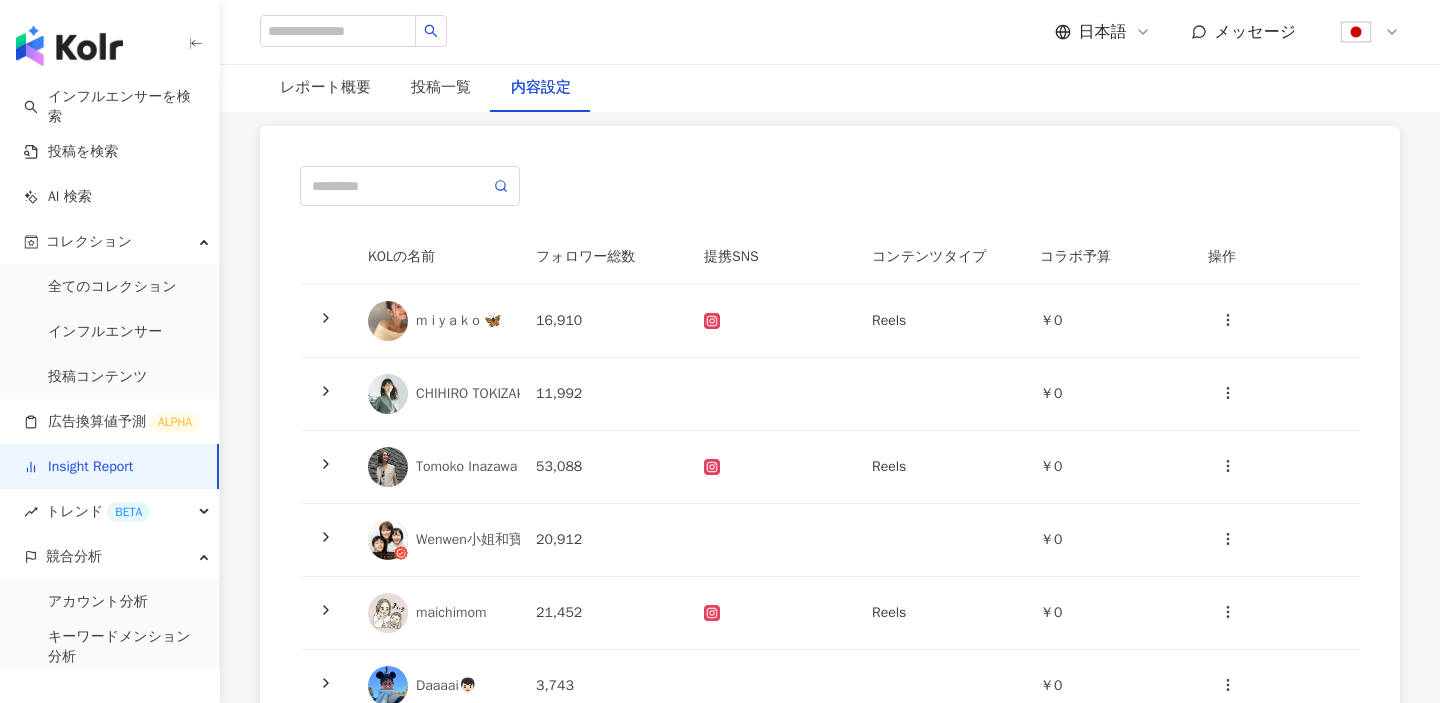 scroll, scrollTop: 175, scrollLeft: 0, axis: vertical 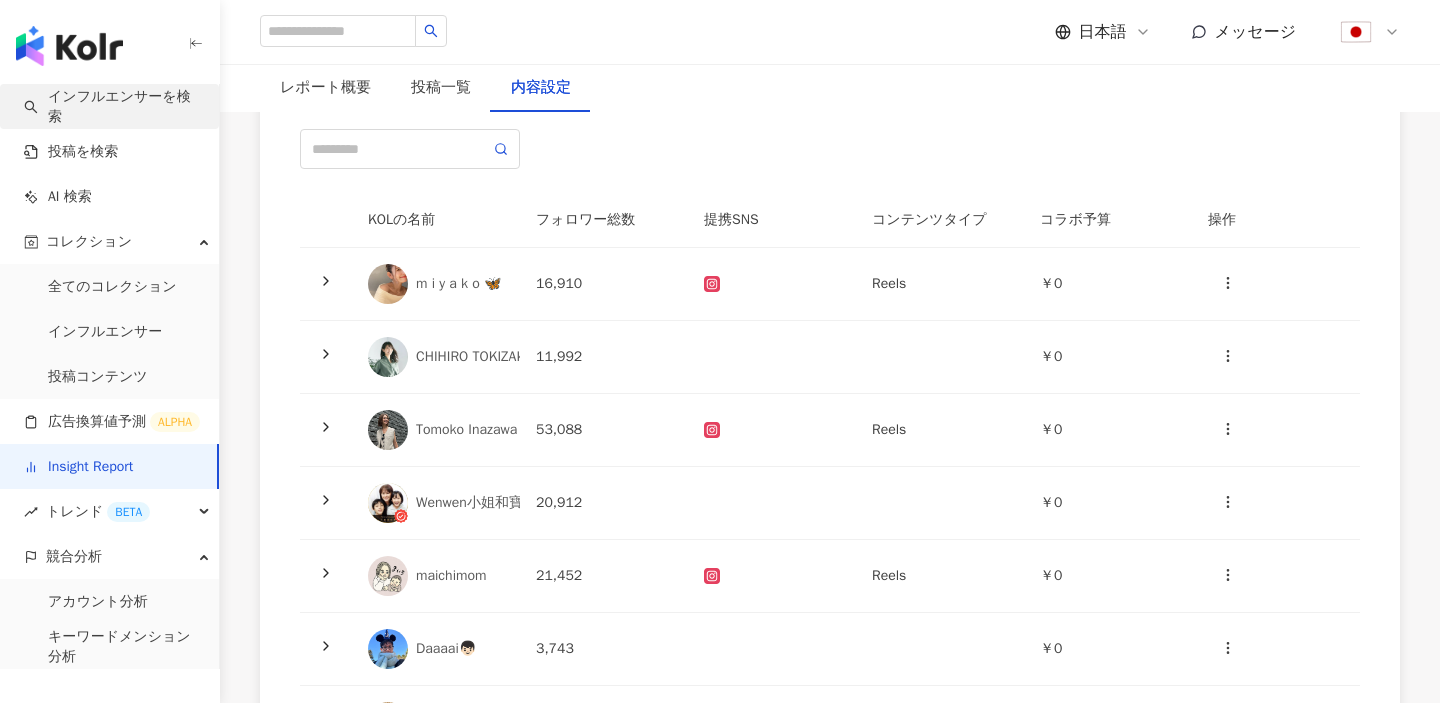 click on "インフルエンサーを検索" at bounding box center (113, 106) 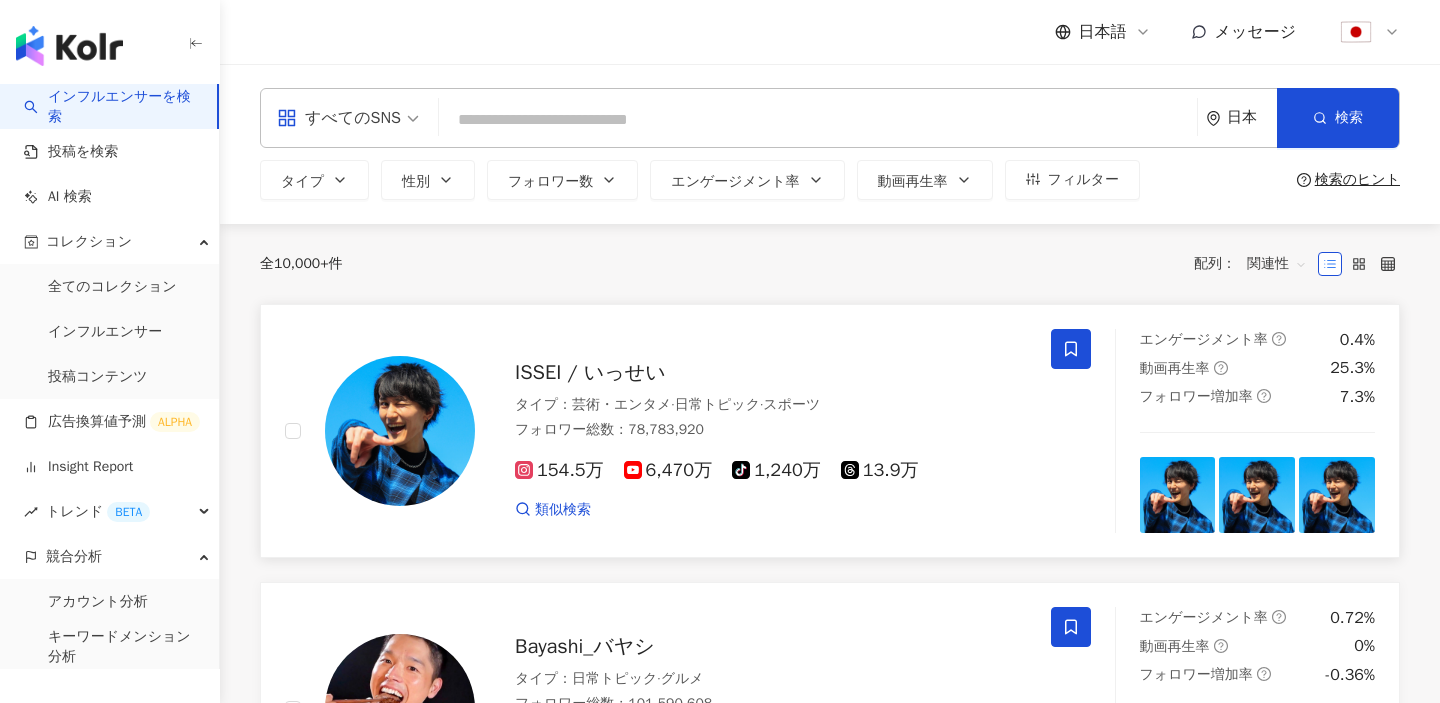click on "ISSEI / いっせい" at bounding box center (771, 373) 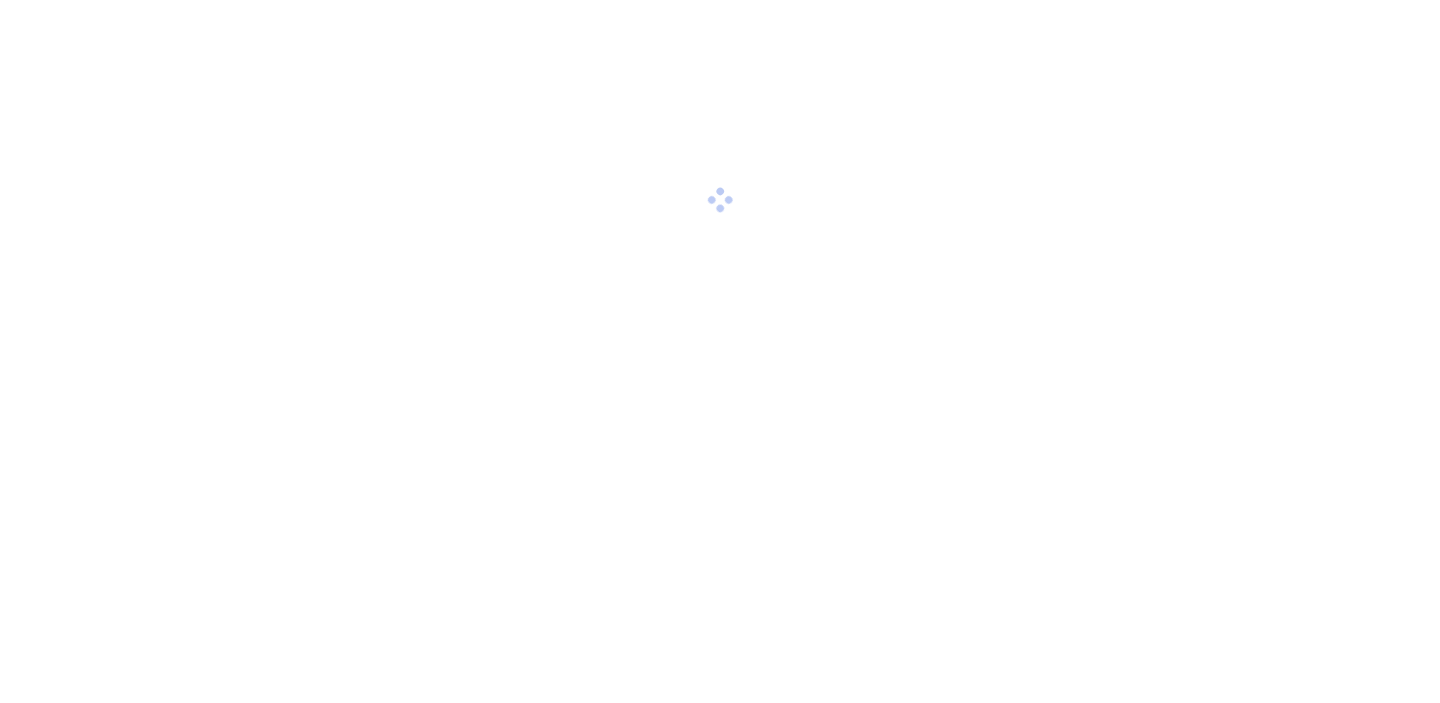 scroll, scrollTop: 0, scrollLeft: 0, axis: both 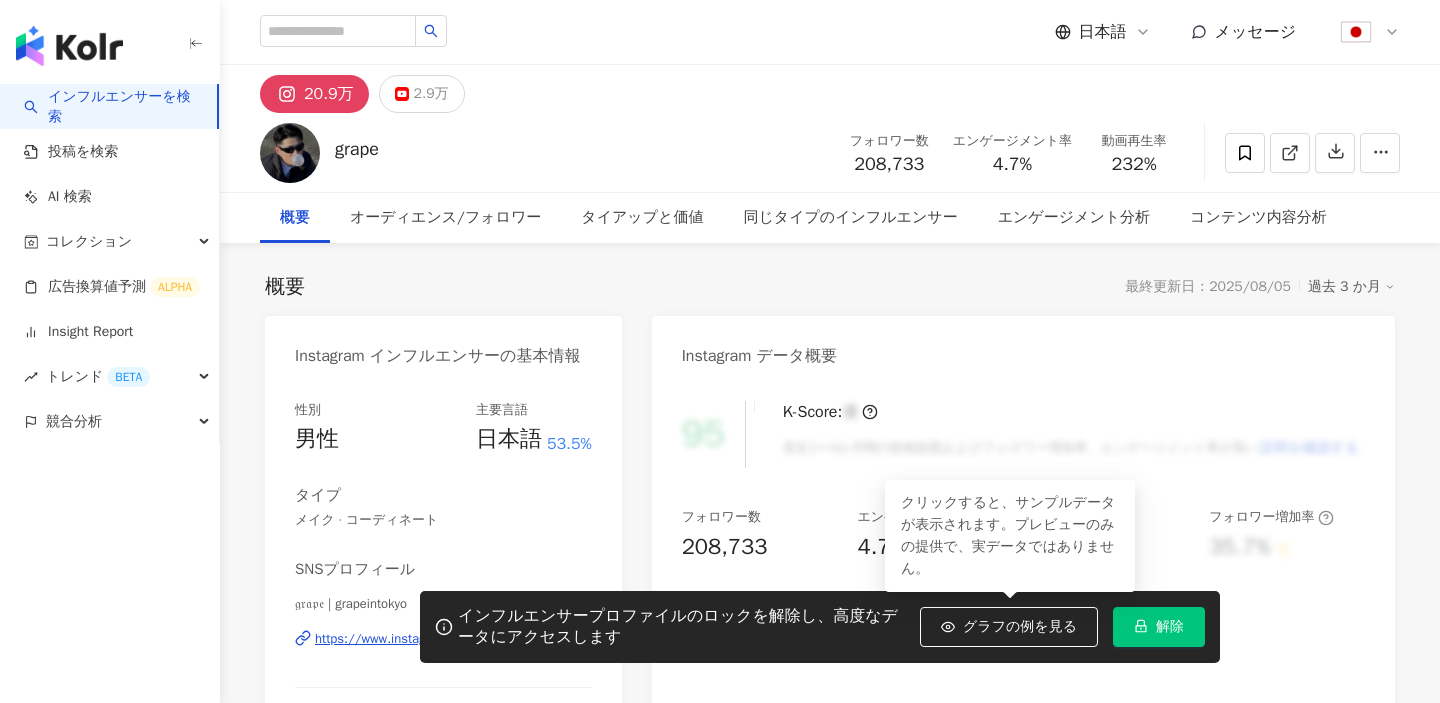 click on "解除" at bounding box center [1159, 627] 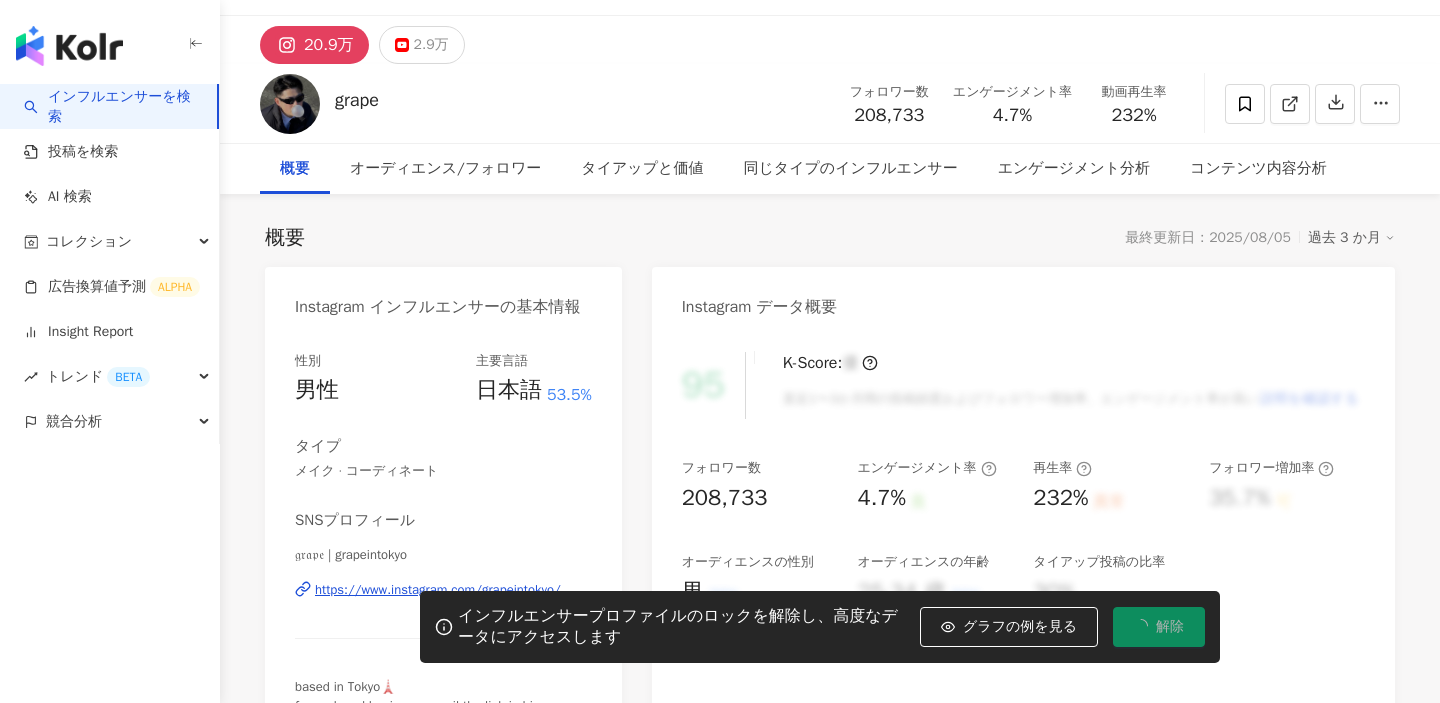 scroll, scrollTop: 50, scrollLeft: 0, axis: vertical 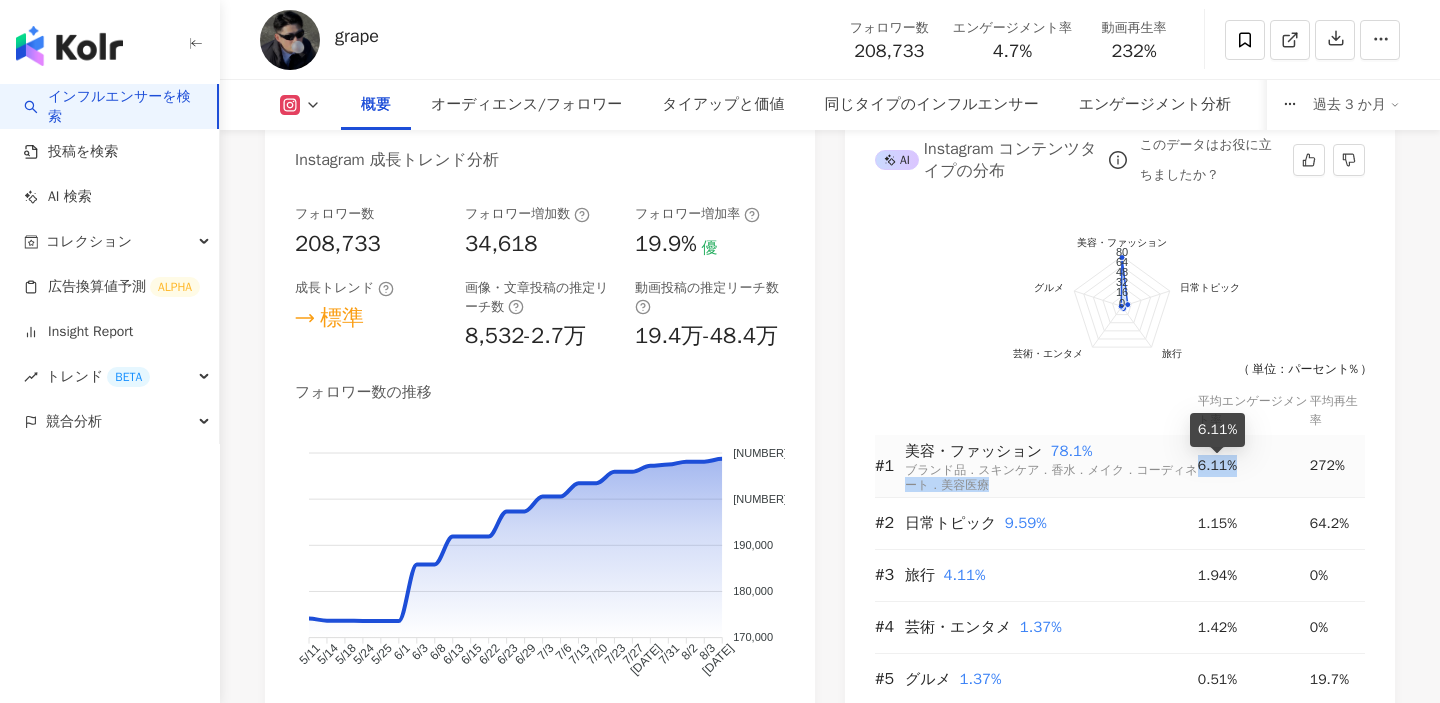 drag, startPoint x: 1190, startPoint y: 466, endPoint x: 1236, endPoint y: 467, distance: 46.010868 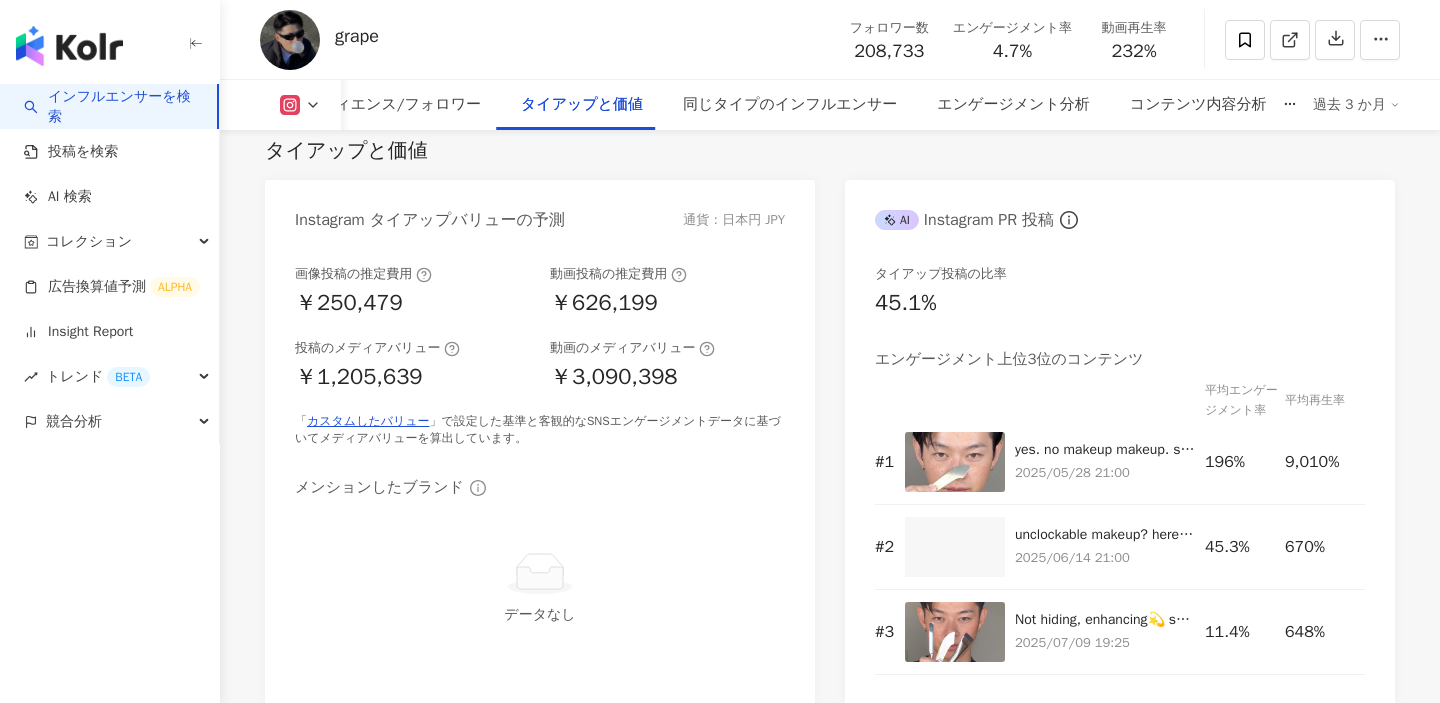 scroll, scrollTop: 2665, scrollLeft: 0, axis: vertical 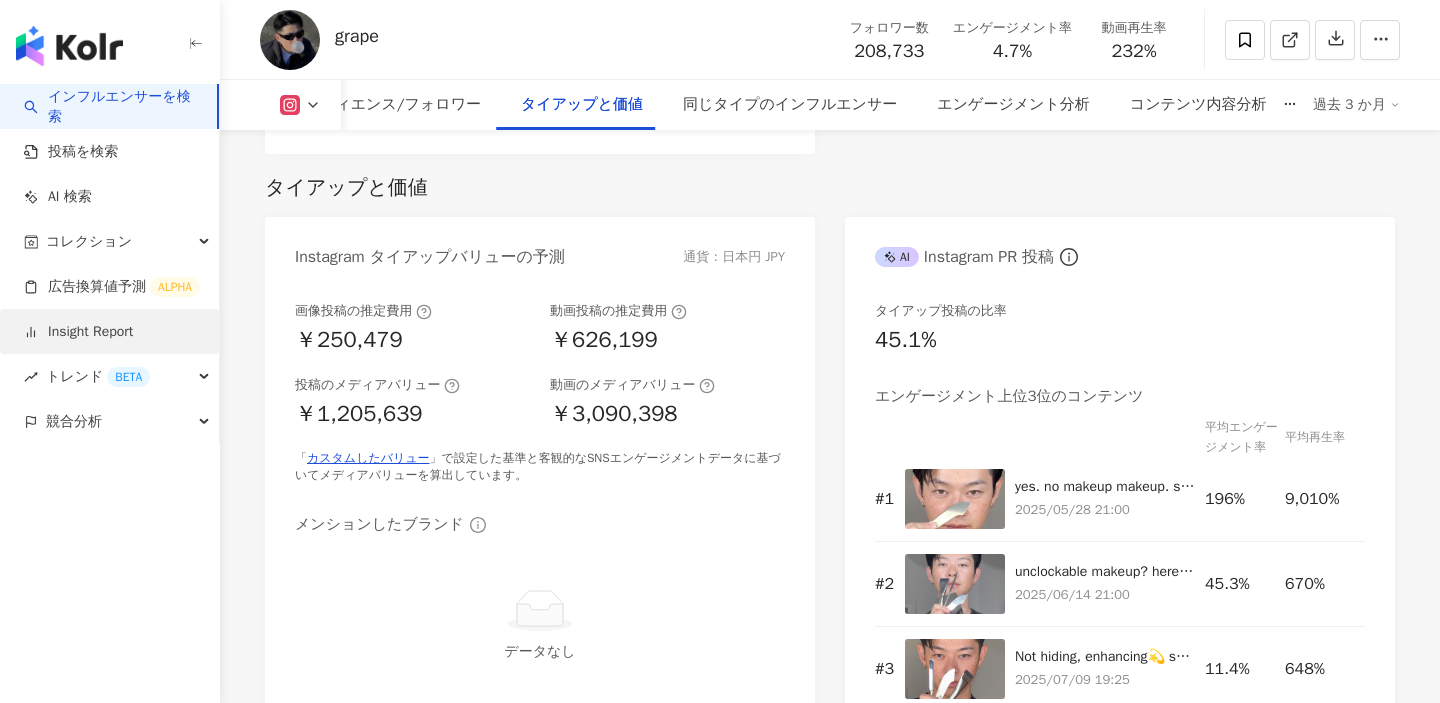 click on "Insight Report" at bounding box center (78, 332) 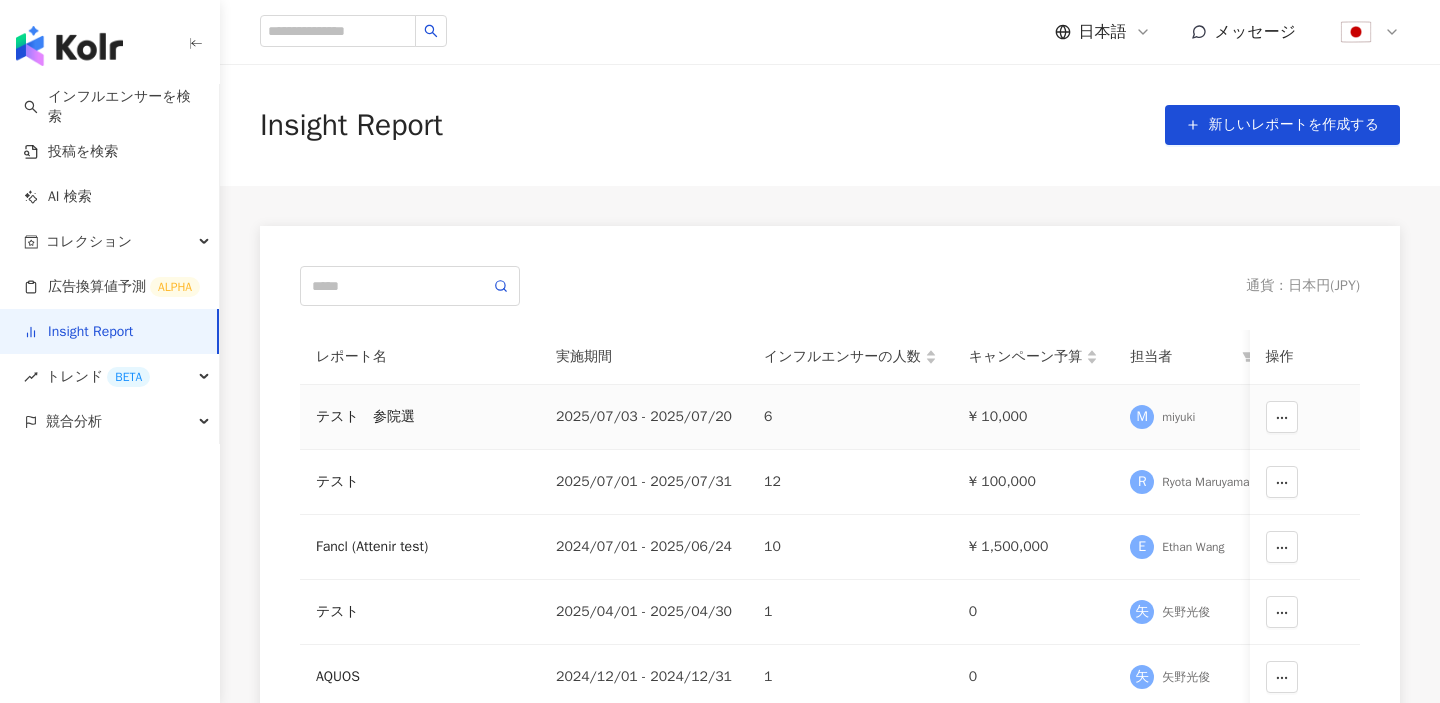 click on "テスト　参院選" at bounding box center [420, 417] 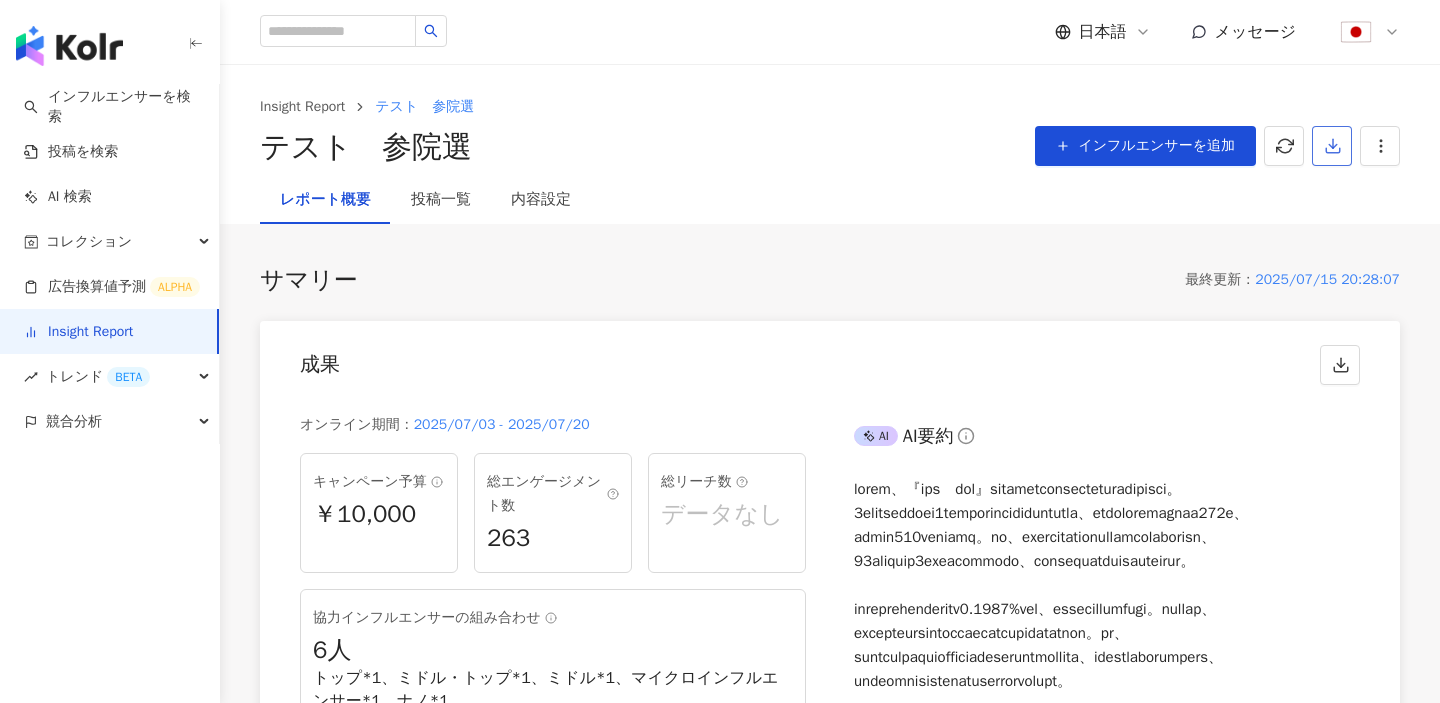 click 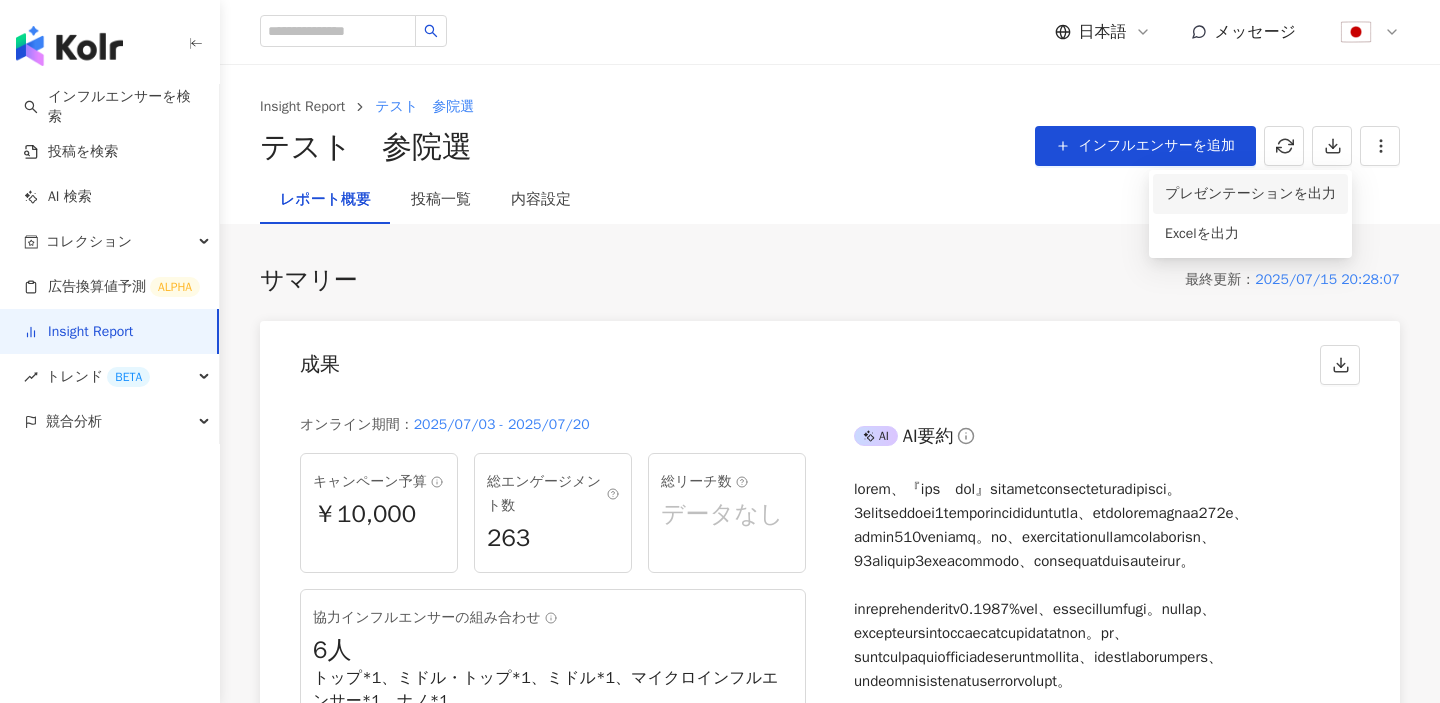click on "プレゼンテーションを出力" at bounding box center [1250, 194] 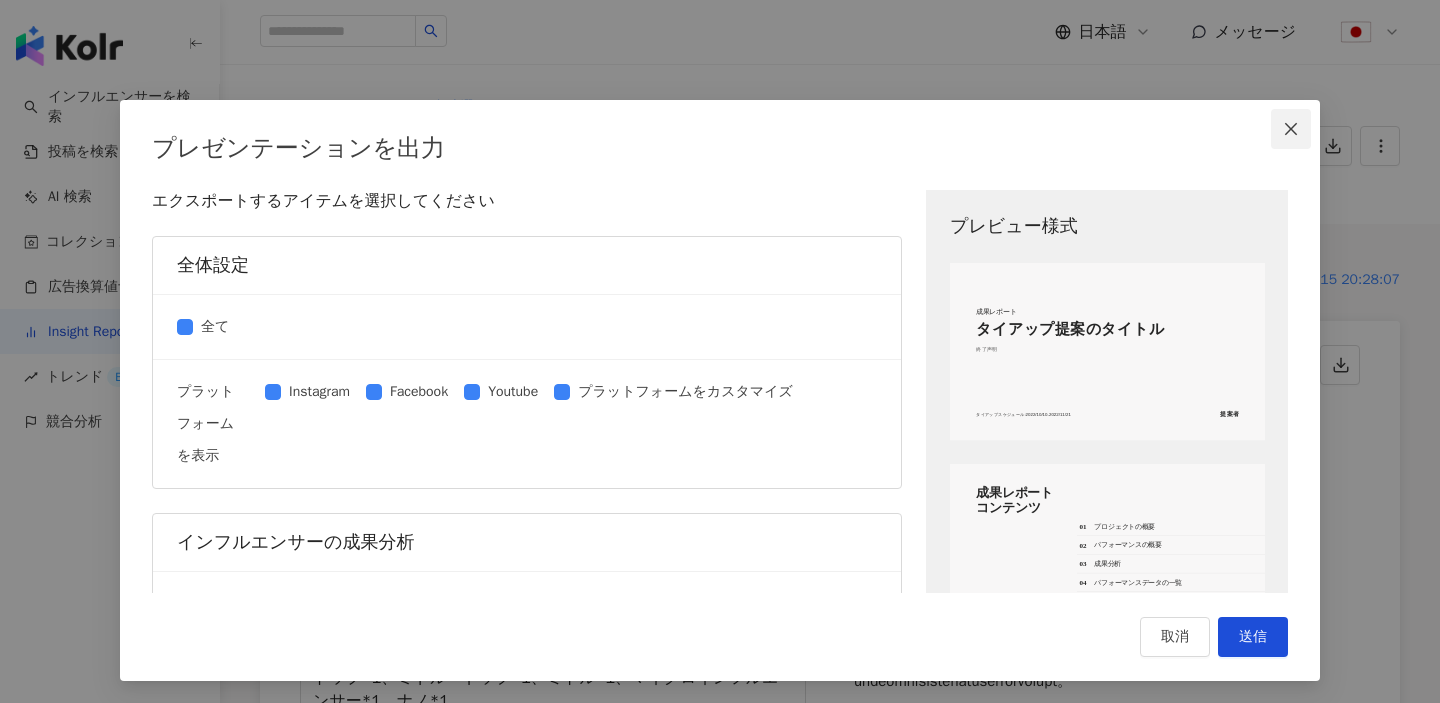 click at bounding box center (1291, 129) 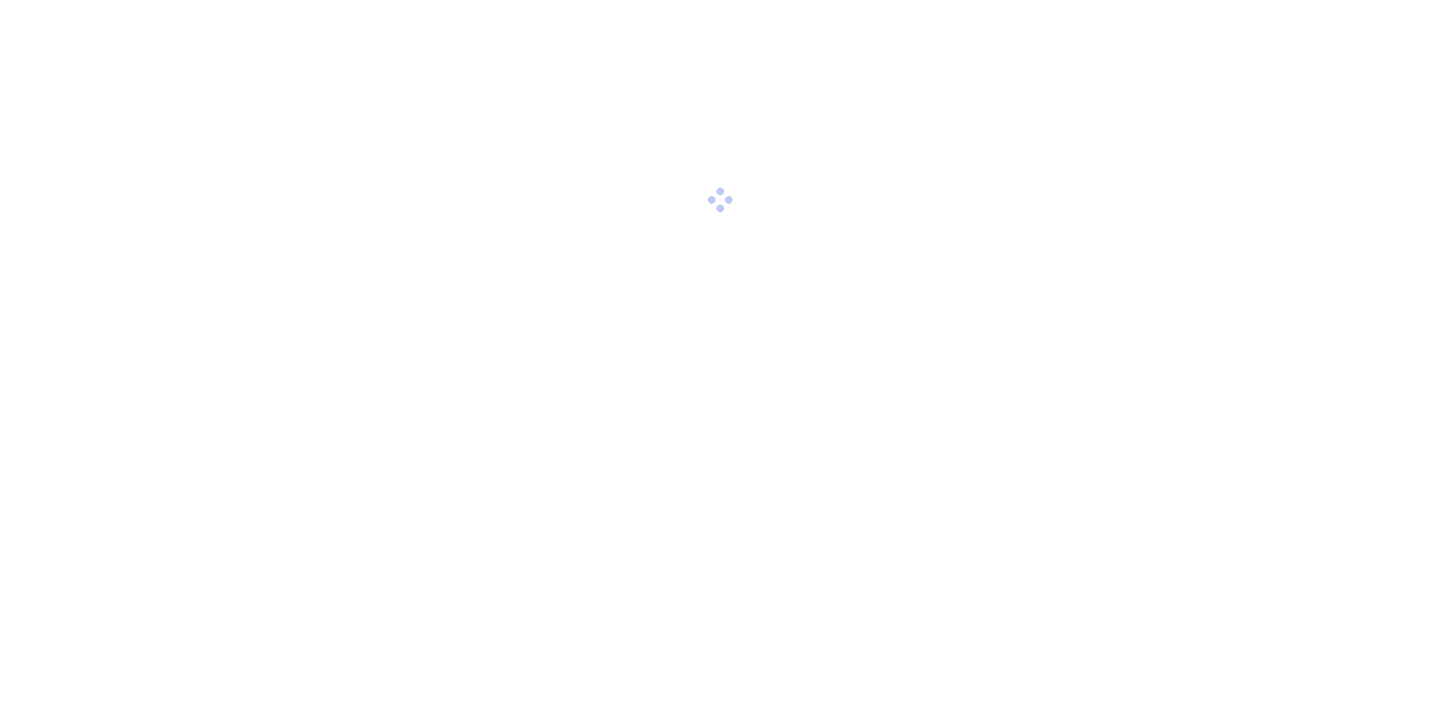 scroll, scrollTop: 0, scrollLeft: 0, axis: both 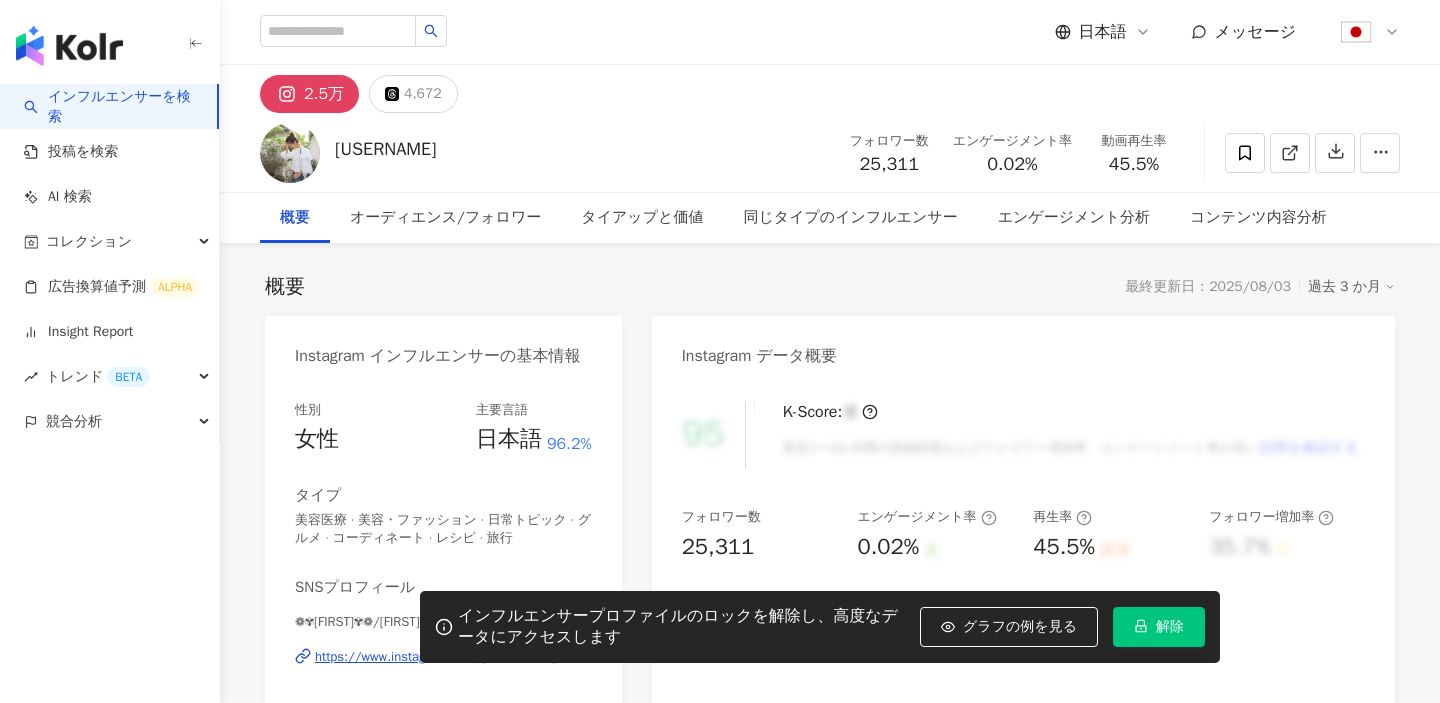 click on "解除" at bounding box center [1159, 627] 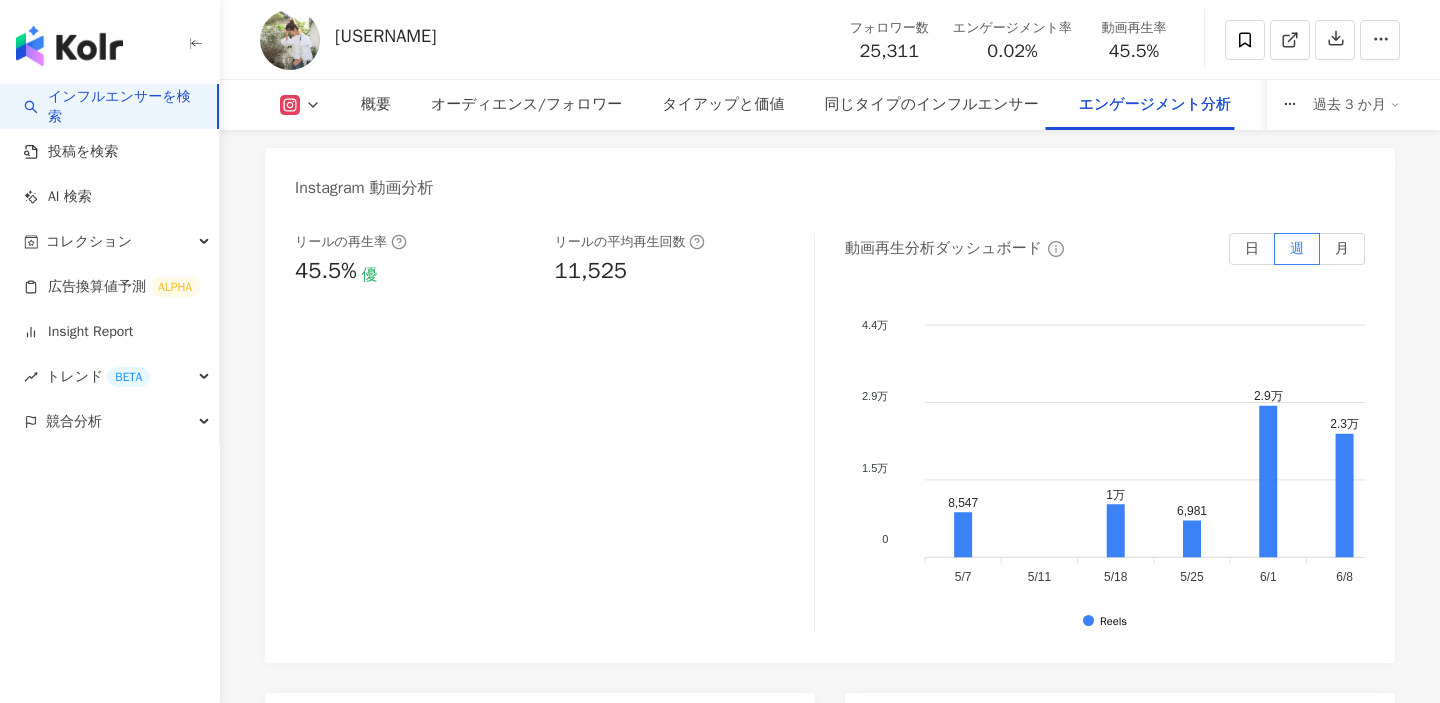 scroll, scrollTop: 4571, scrollLeft: 0, axis: vertical 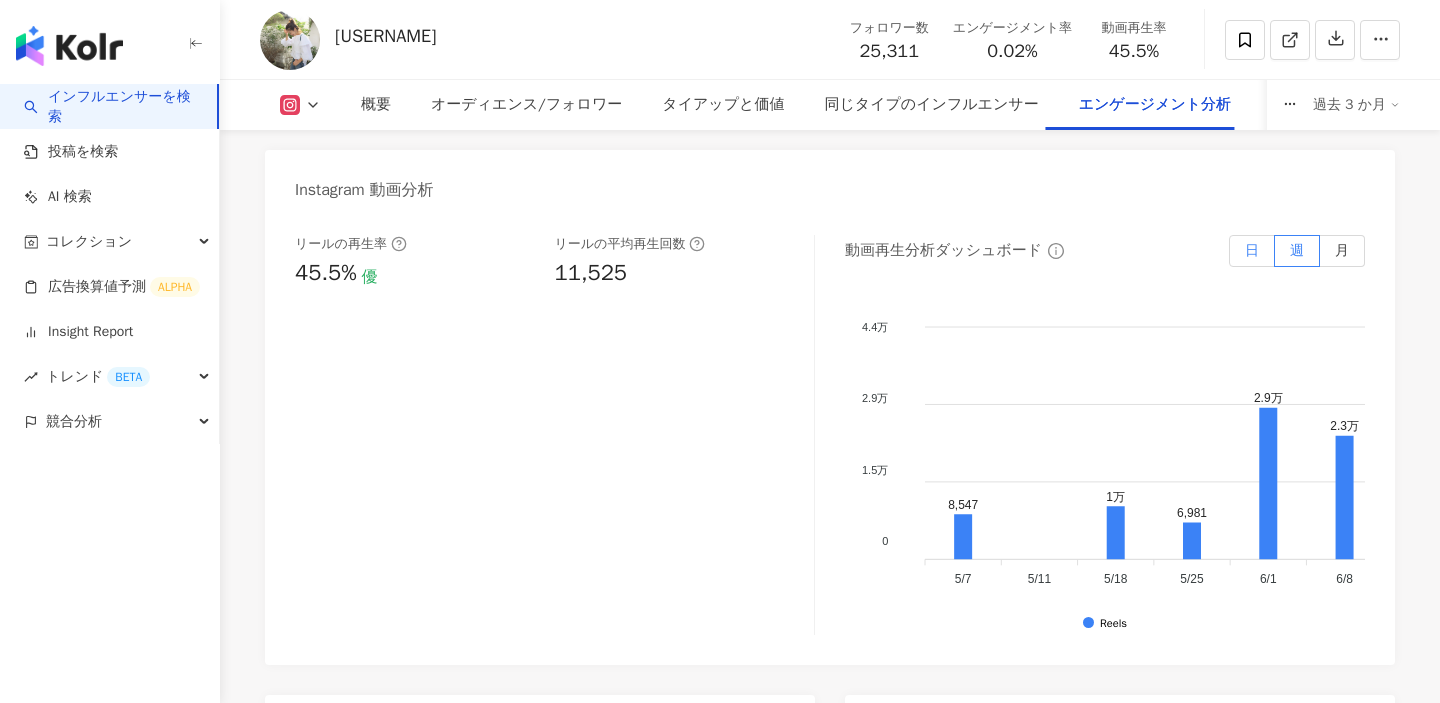 click on "日" at bounding box center [1252, 250] 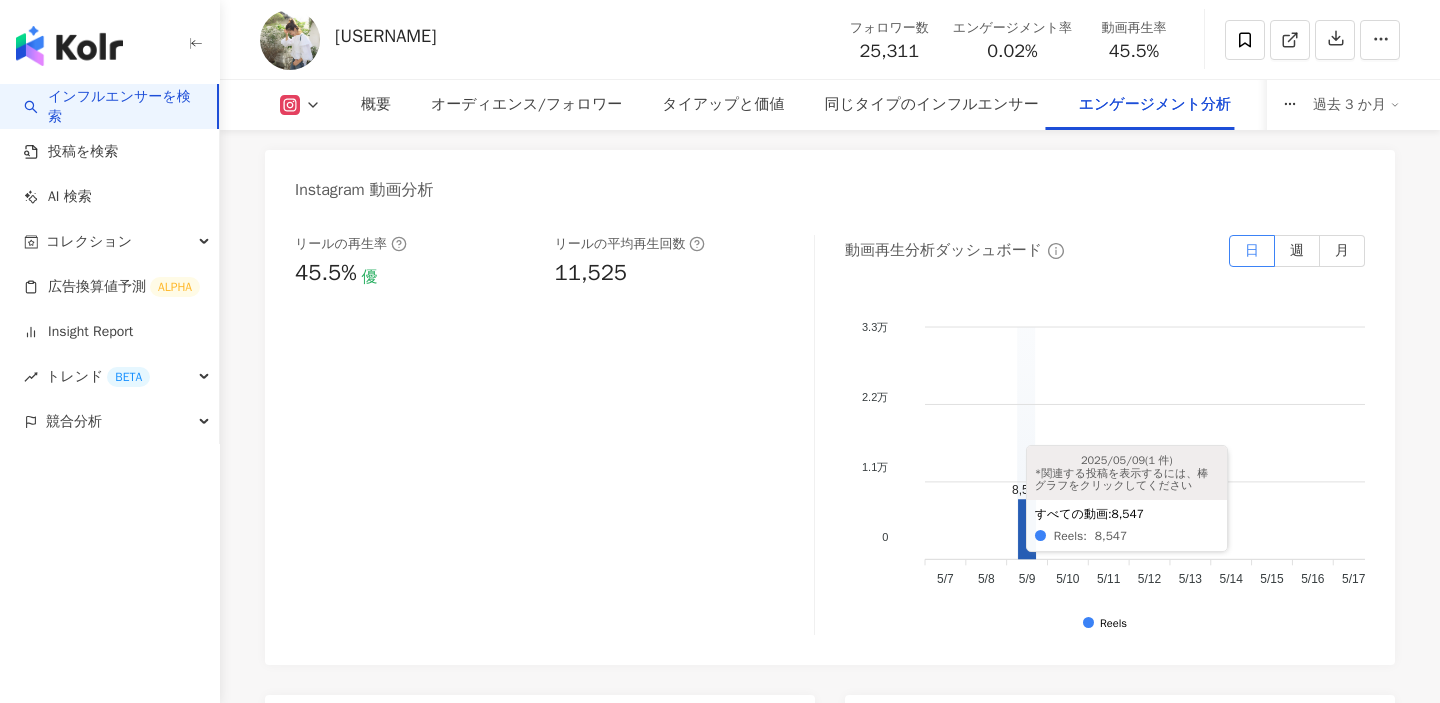 click 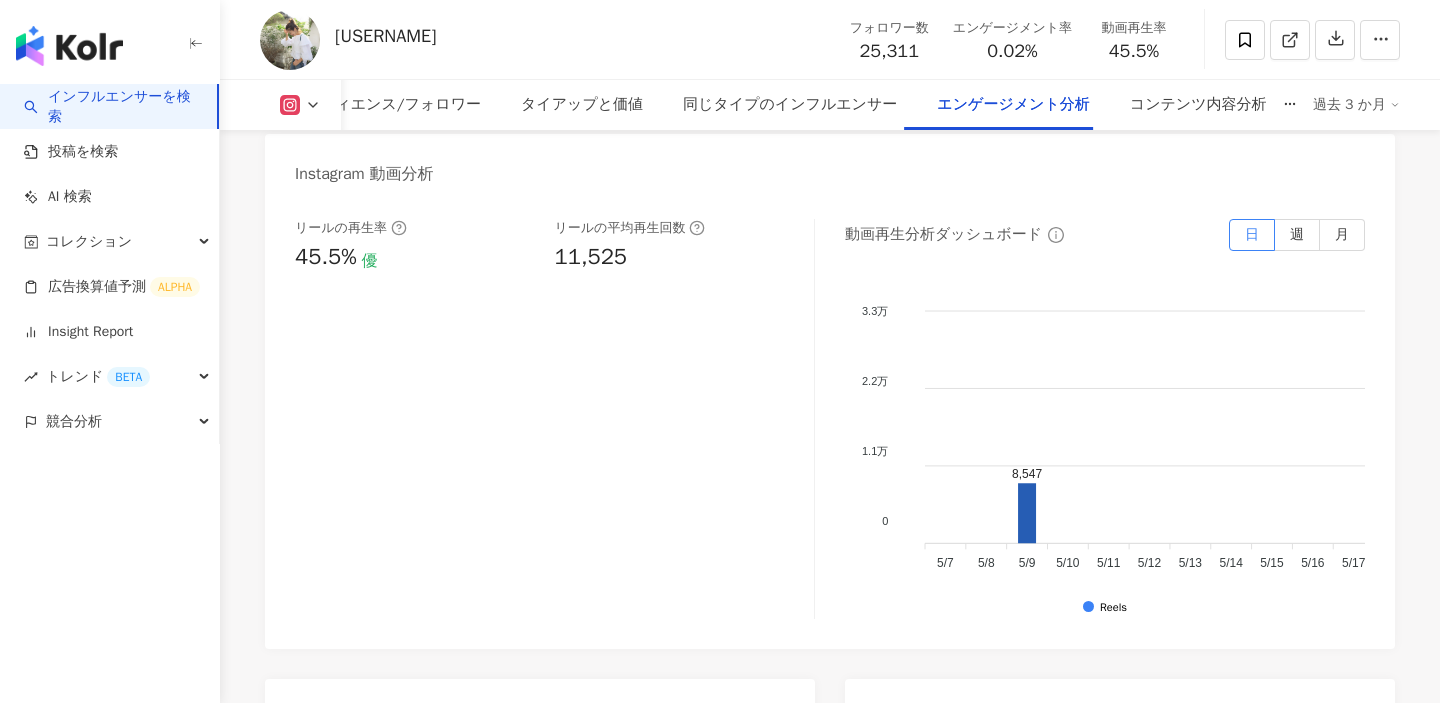 scroll, scrollTop: 4583, scrollLeft: 0, axis: vertical 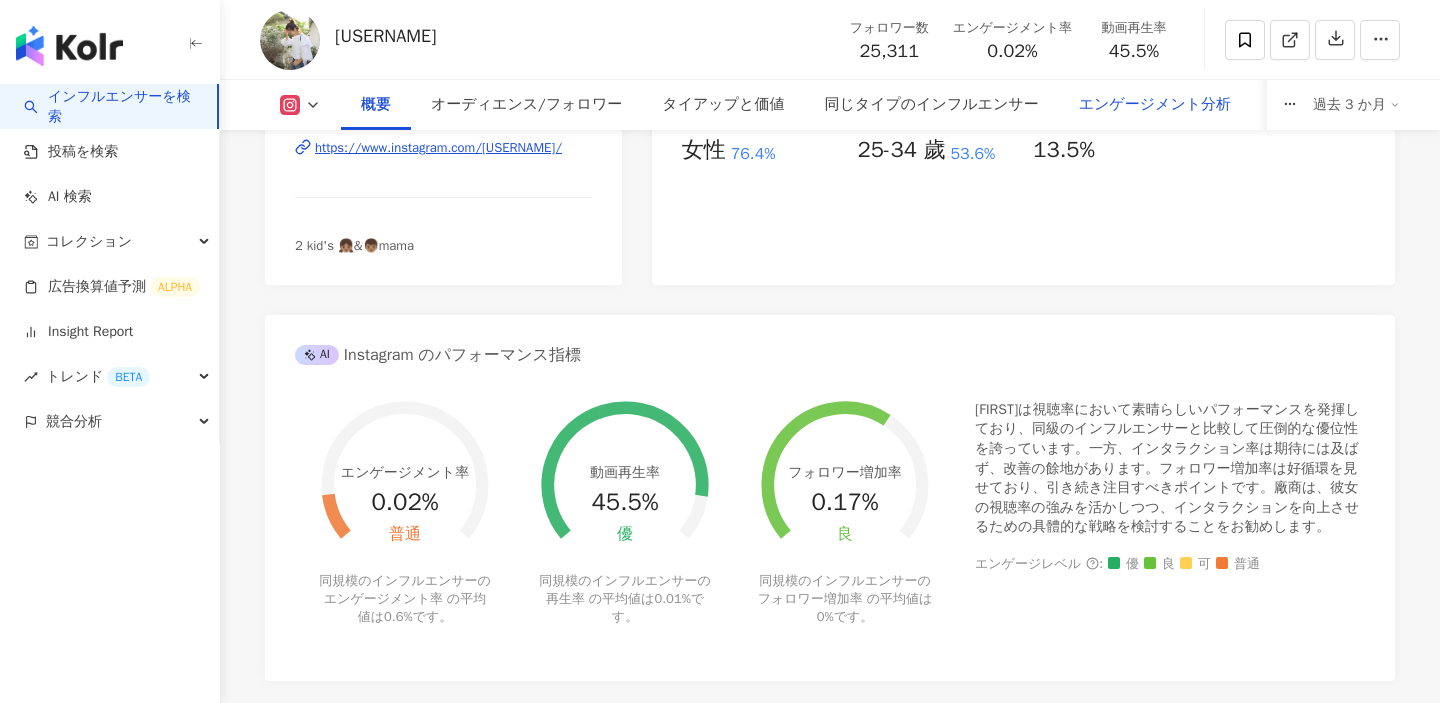 click on "エンゲージメント分析" at bounding box center [1155, 105] 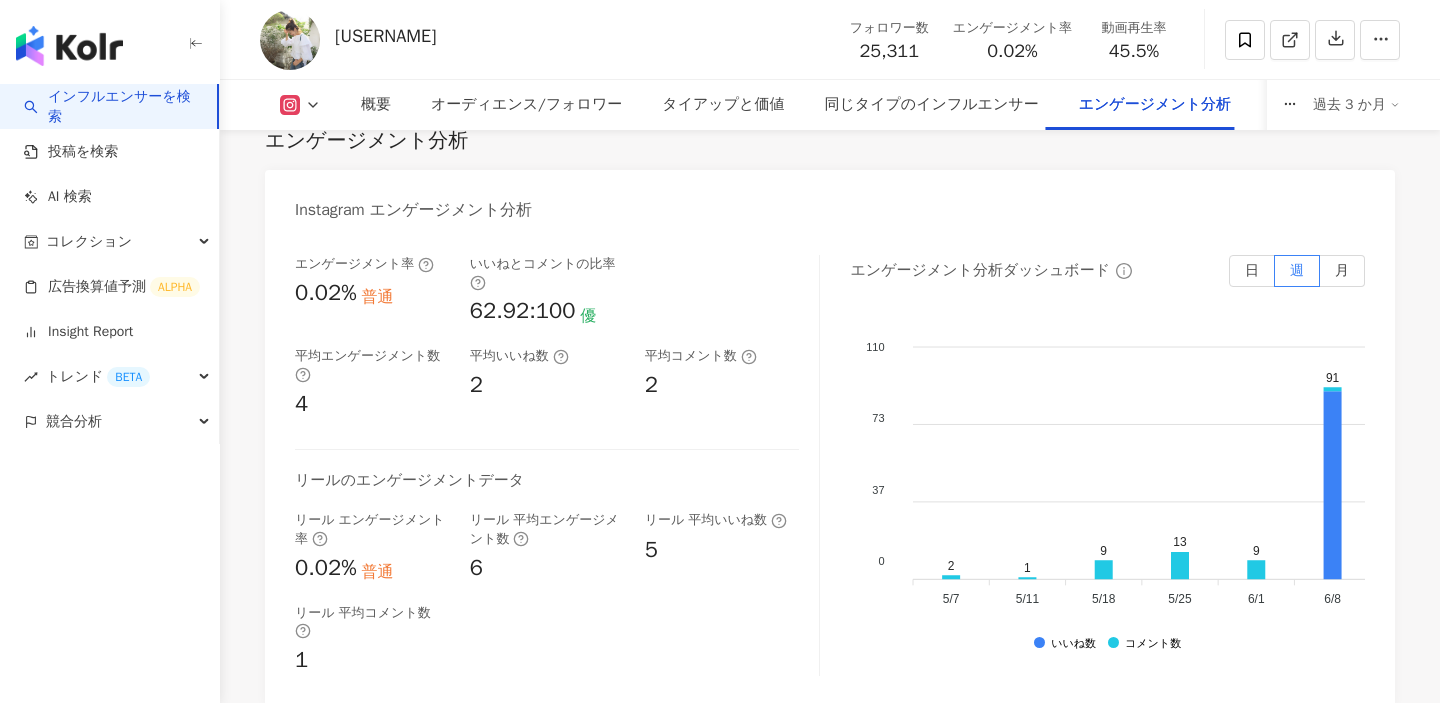 scroll, scrollTop: 4017, scrollLeft: 0, axis: vertical 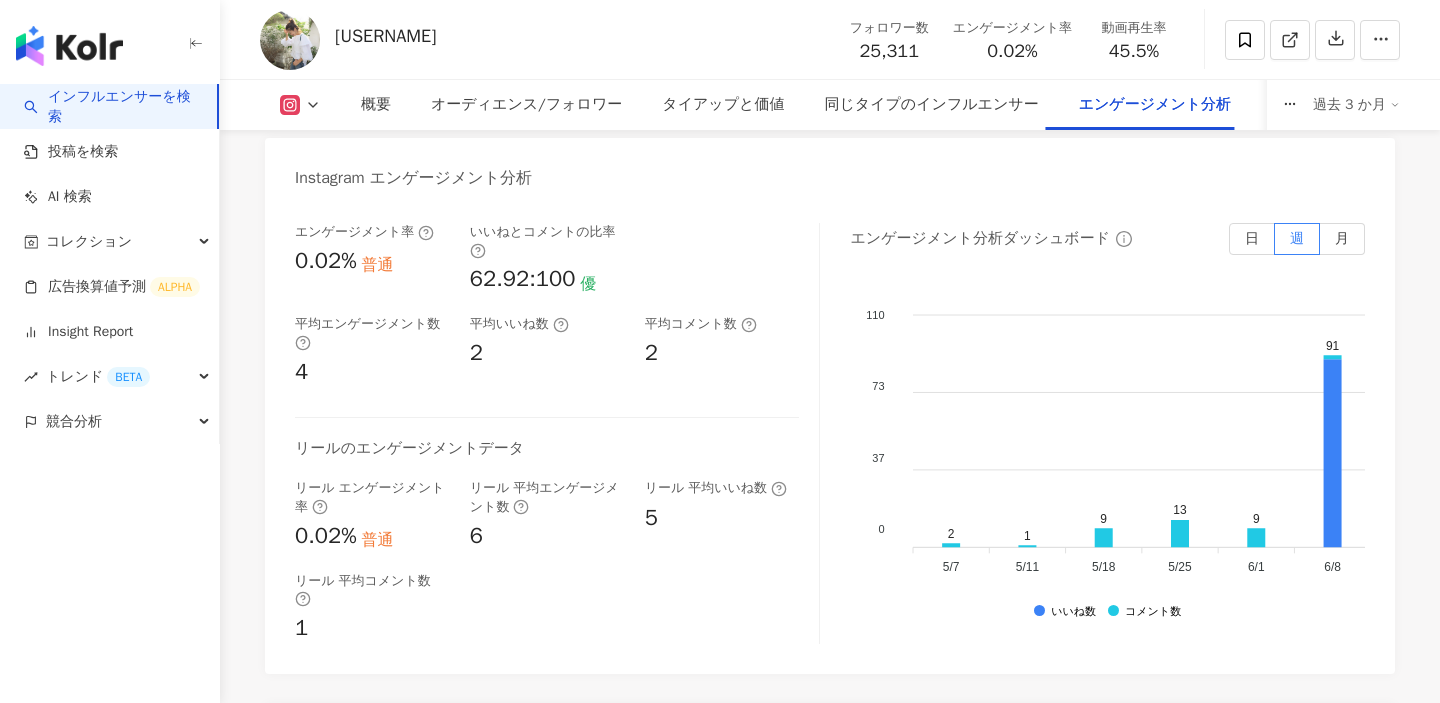 click on "エンゲージメント率   0.02% 普通 いいねとコメントの比率   62.92:100 優 平均エンゲージメント数   4 平均いいね数   2 平均コメント数   2 リールのエンゲージメントデータ リール エンゲージメント率   0.02% 普通 リール 平均エンゲージメント数   6 リール 平均いいね数   5 リール 平均コメント数   1" at bounding box center [557, 433] 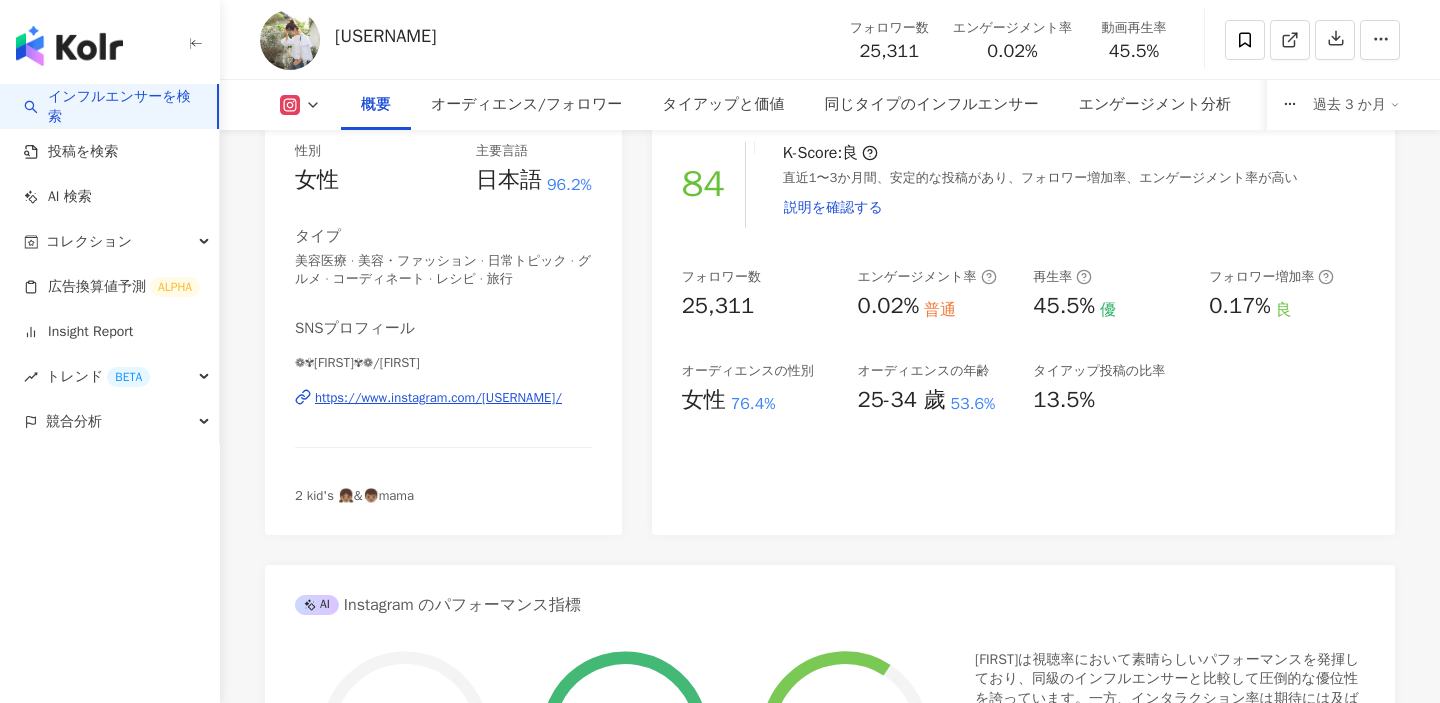 scroll, scrollTop: 0, scrollLeft: 0, axis: both 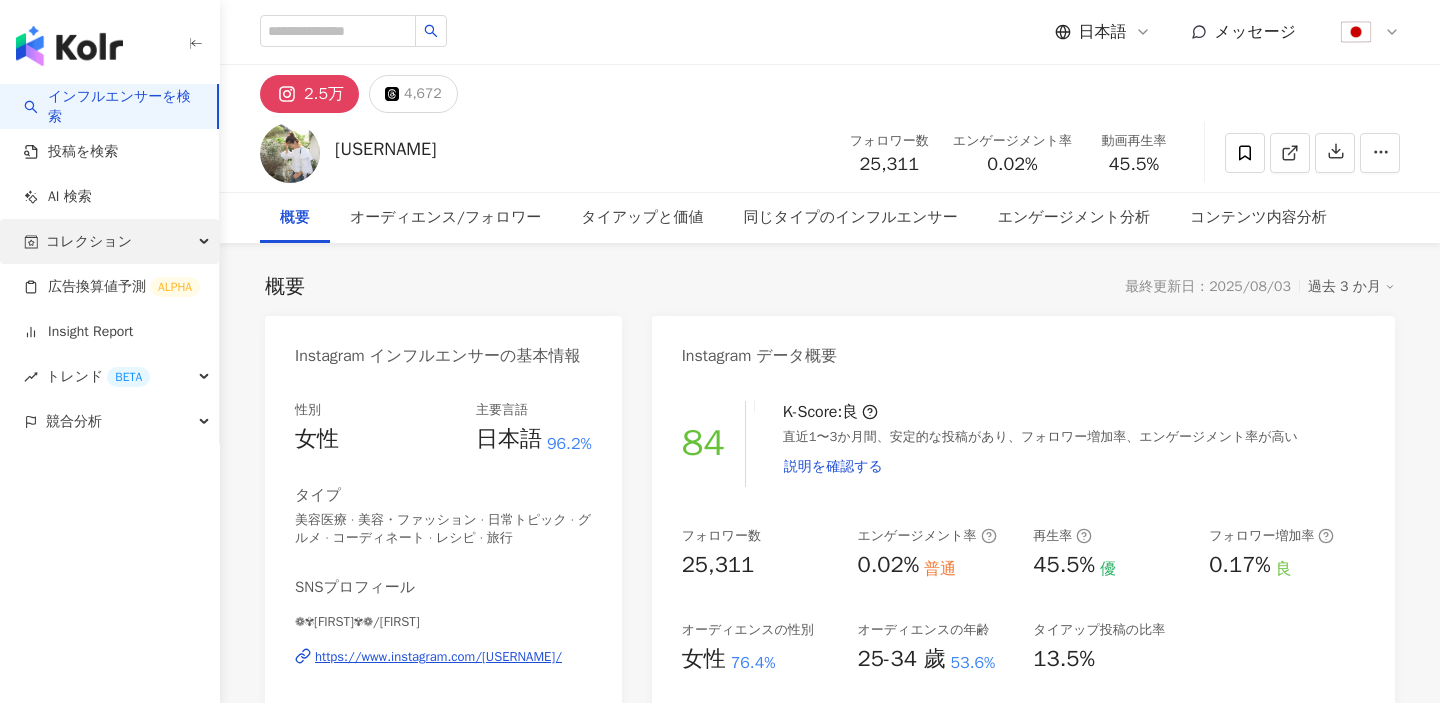 click on "コレクション" at bounding box center (109, 241) 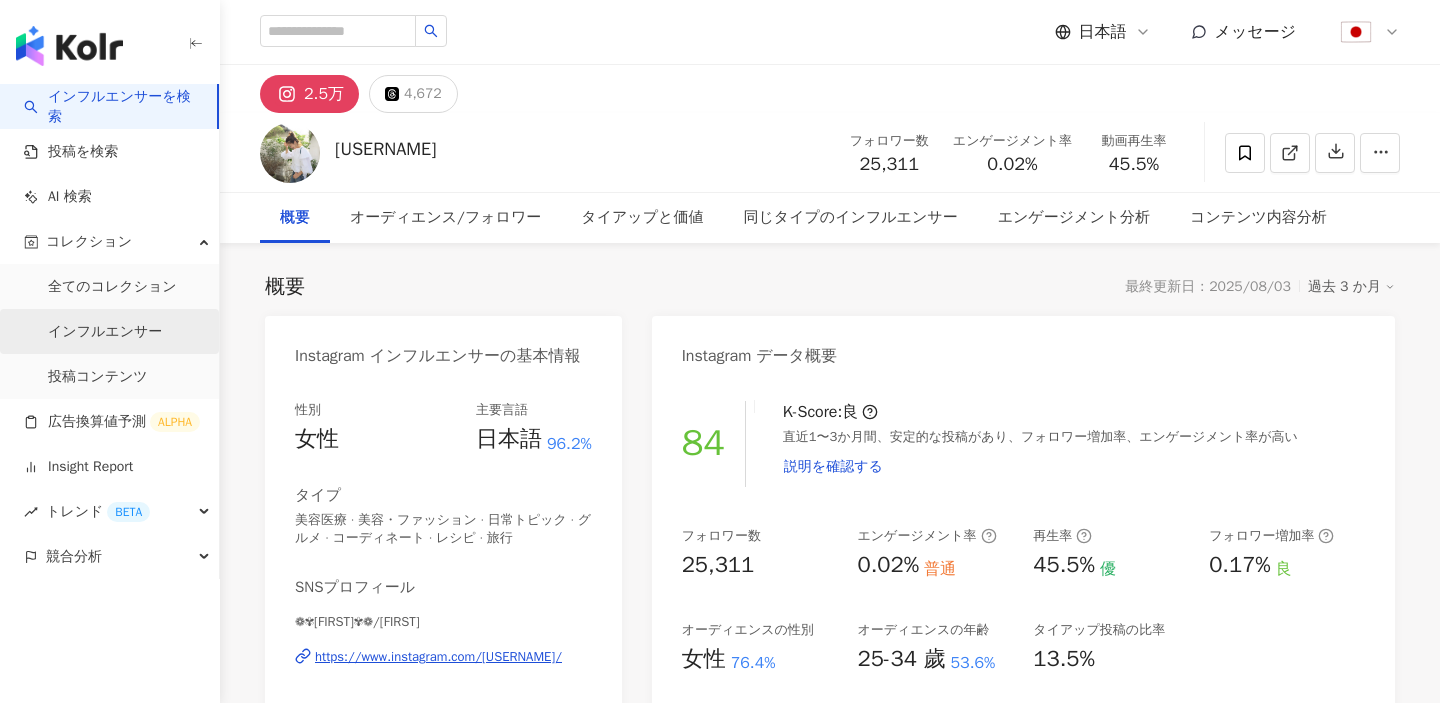 click on "インフルエンサー" at bounding box center [105, 332] 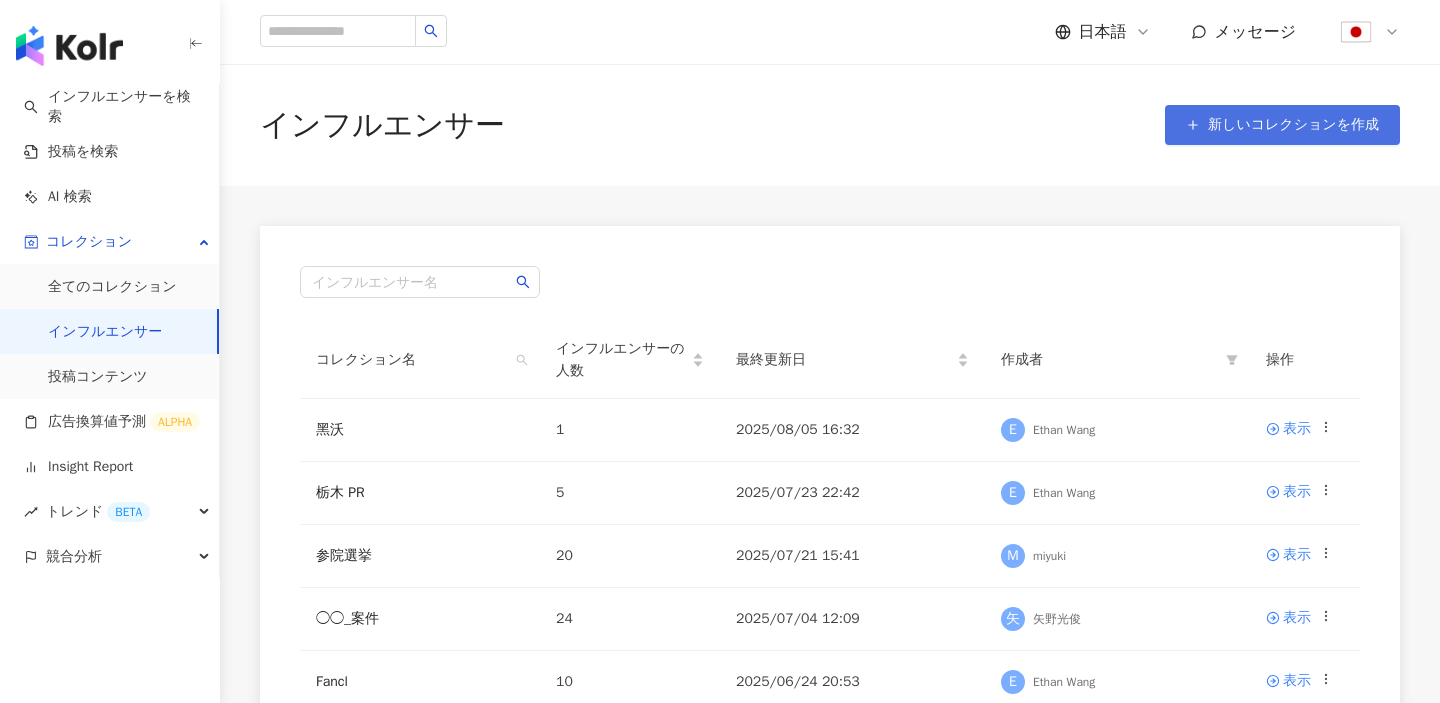 click on "新しいコレクションを作成" at bounding box center (1293, 125) 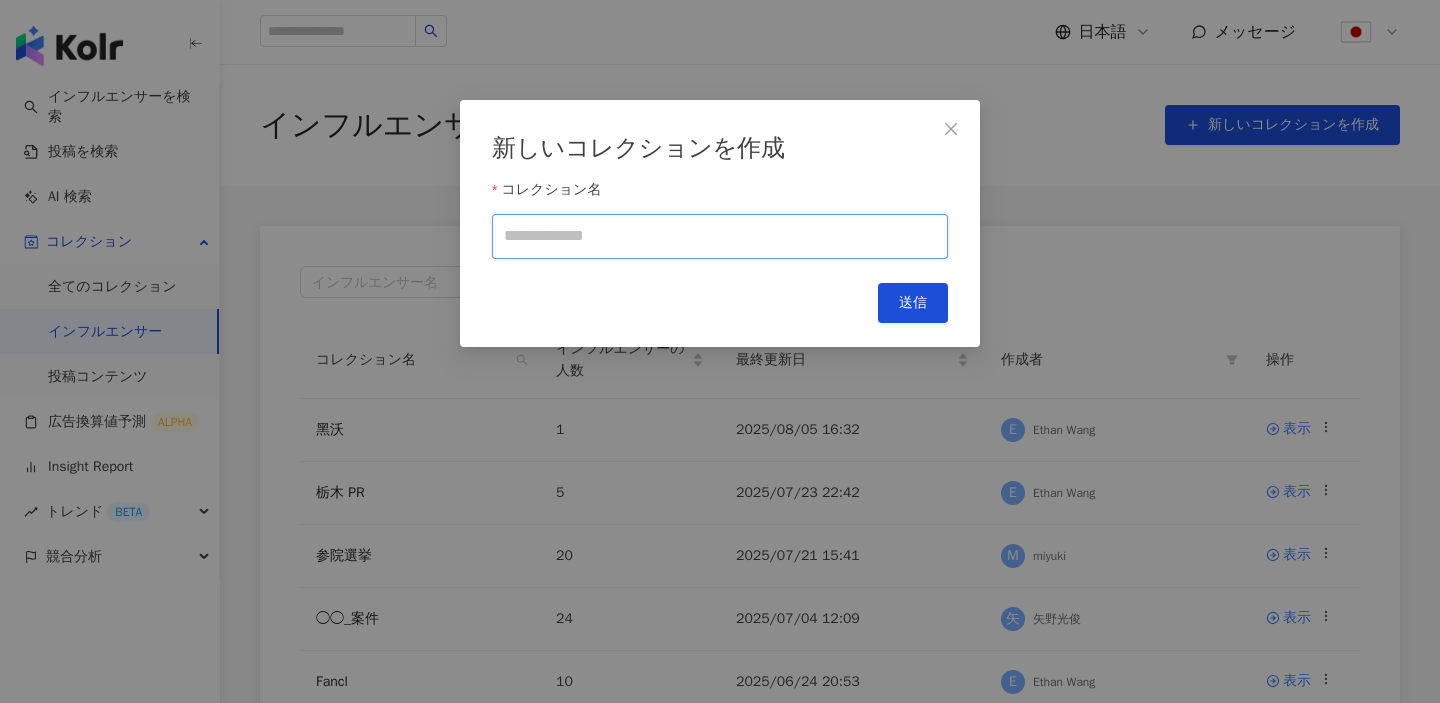 click on "コレクション名" at bounding box center (720, 236) 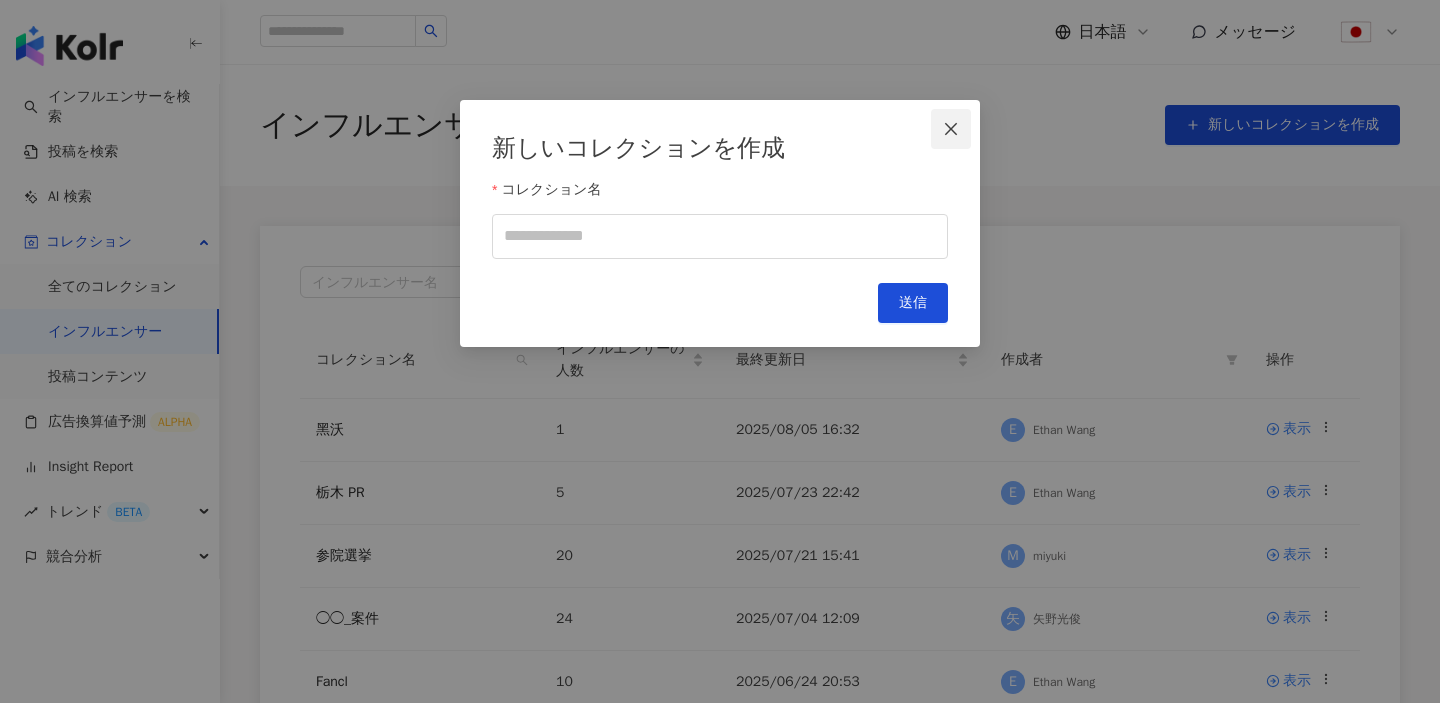 click at bounding box center [951, 129] 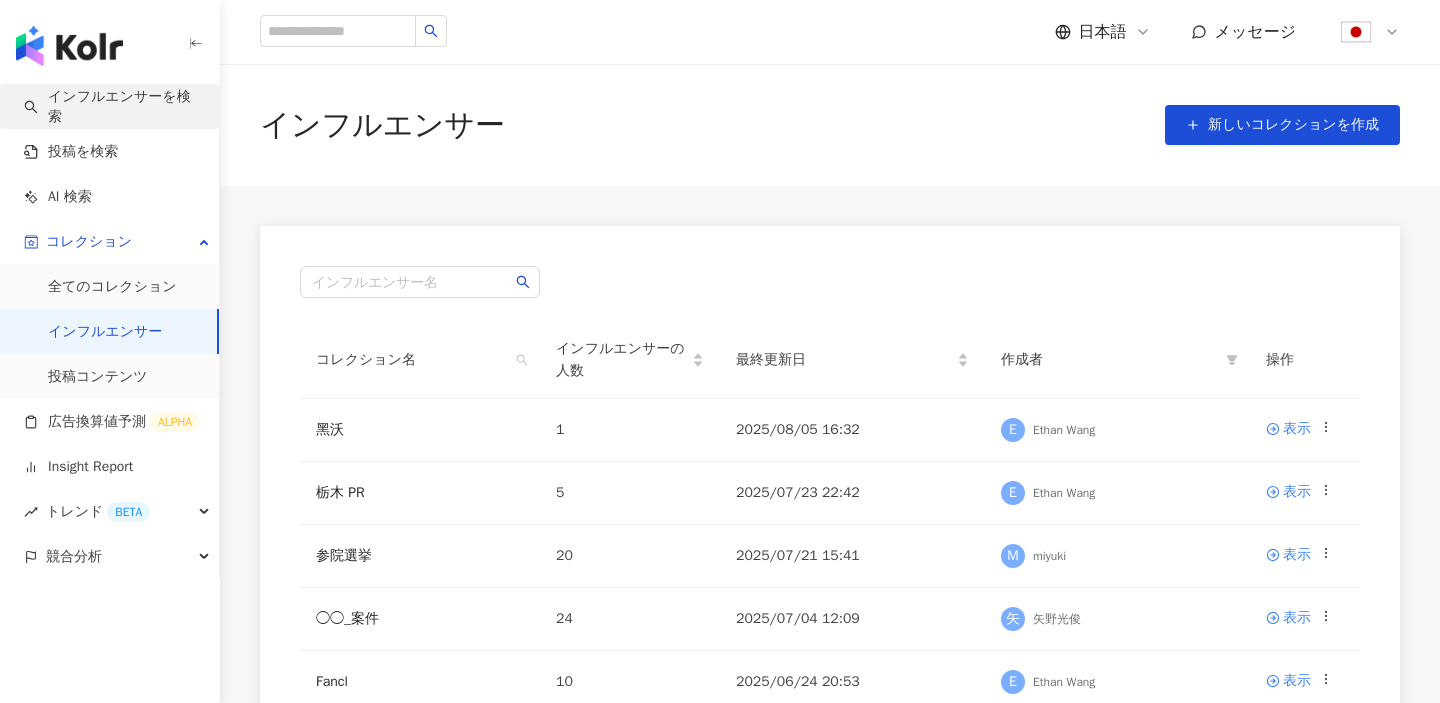 click on "インフルエンサーを検索" at bounding box center [113, 106] 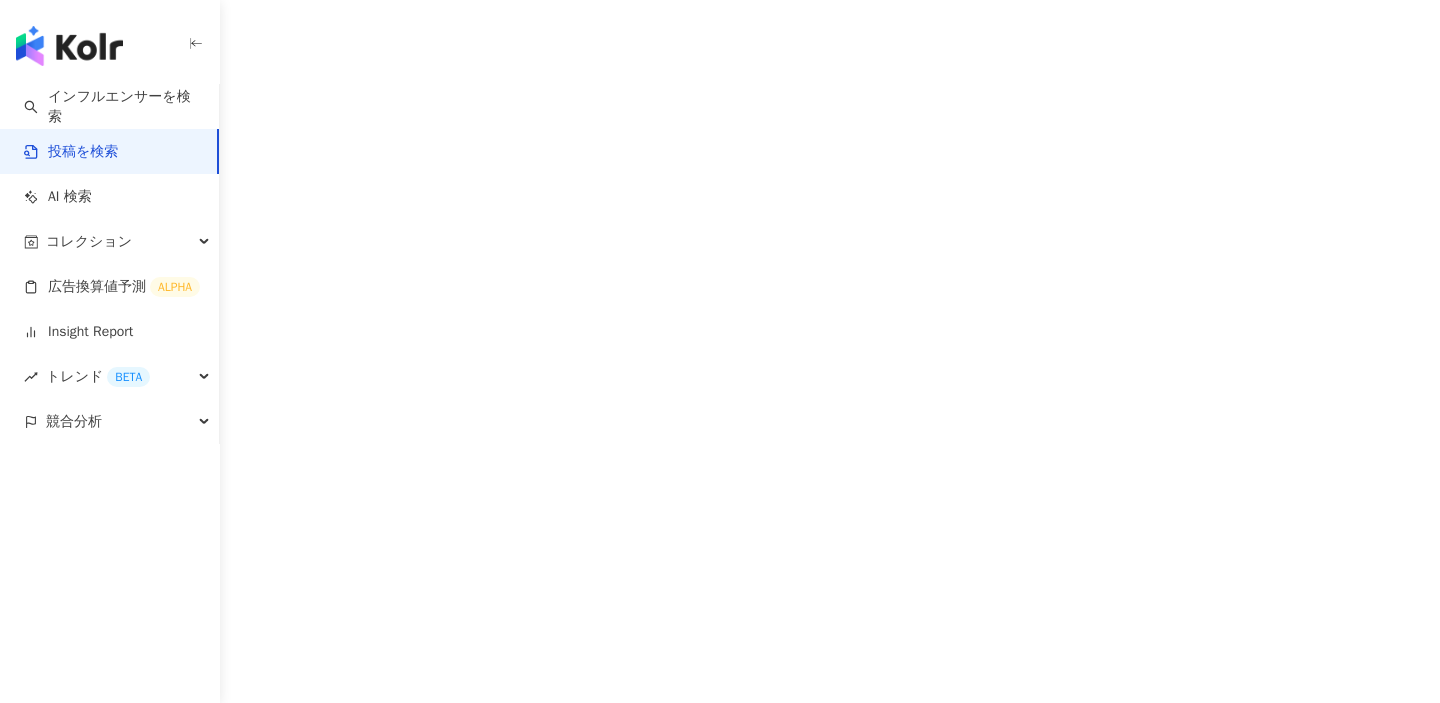 scroll, scrollTop: 0, scrollLeft: 0, axis: both 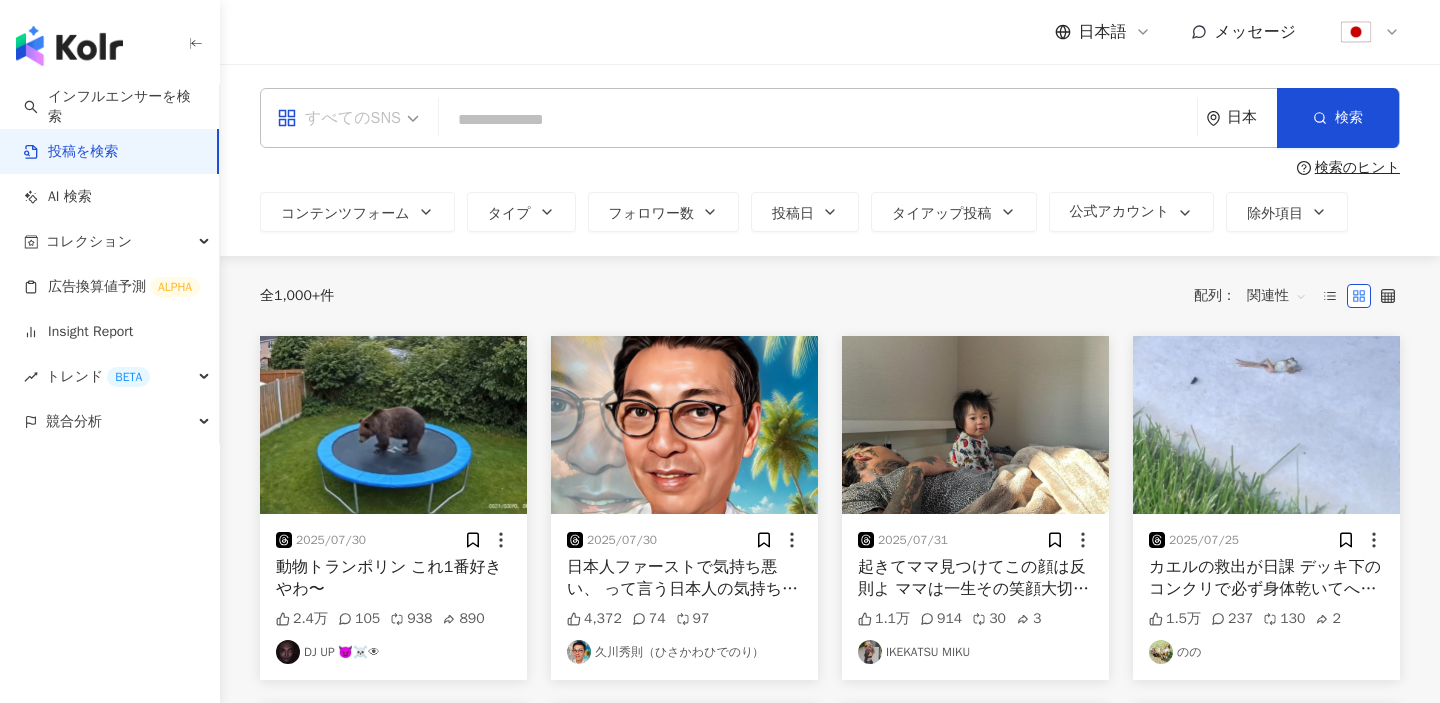 click on "すべてのSNS" at bounding box center [339, 118] 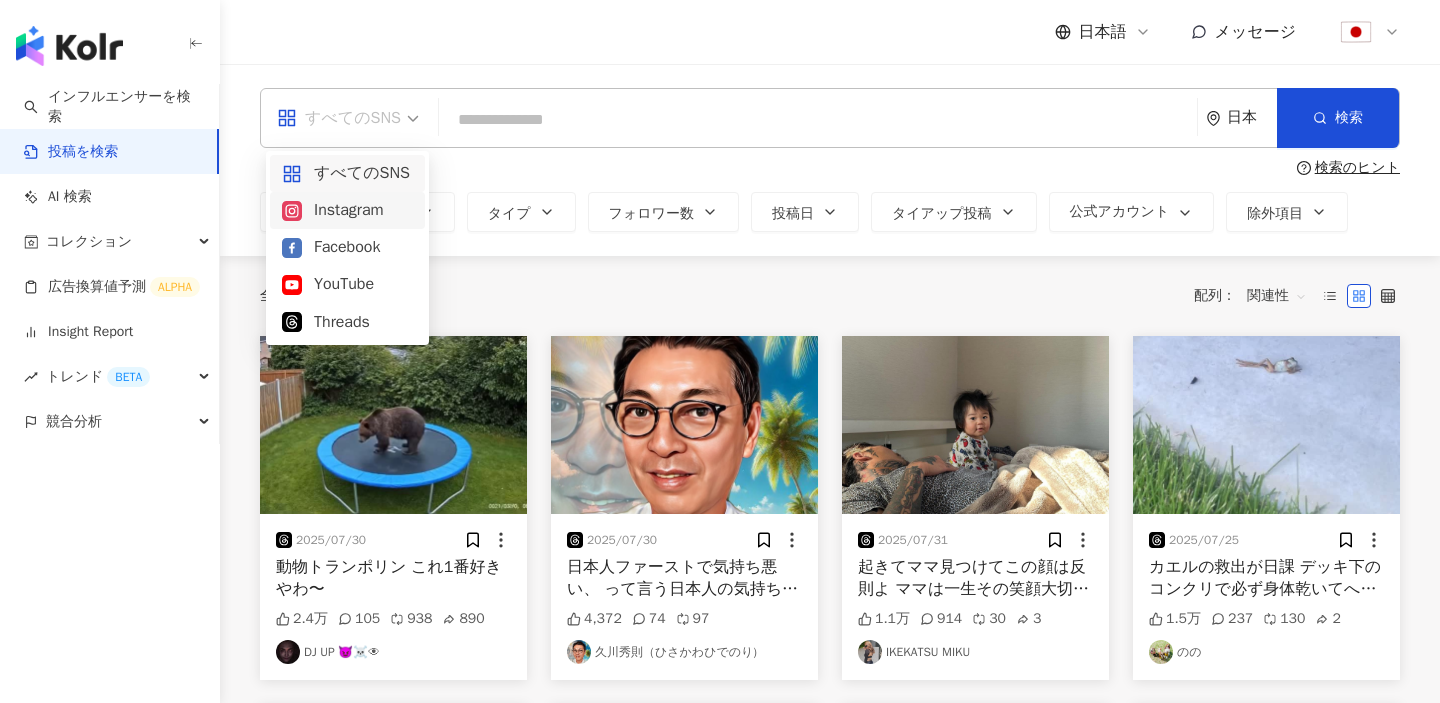 click on "Instagram" at bounding box center [347, 210] 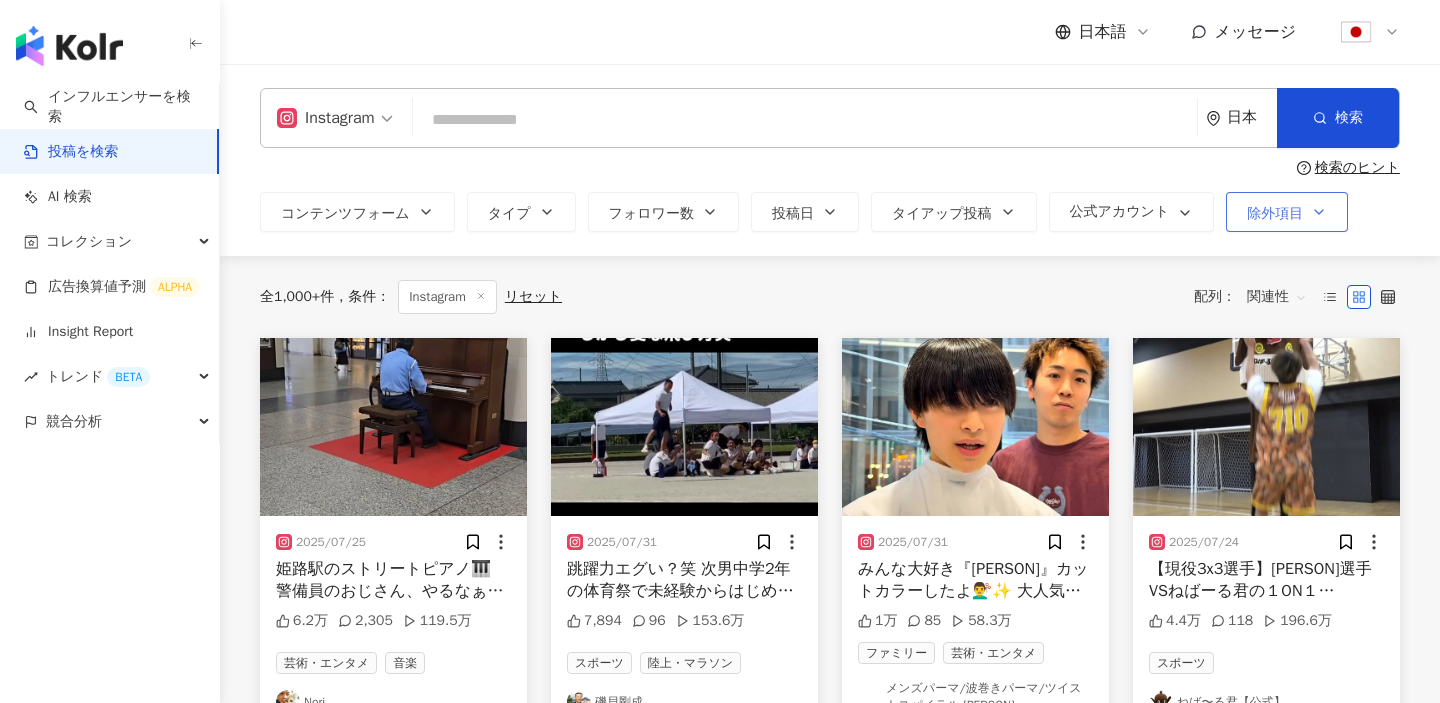 click 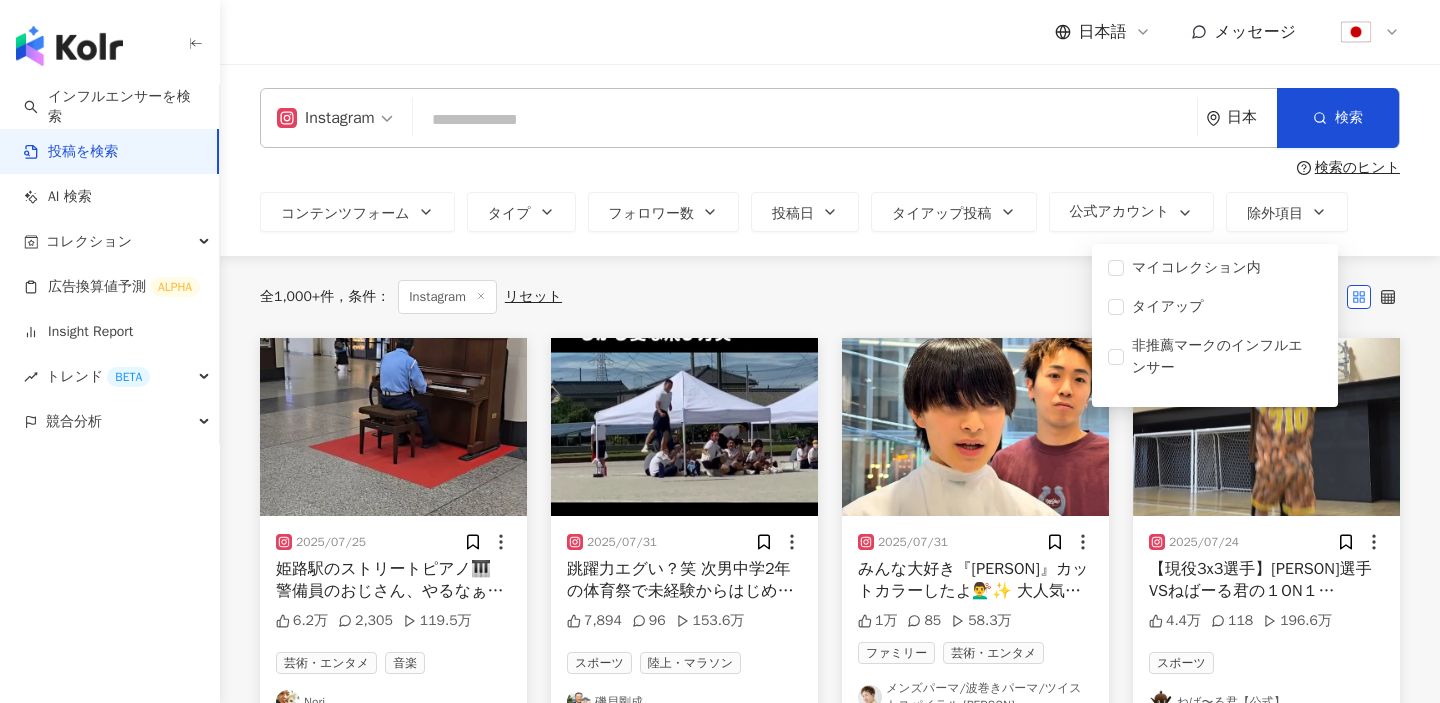 click on "検索のヒント" at bounding box center (830, 168) 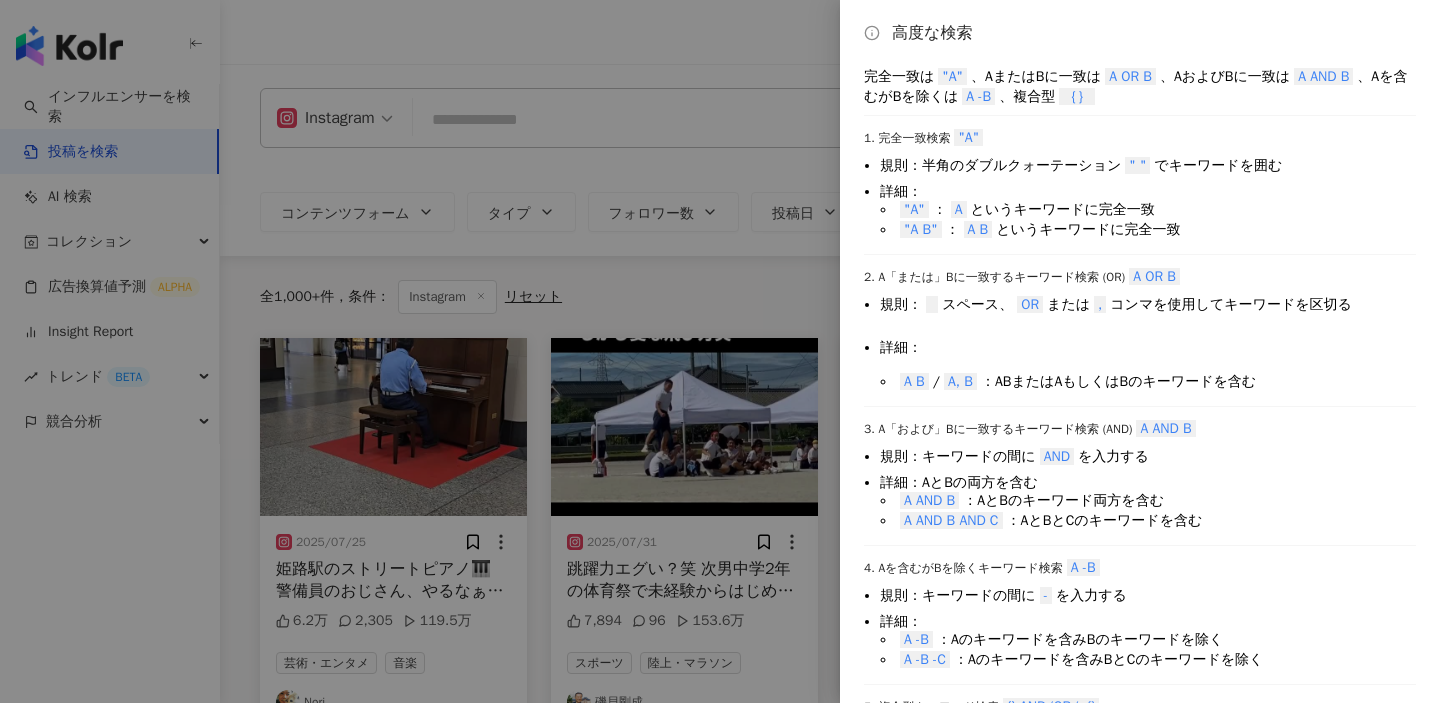 click at bounding box center (720, 351) 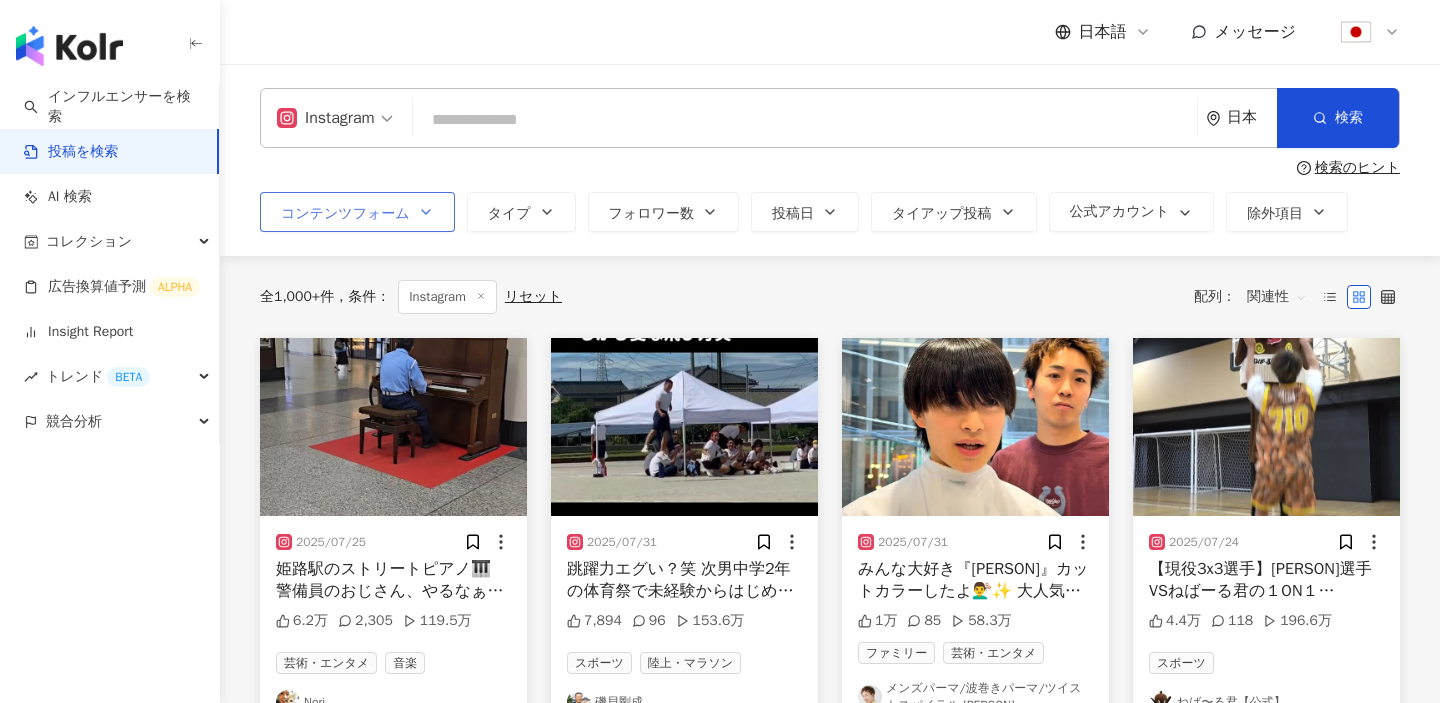 click on "コンテンツフォーム" at bounding box center (345, 214) 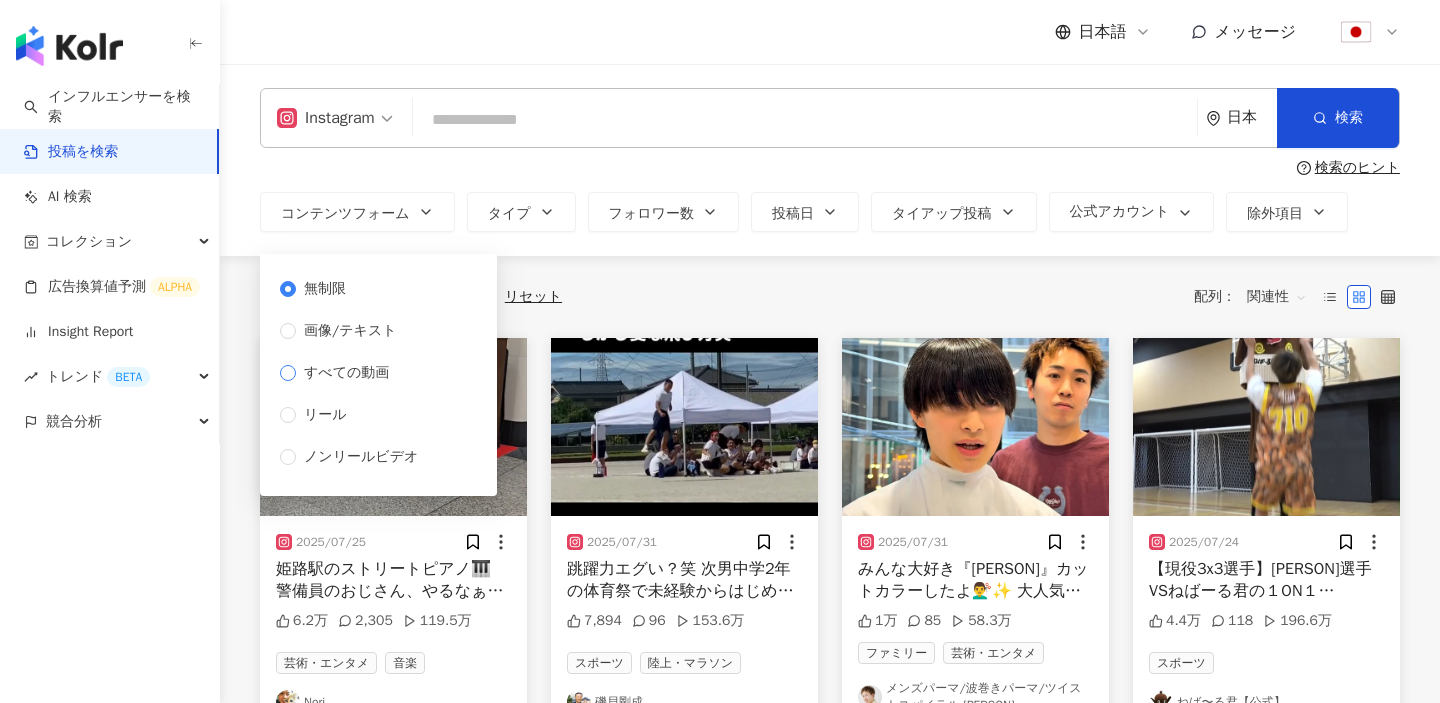 click on "すべての動画" at bounding box center (346, 373) 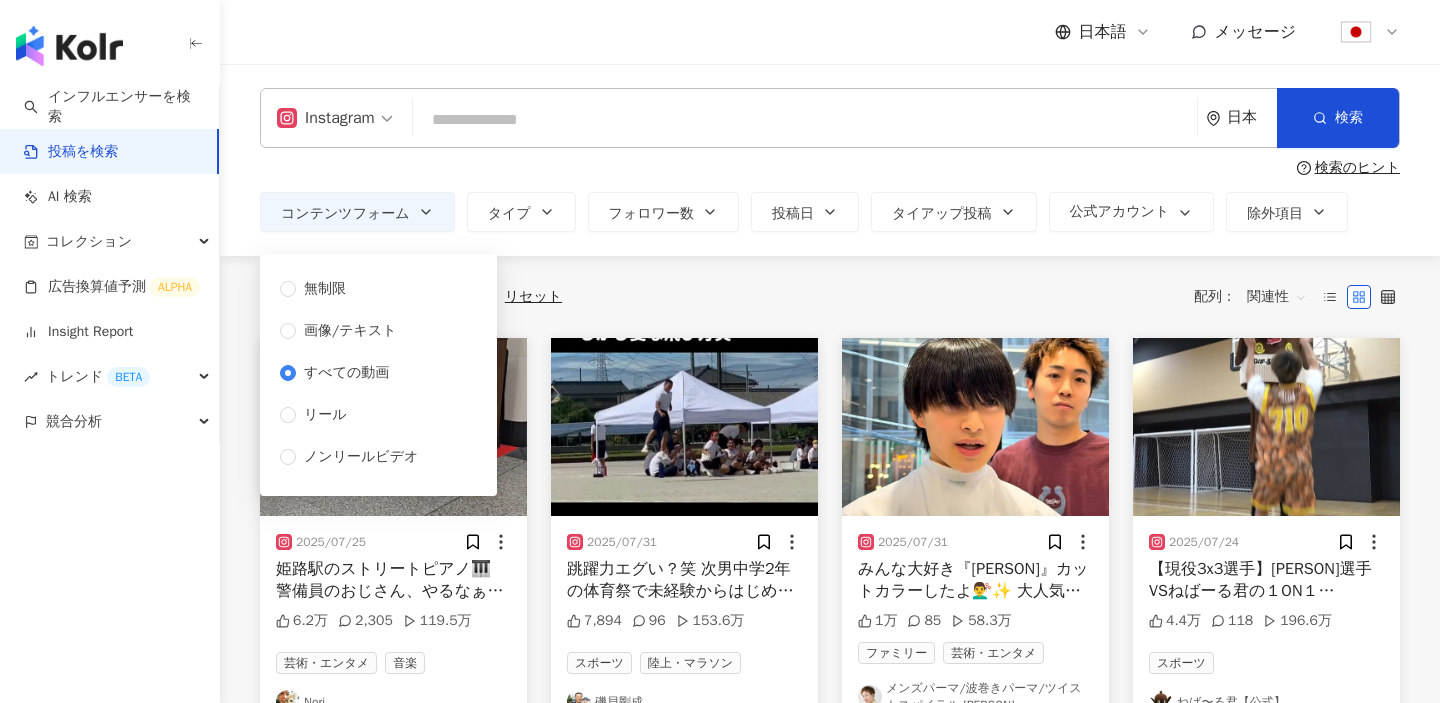 click on "全  1,000+  件 条件 ： Instagram リセット 配列： 関連性" at bounding box center (830, 297) 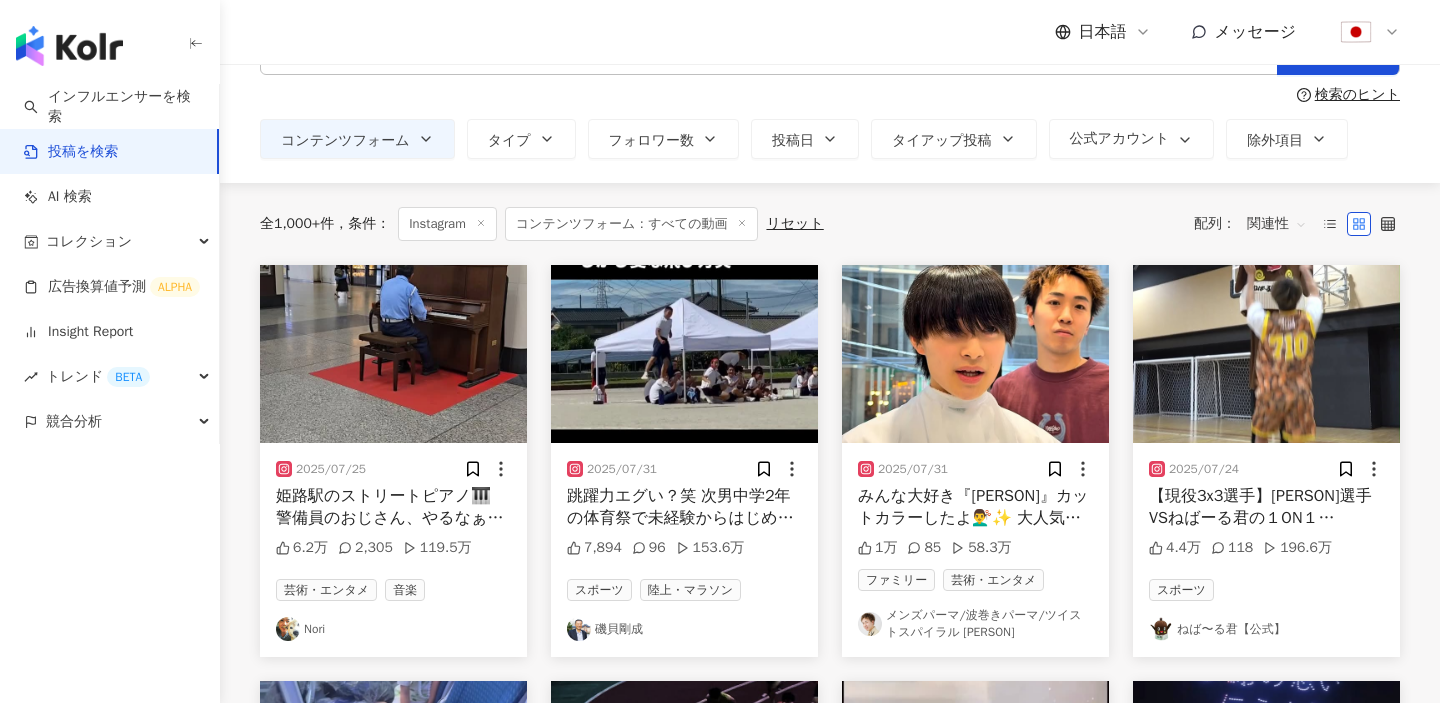 scroll, scrollTop: 0, scrollLeft: 0, axis: both 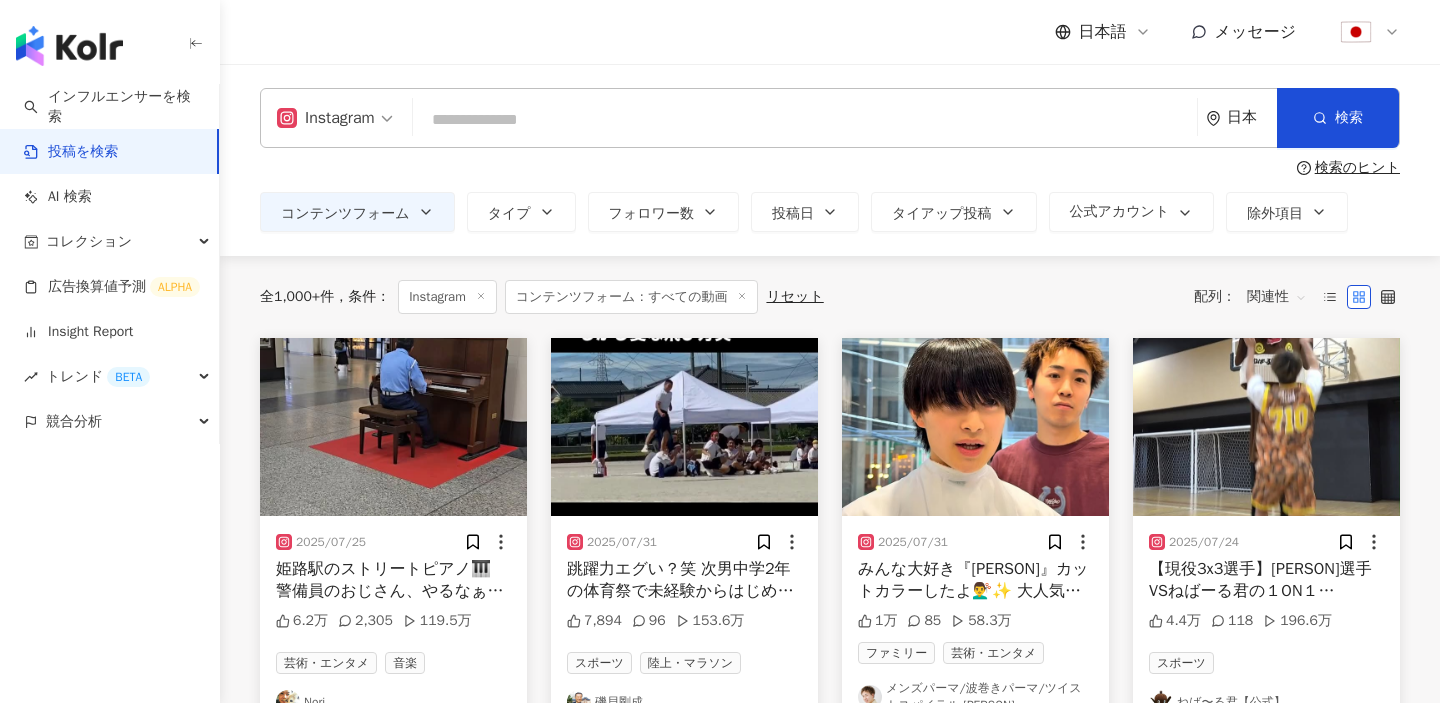 click at bounding box center [805, 119] 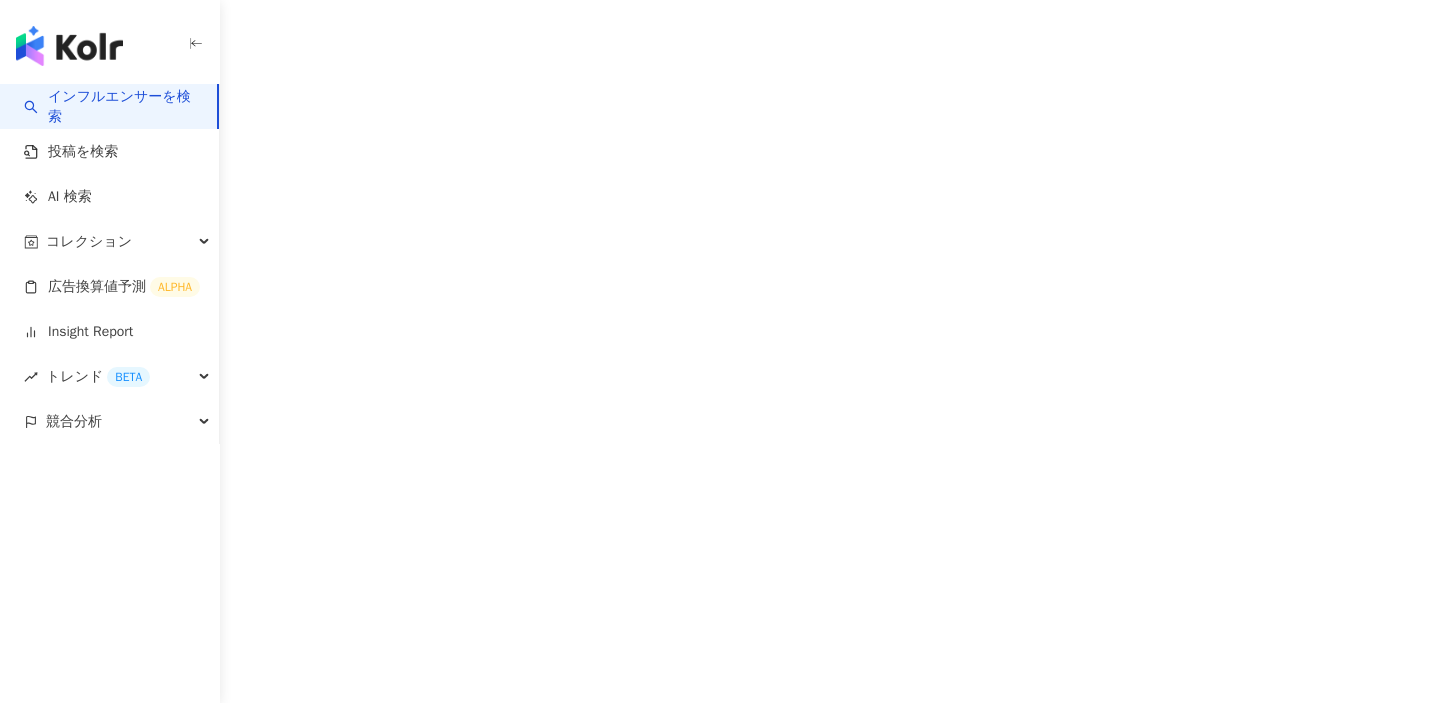 scroll, scrollTop: 0, scrollLeft: 0, axis: both 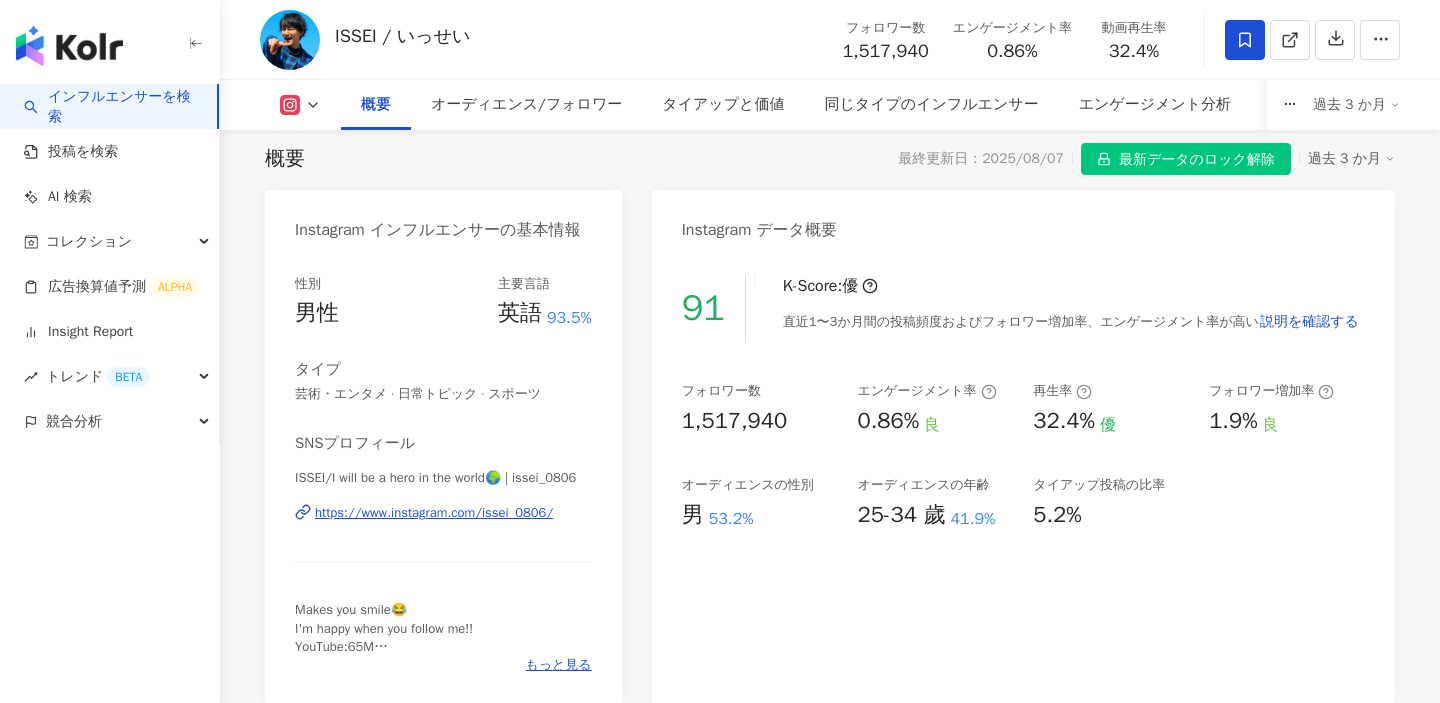 click on "https://www.instagram.com/issei_0806/" at bounding box center [434, 513] 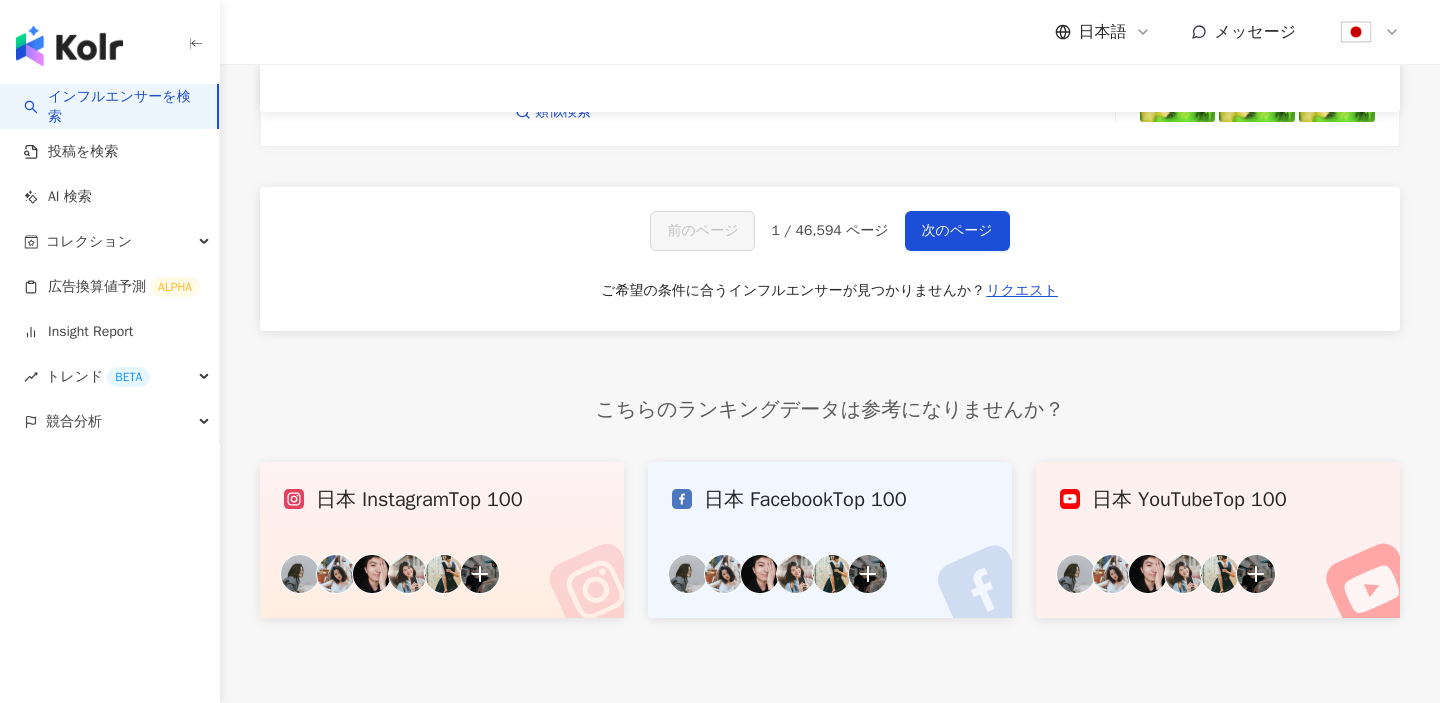 scroll, scrollTop: 3524, scrollLeft: 0, axis: vertical 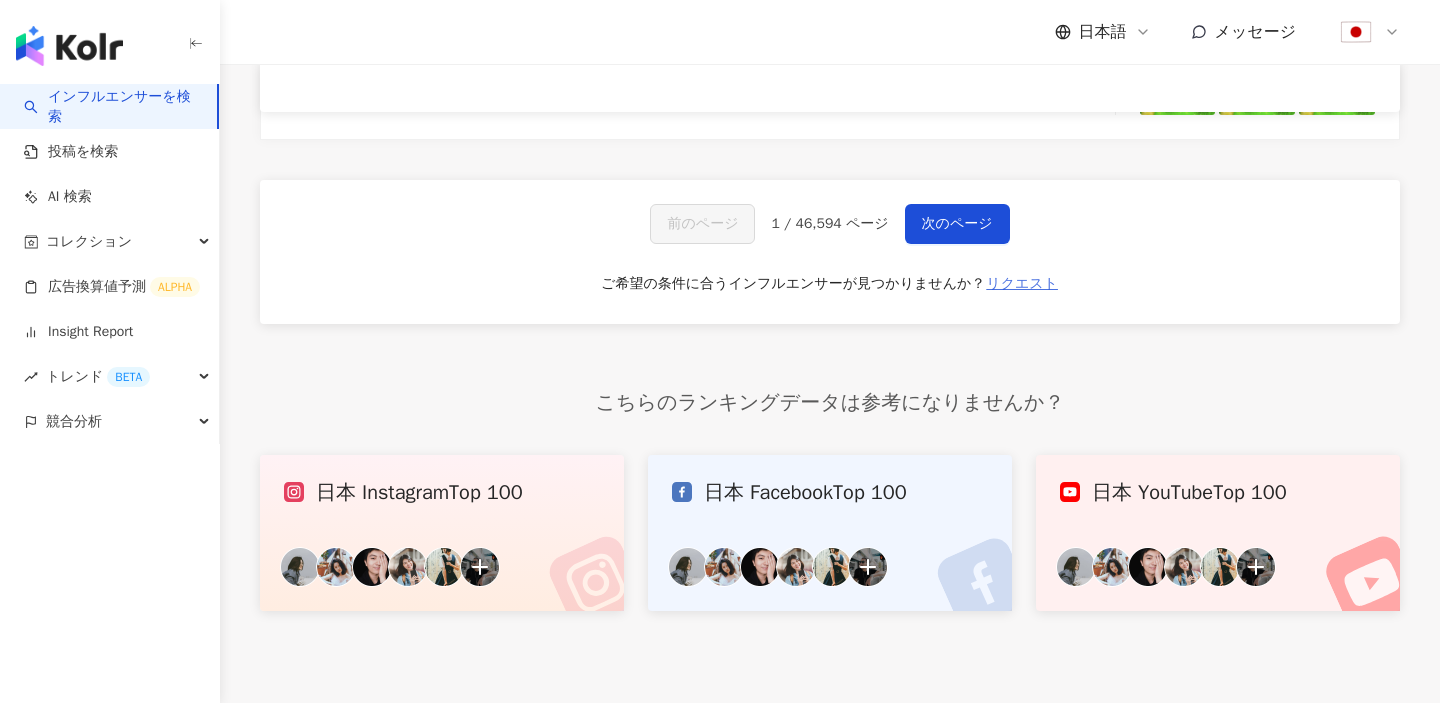 click on "リクエスト" at bounding box center (1022, 284) 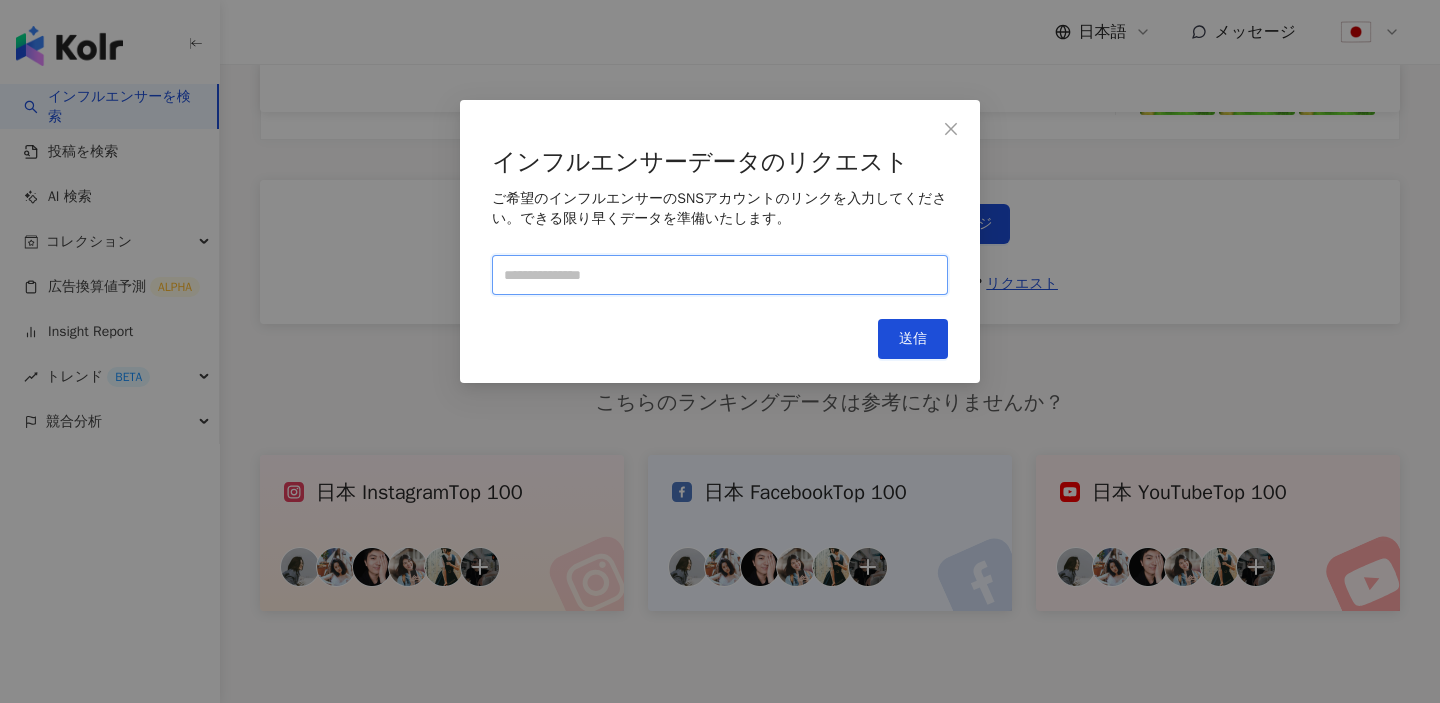 click at bounding box center (720, 275) 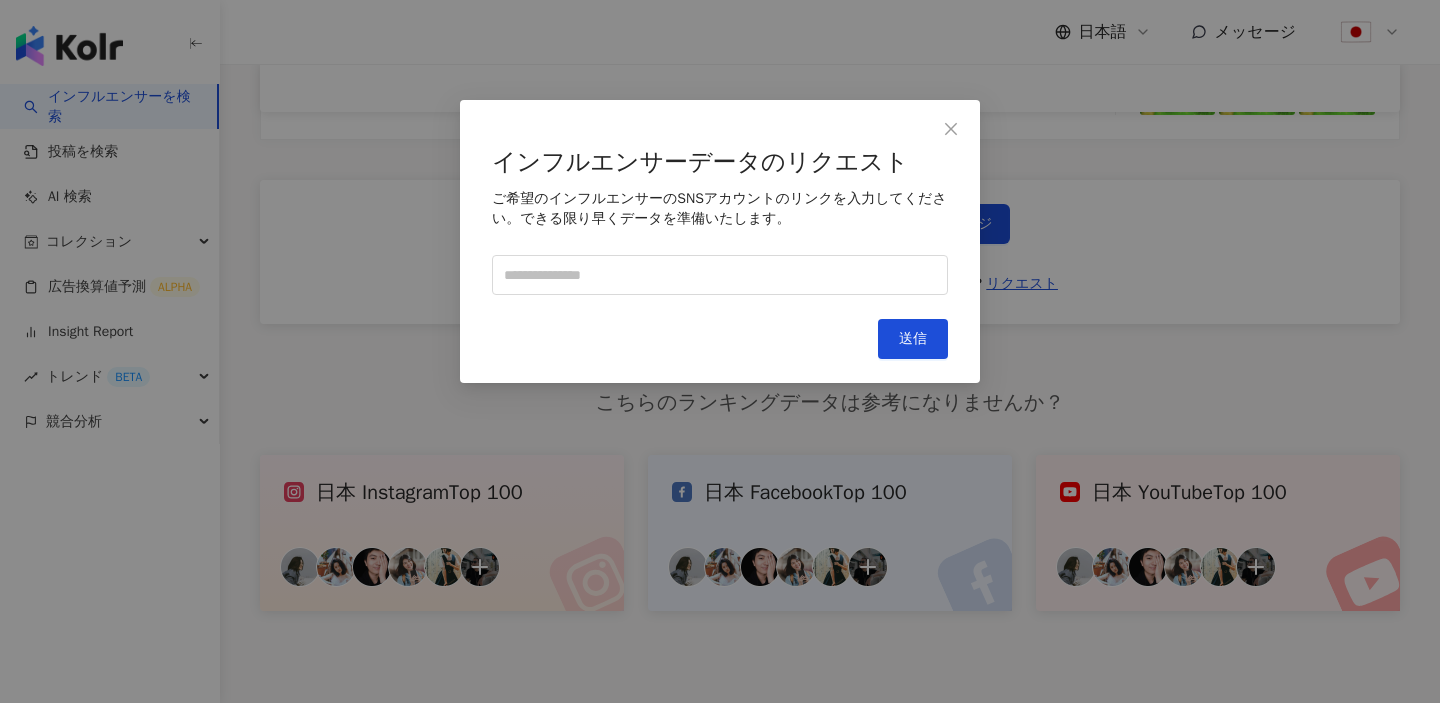 click on "インフルエンサーデータのリクエスト ご希望のインフルエンサーのSNSアカウントのリンクを入力してください。できる限り早くデータを準備いたします。" at bounding box center [720, 221] 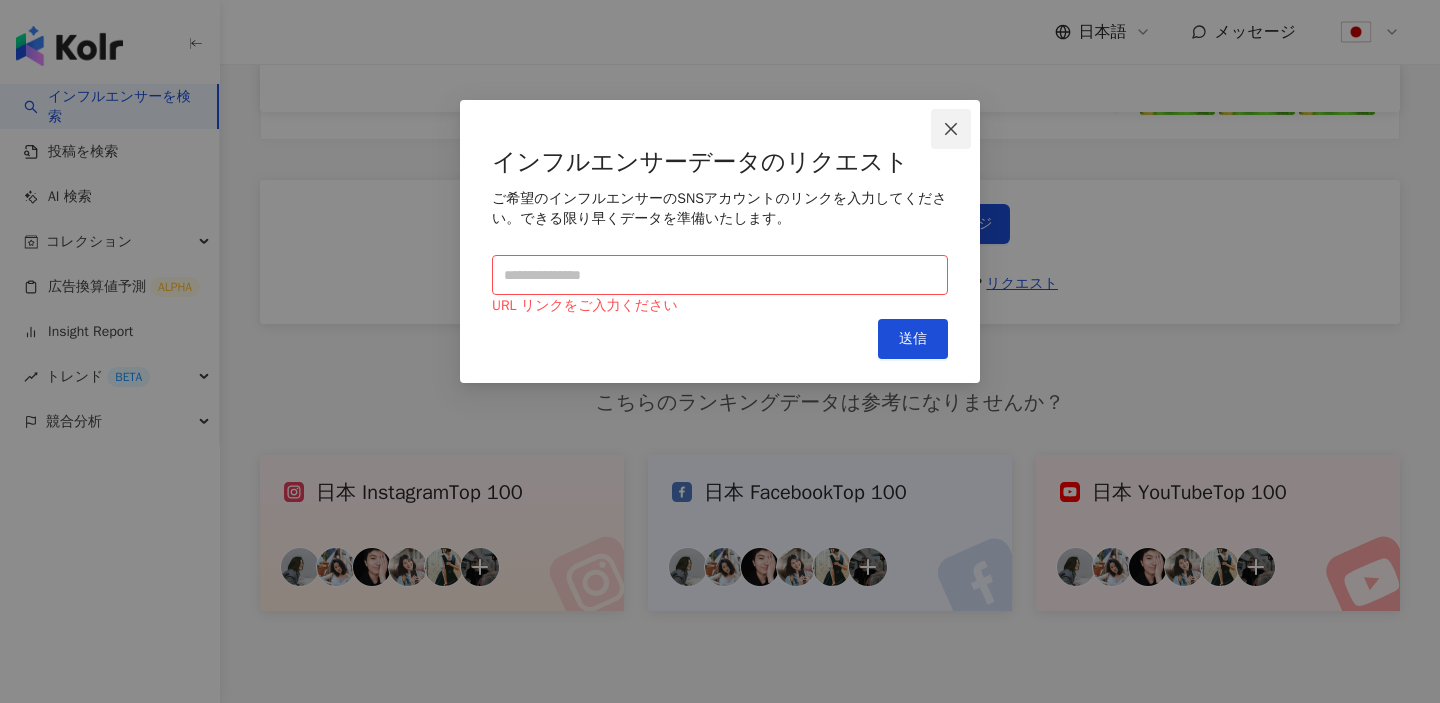 click 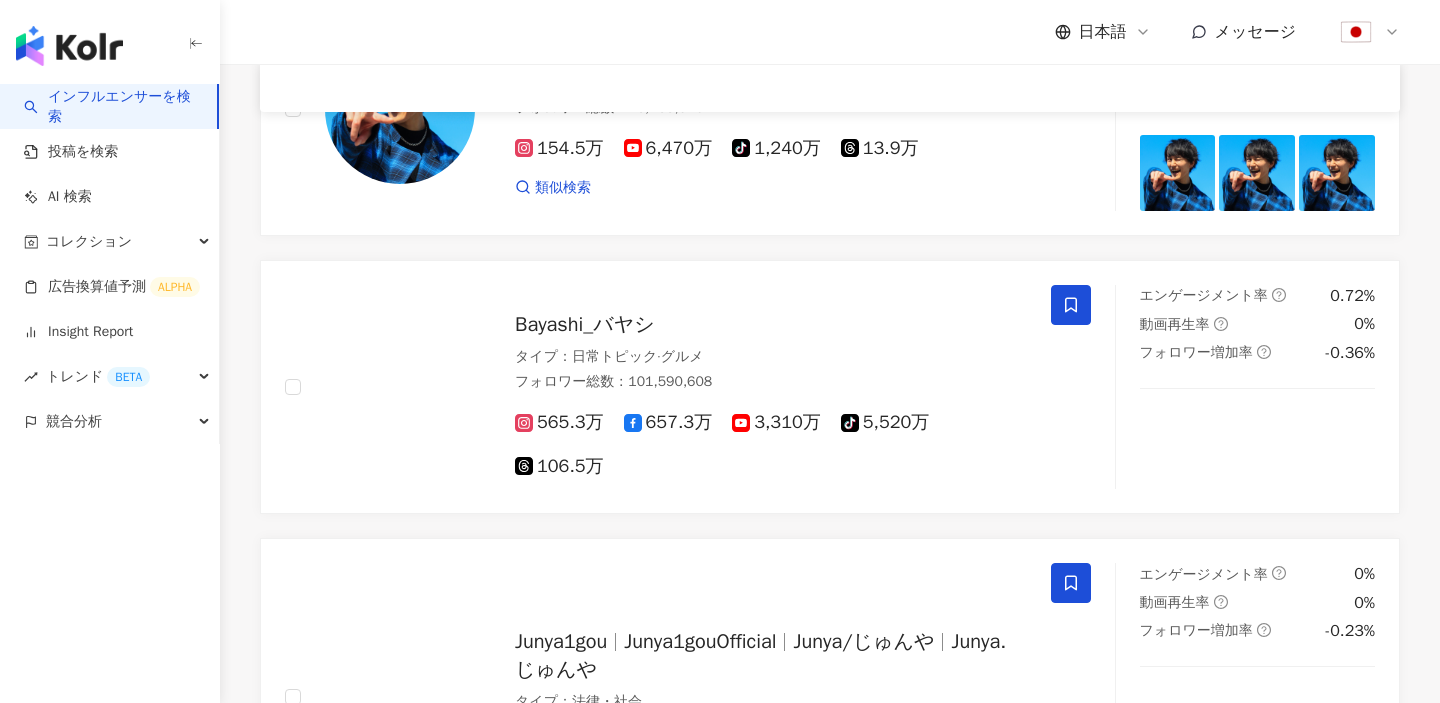 scroll, scrollTop: 0, scrollLeft: 0, axis: both 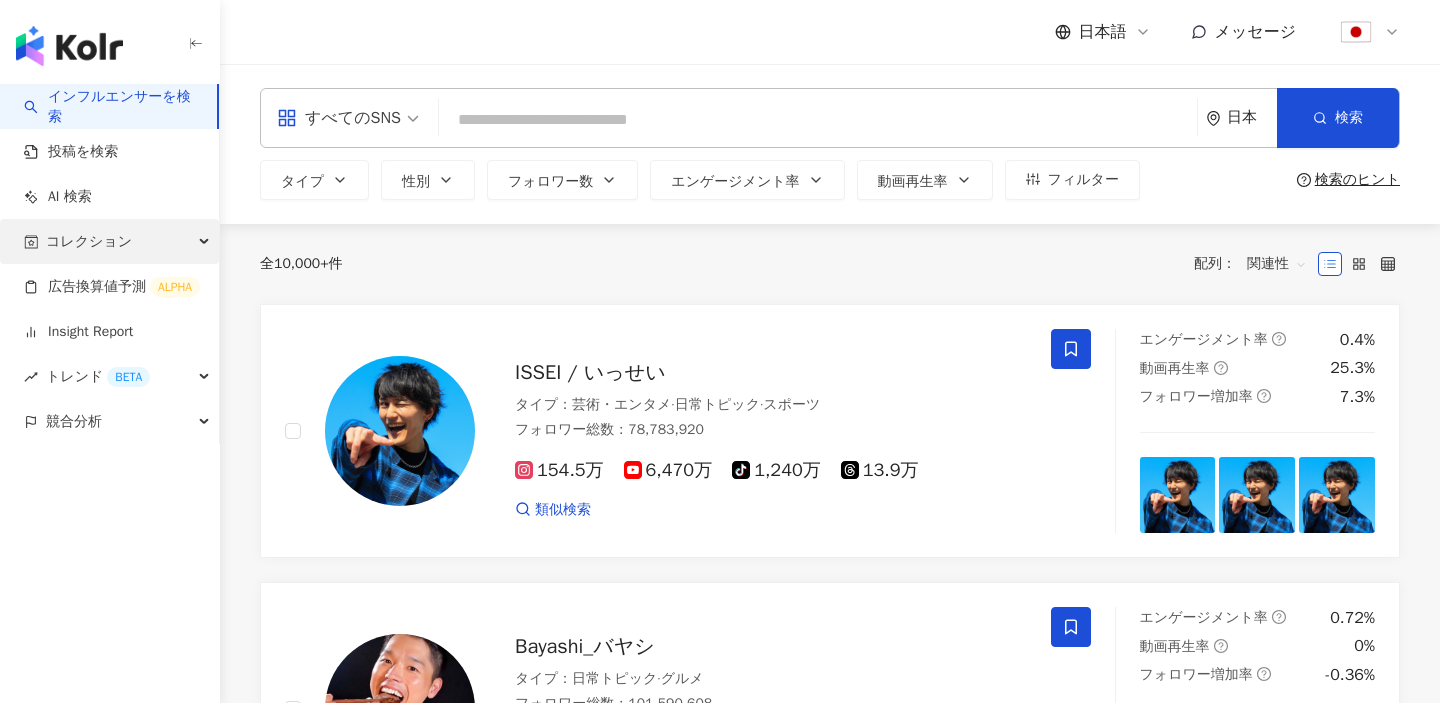 click on "コレクション" at bounding box center [109, 241] 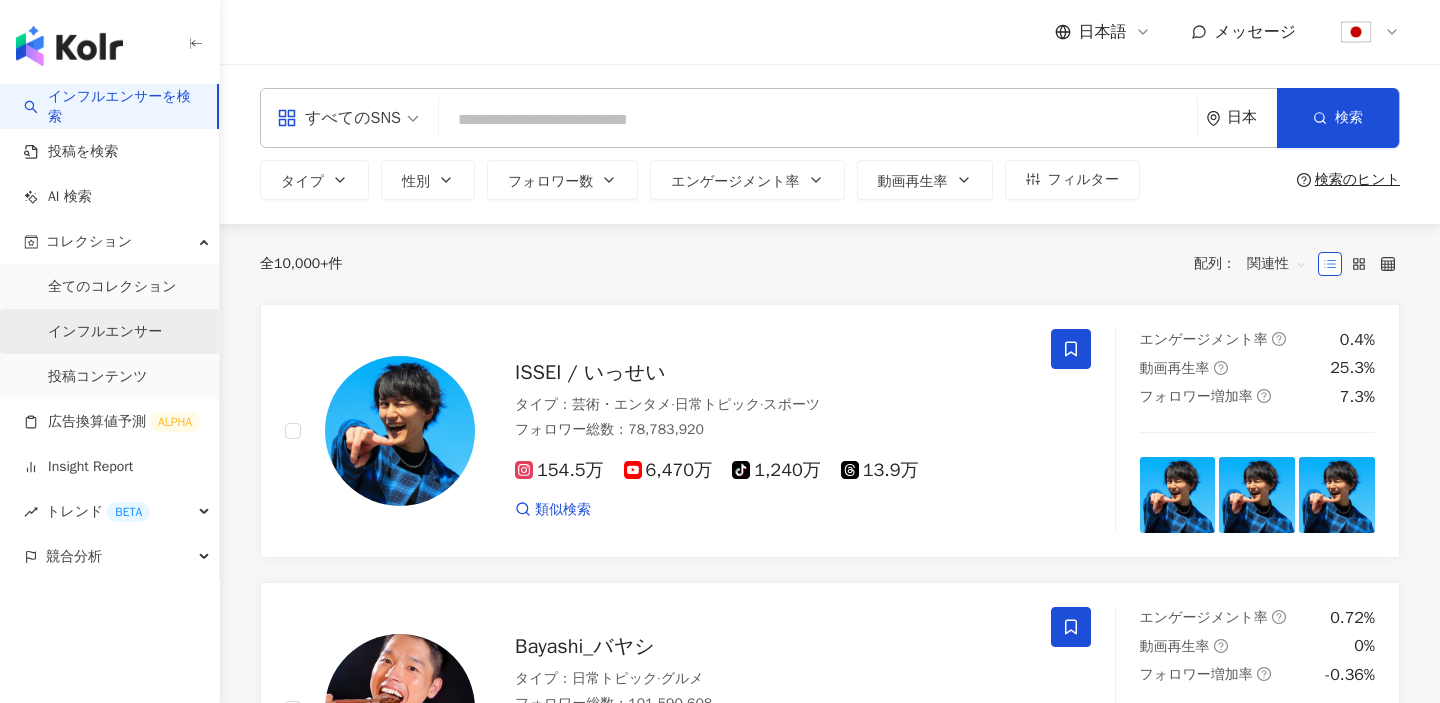 click on "インフルエンサー" at bounding box center (105, 332) 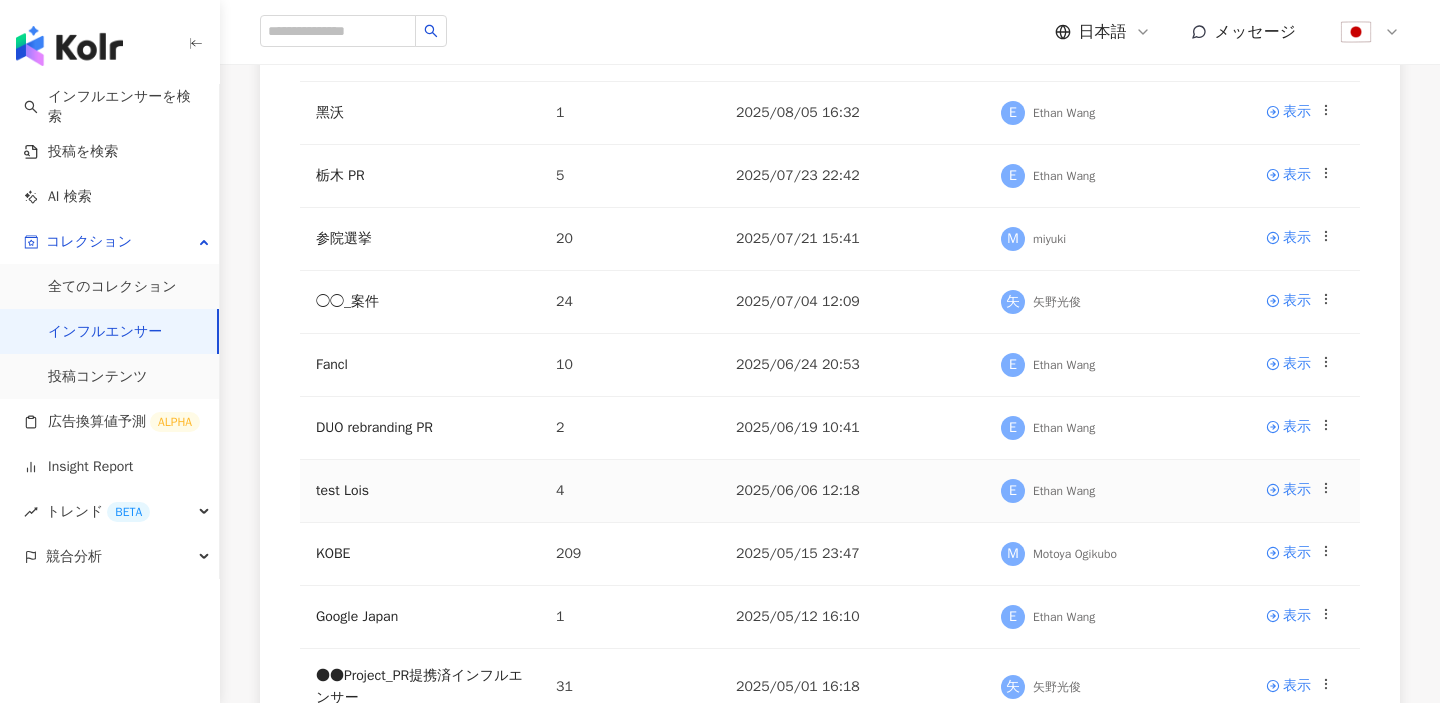 scroll, scrollTop: 372, scrollLeft: 0, axis: vertical 